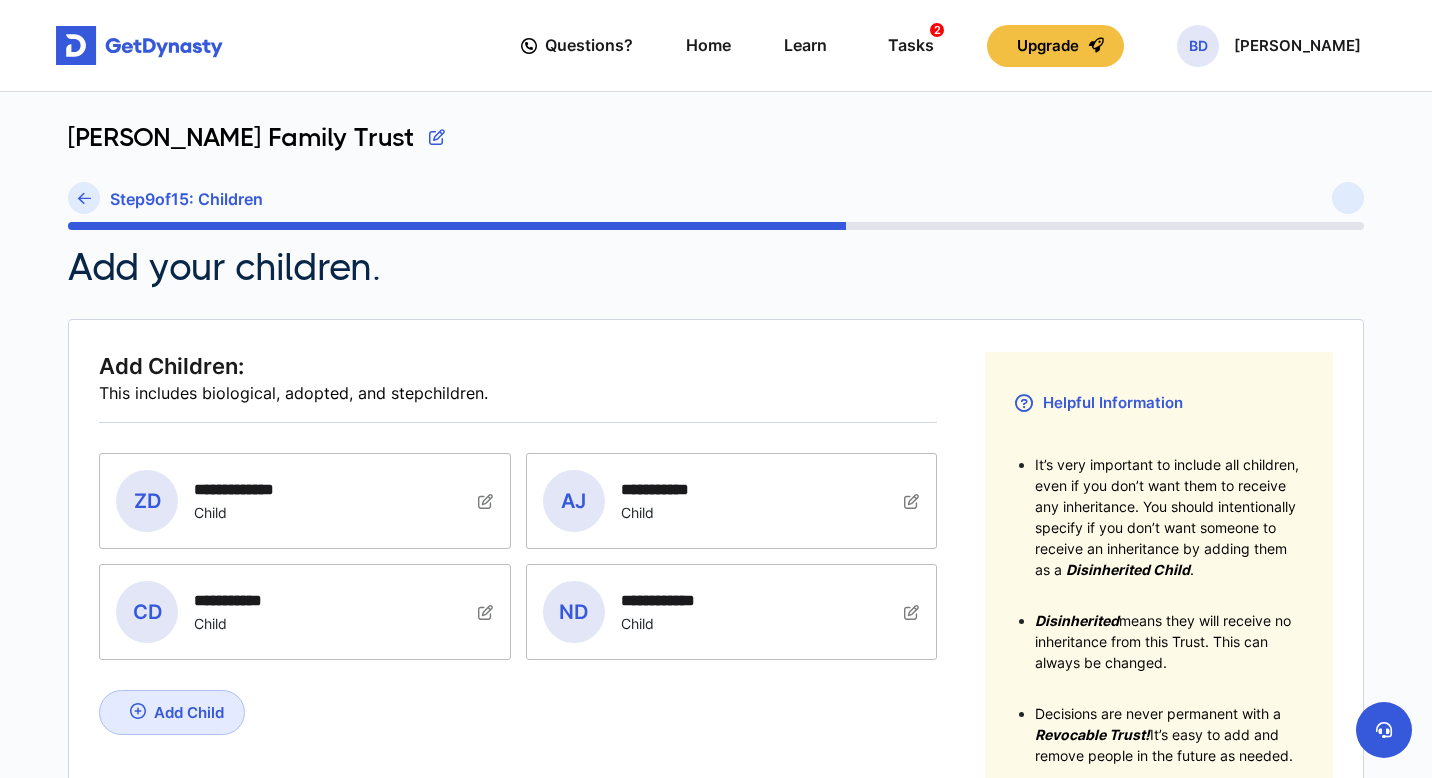 scroll, scrollTop: 0, scrollLeft: 0, axis: both 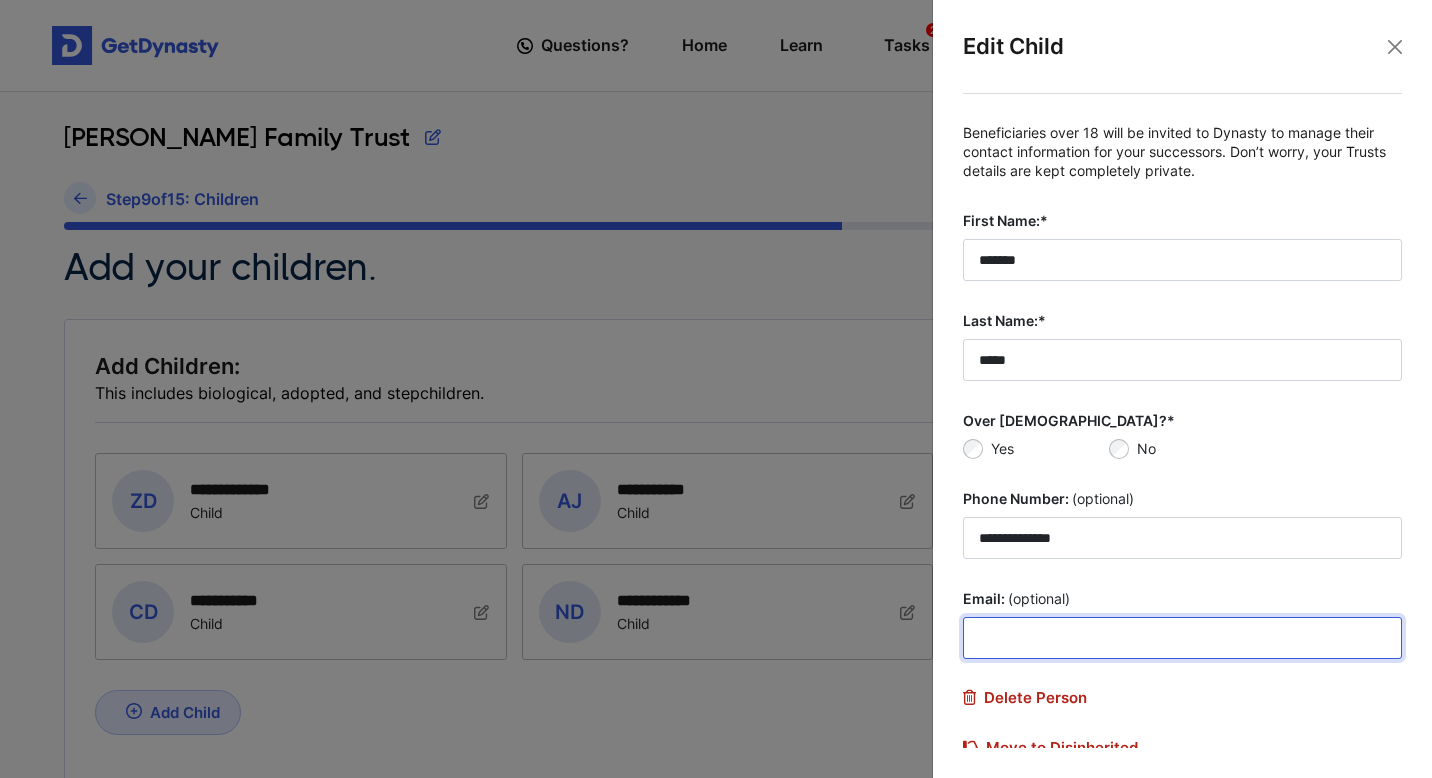 click on "Email:   (optional)" at bounding box center (1182, 638) 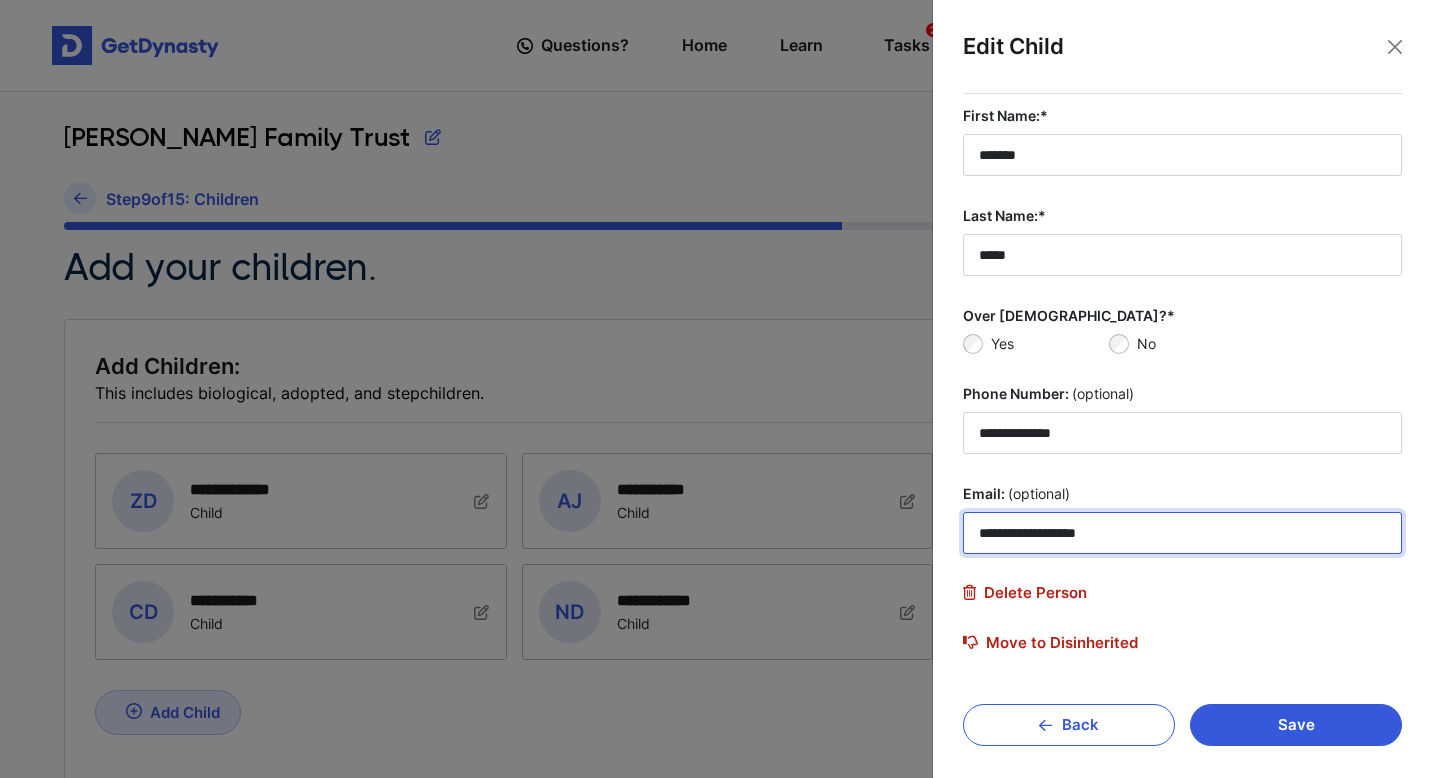 scroll, scrollTop: 119, scrollLeft: 0, axis: vertical 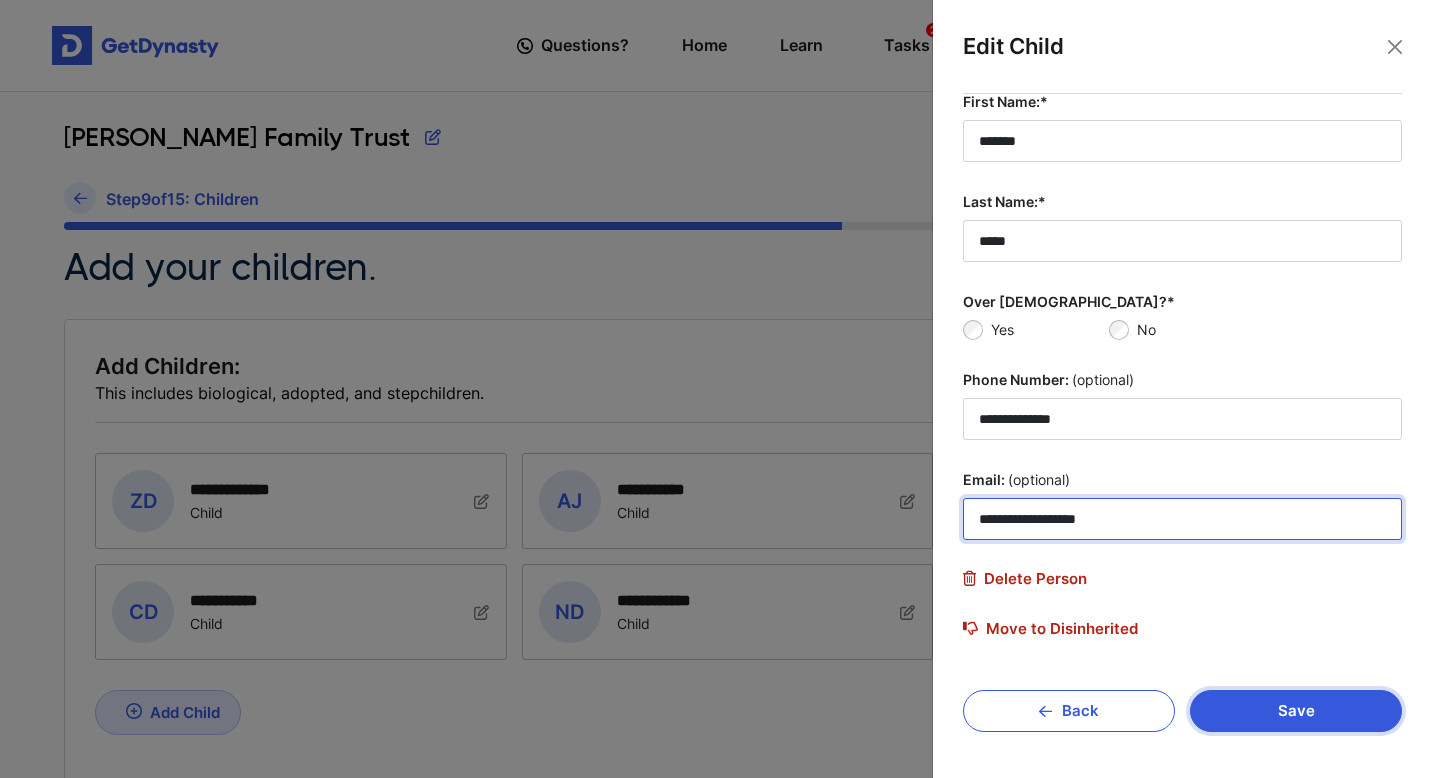 type on "**********" 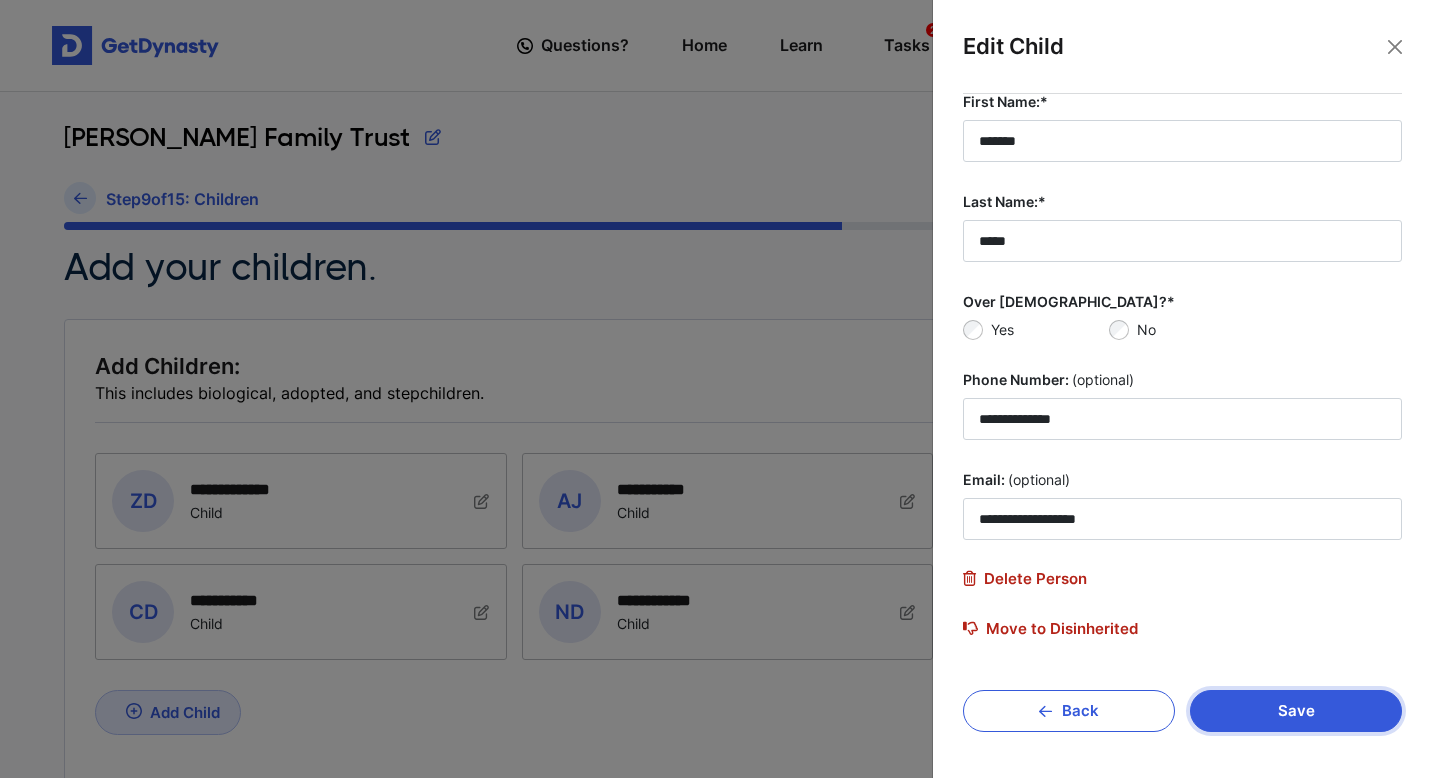 click on "Save" at bounding box center [1296, 711] 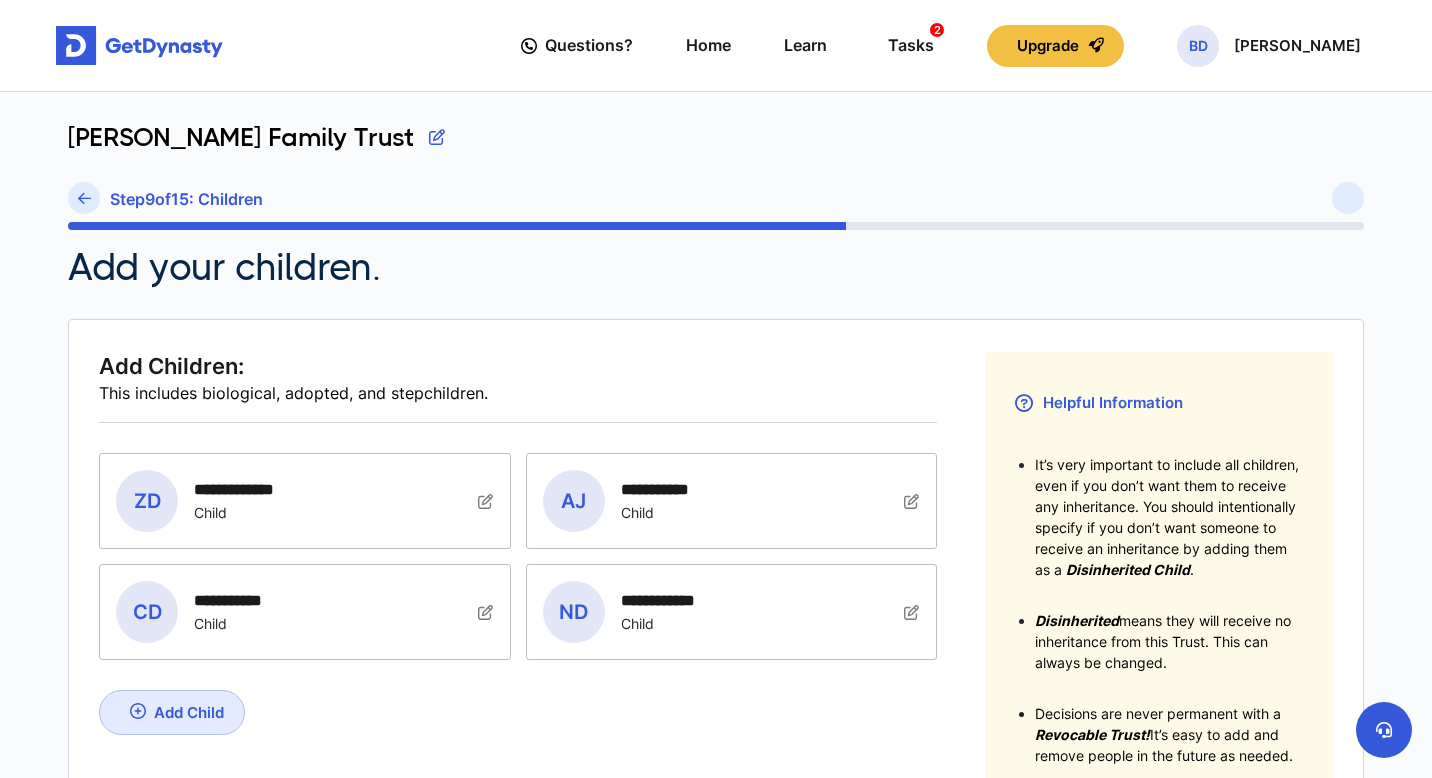 click at bounding box center (486, 501) 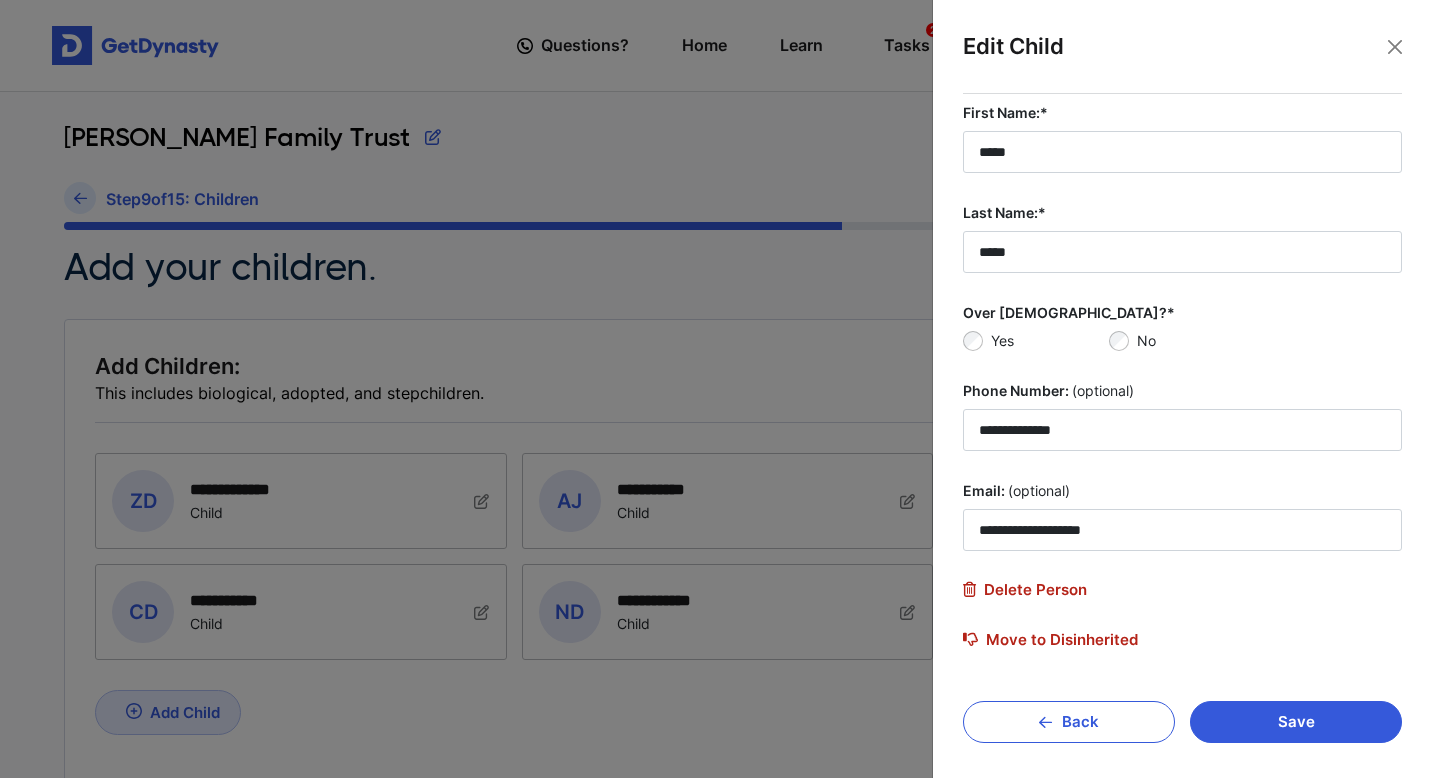 scroll, scrollTop: 119, scrollLeft: 0, axis: vertical 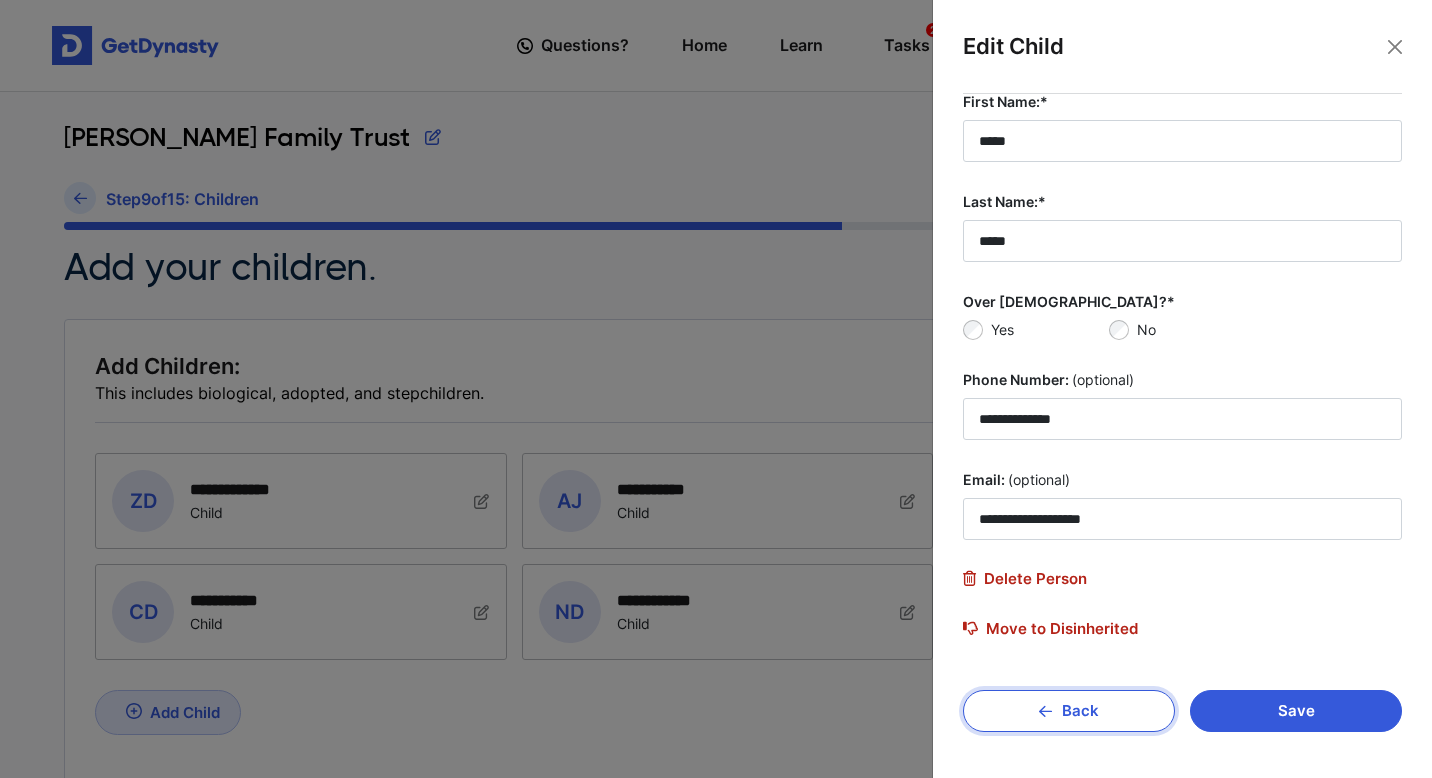 click on "Back" at bounding box center (1069, 711) 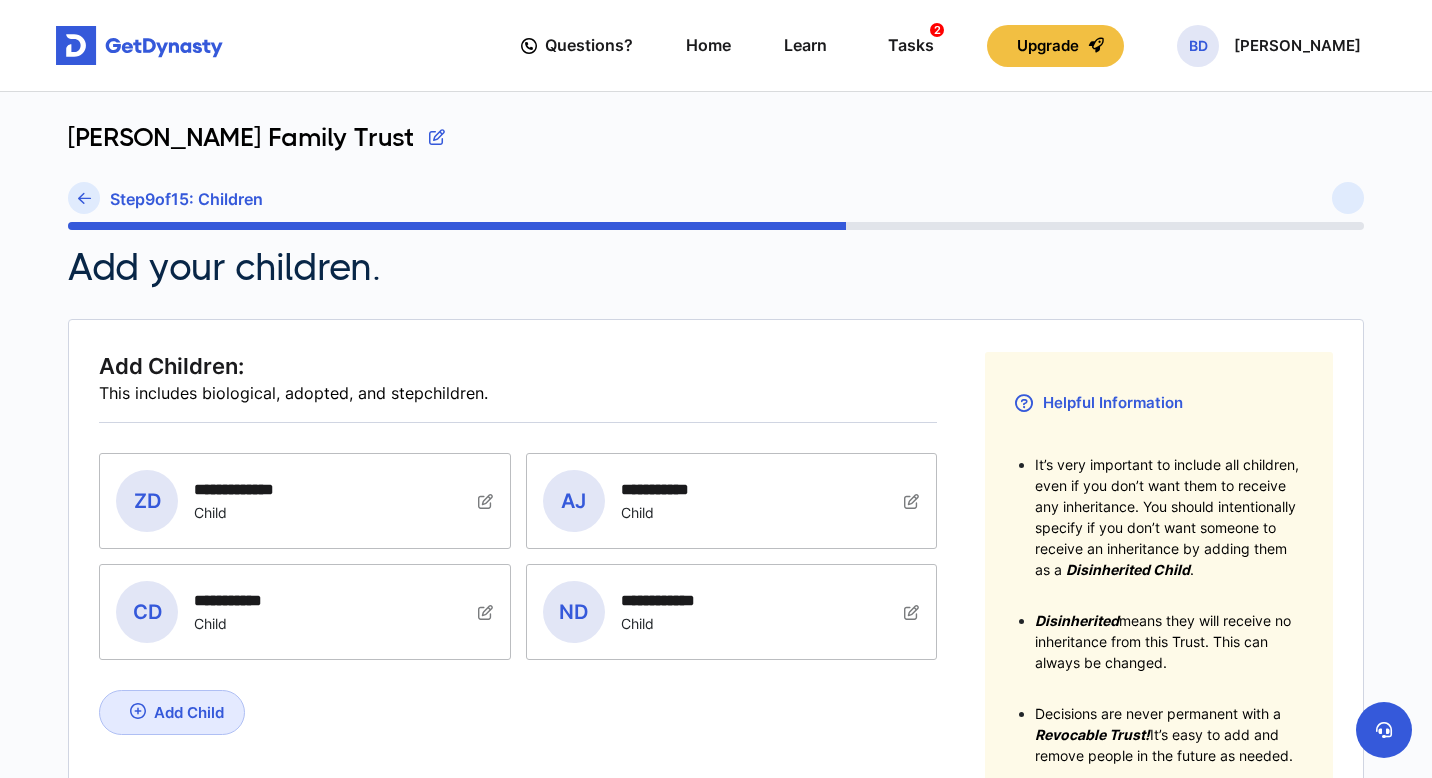 click at bounding box center [486, 501] 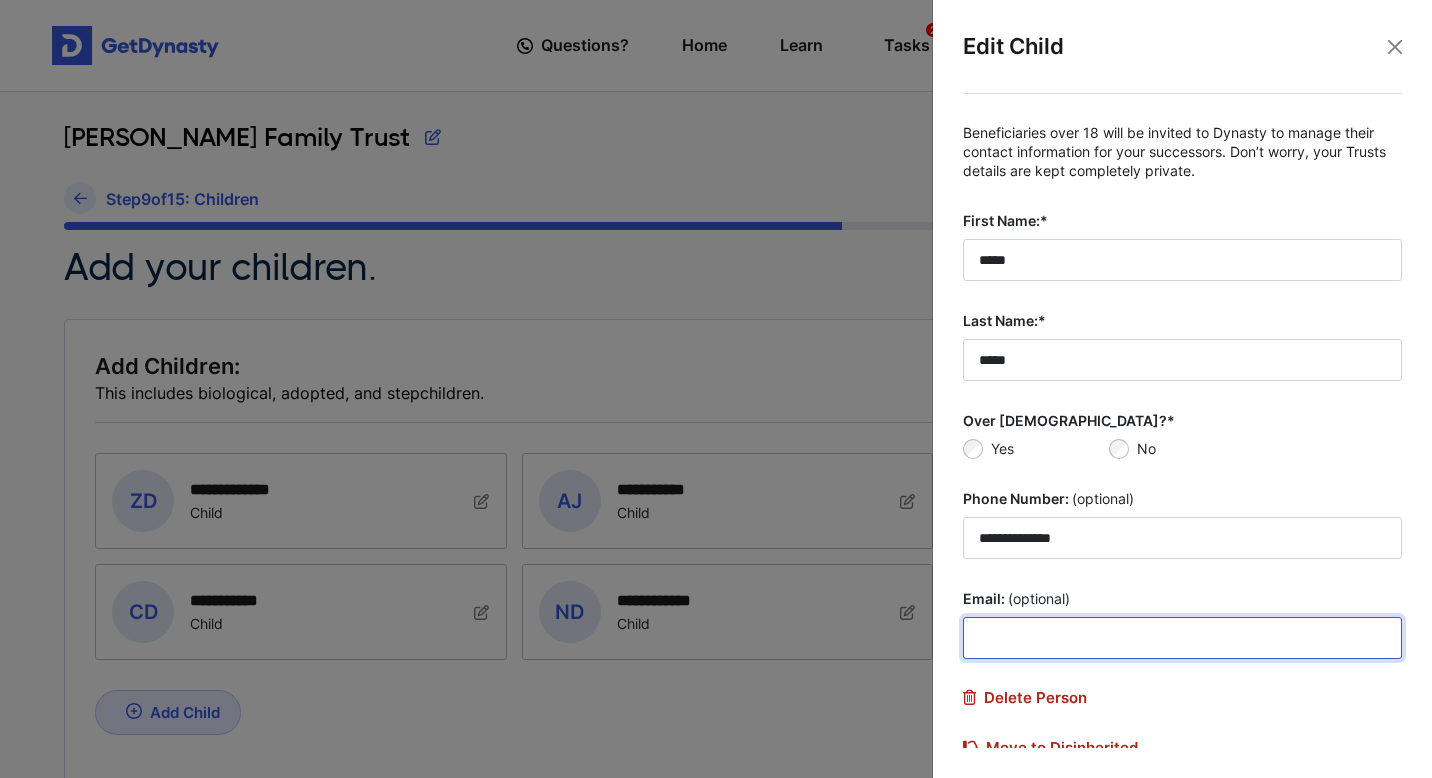 click on "Email:   (optional)" at bounding box center [1182, 638] 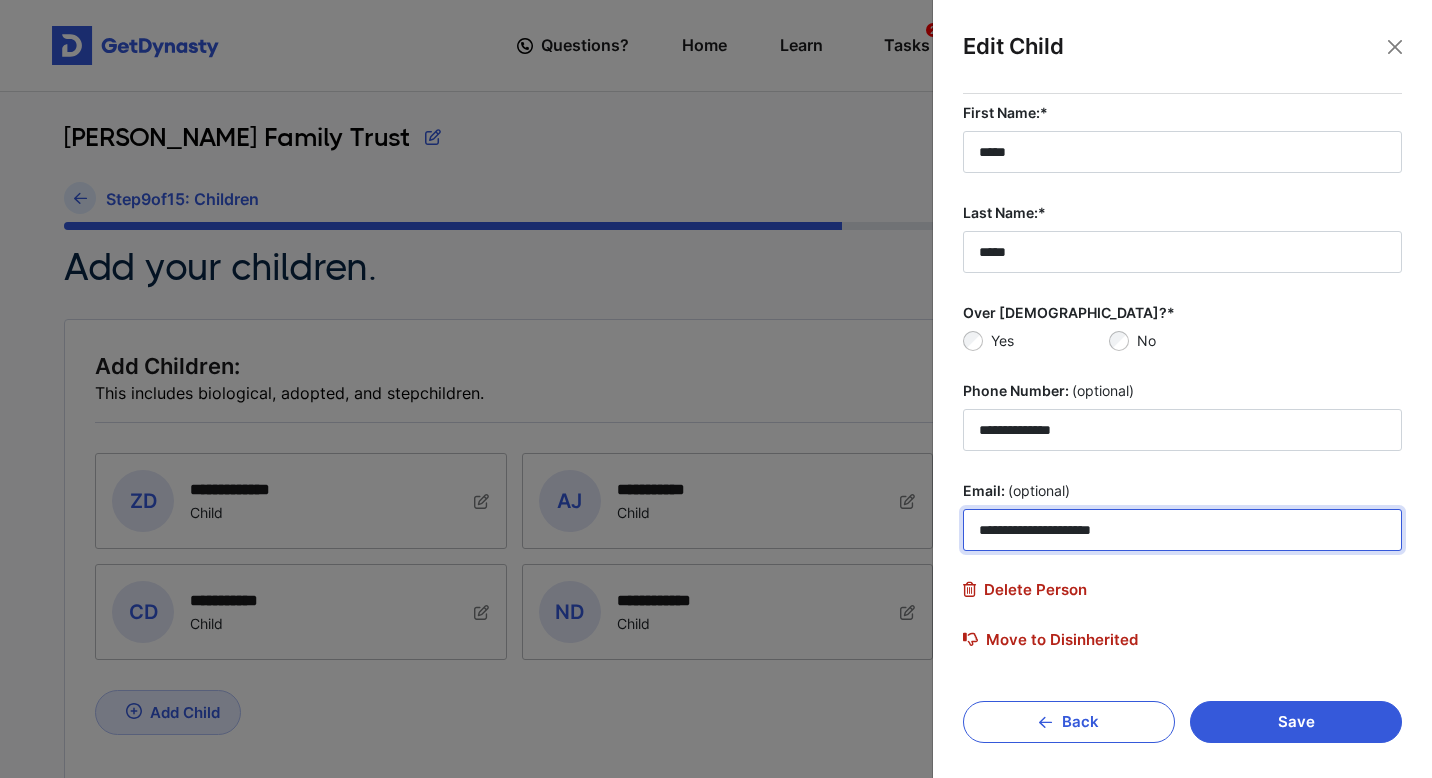 scroll, scrollTop: 119, scrollLeft: 0, axis: vertical 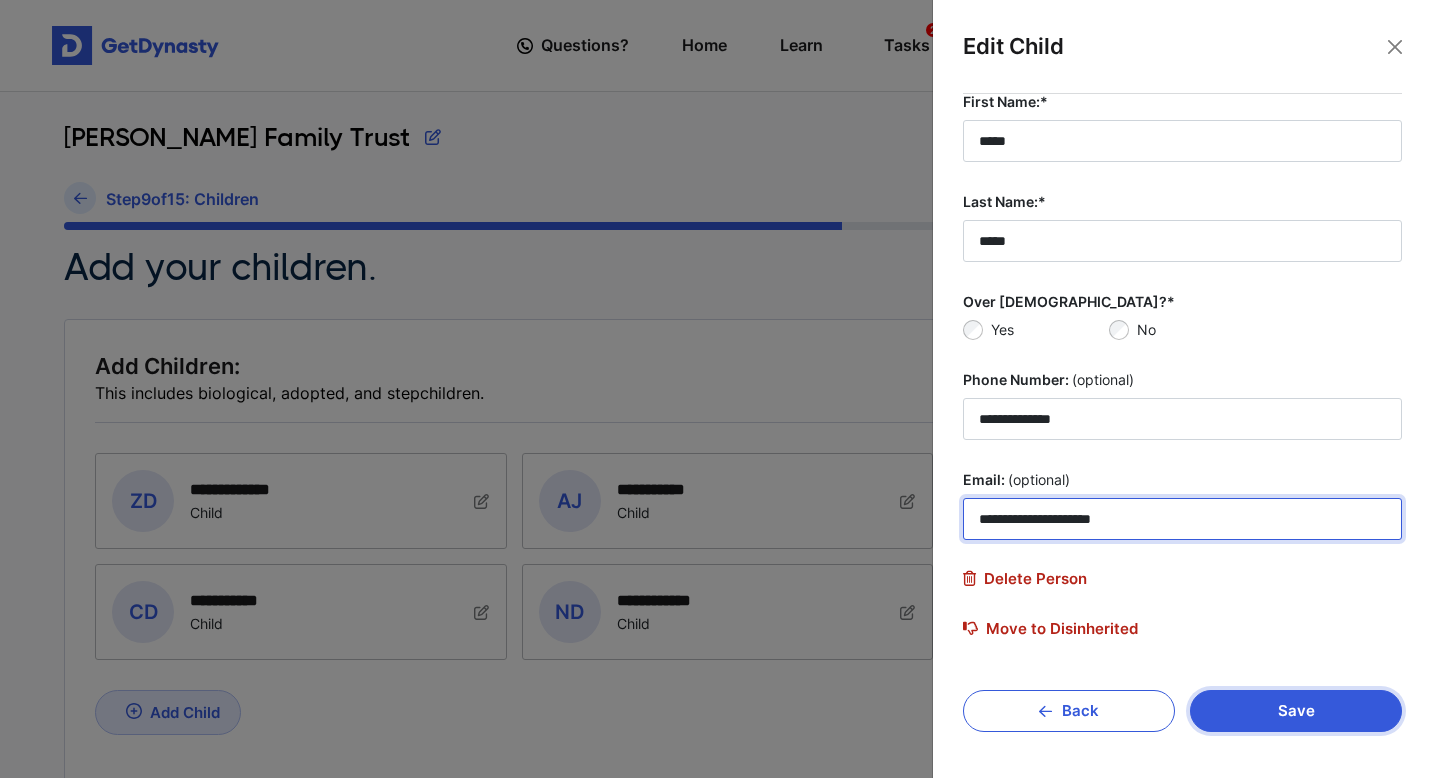 type on "**********" 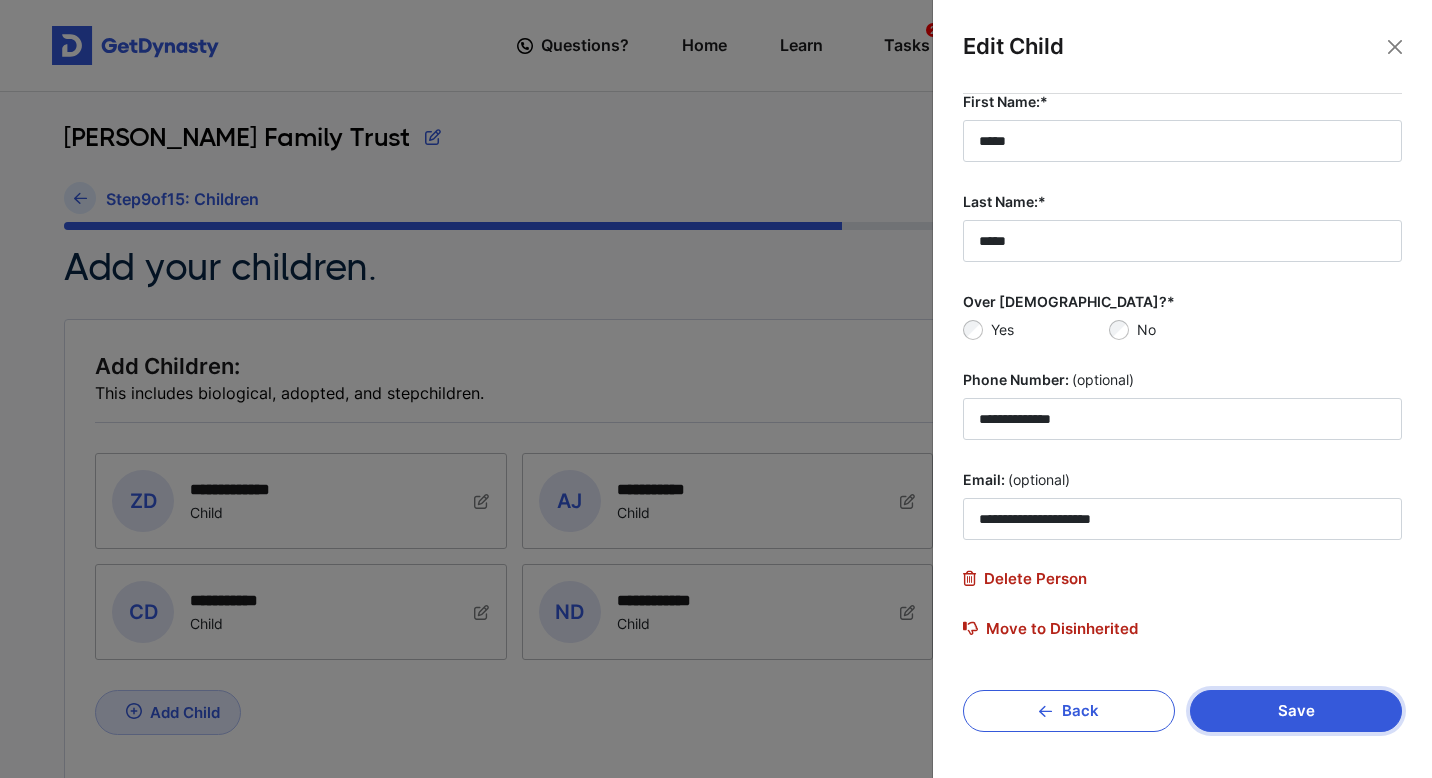 click on "Save" at bounding box center (1296, 711) 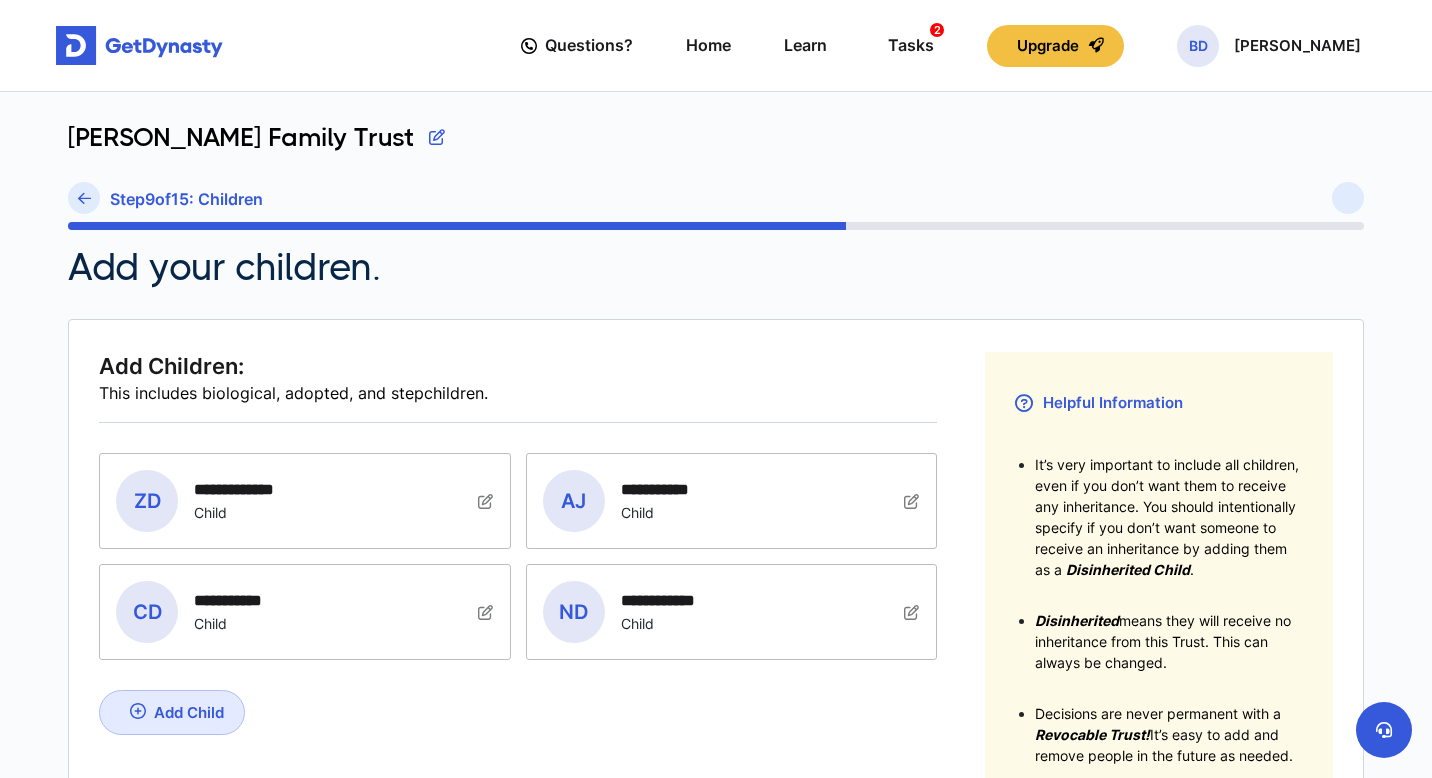 click at bounding box center (486, 501) 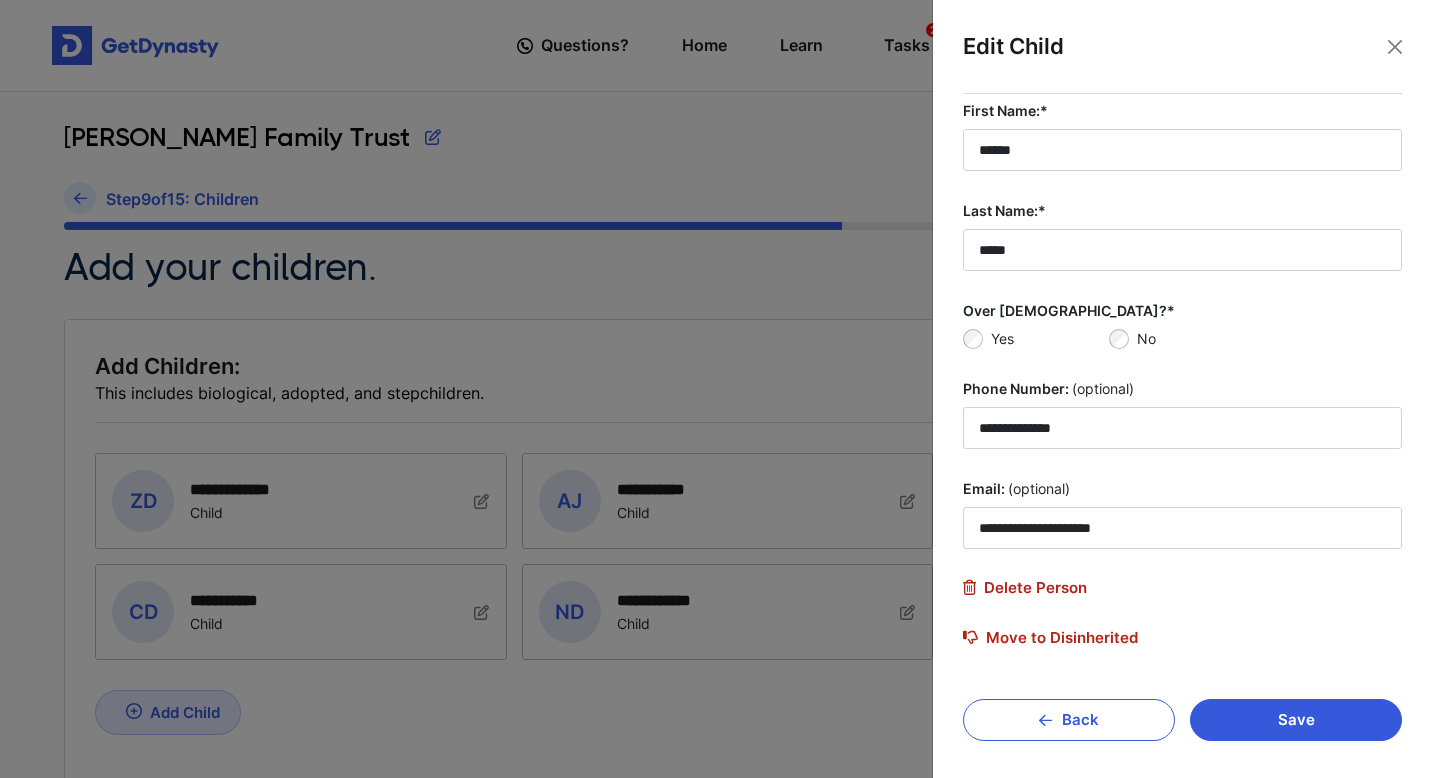 scroll, scrollTop: 119, scrollLeft: 0, axis: vertical 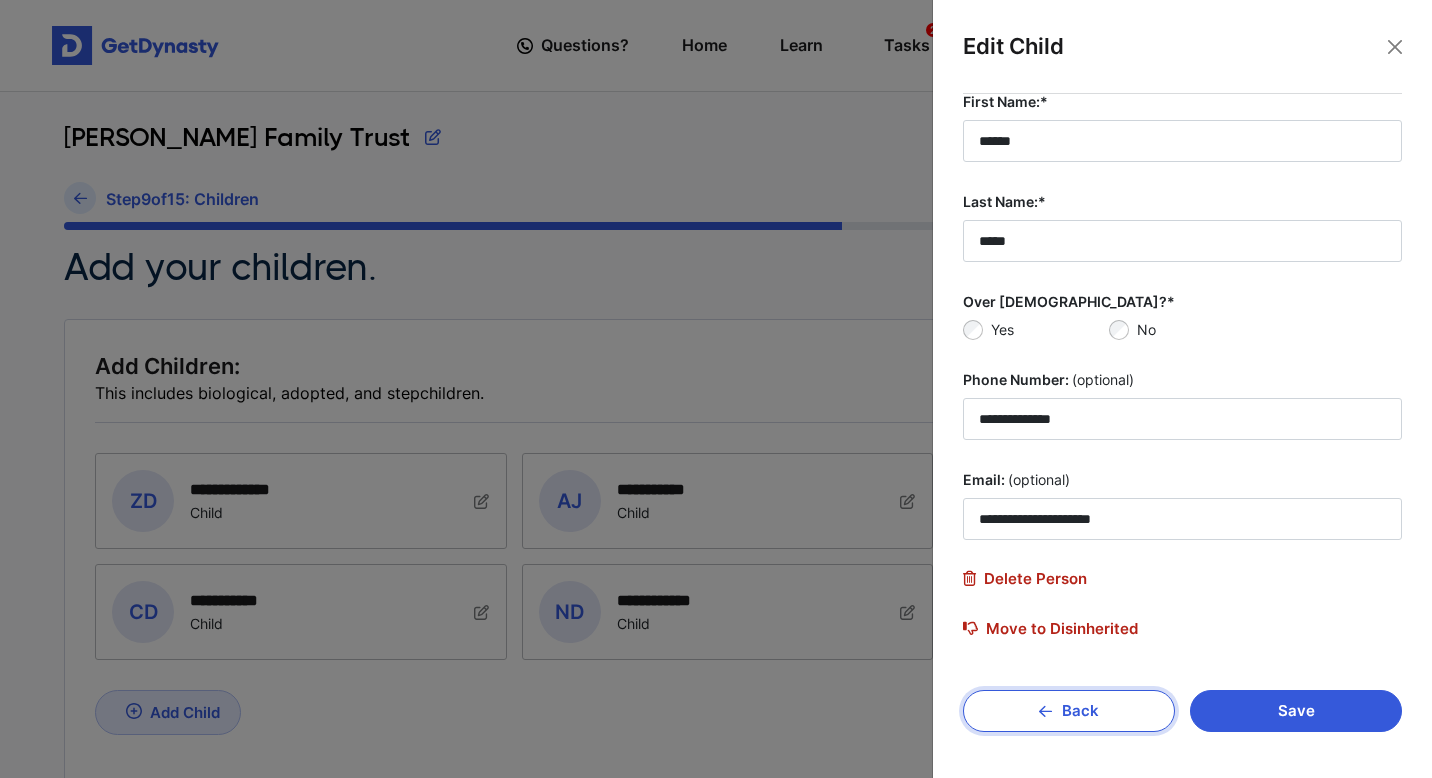 click on "Back" at bounding box center (1069, 711) 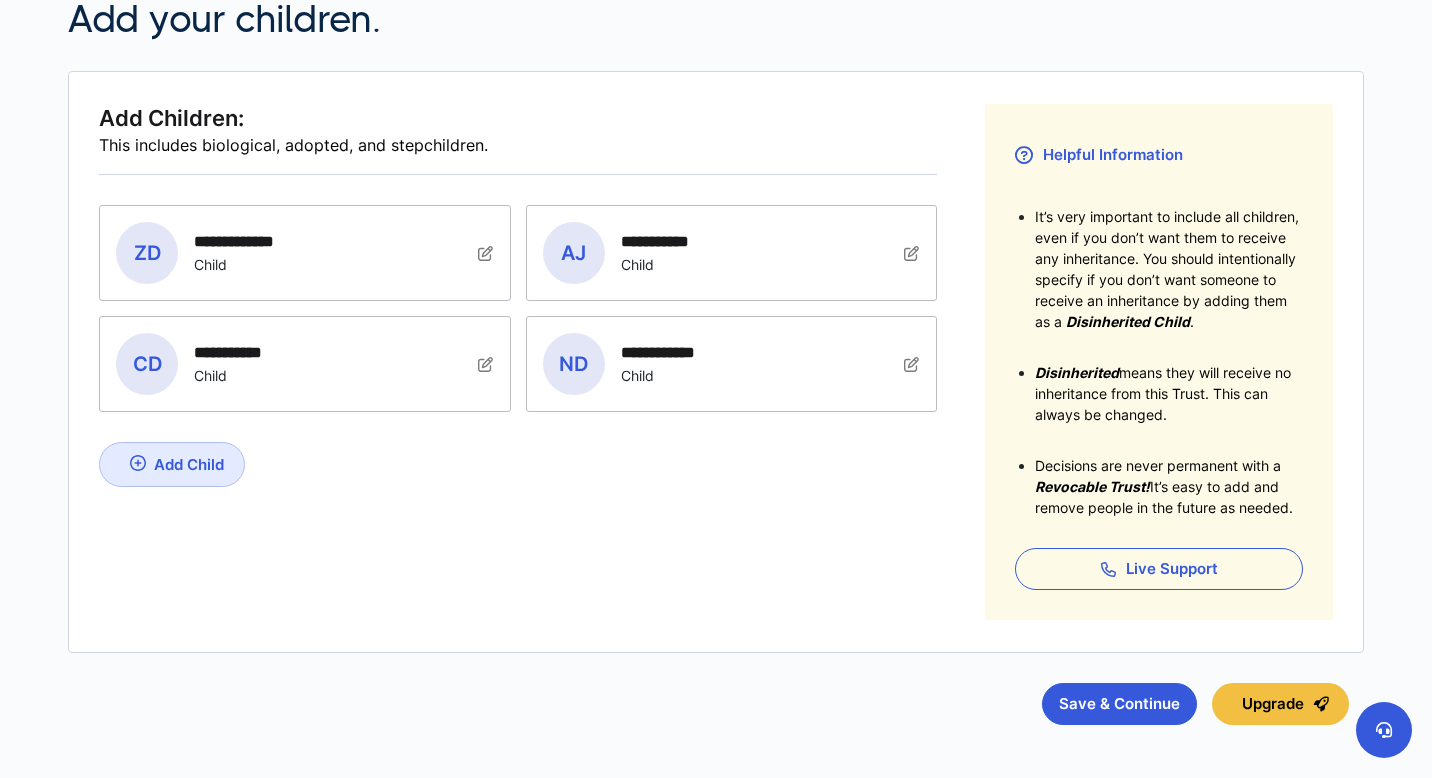 scroll, scrollTop: 255, scrollLeft: 0, axis: vertical 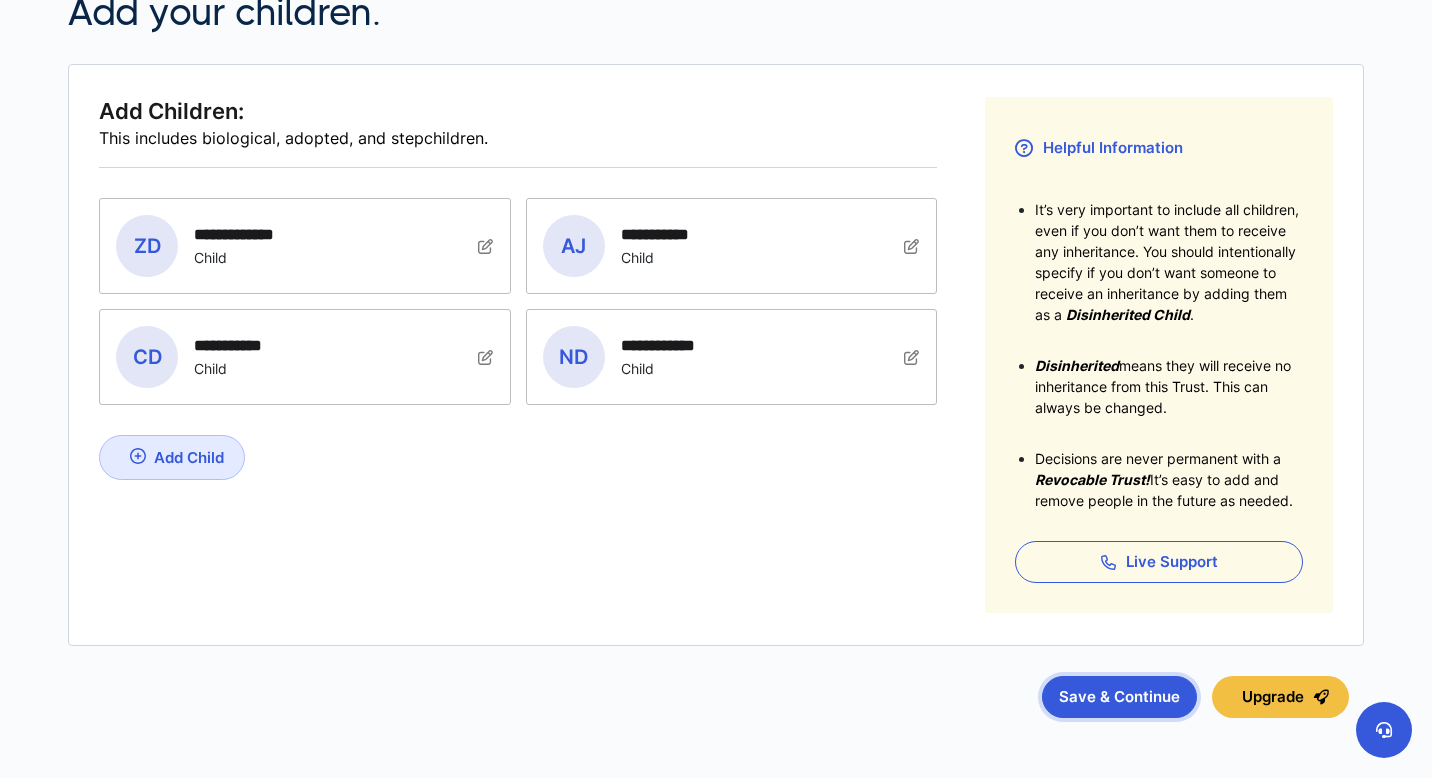 click on "Save & Continue" at bounding box center [1119, 697] 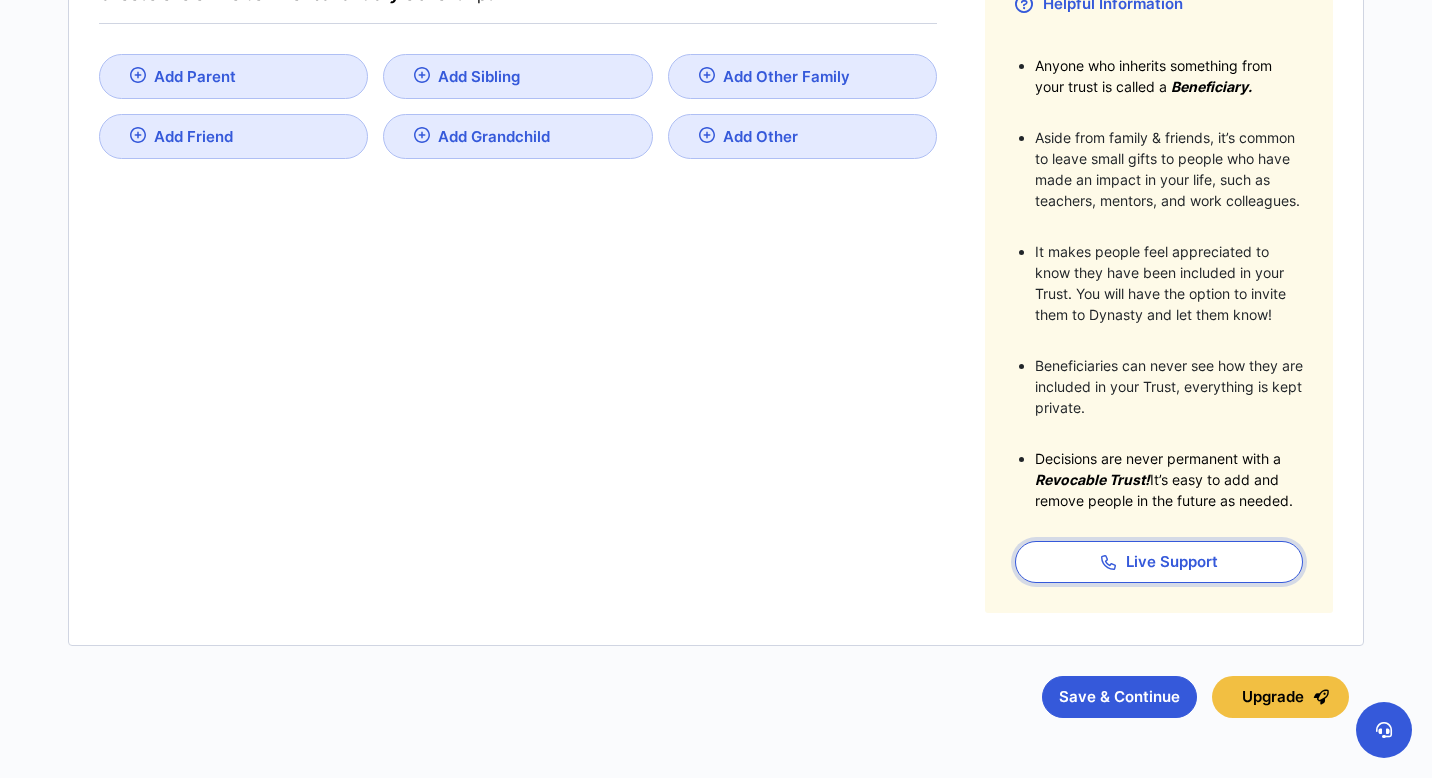 scroll, scrollTop: 482, scrollLeft: 0, axis: vertical 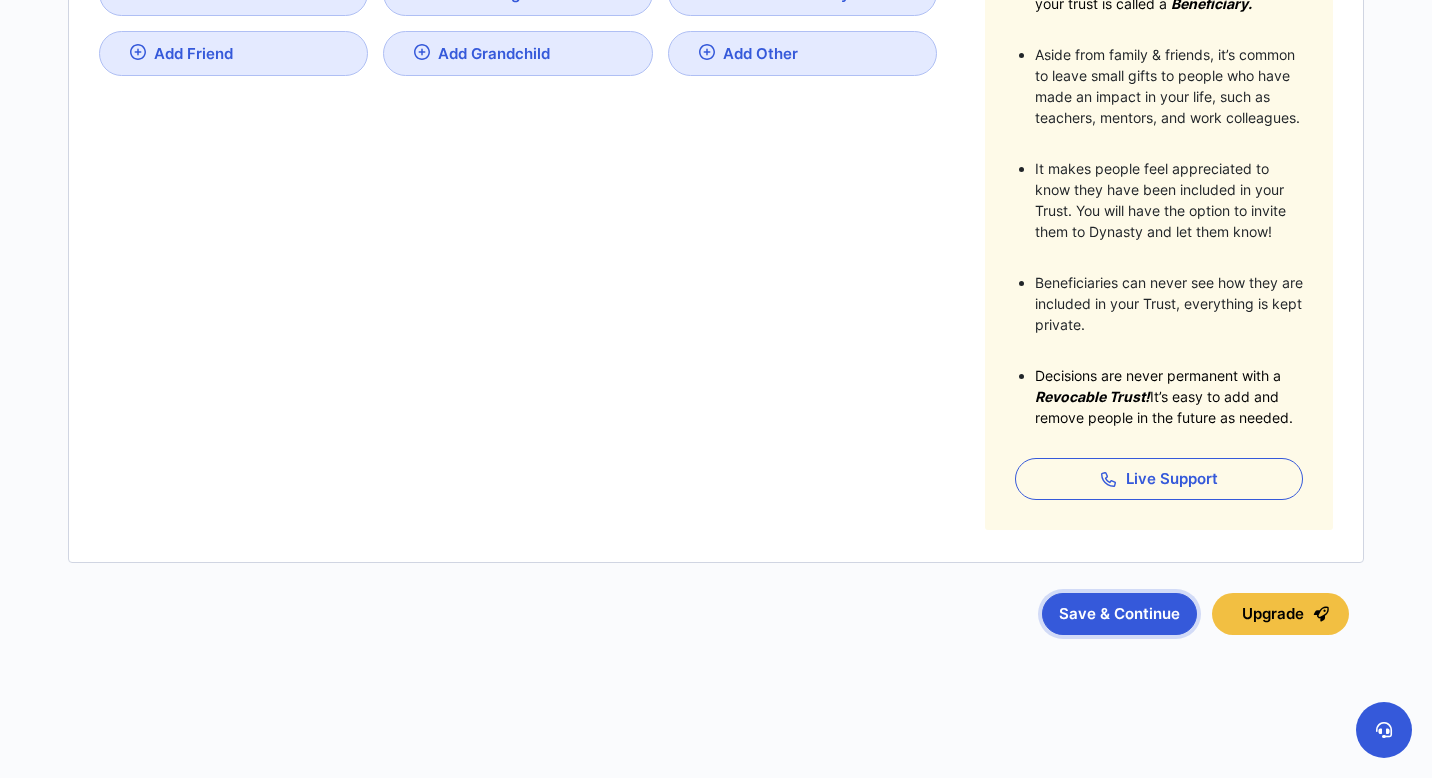 click on "Save & Continue" at bounding box center (1119, 614) 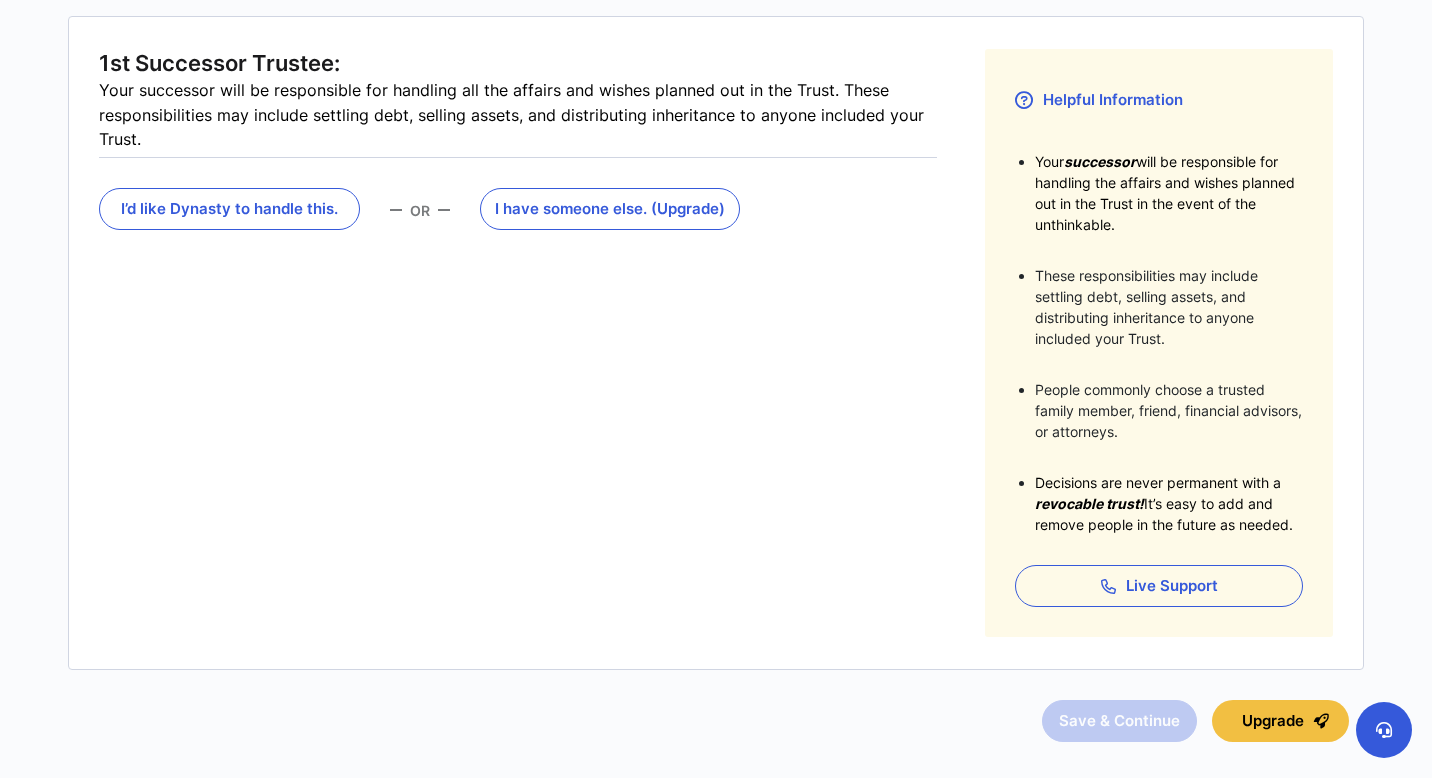scroll, scrollTop: 307, scrollLeft: 0, axis: vertical 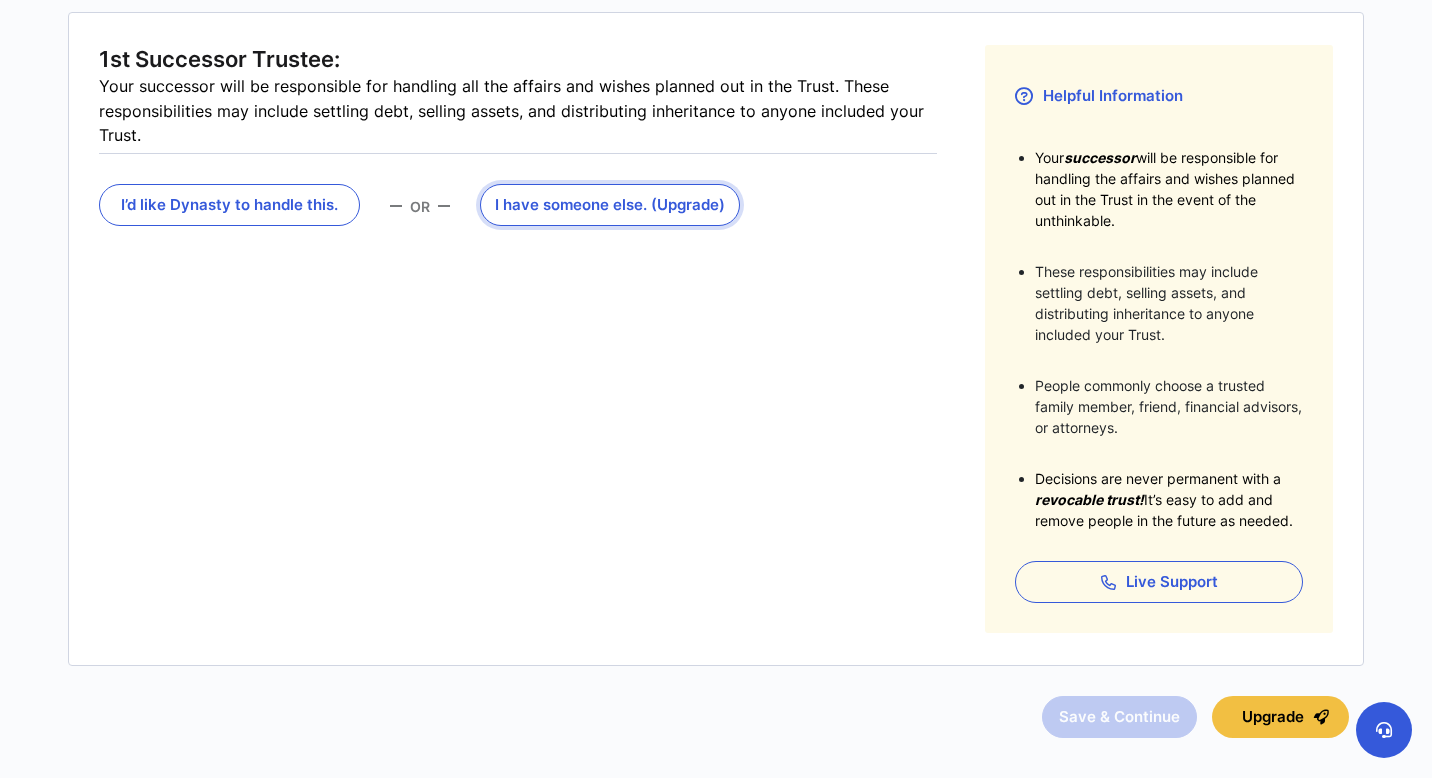 click on "I have someone else . (Upgrade)" at bounding box center [610, 205] 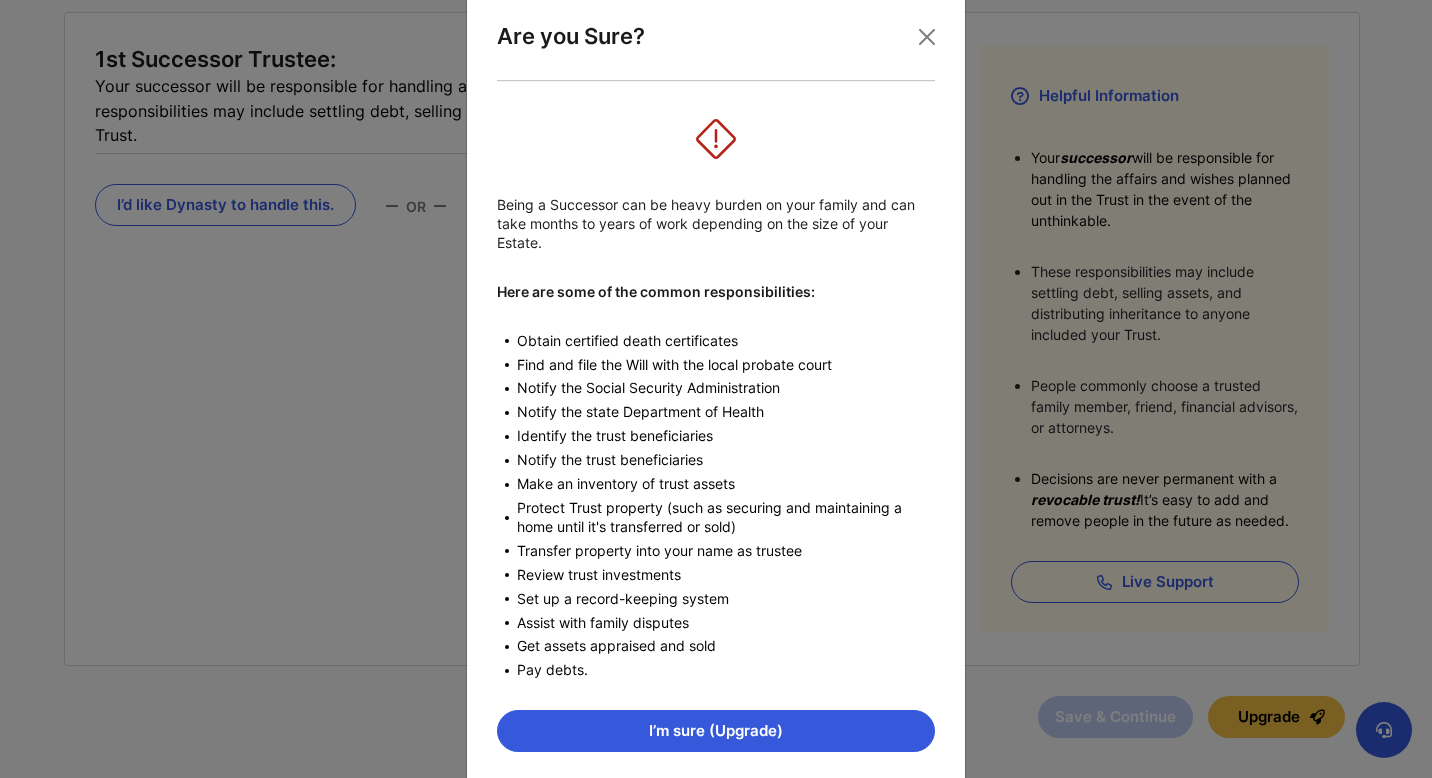 scroll, scrollTop: 0, scrollLeft: 0, axis: both 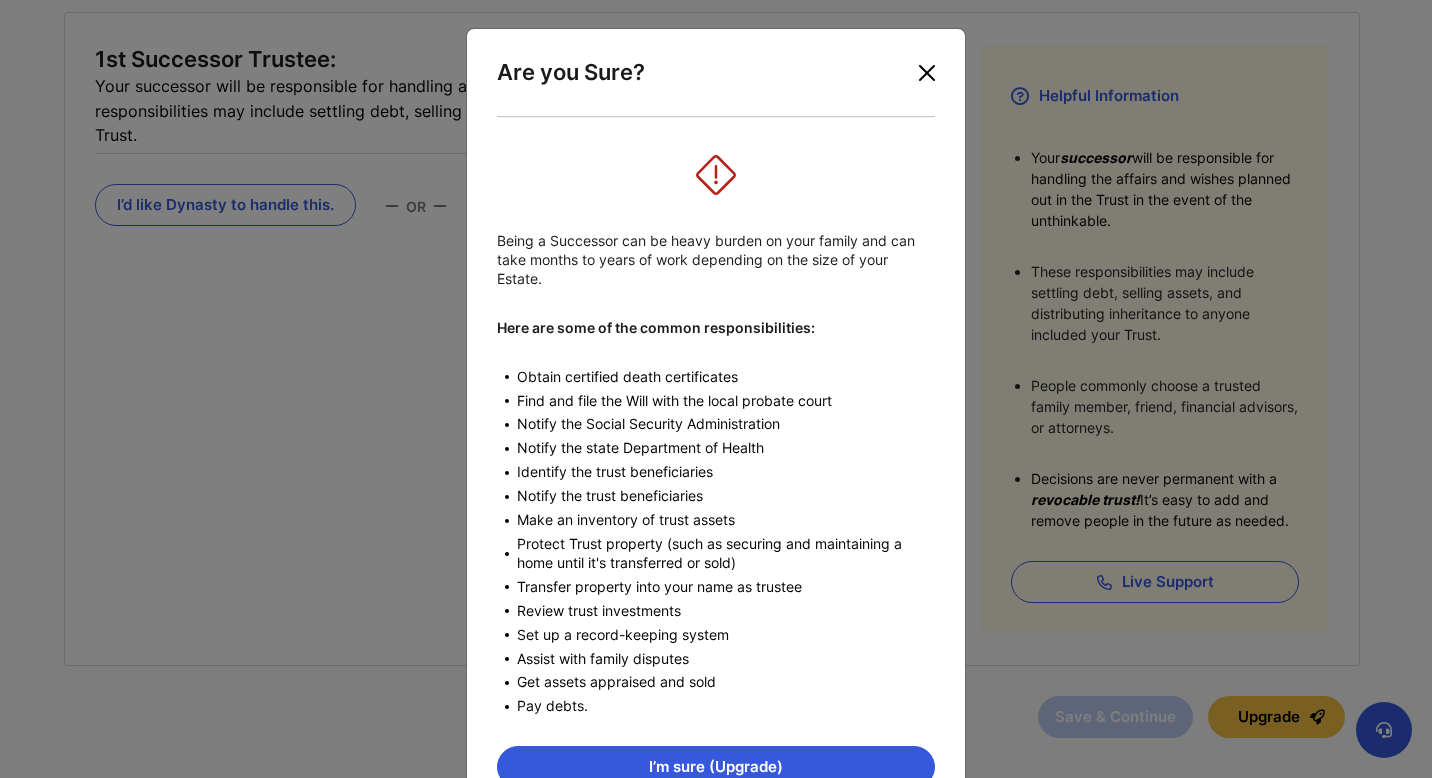 click at bounding box center [927, 73] 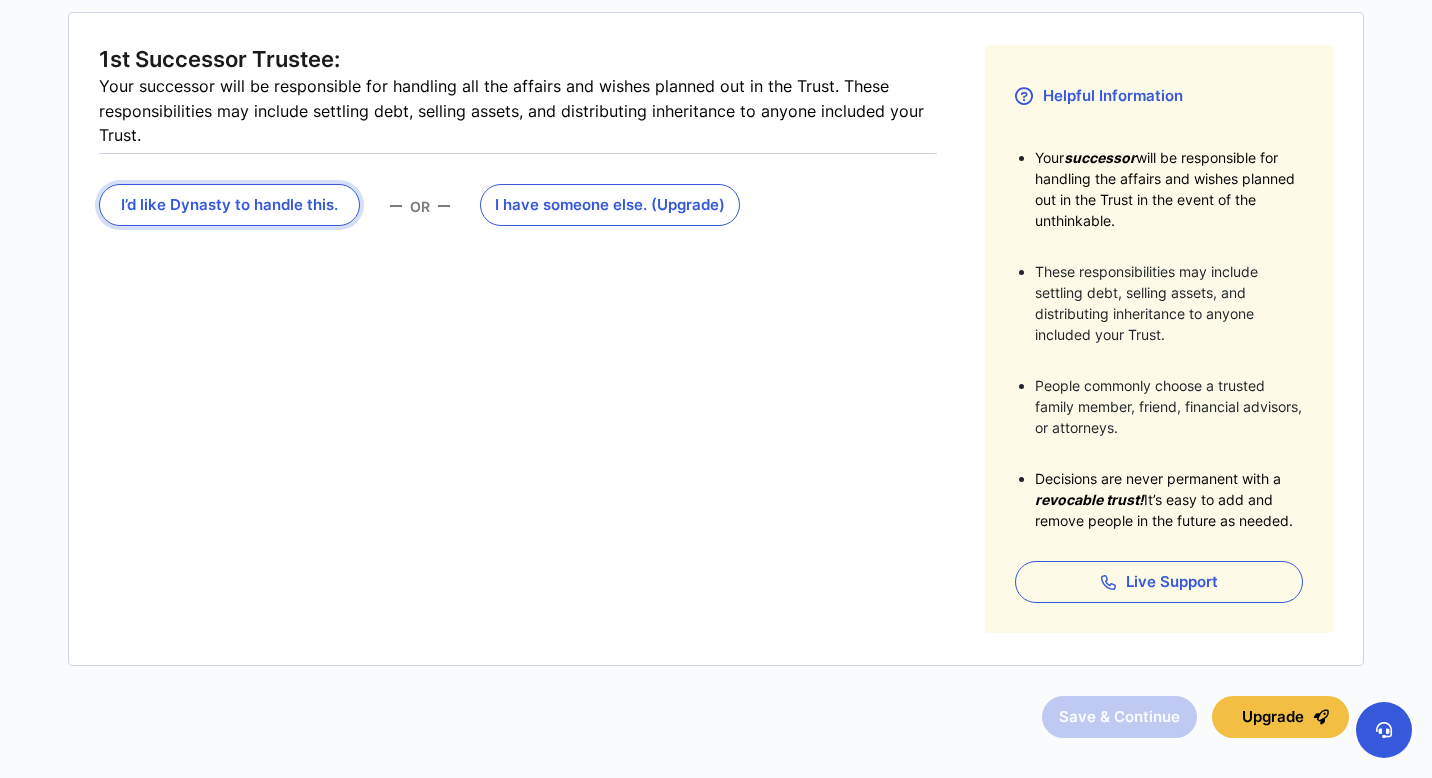click on "I’d like Dynasty to handle this." at bounding box center [229, 205] 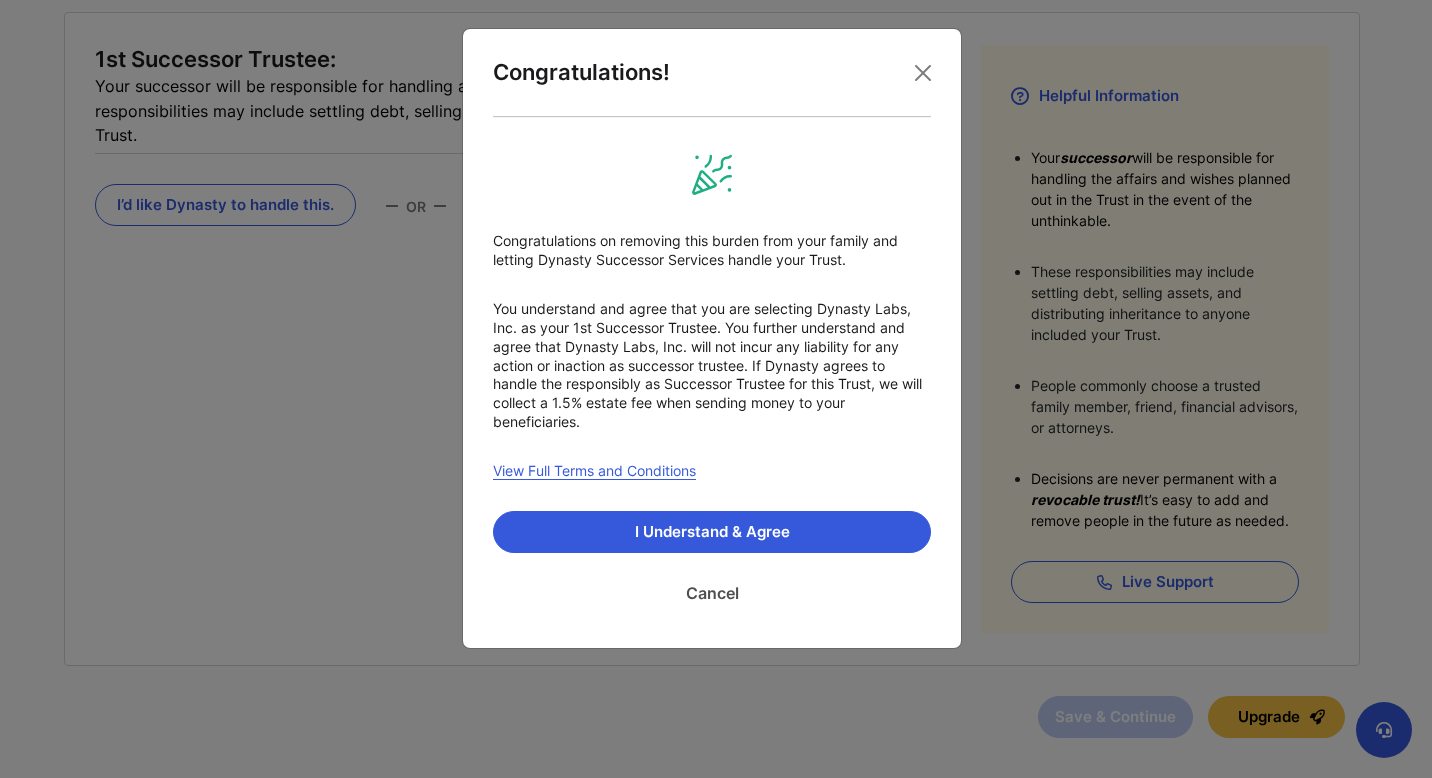click on "Cancel" at bounding box center (712, 593) 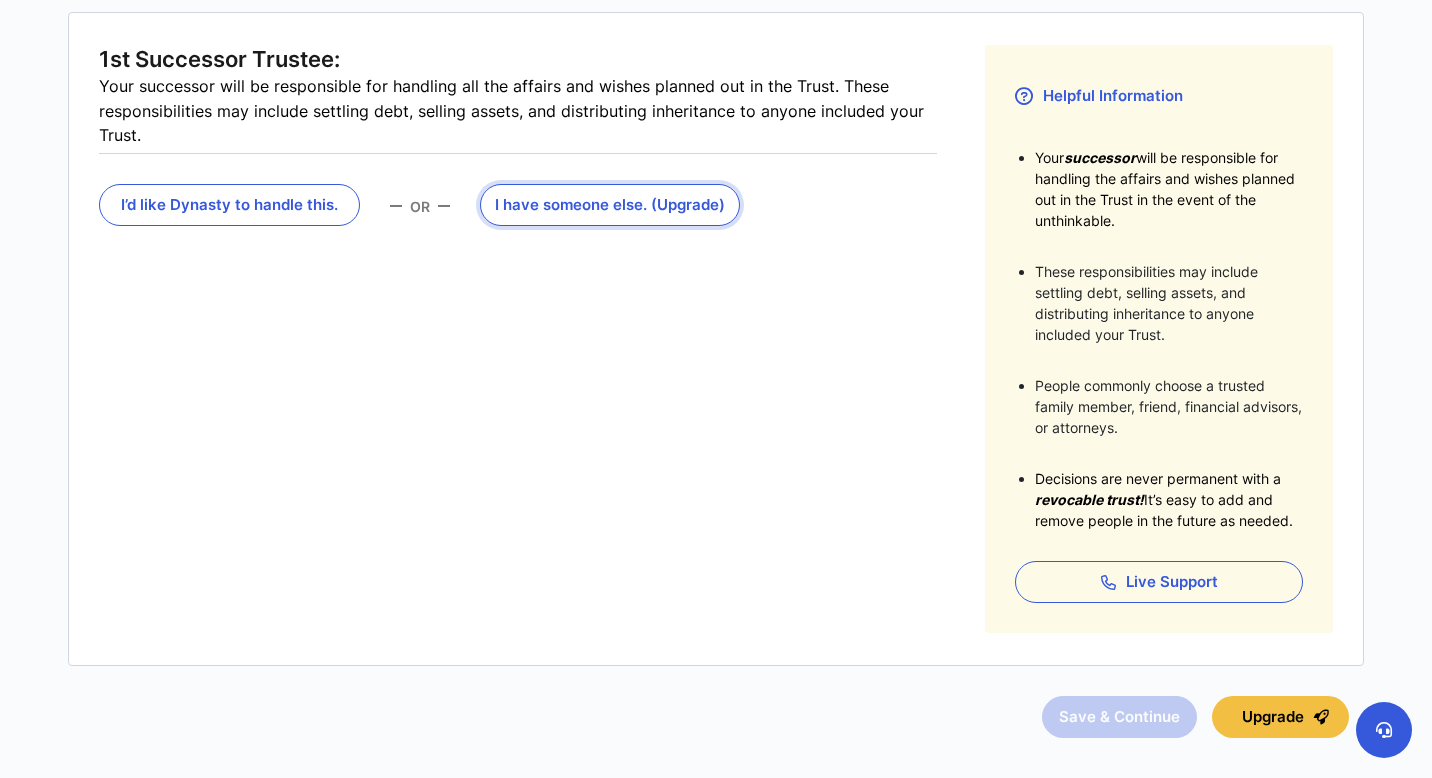 click on "I have someone else . (Upgrade)" at bounding box center [610, 205] 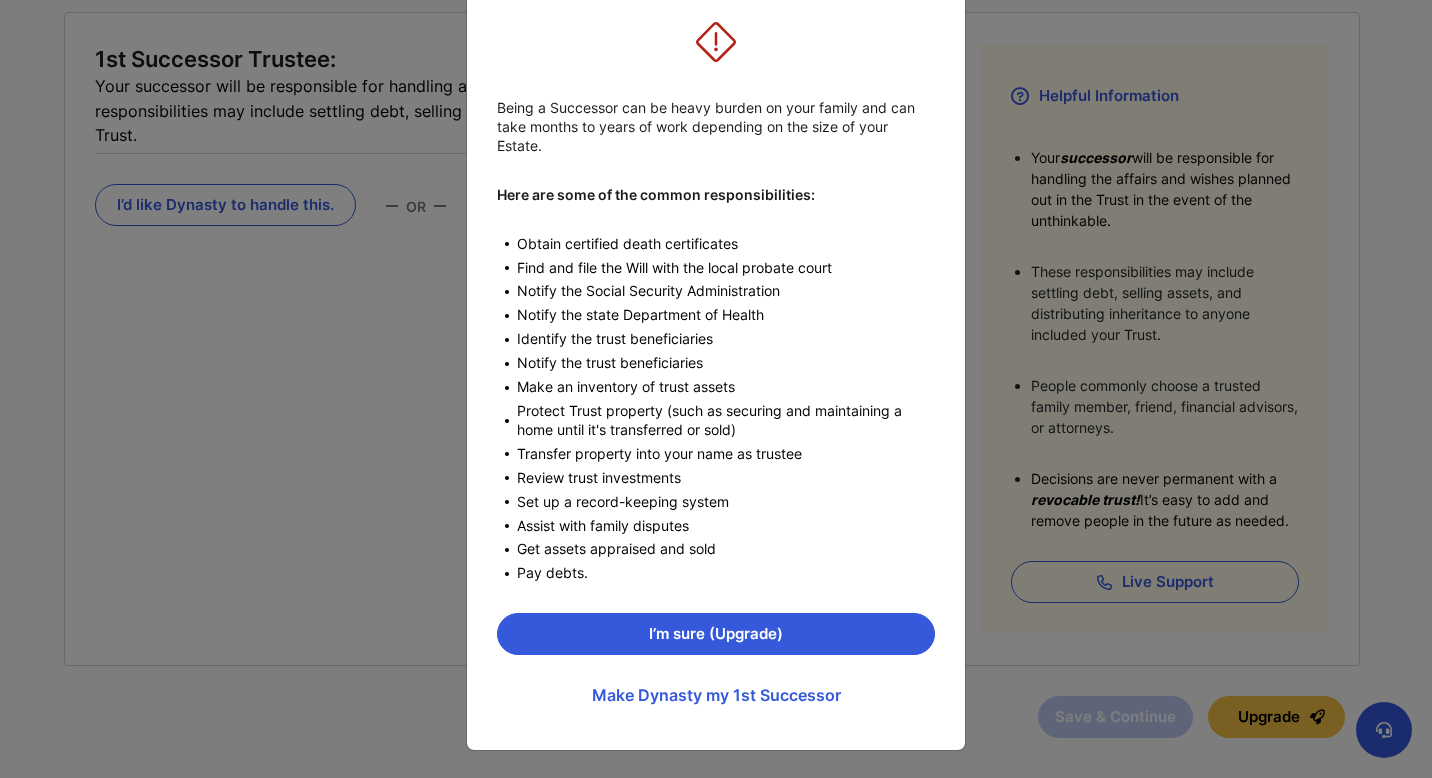 scroll, scrollTop: 134, scrollLeft: 0, axis: vertical 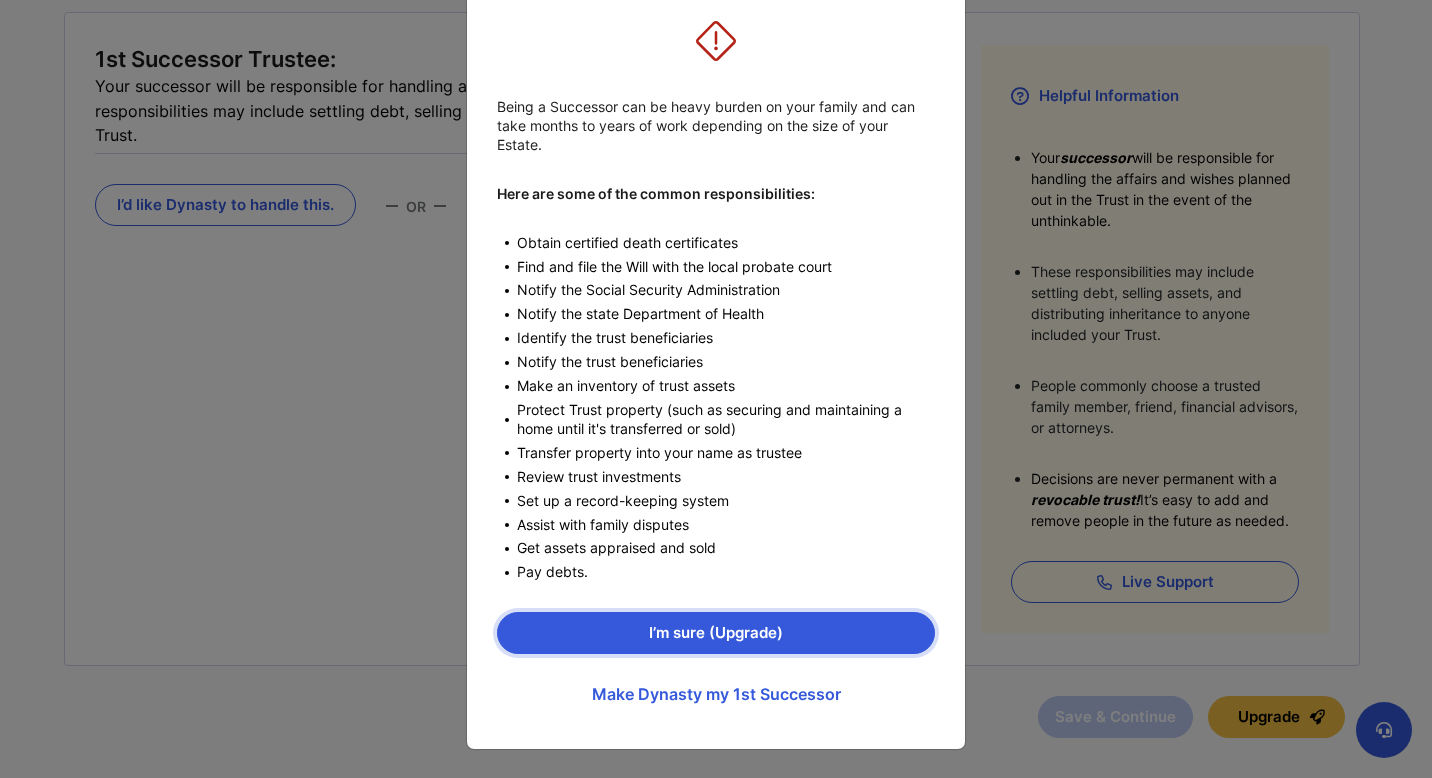 click on "I’m sure (Upgrade)" at bounding box center (716, 633) 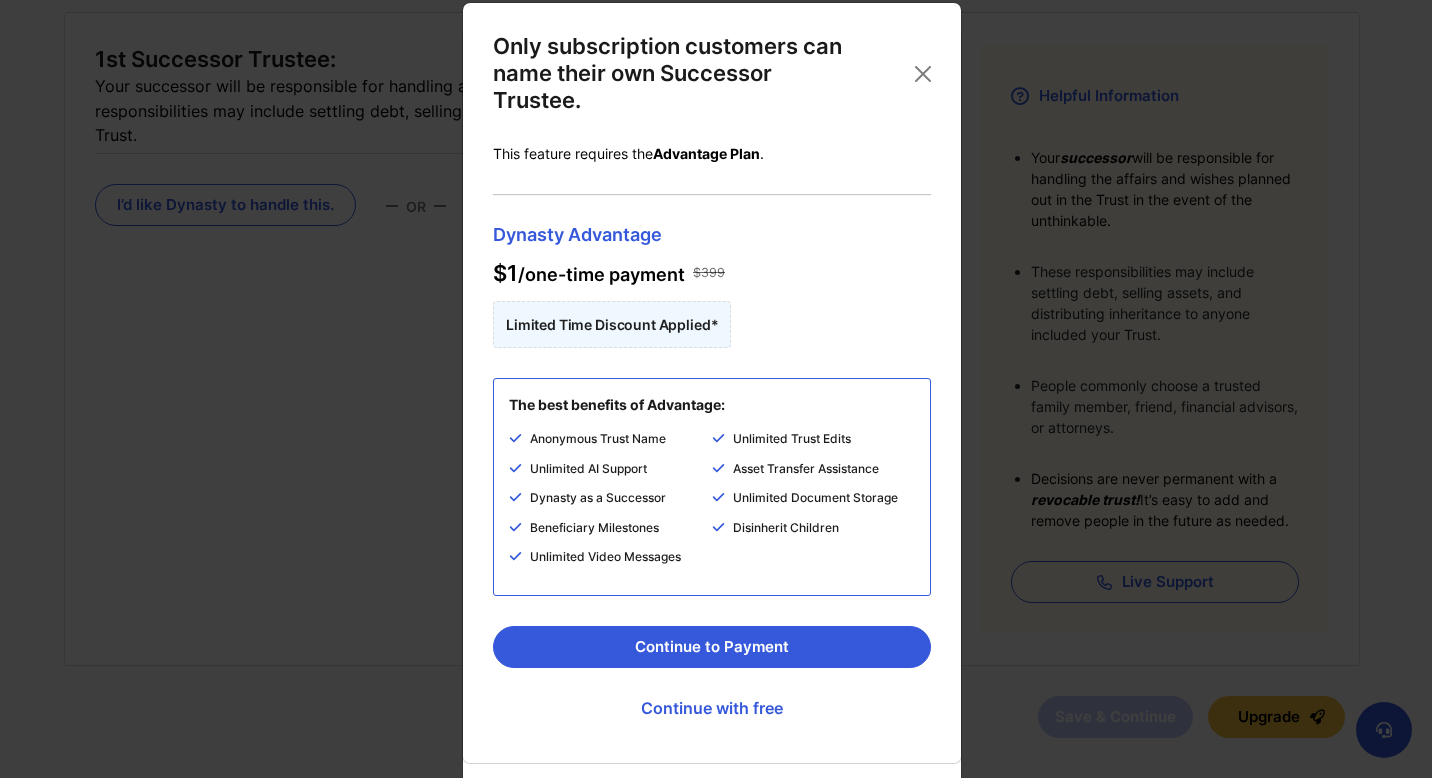 scroll, scrollTop: 41, scrollLeft: 0, axis: vertical 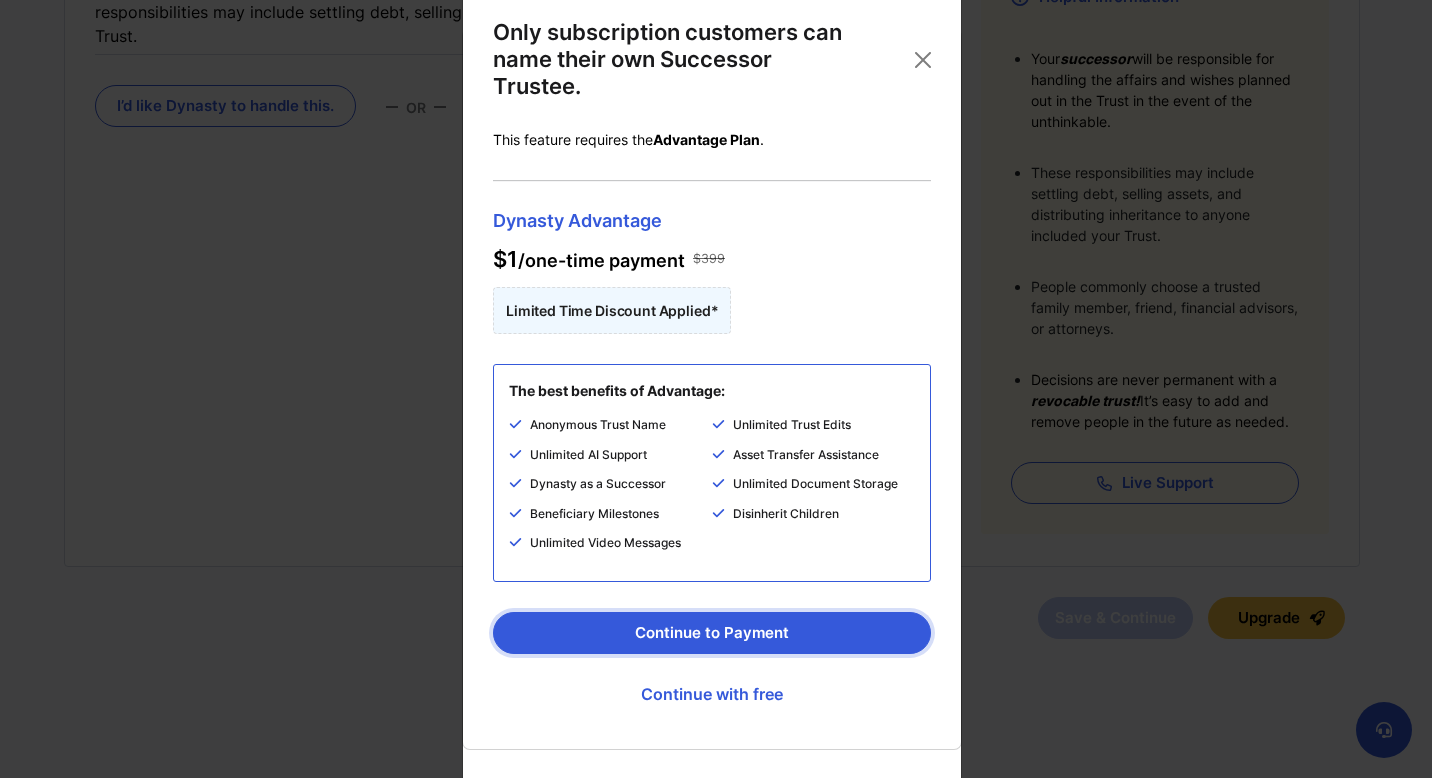 click on "Continue to Payment" at bounding box center [712, 633] 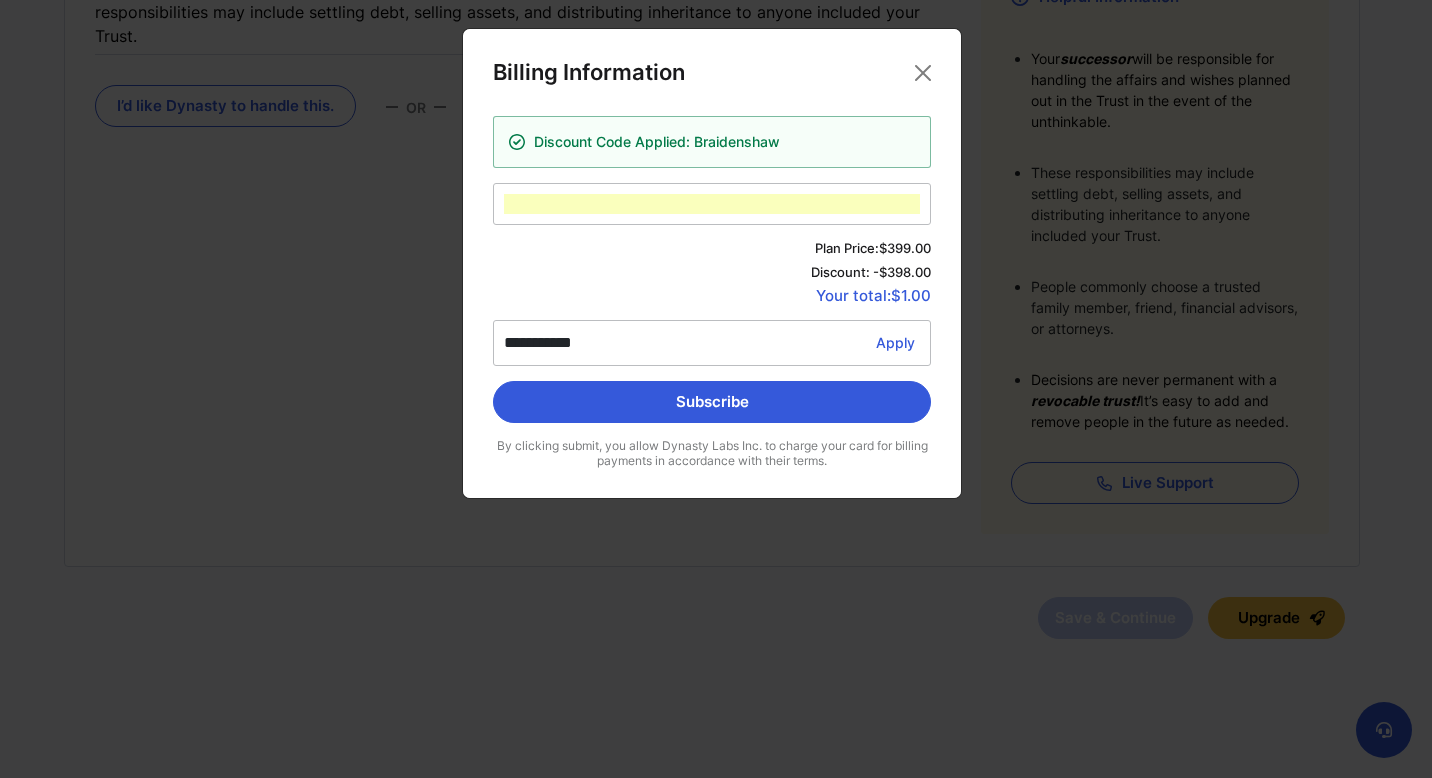 click on "Your total:  $1.00" at bounding box center [712, 296] 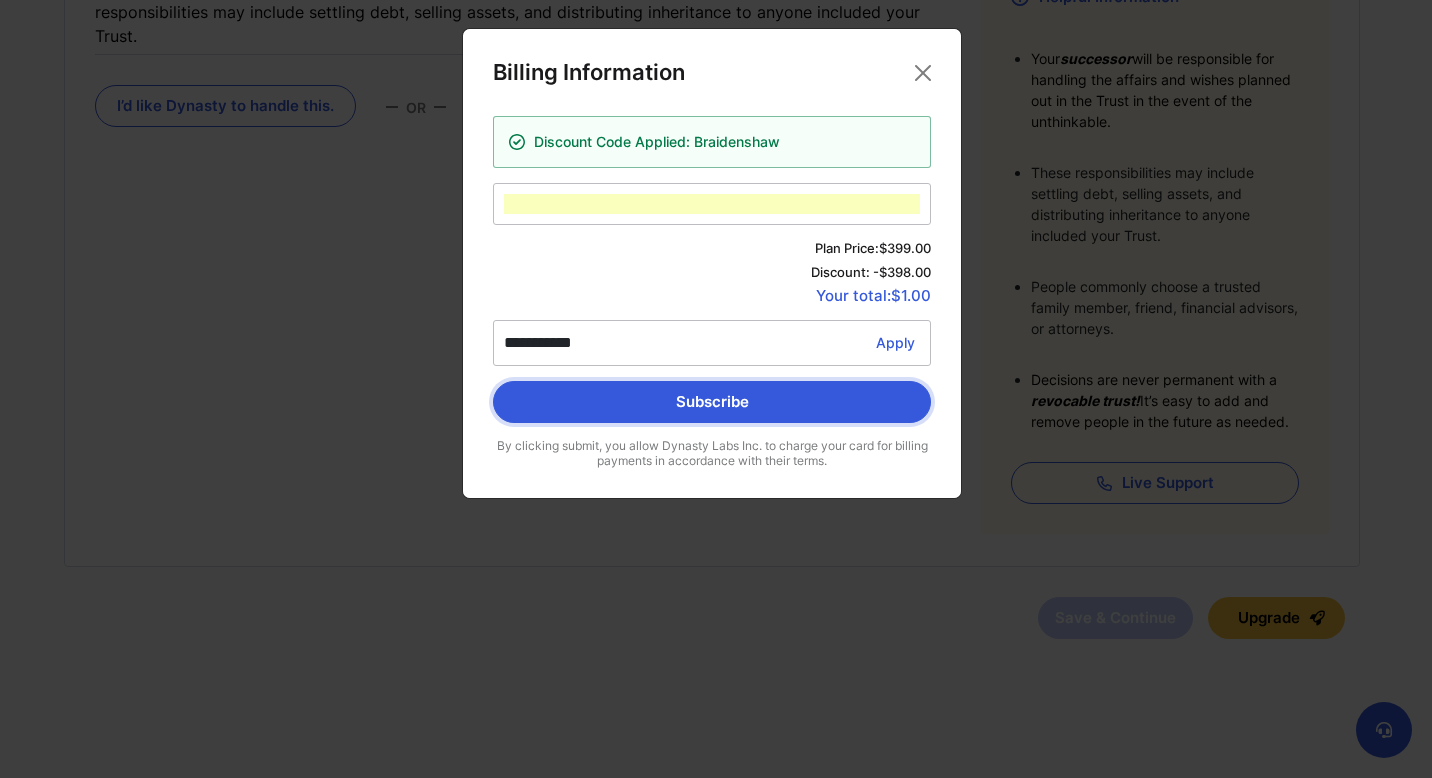 click on "Subscribe" at bounding box center [712, 402] 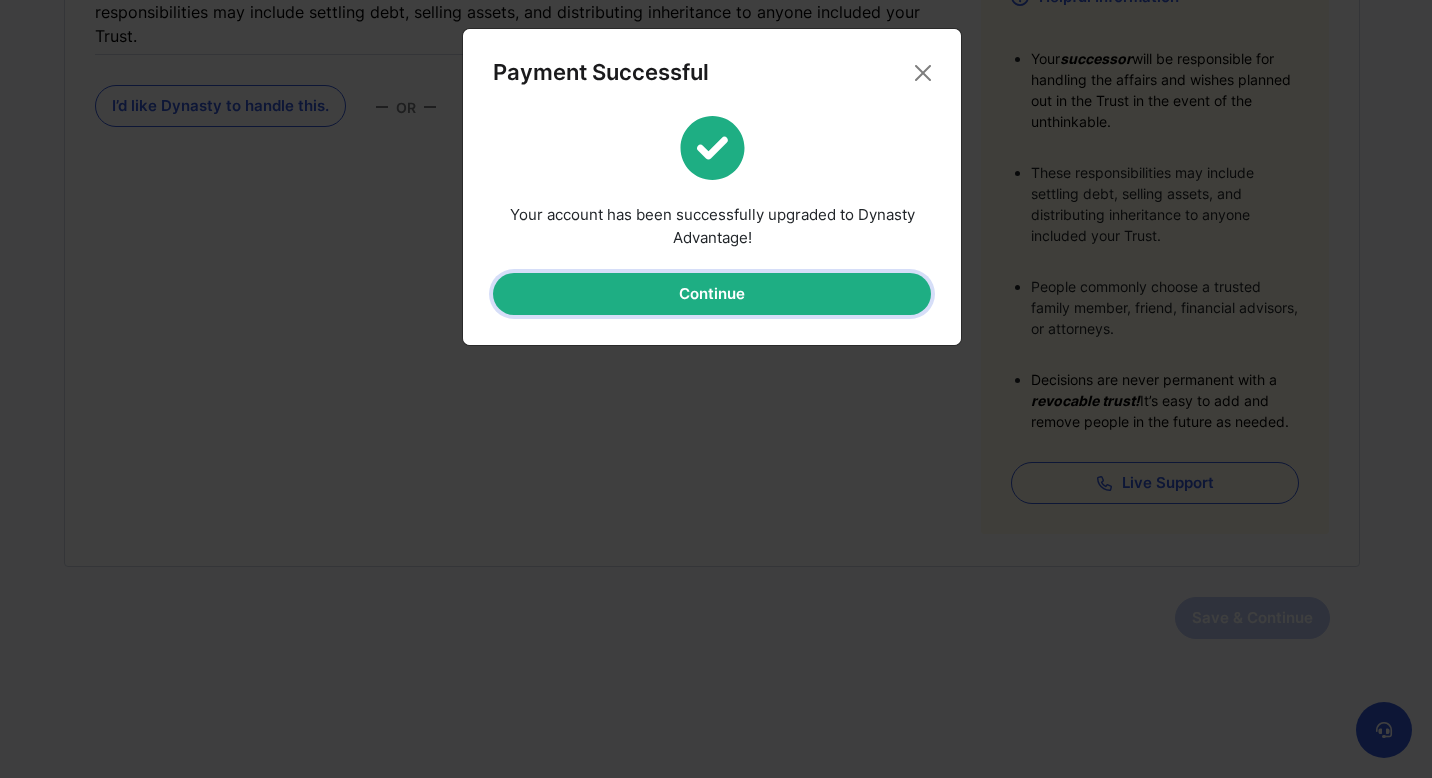 click on "Continue" at bounding box center [712, 294] 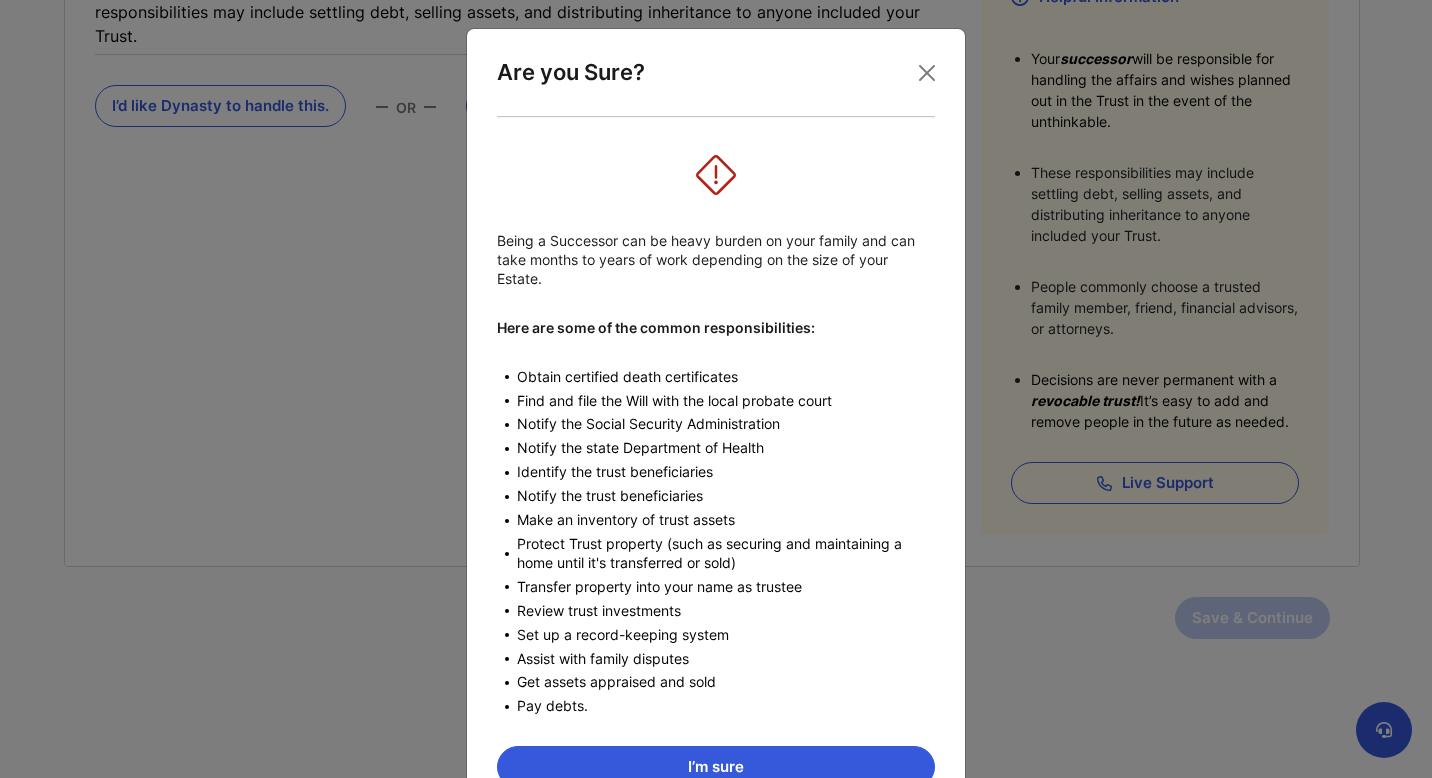 scroll, scrollTop: 134, scrollLeft: 0, axis: vertical 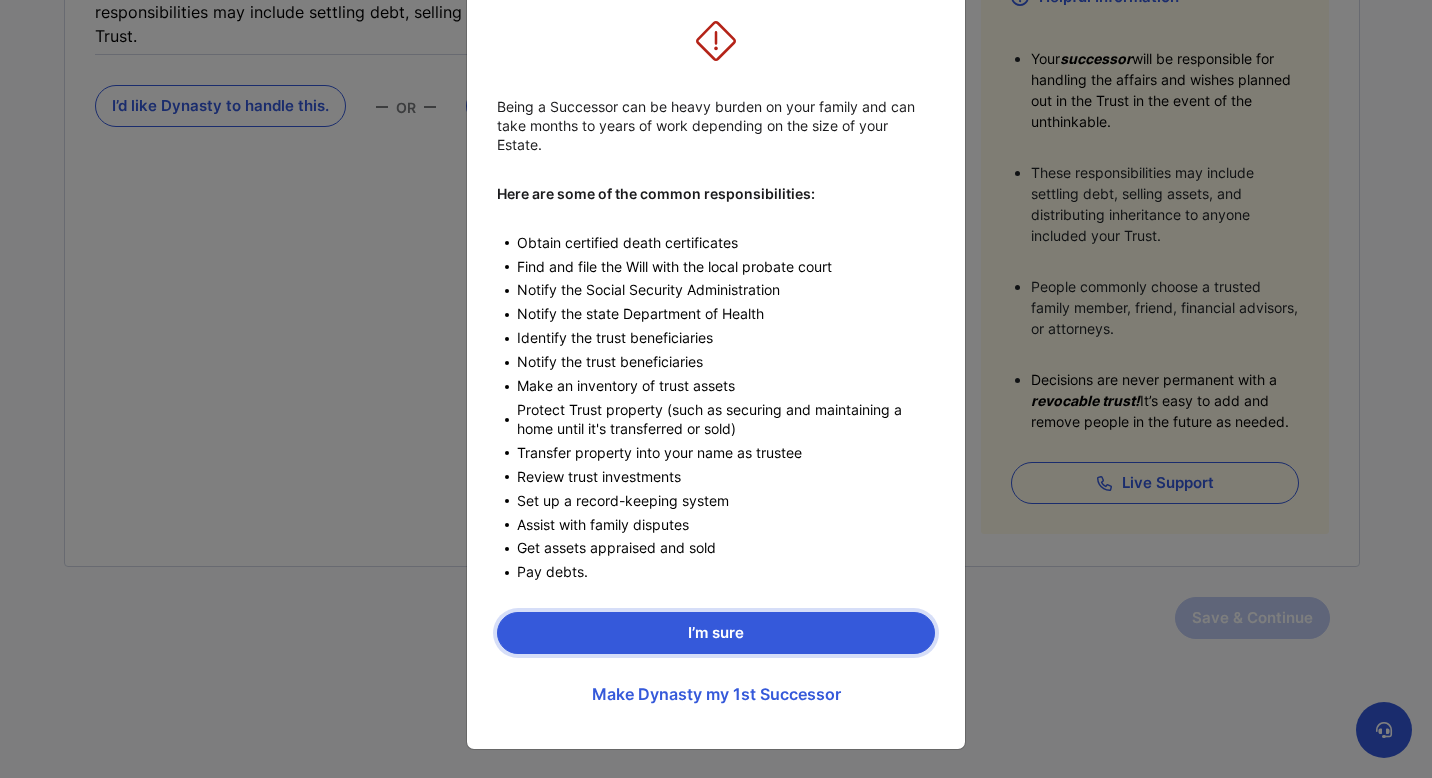 click on "I’m sure" at bounding box center [716, 633] 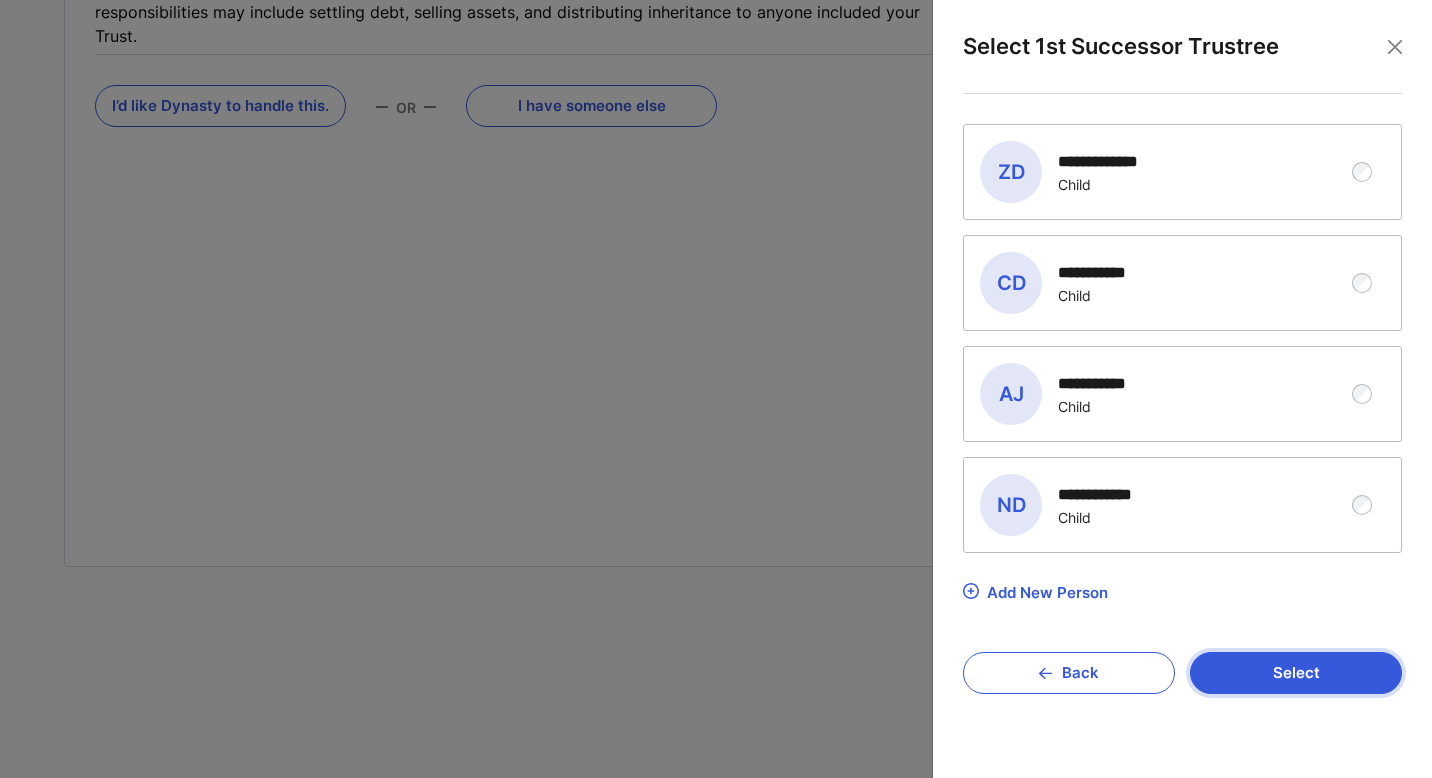 click on "Select" at bounding box center (1296, 673) 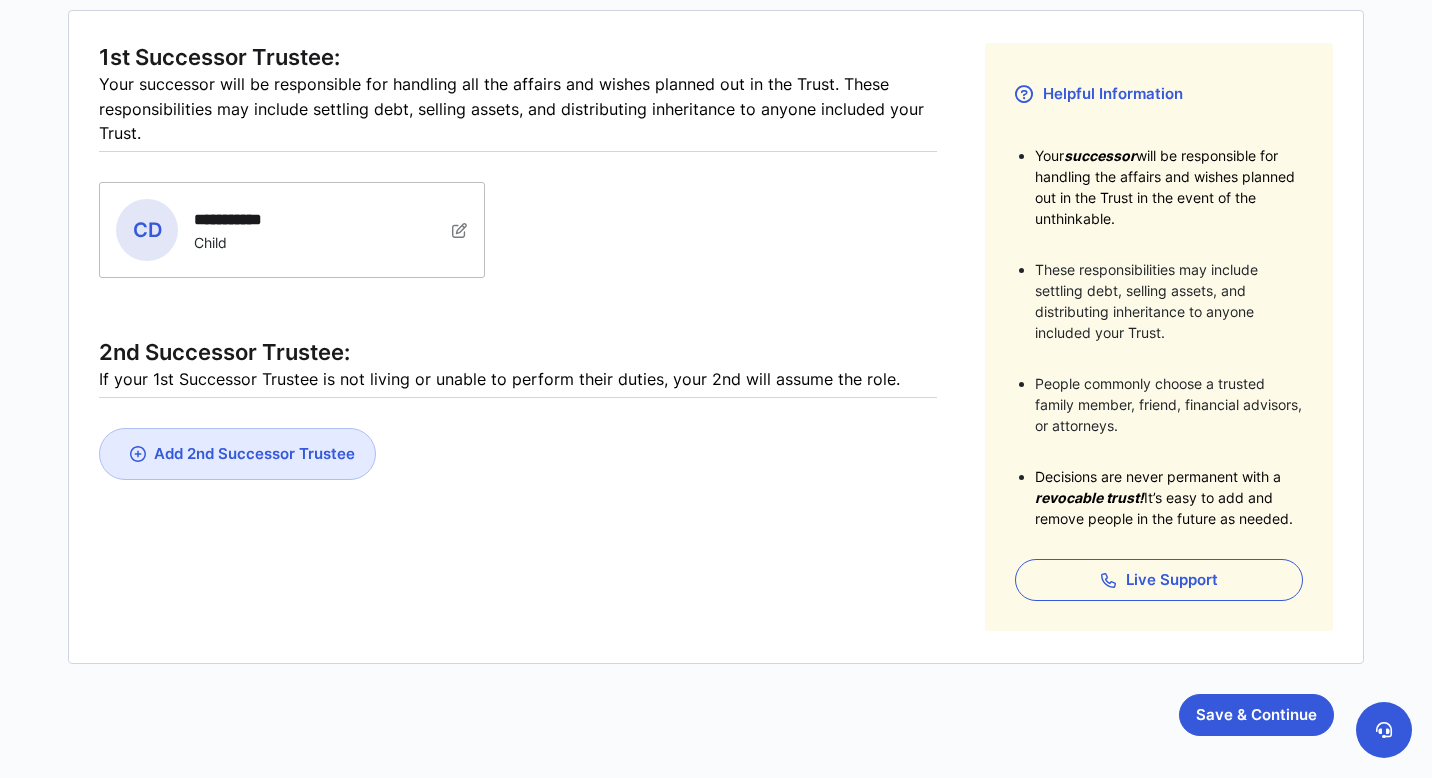 scroll, scrollTop: 311, scrollLeft: 0, axis: vertical 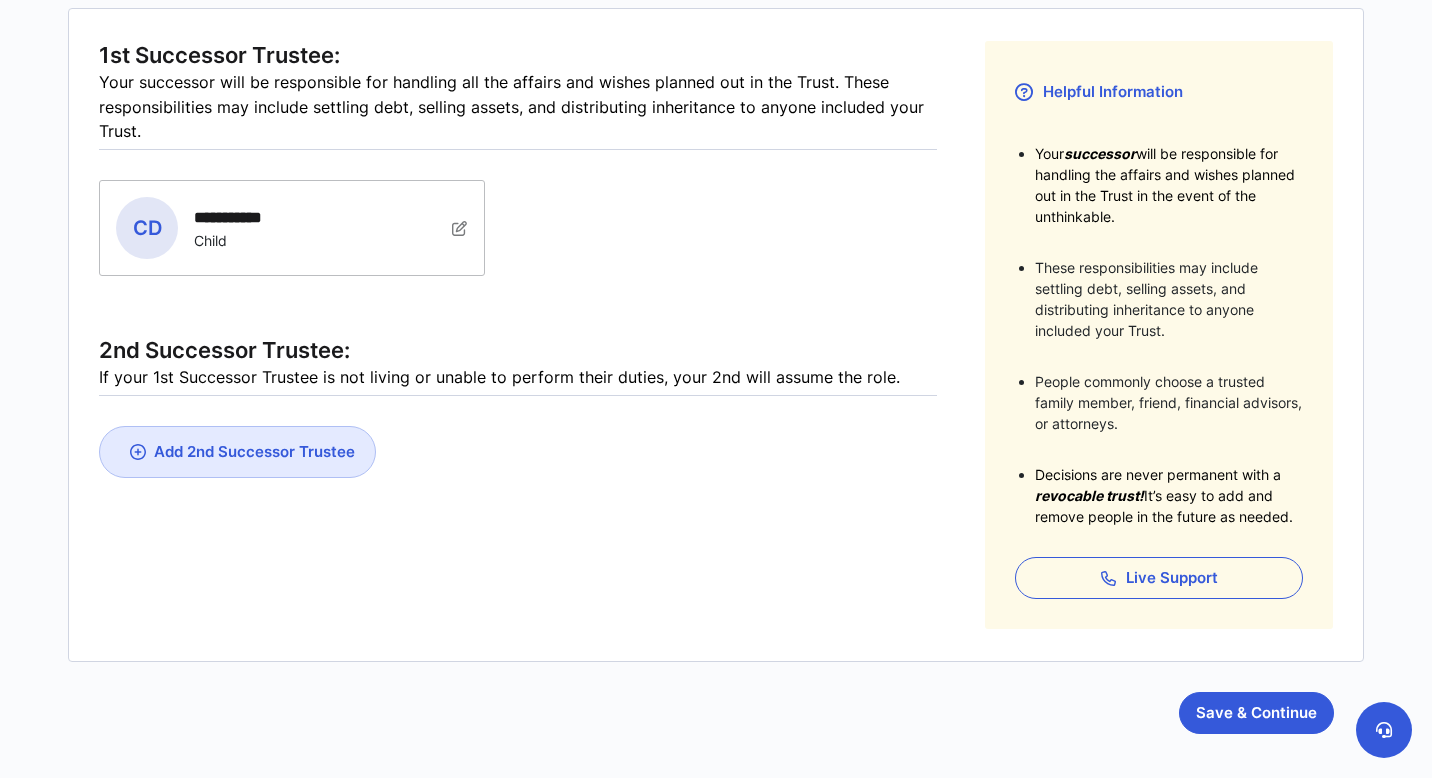 click on "Add 2nd Successor Trustee" at bounding box center (254, 451) 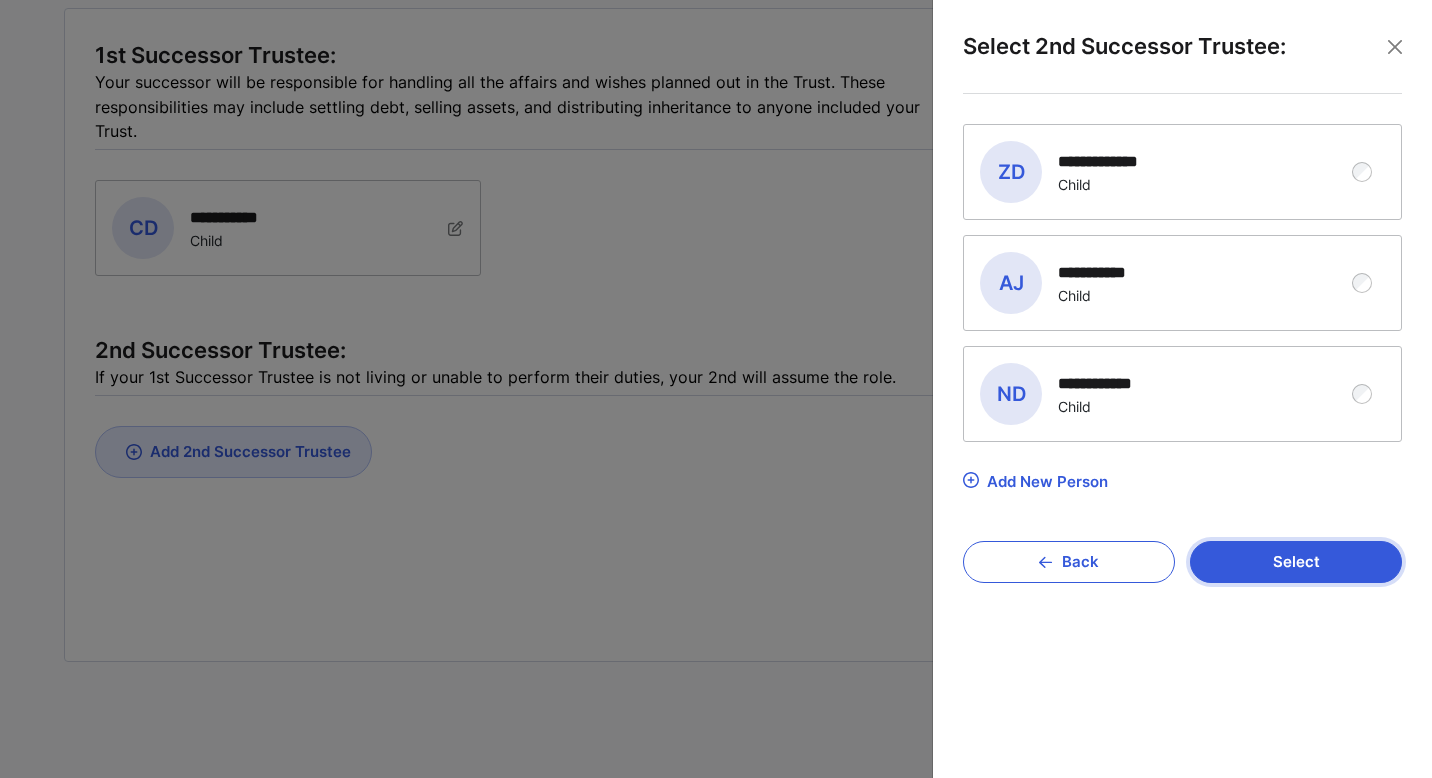 click on "Select" at bounding box center (1296, 562) 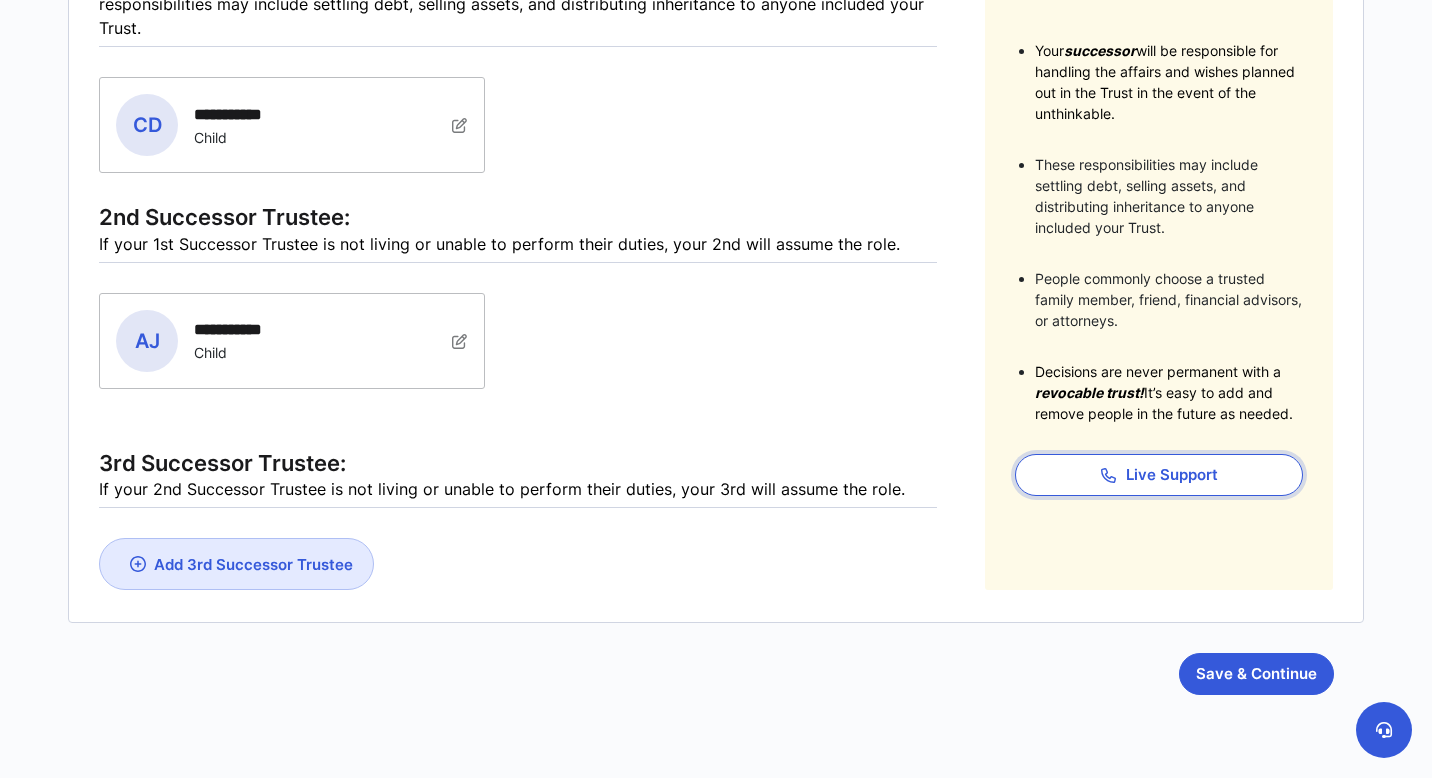 scroll, scrollTop: 421, scrollLeft: 0, axis: vertical 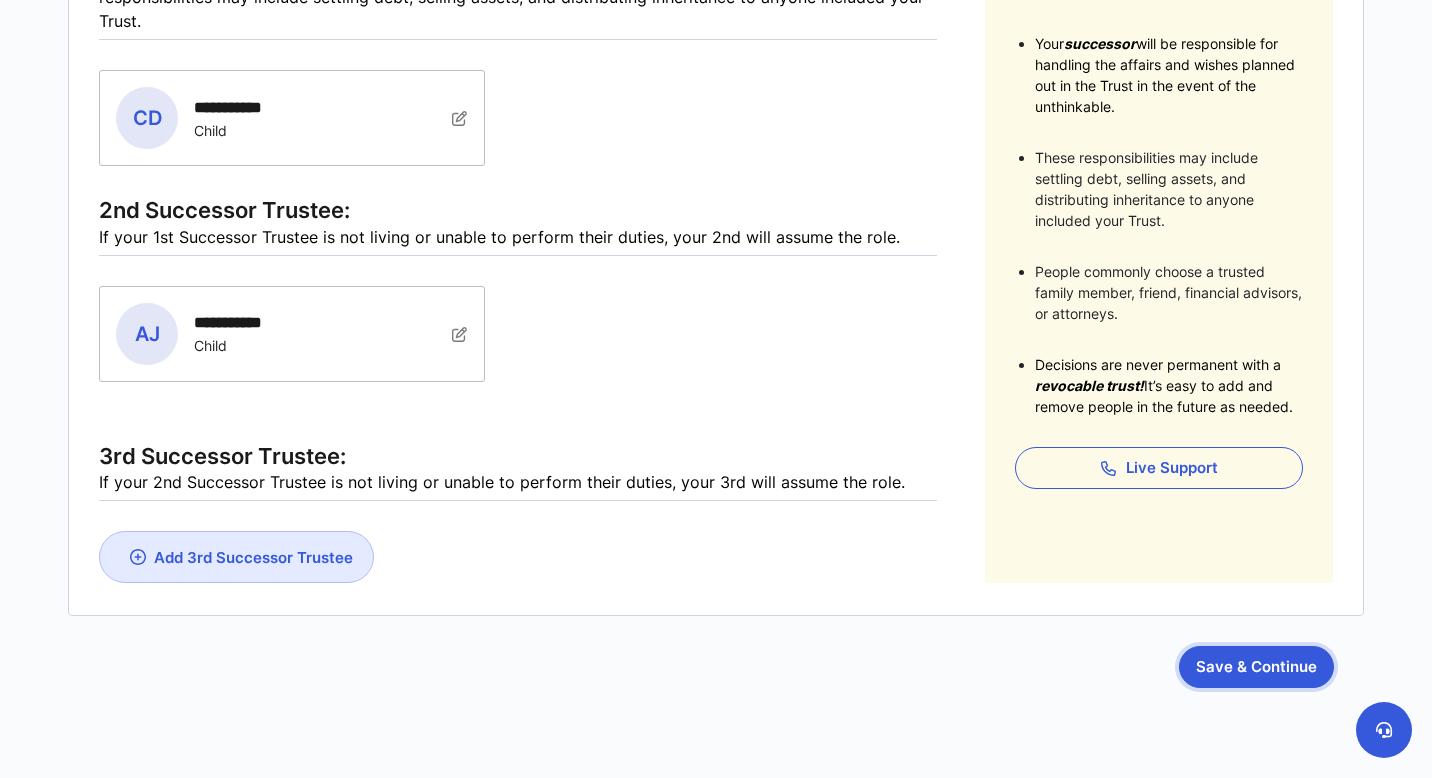 click on "Save & Continue" at bounding box center [1256, 667] 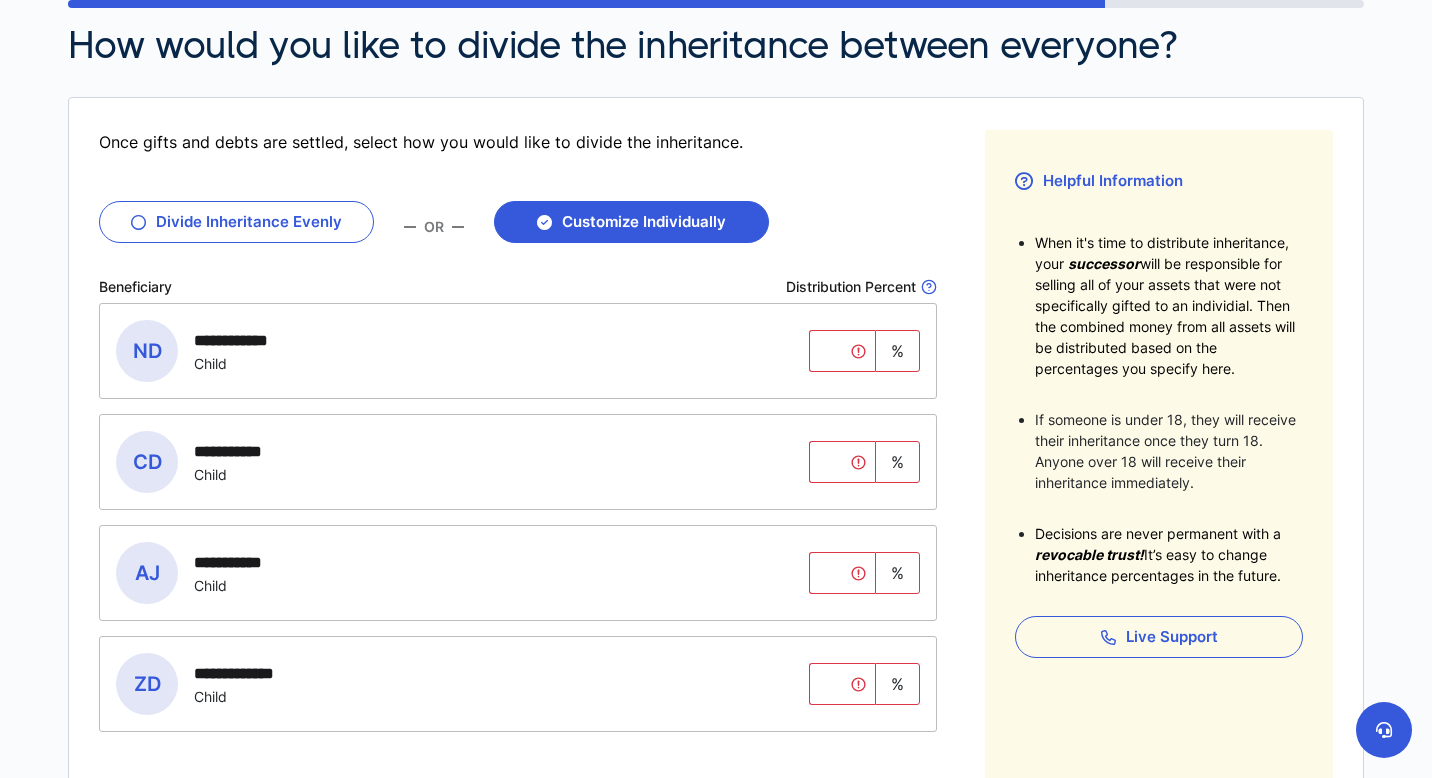 scroll, scrollTop: 236, scrollLeft: 0, axis: vertical 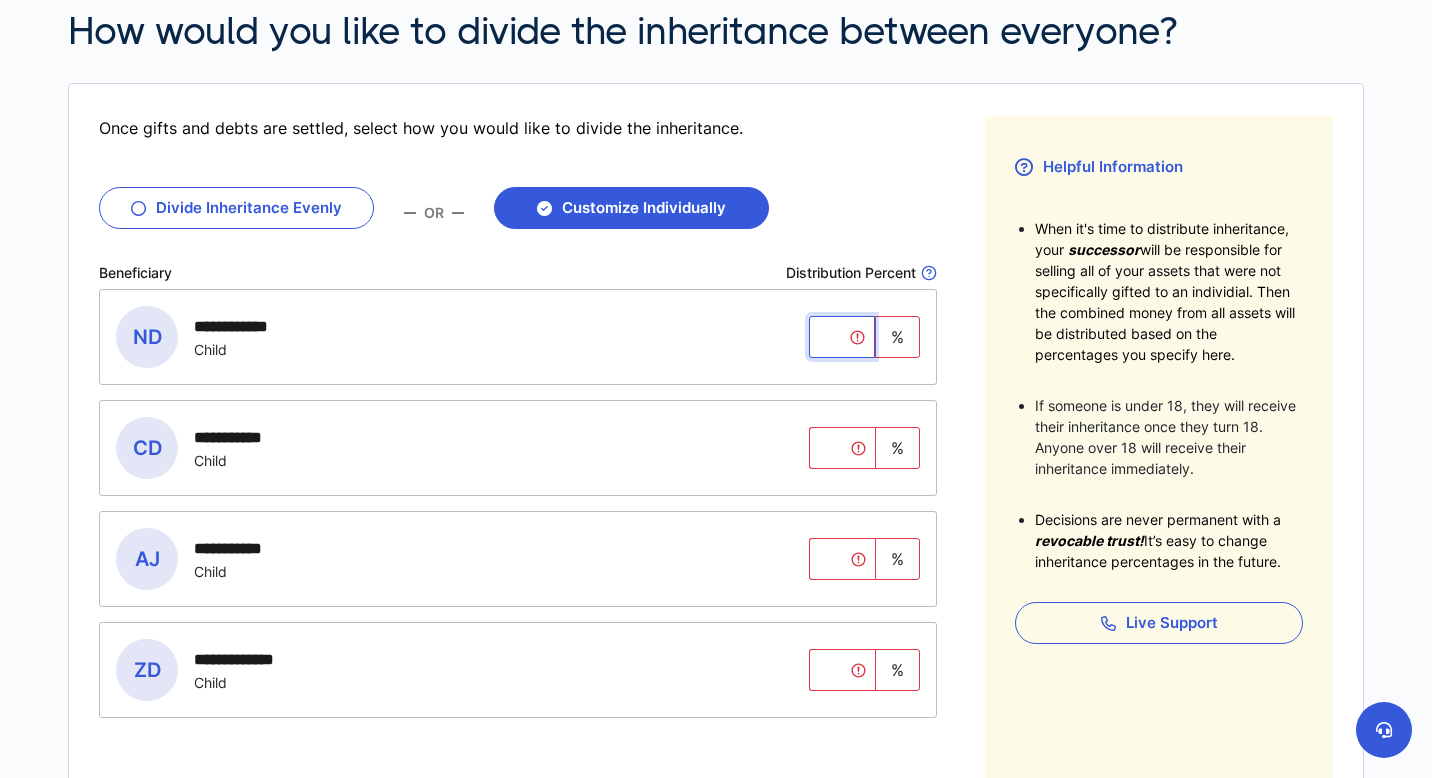 drag, startPoint x: 868, startPoint y: 336, endPoint x: 837, endPoint y: 338, distance: 31.06445 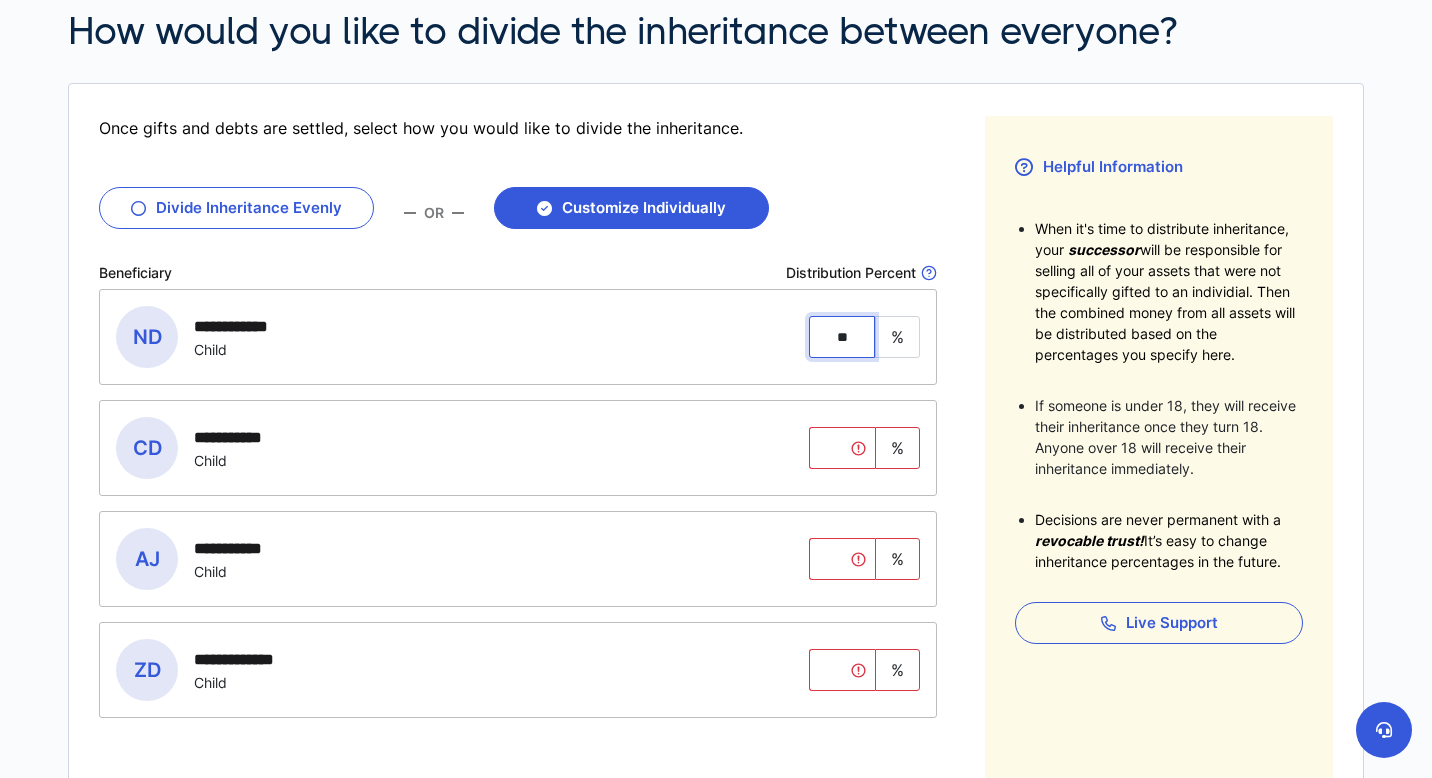 type on "**" 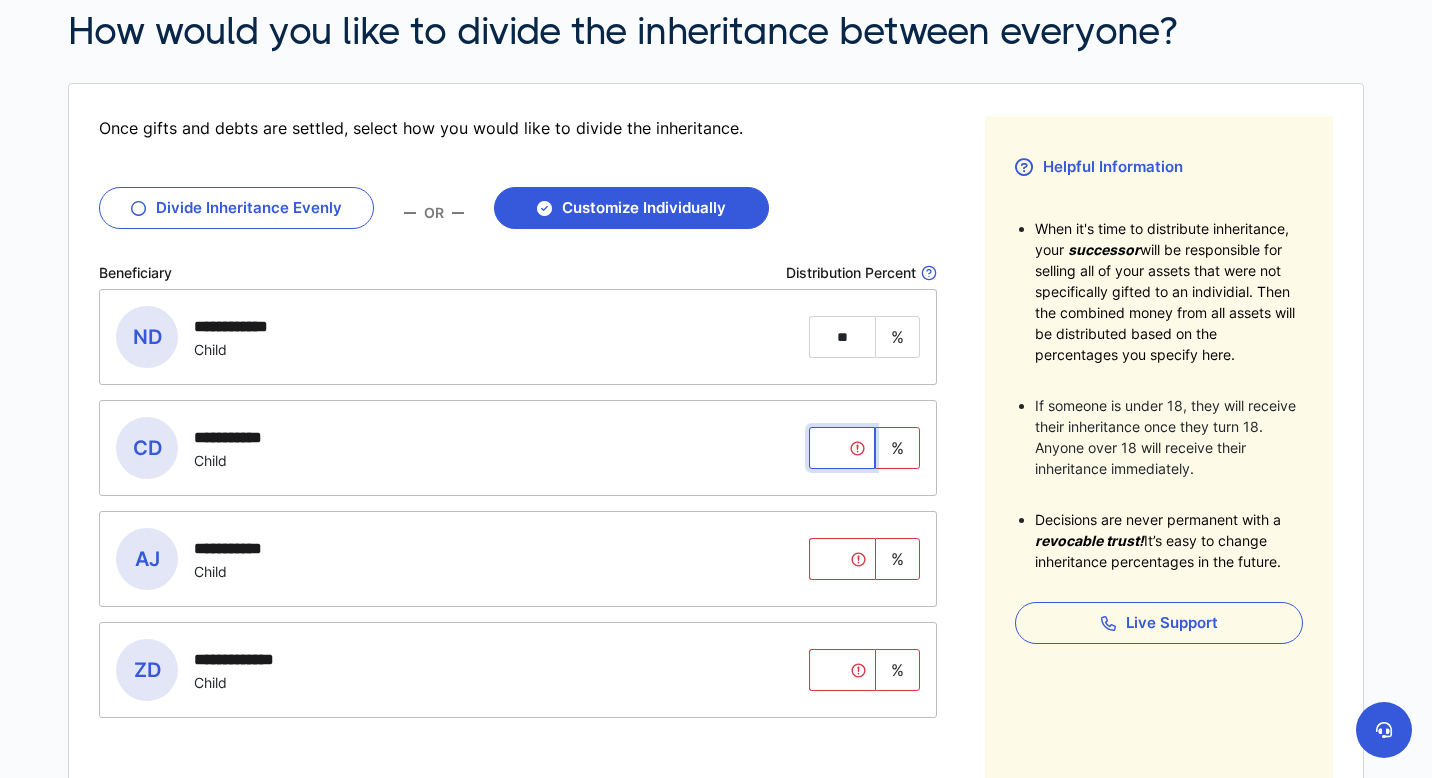 drag, startPoint x: 865, startPoint y: 450, endPoint x: 840, endPoint y: 450, distance: 25 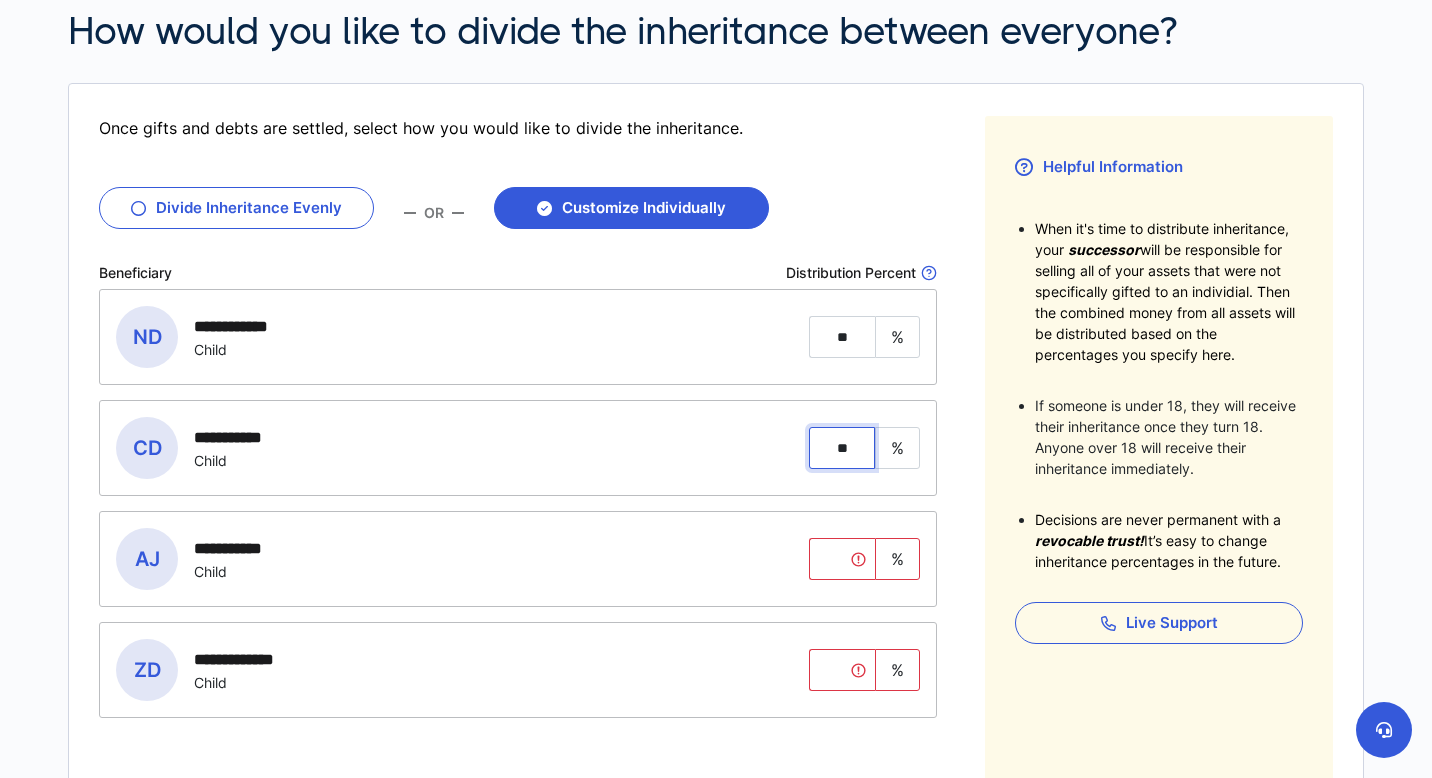 type on "**" 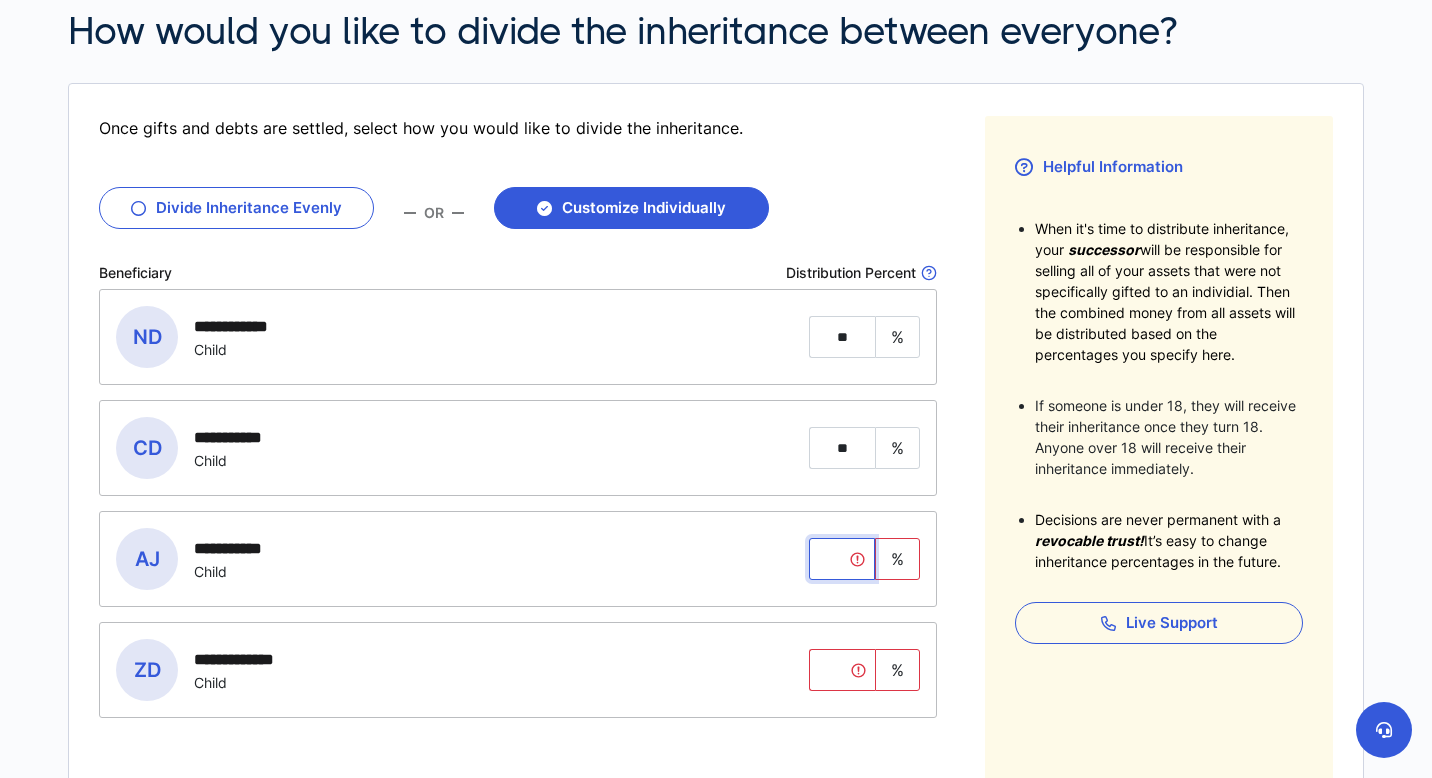 drag, startPoint x: 865, startPoint y: 561, endPoint x: 837, endPoint y: 561, distance: 28 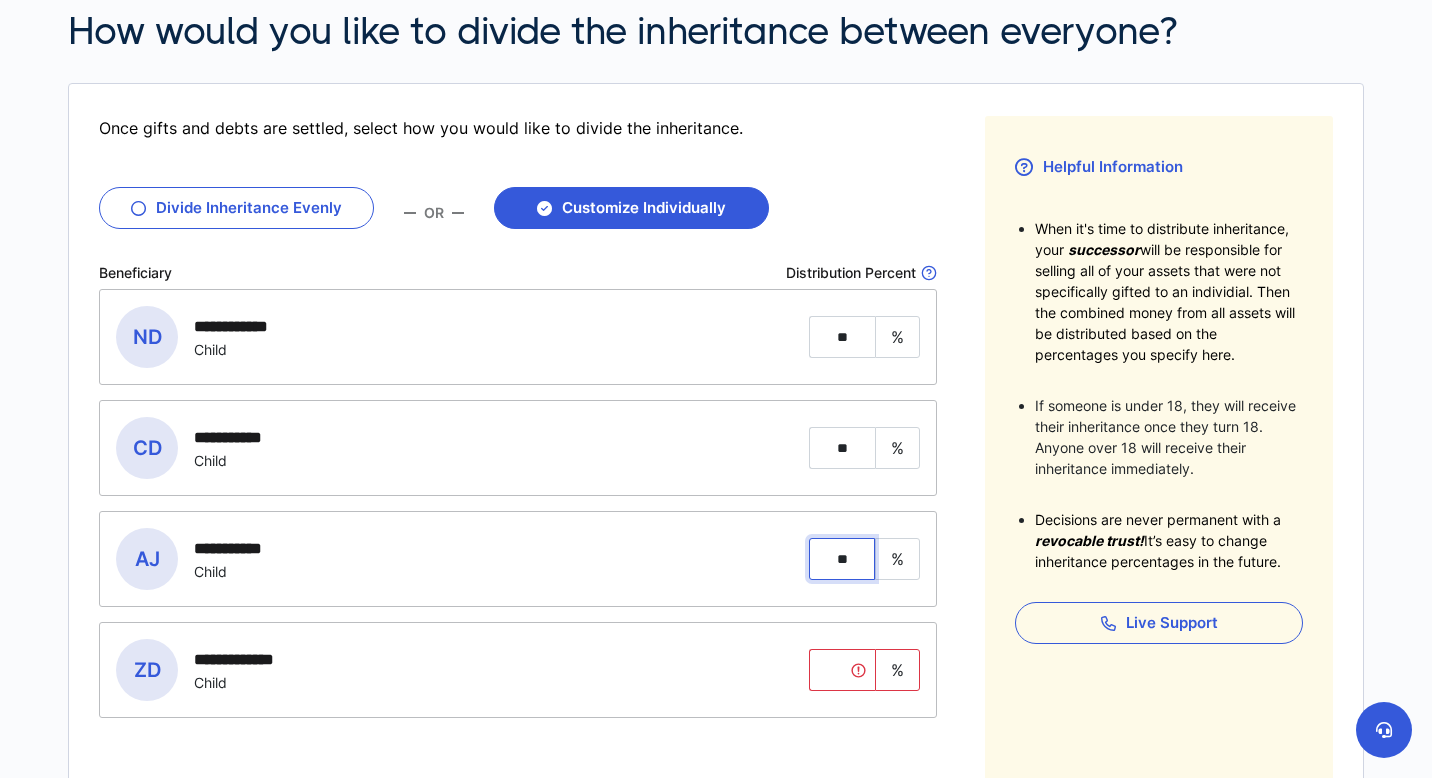 type on "**" 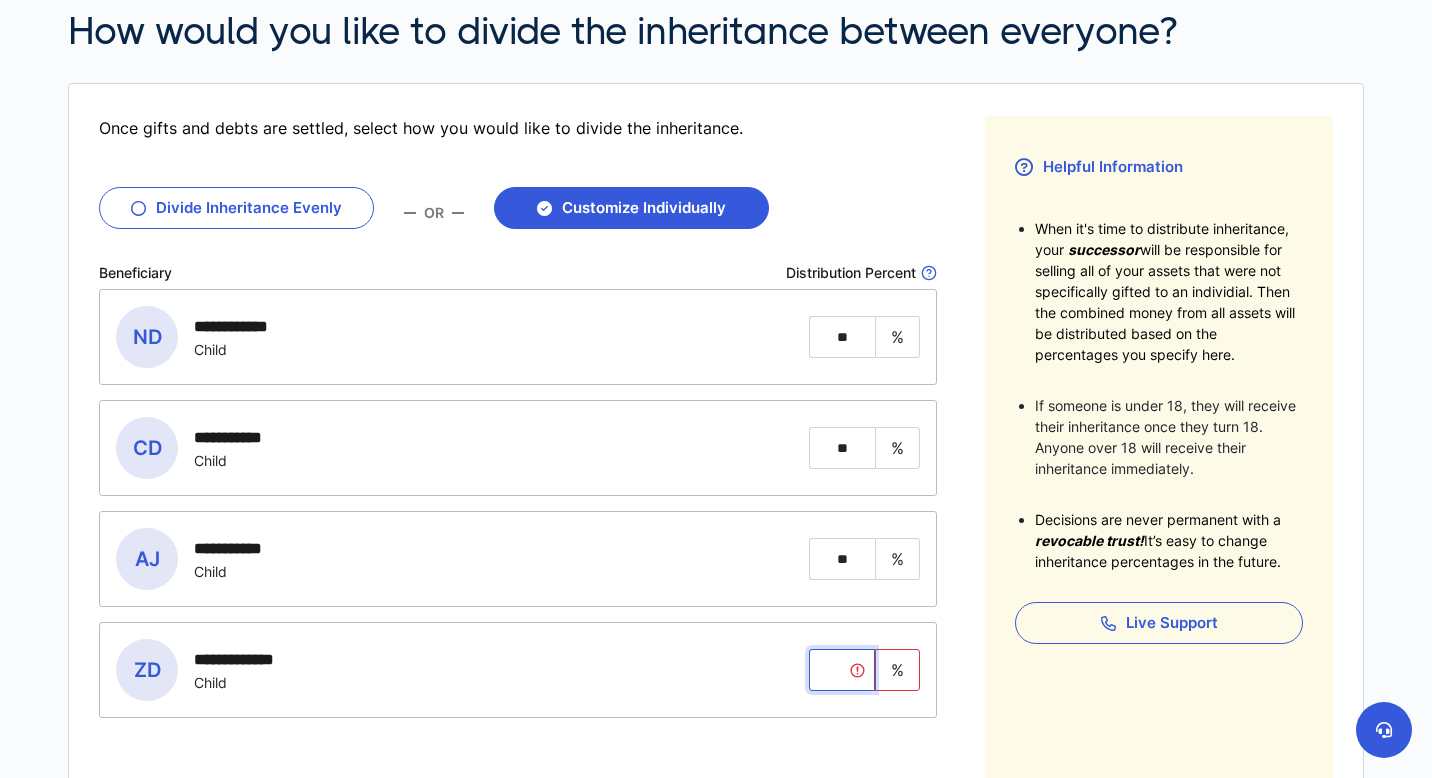 click at bounding box center (842, 670) 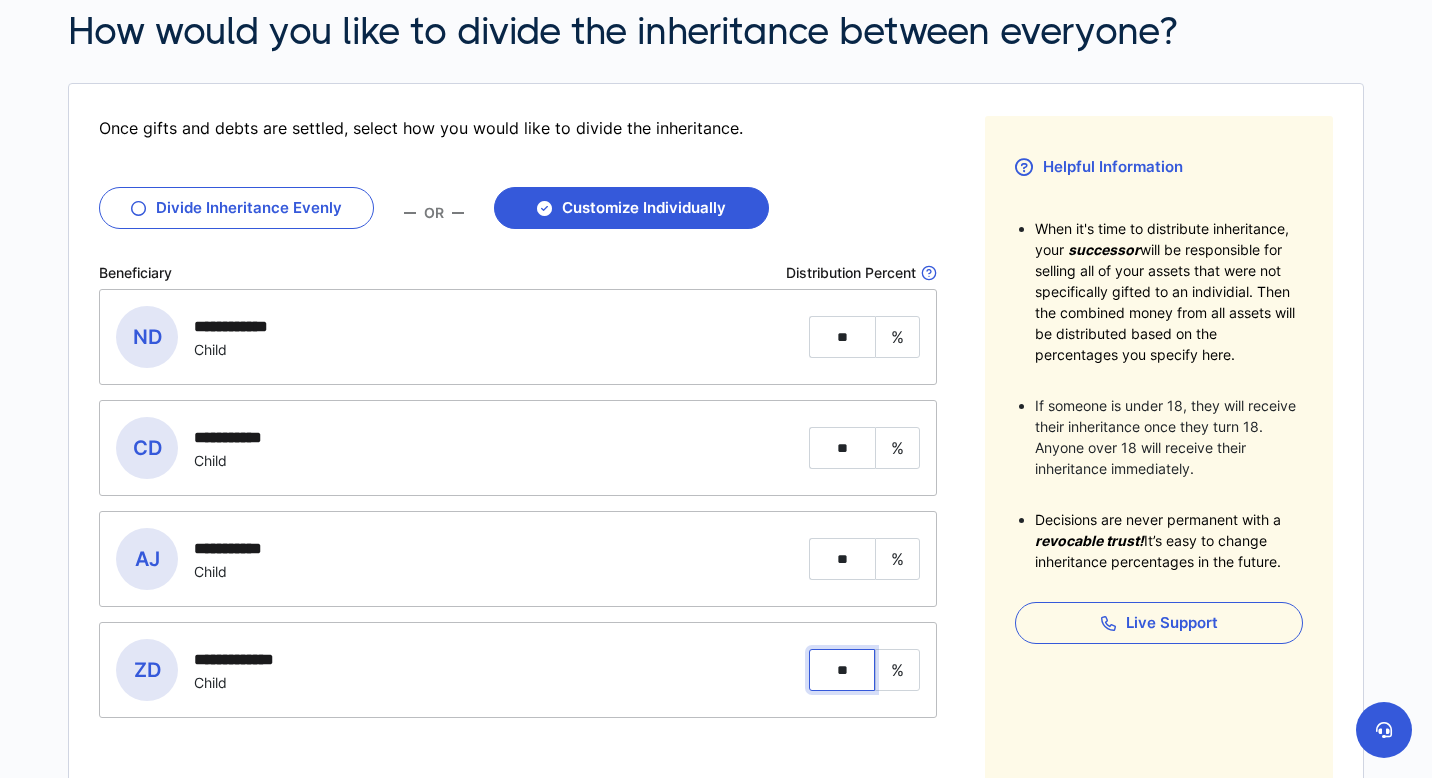 type on "**" 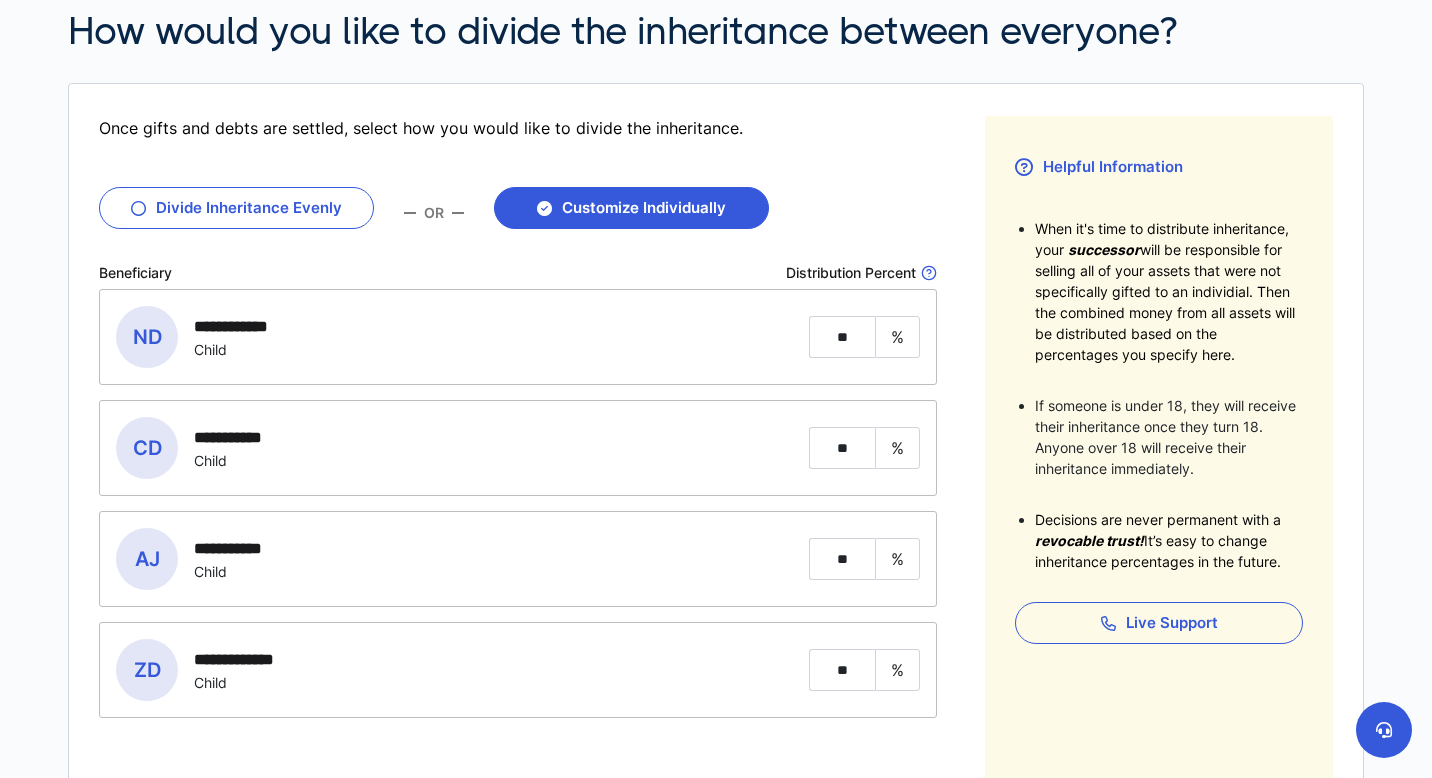click on "Helpful Information When it's time to distribute inheritance, your   successor  will be responsible for selling all of your assets that were not specifically gifted to an individial. Then the combined money from all assets will be distributed based on the percentages you specify here. If someone is under 18, they will receive their inheritance once they turn 18. Anyone over 18 will receive their inheritance immediately. Decisions are never permanent with a   revocable trust!  It’s easy to change inheritance percentages in the future.  Live Support" at bounding box center (1159, 456) 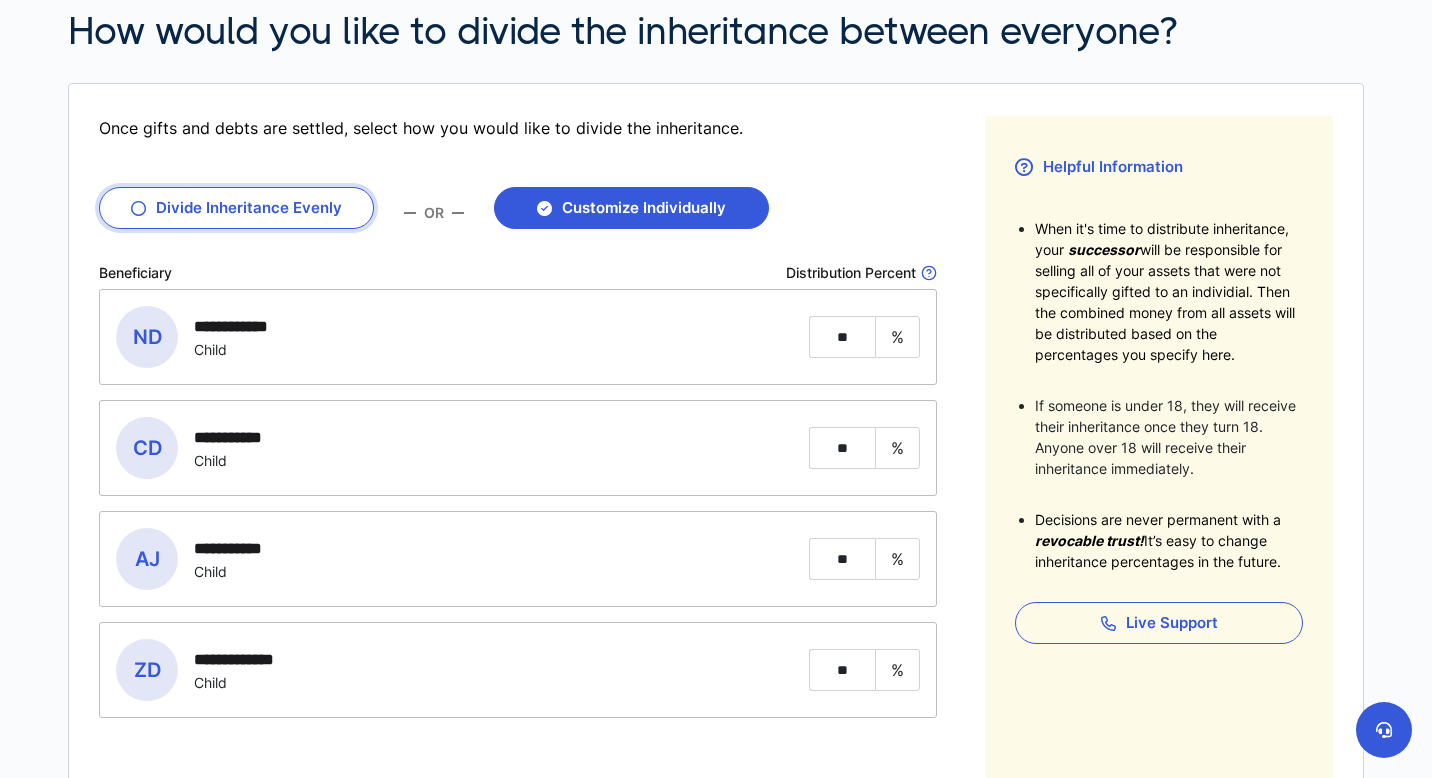 click at bounding box center (138, 208) 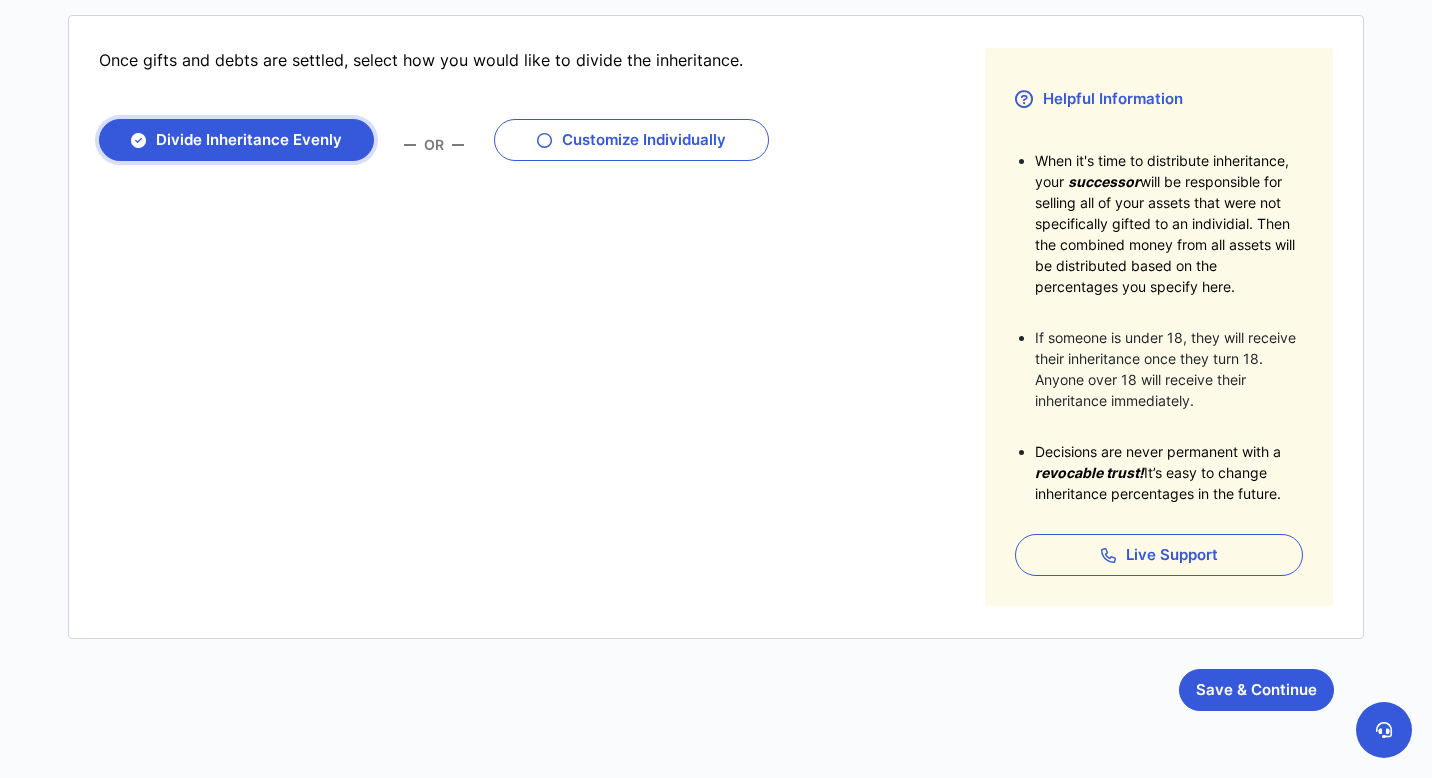 scroll, scrollTop: 325, scrollLeft: 0, axis: vertical 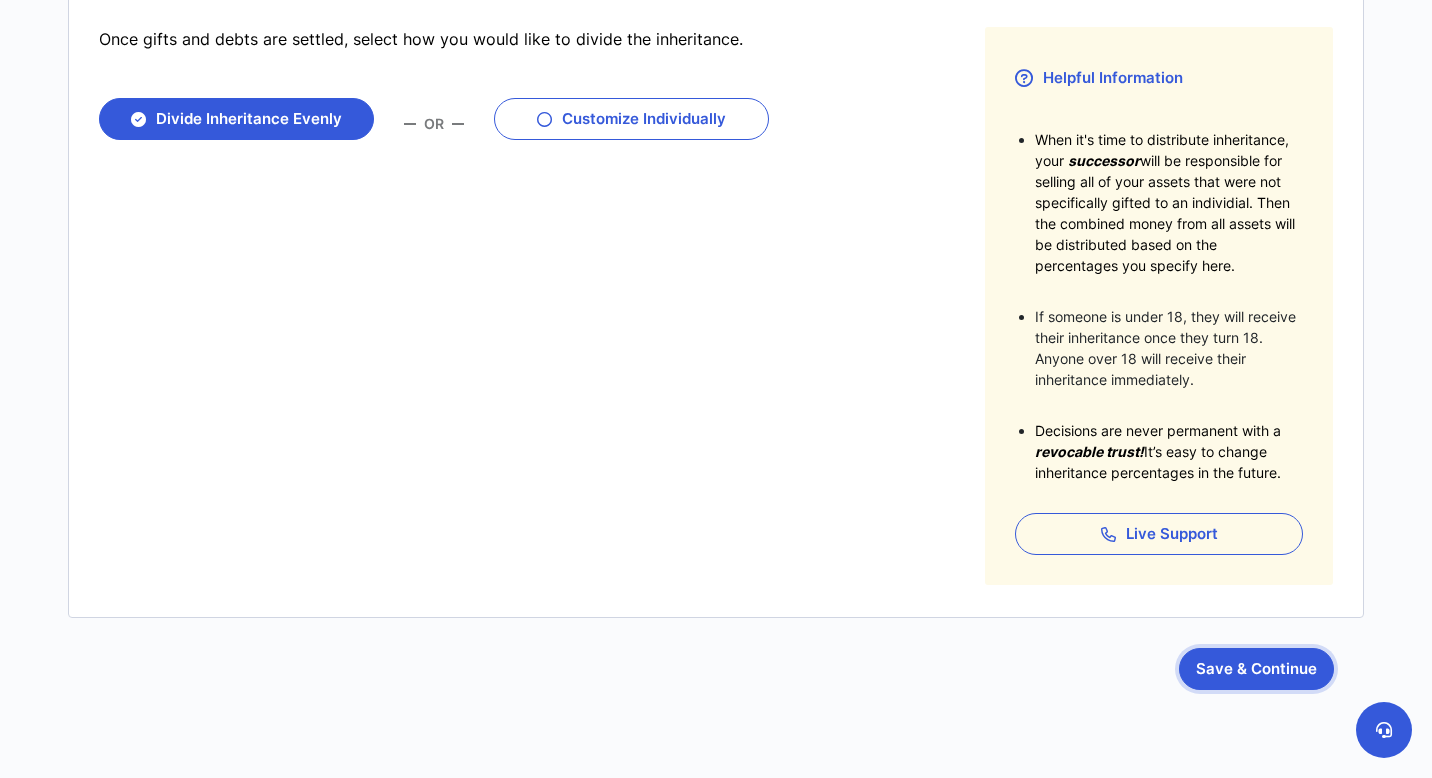 click on "Save & Continue" at bounding box center (1256, 669) 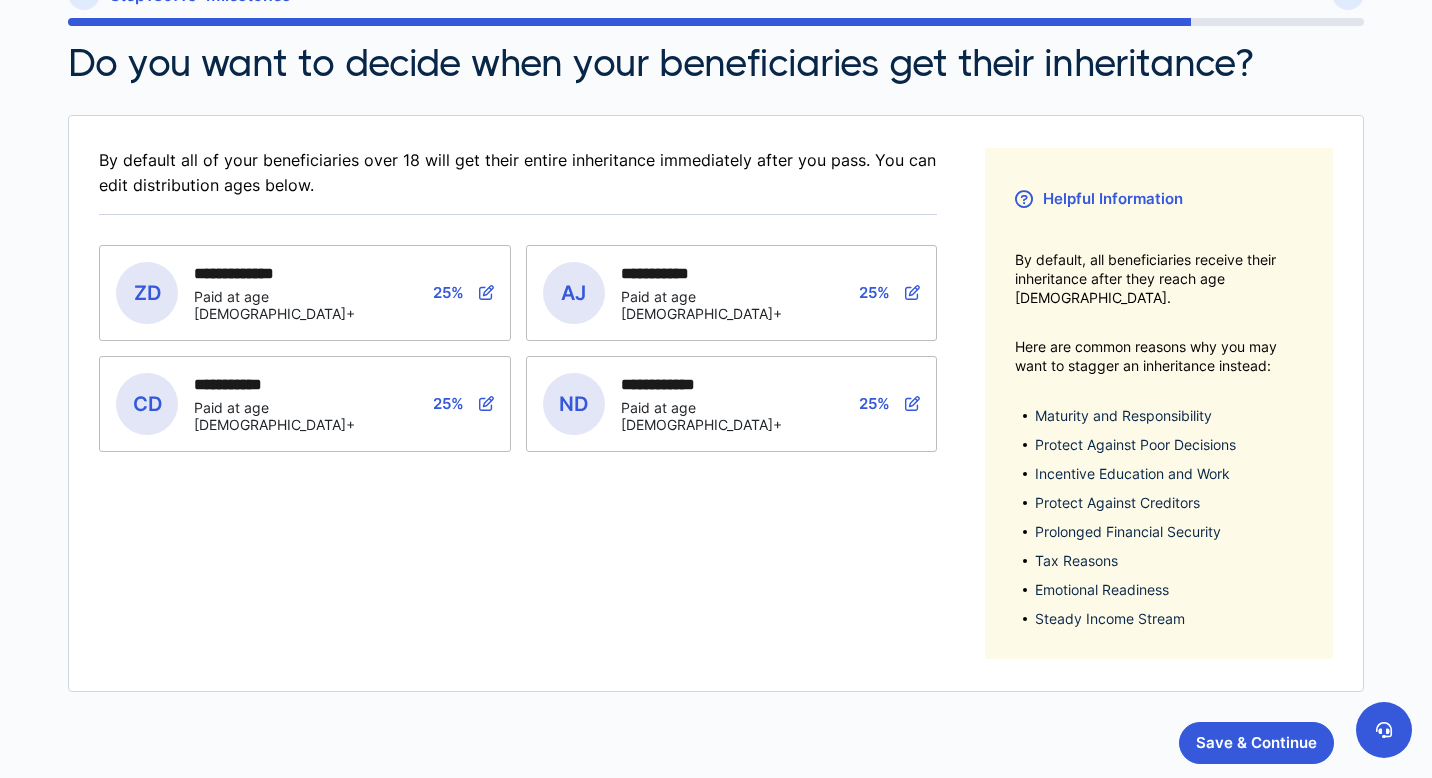 scroll, scrollTop: 314, scrollLeft: 0, axis: vertical 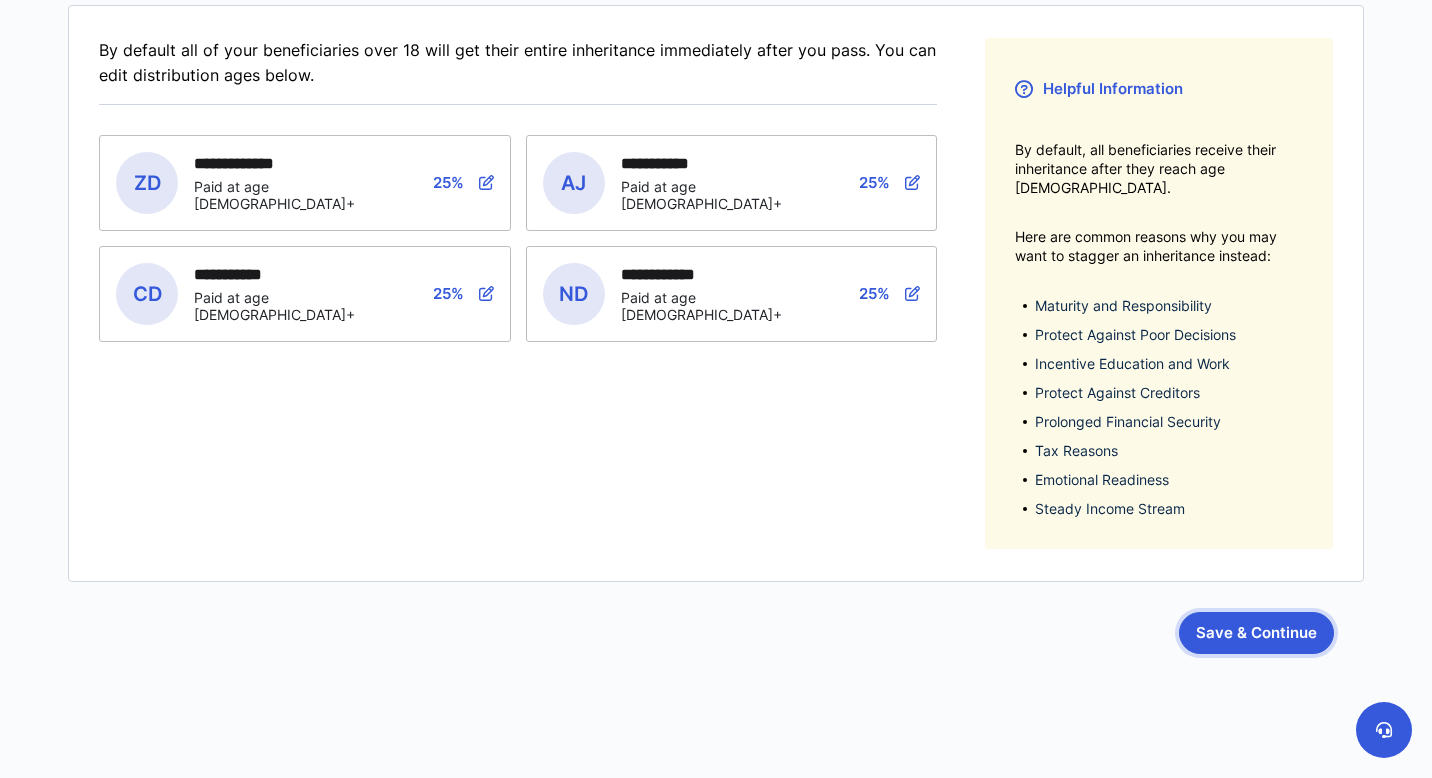 click on "Save & Continue" at bounding box center (1256, 633) 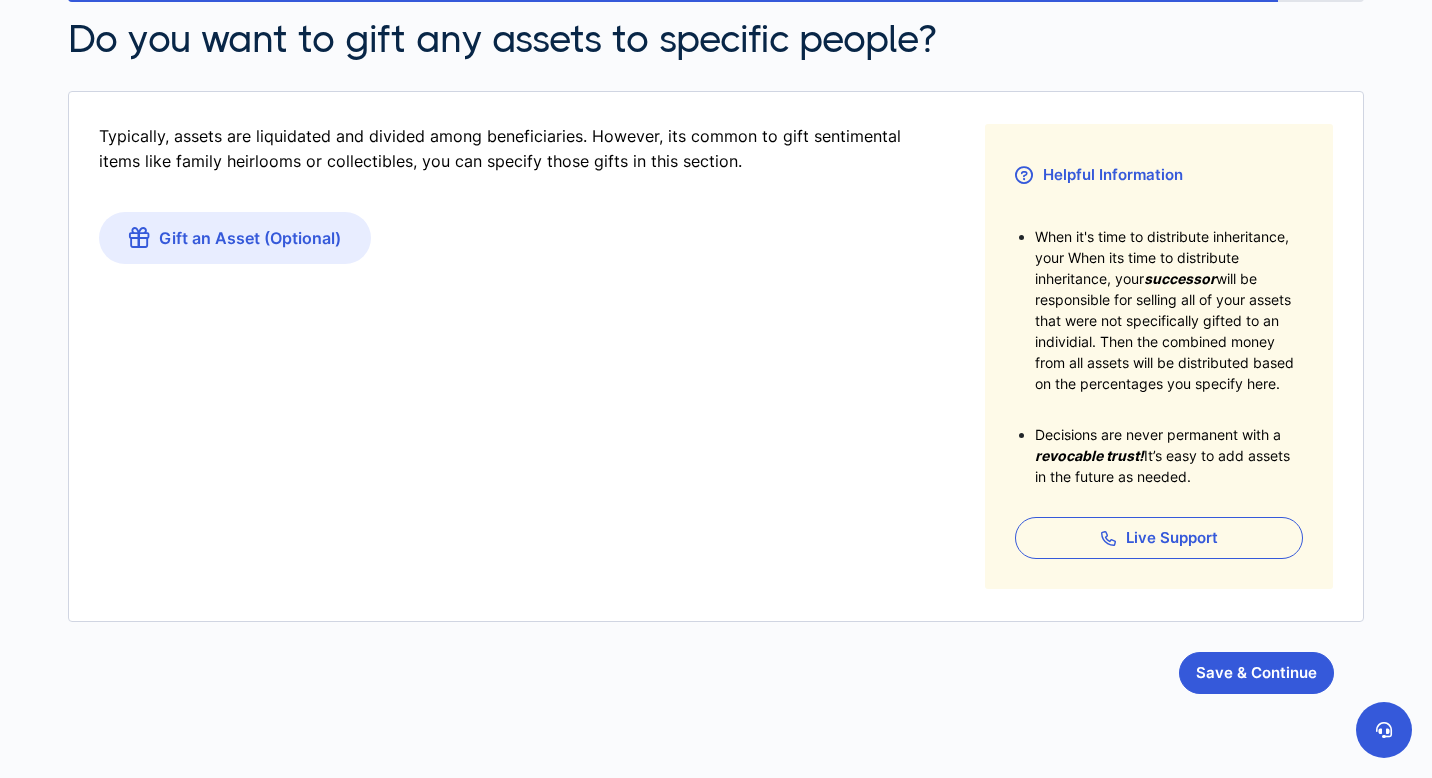 scroll, scrollTop: 234, scrollLeft: 0, axis: vertical 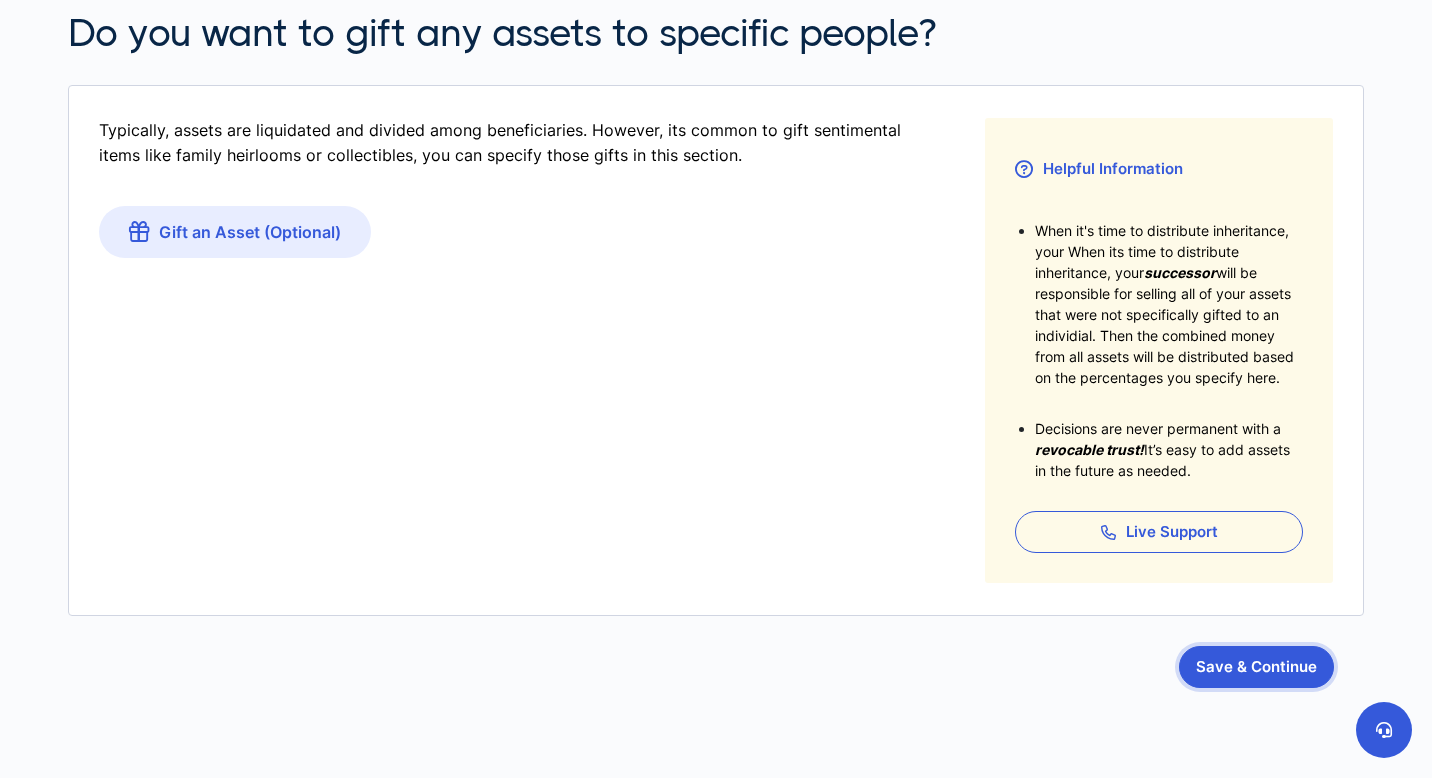 click on "Save & Continue" at bounding box center [1256, 667] 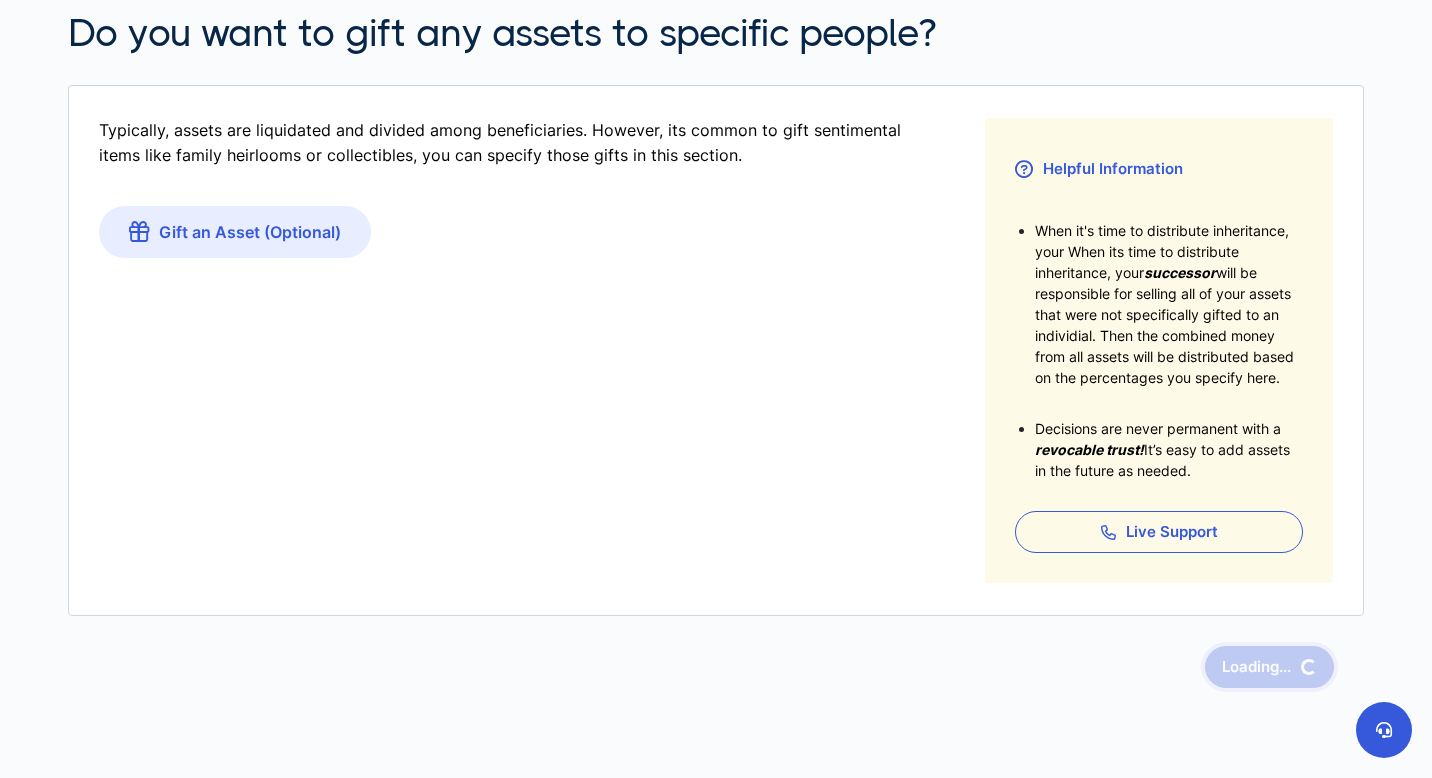 scroll, scrollTop: 0, scrollLeft: 0, axis: both 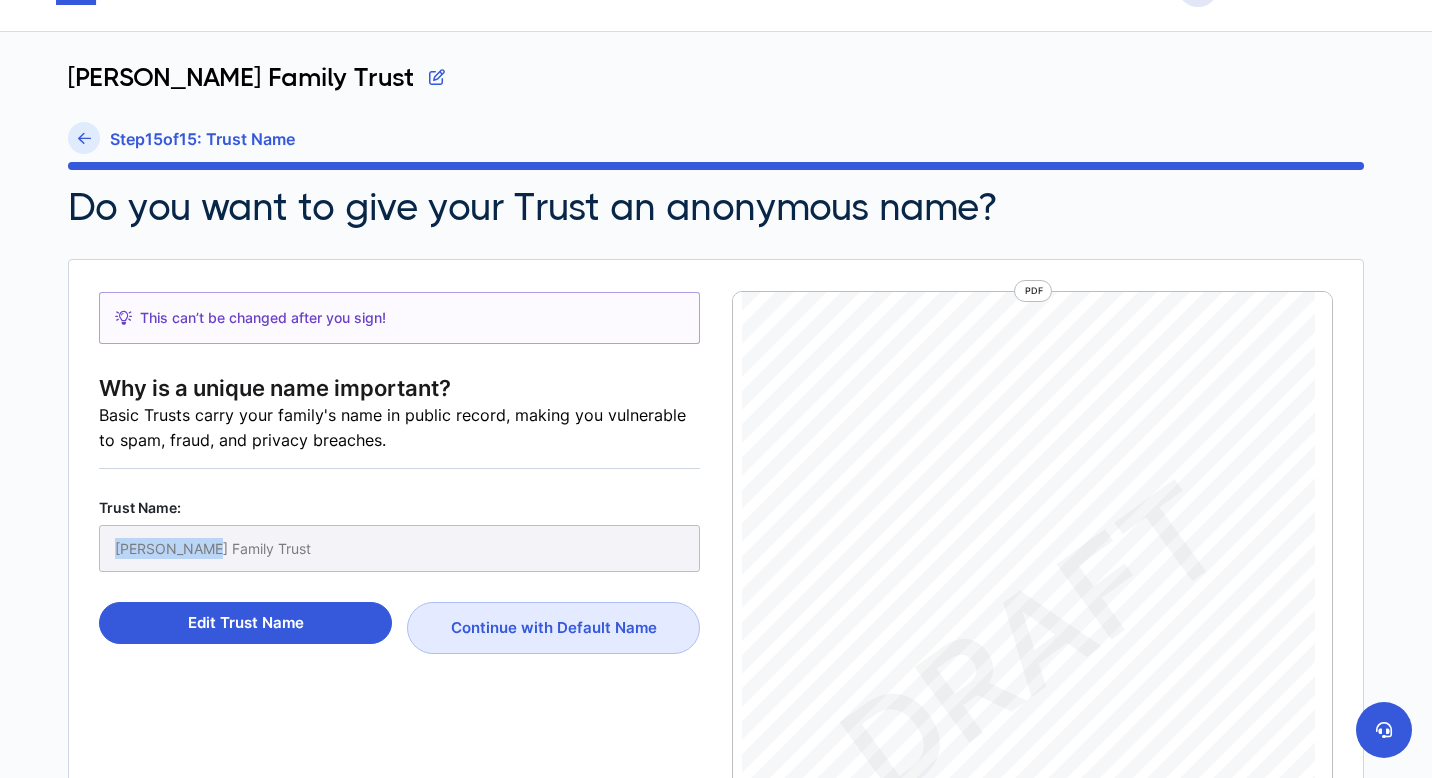 drag, startPoint x: 116, startPoint y: 548, endPoint x: 199, endPoint y: 549, distance: 83.00603 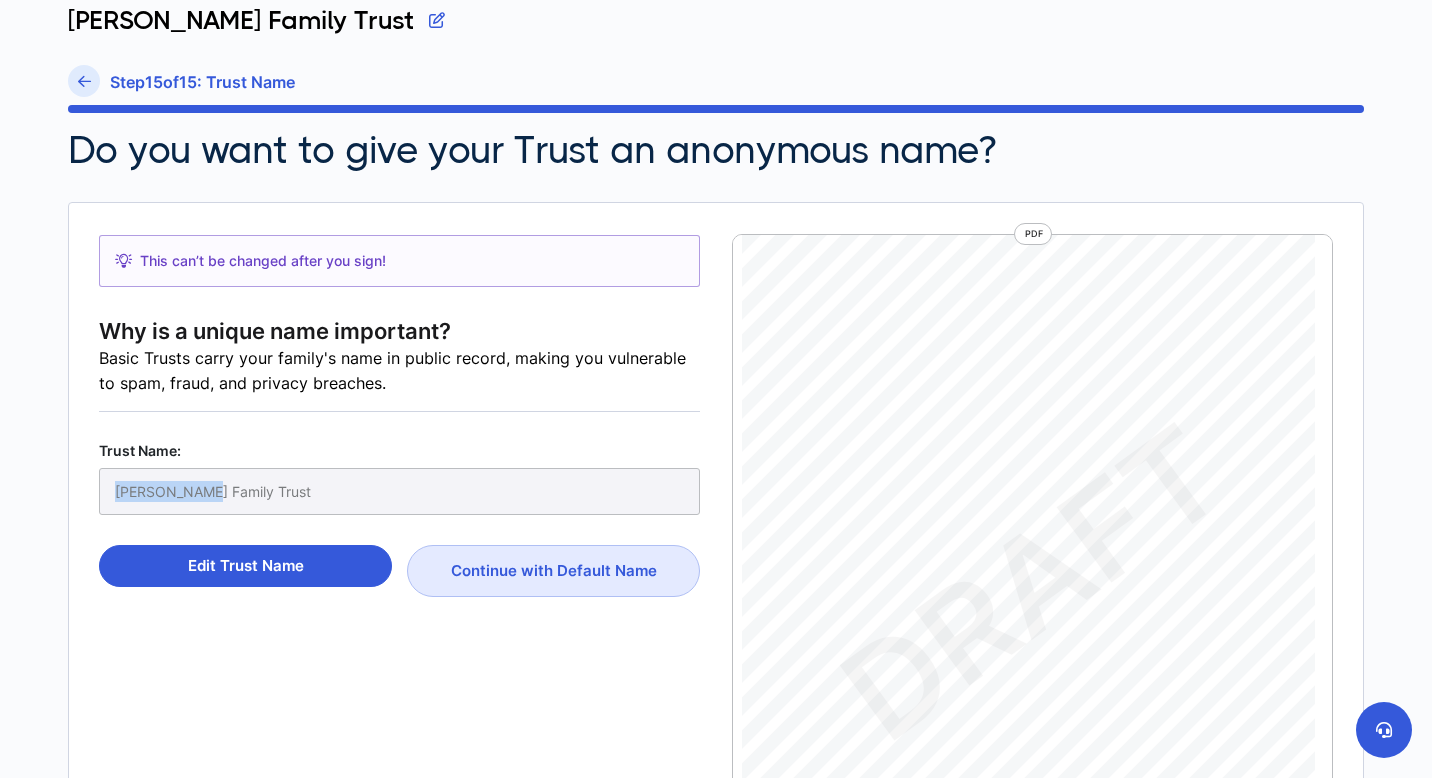 scroll, scrollTop: 122, scrollLeft: 0, axis: vertical 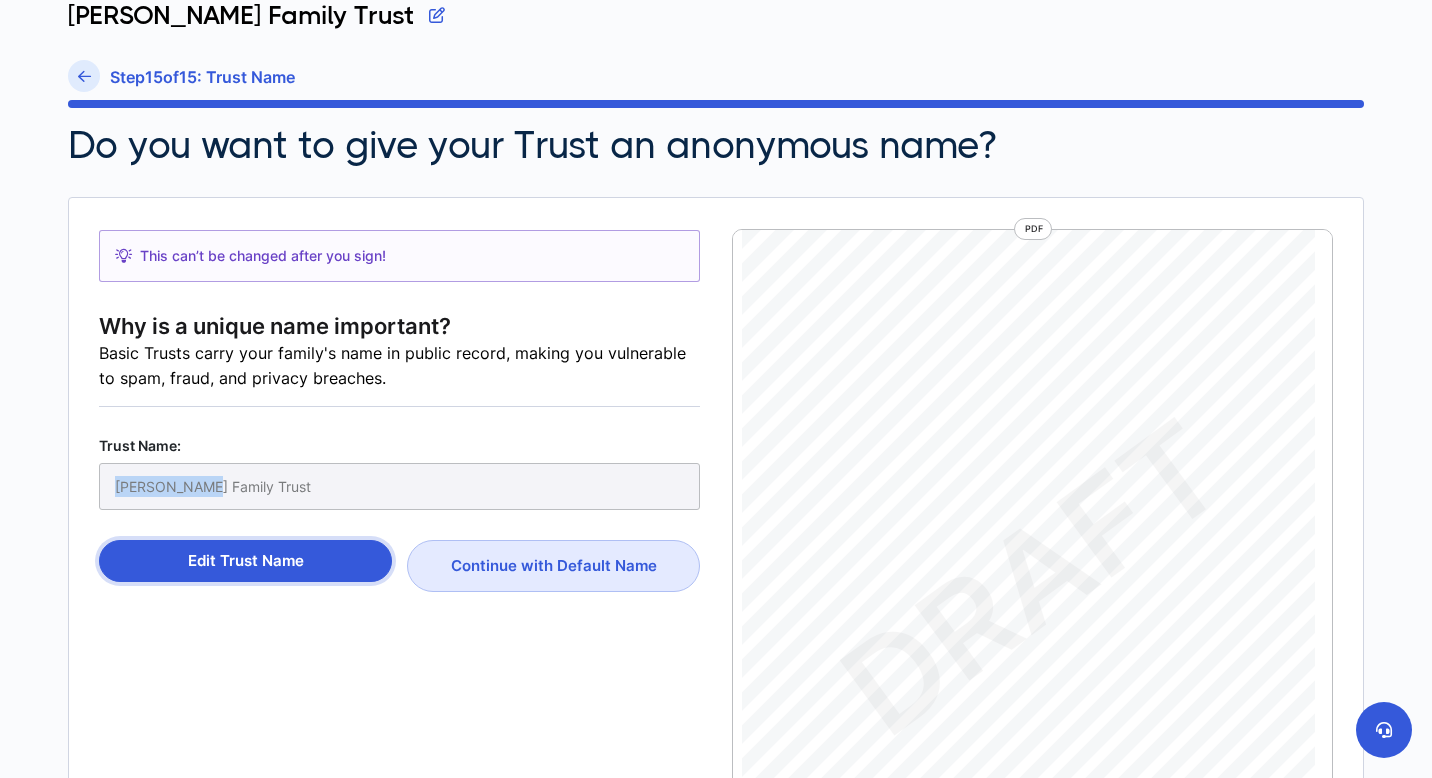 click on "Edit Trust Name" at bounding box center (245, 561) 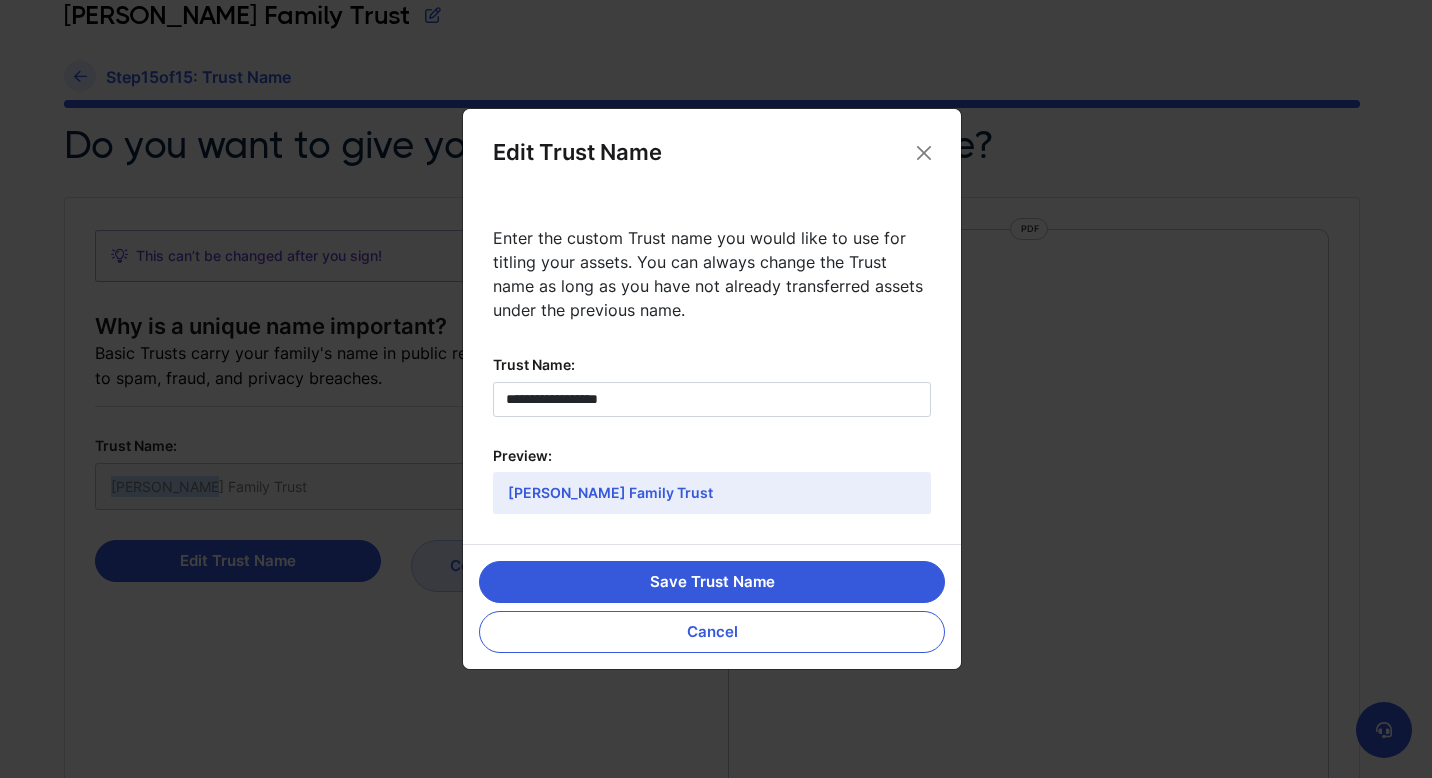 scroll, scrollTop: 9, scrollLeft: 0, axis: vertical 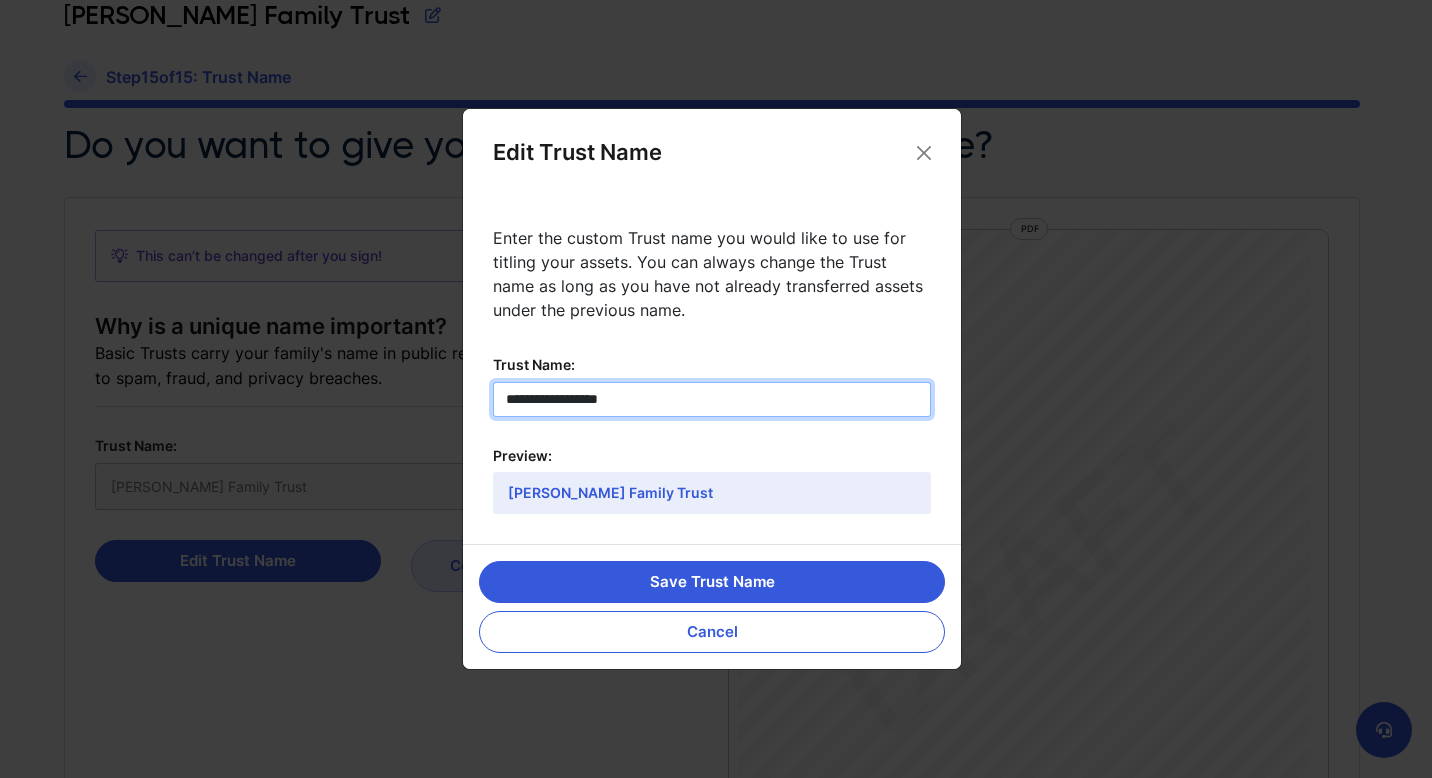 drag, startPoint x: 505, startPoint y: 400, endPoint x: 588, endPoint y: 397, distance: 83.0542 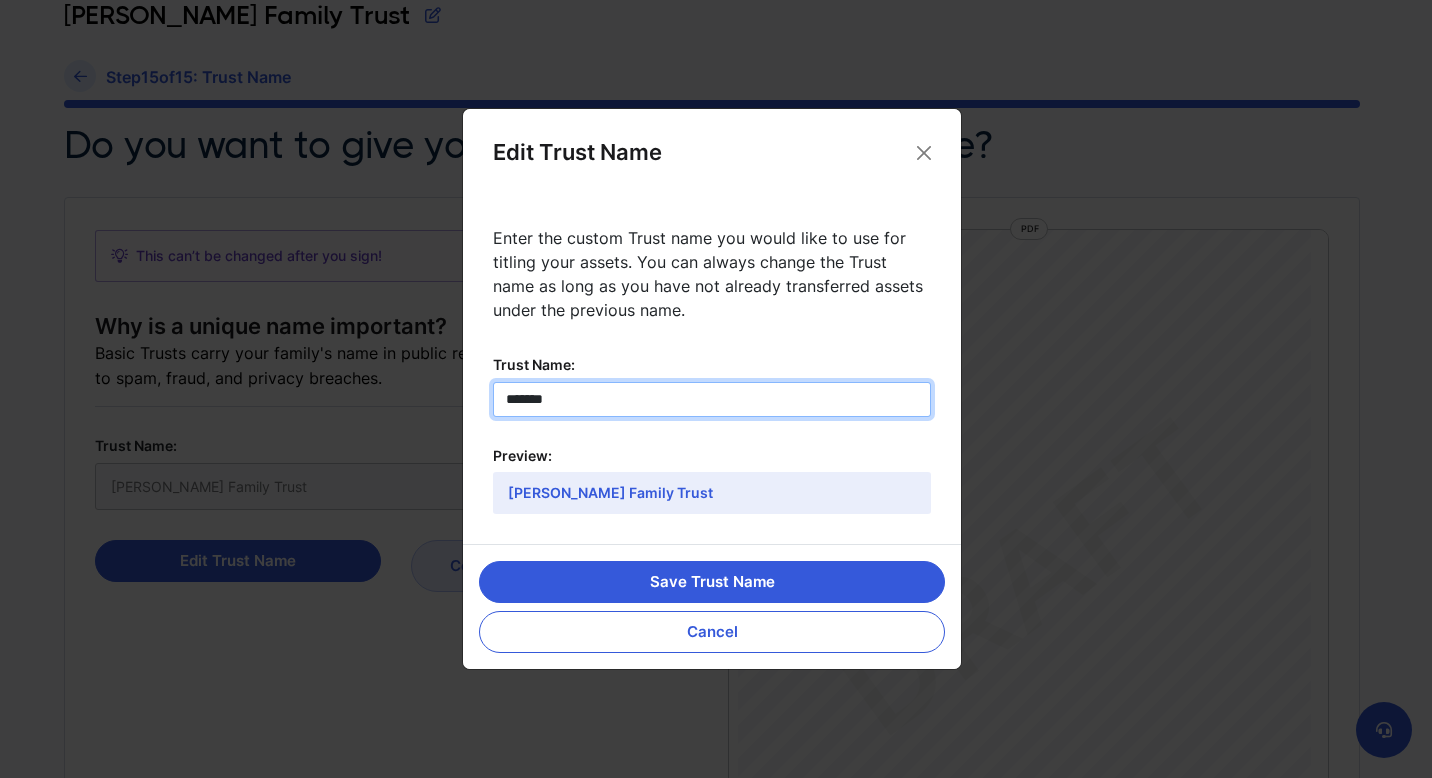 type on "********" 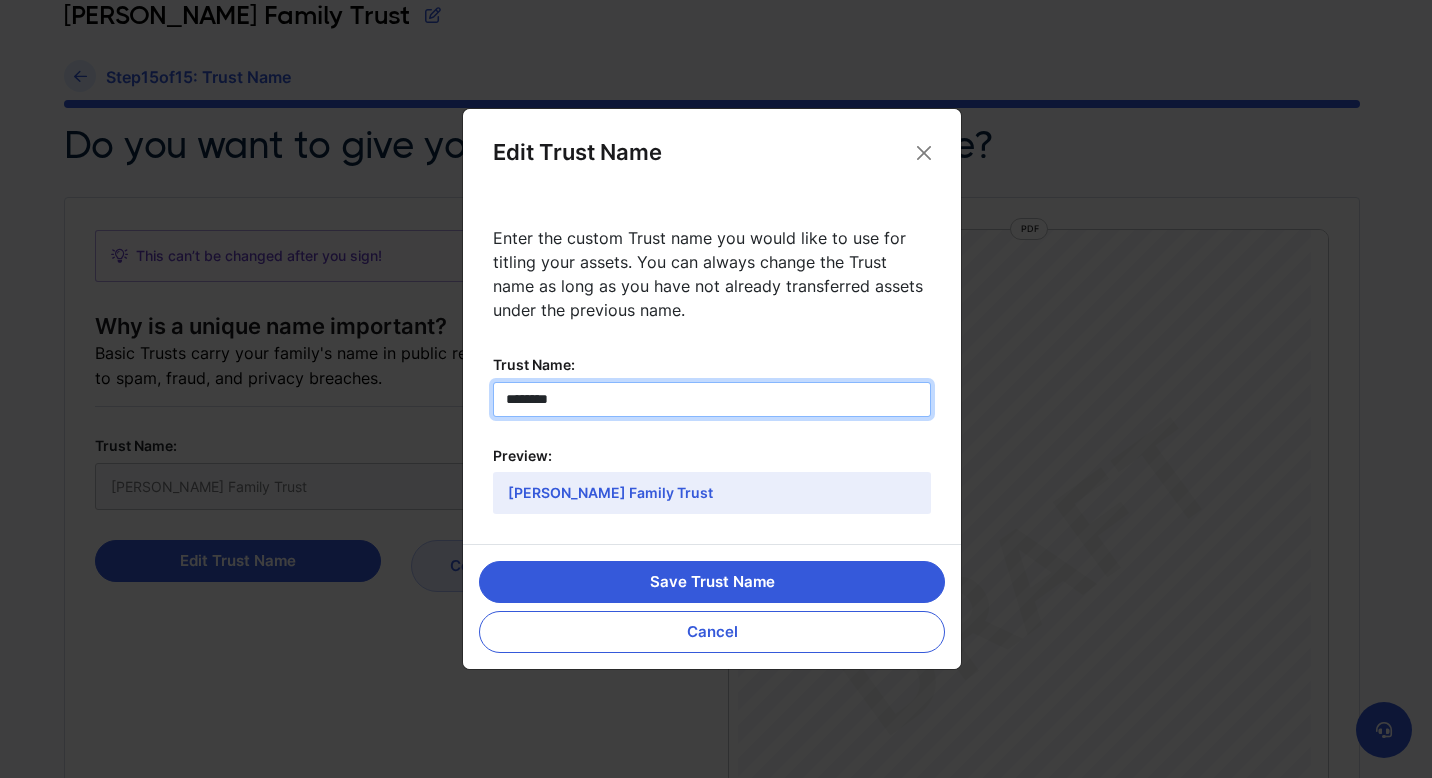 type on "*********" 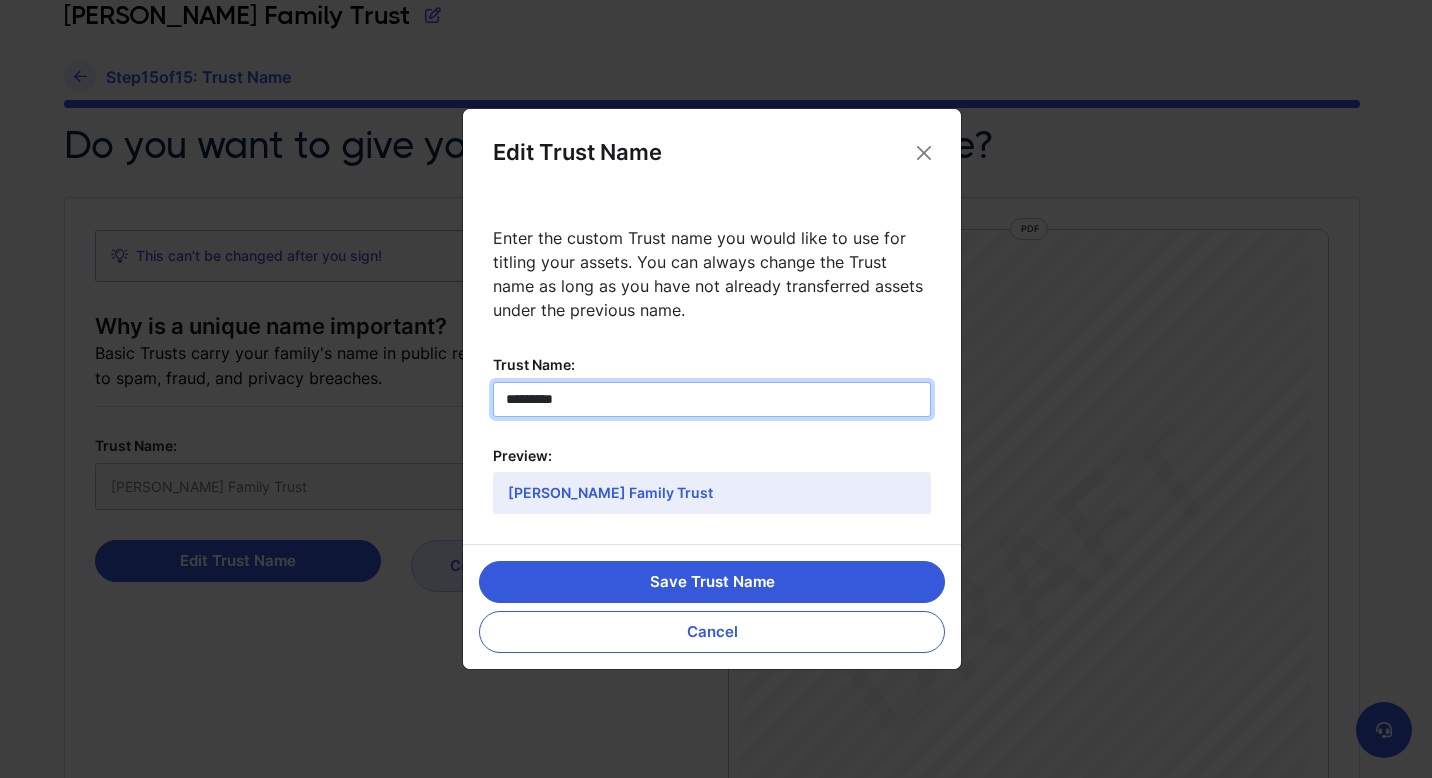type on "**********" 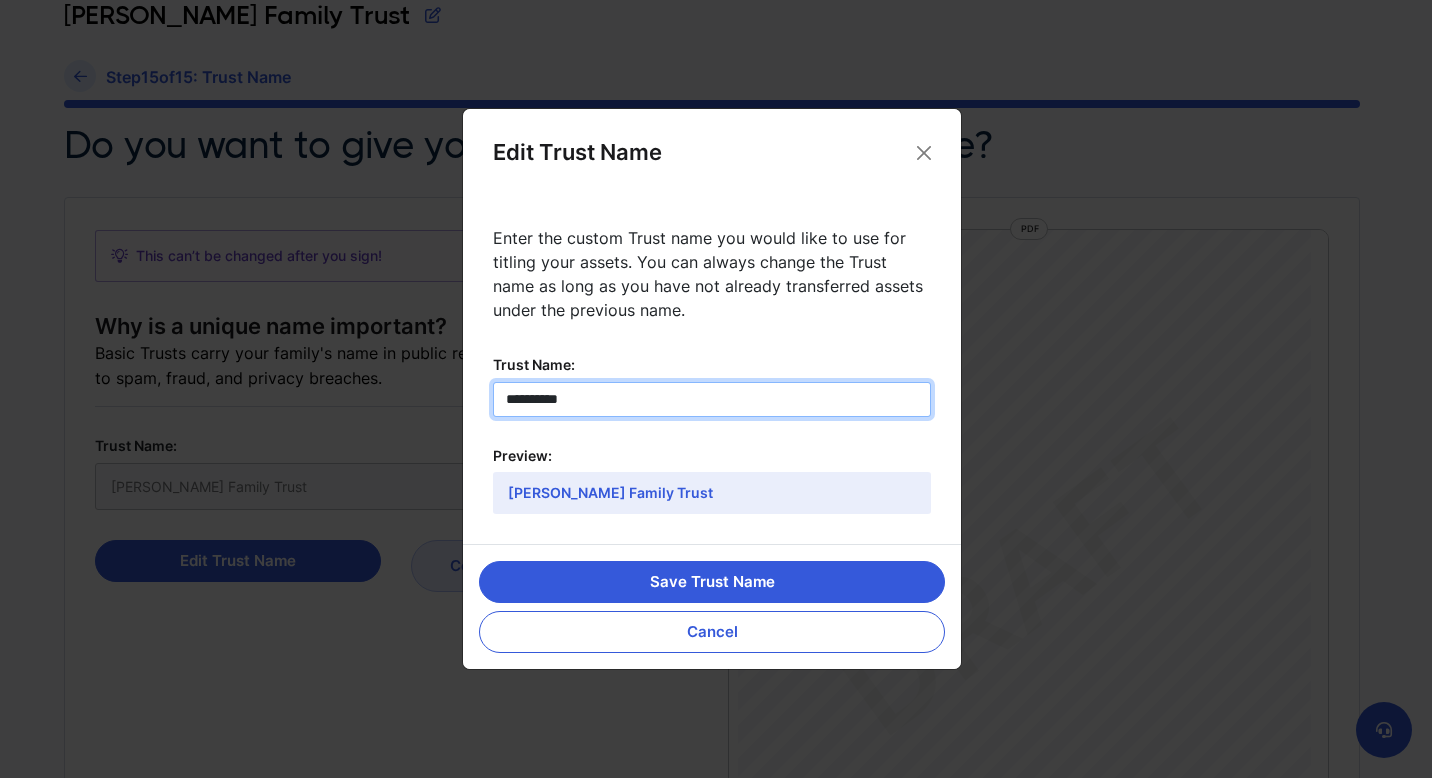 type on "**********" 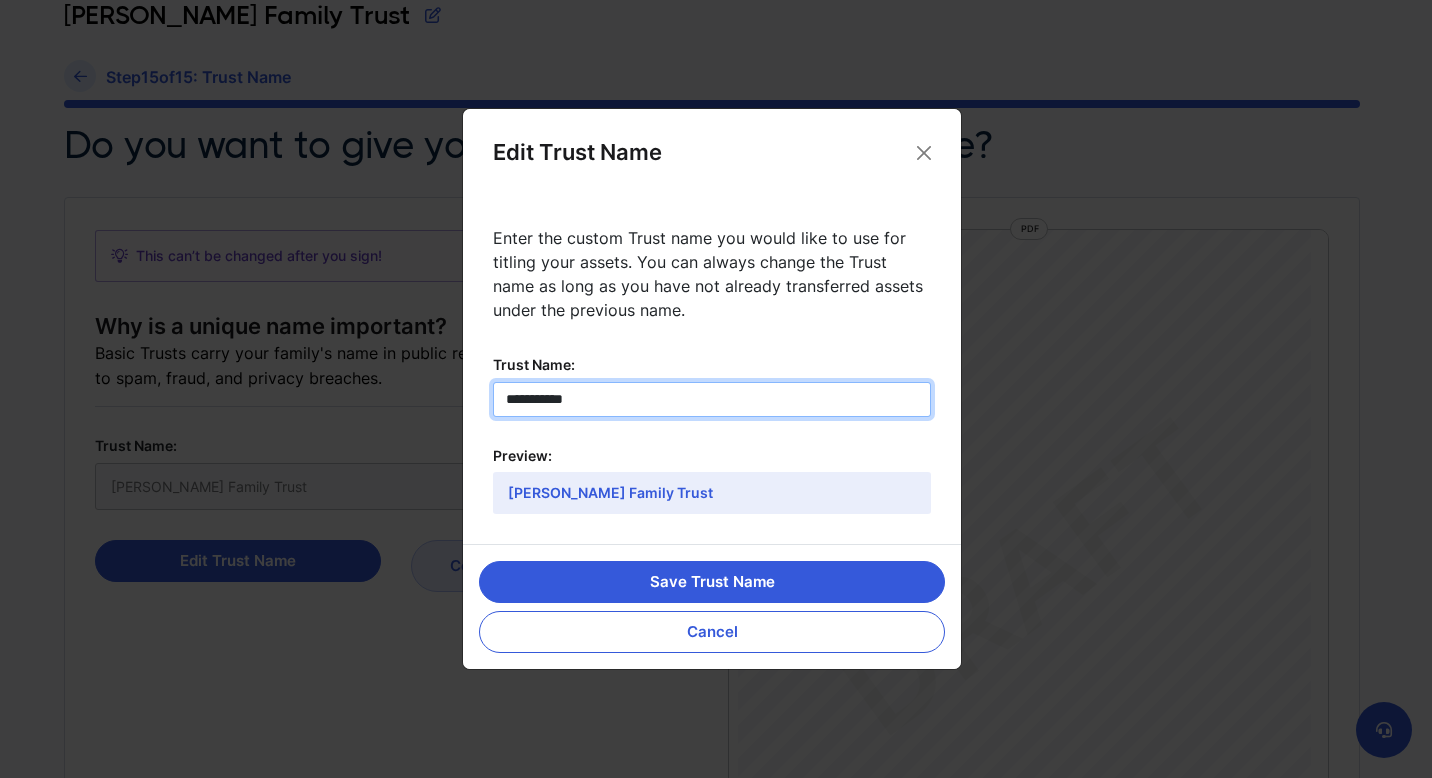 type on "**********" 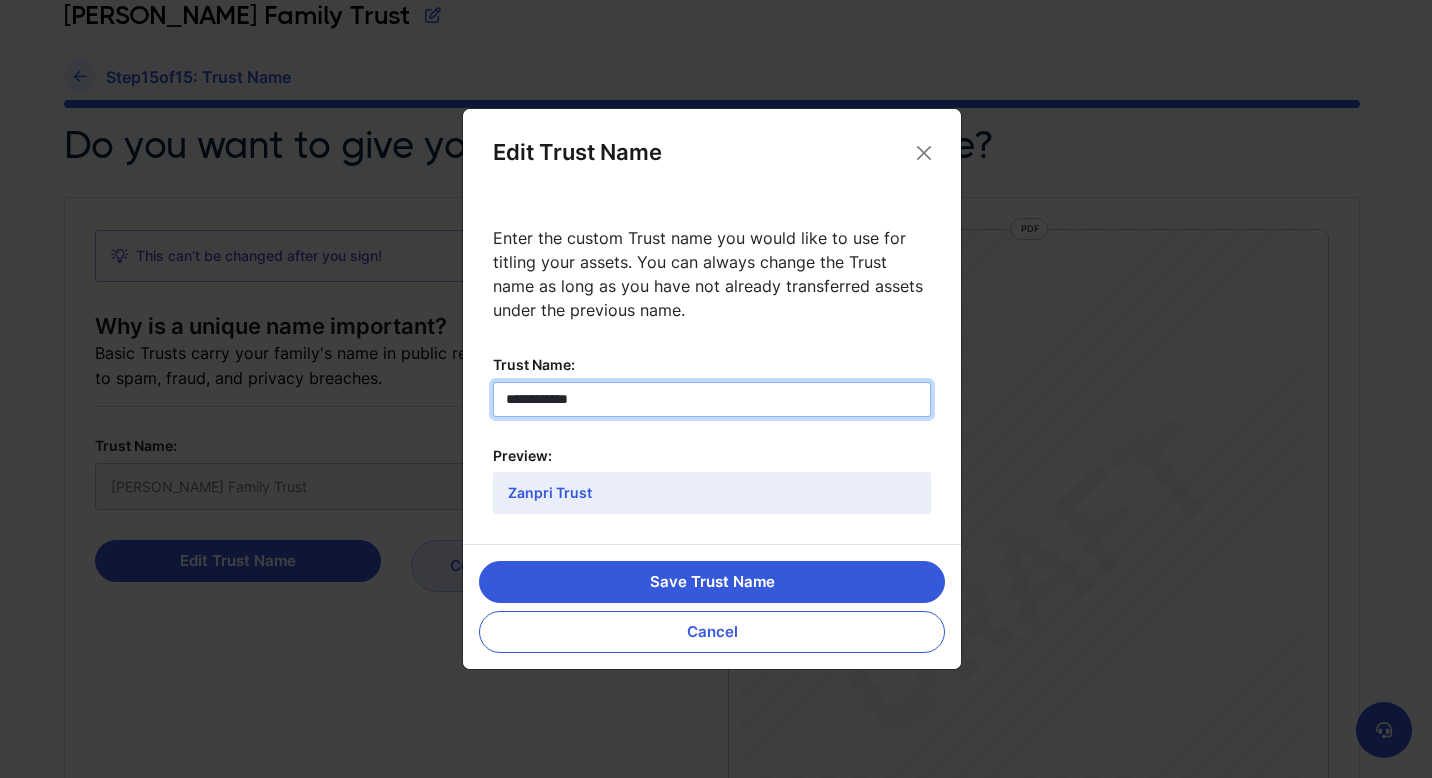 type on "**********" 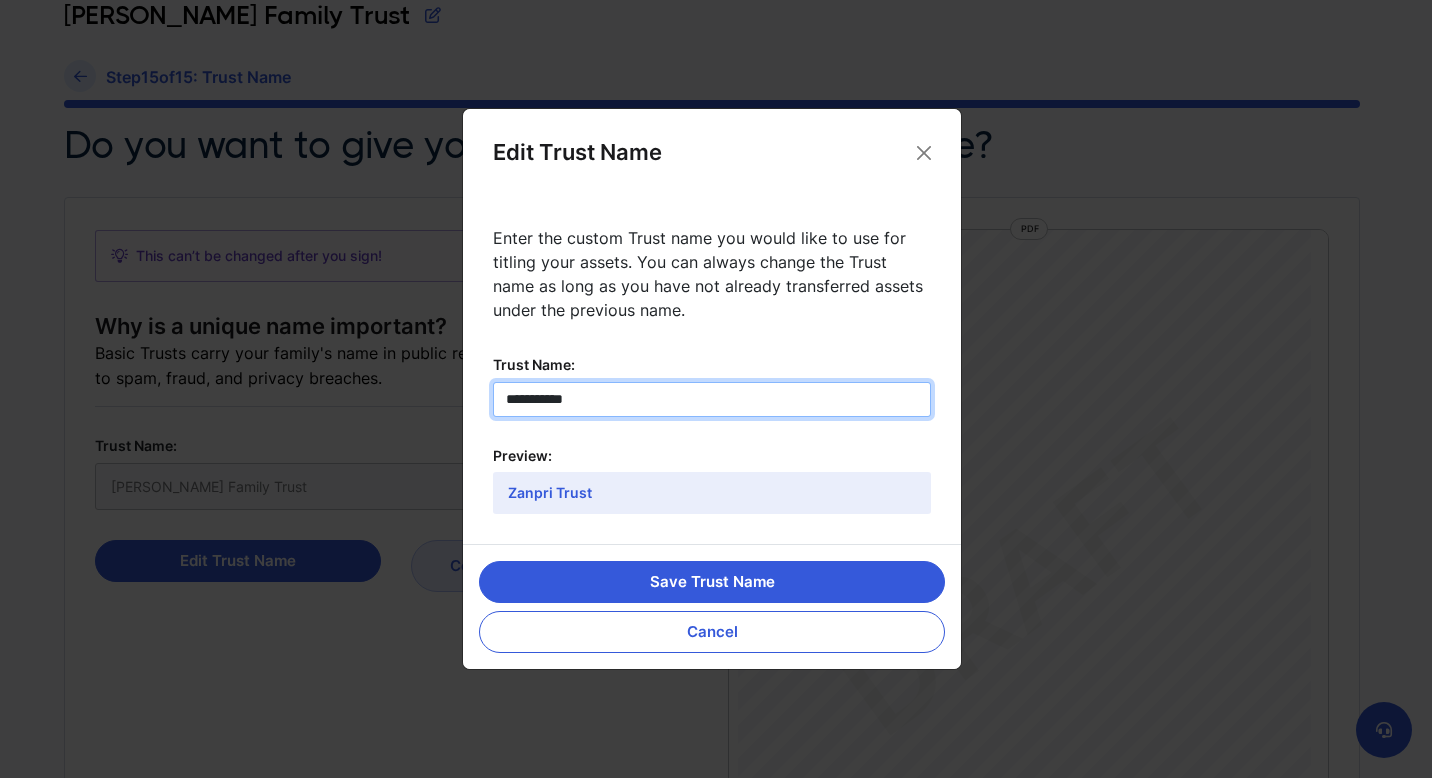 type on "**********" 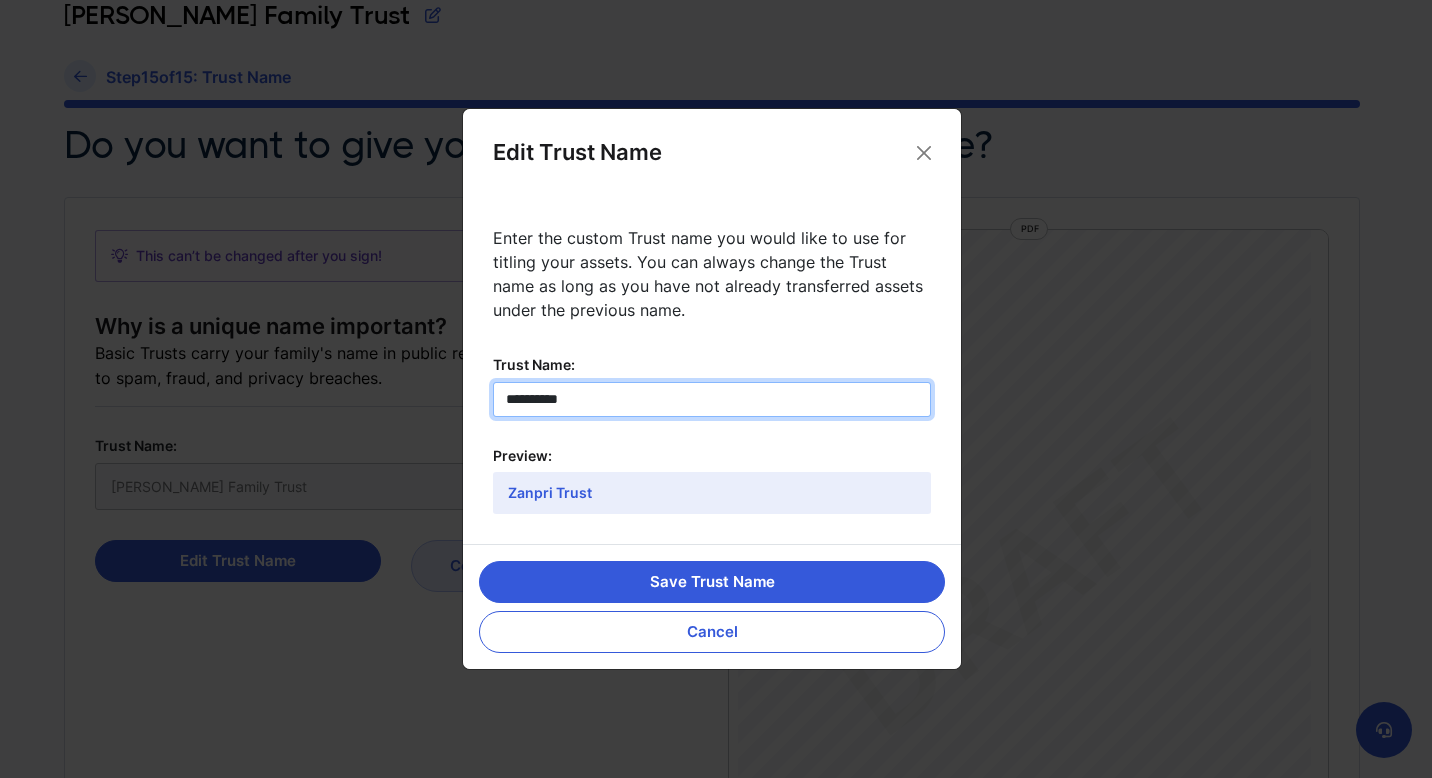 type on "*********" 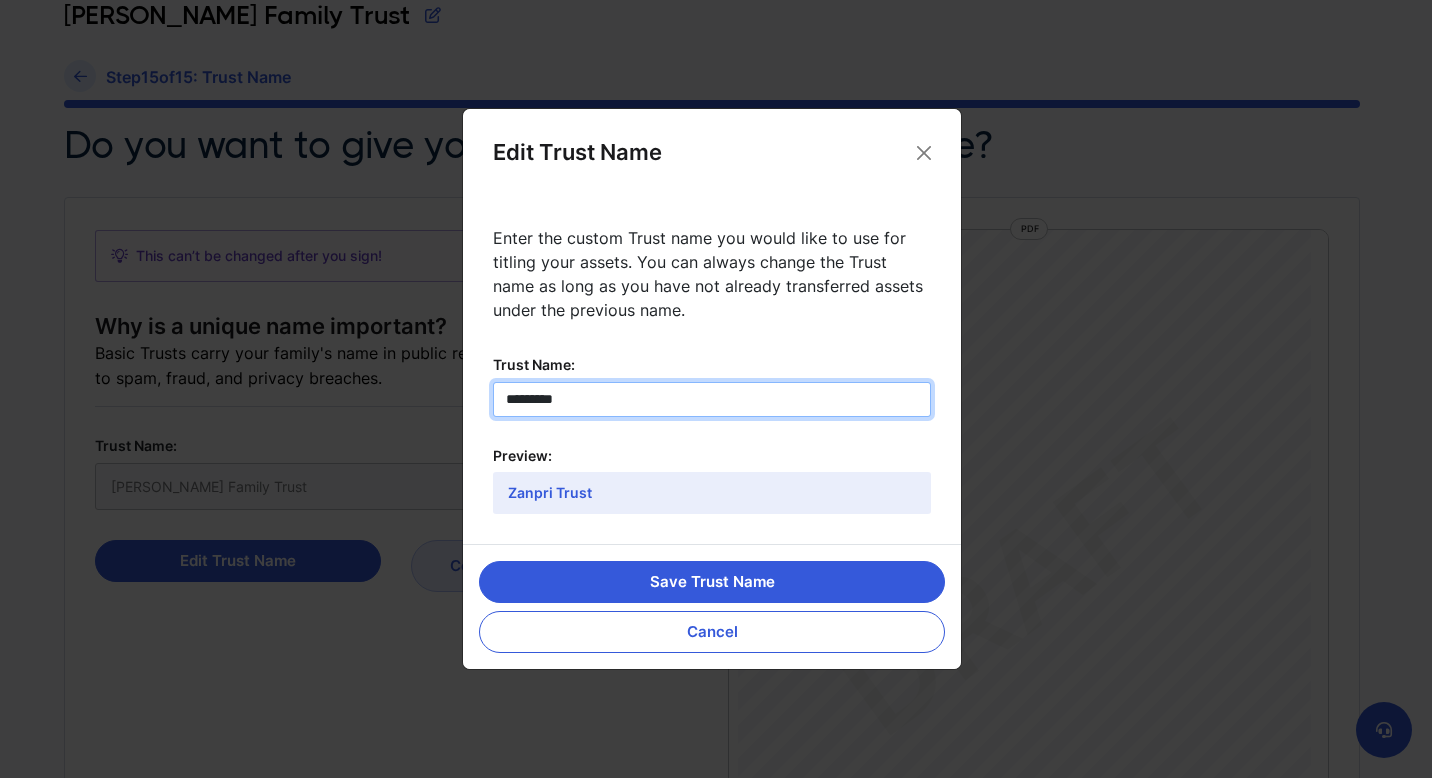type on "********" 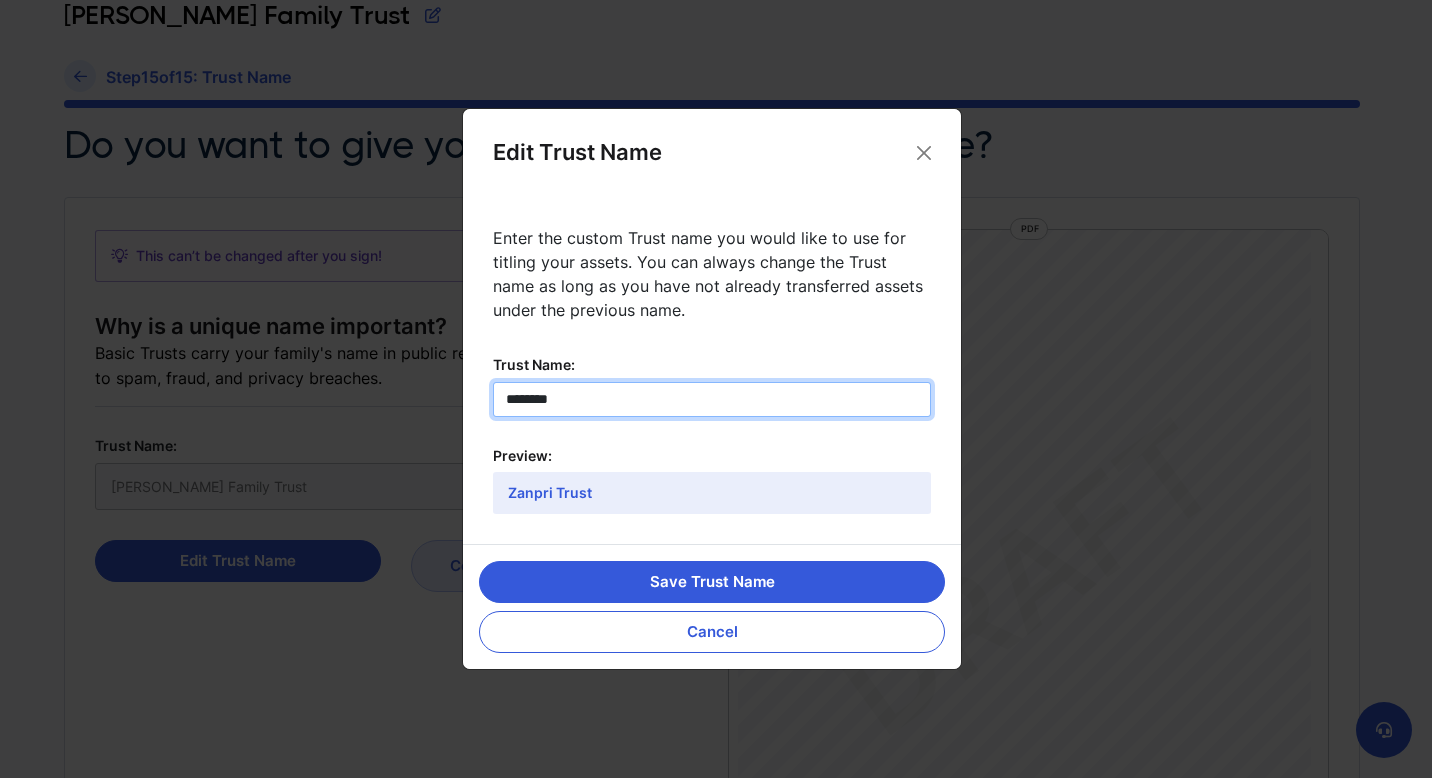 type on "*******" 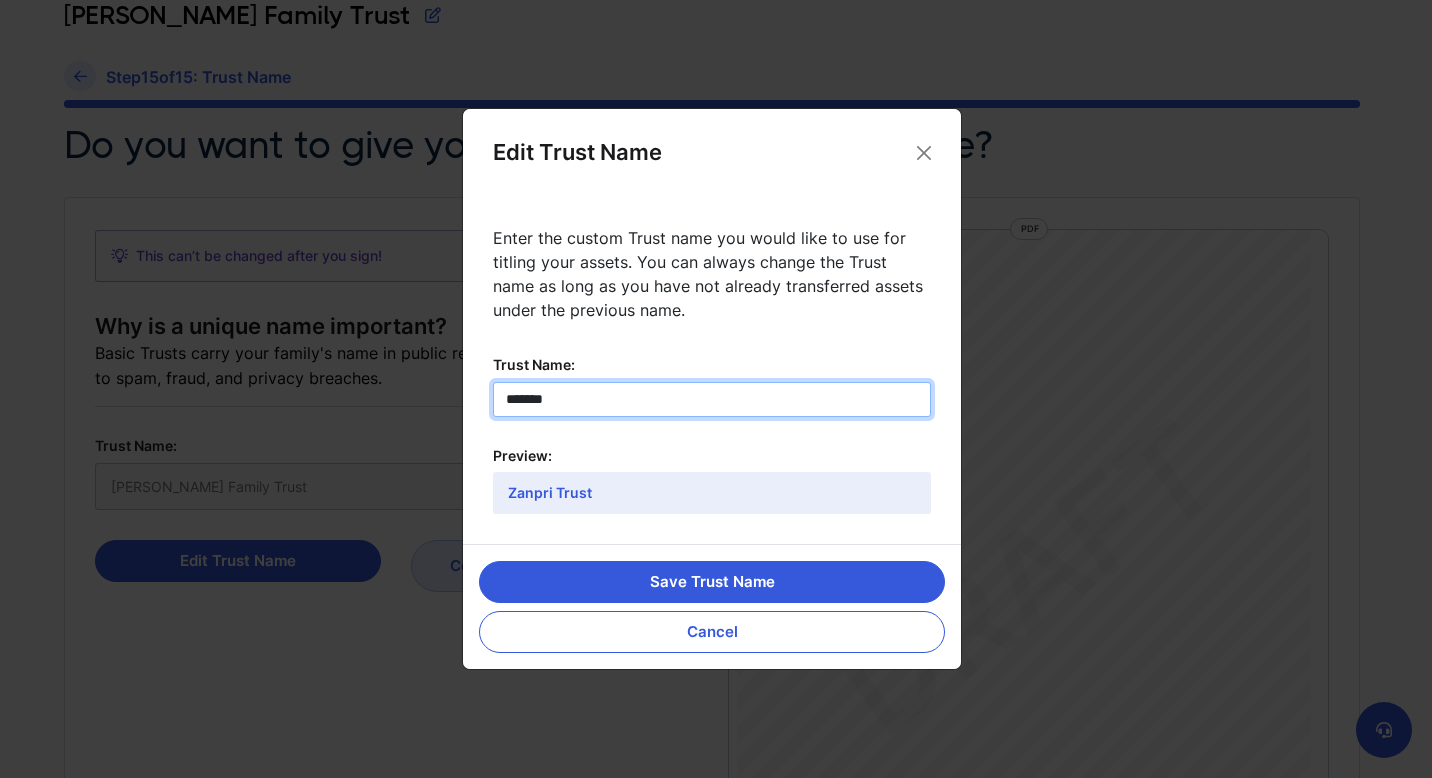 type on "*****" 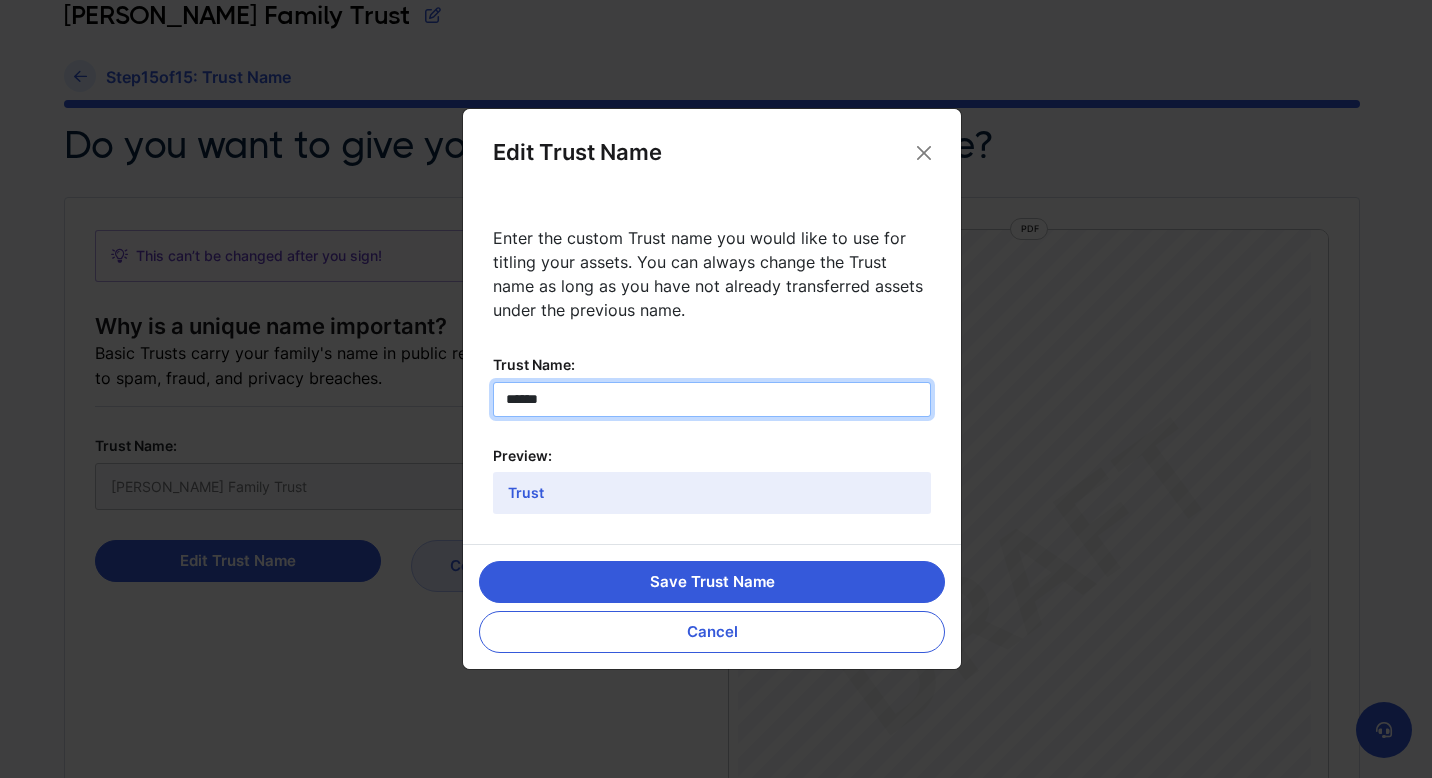 type on "*******" 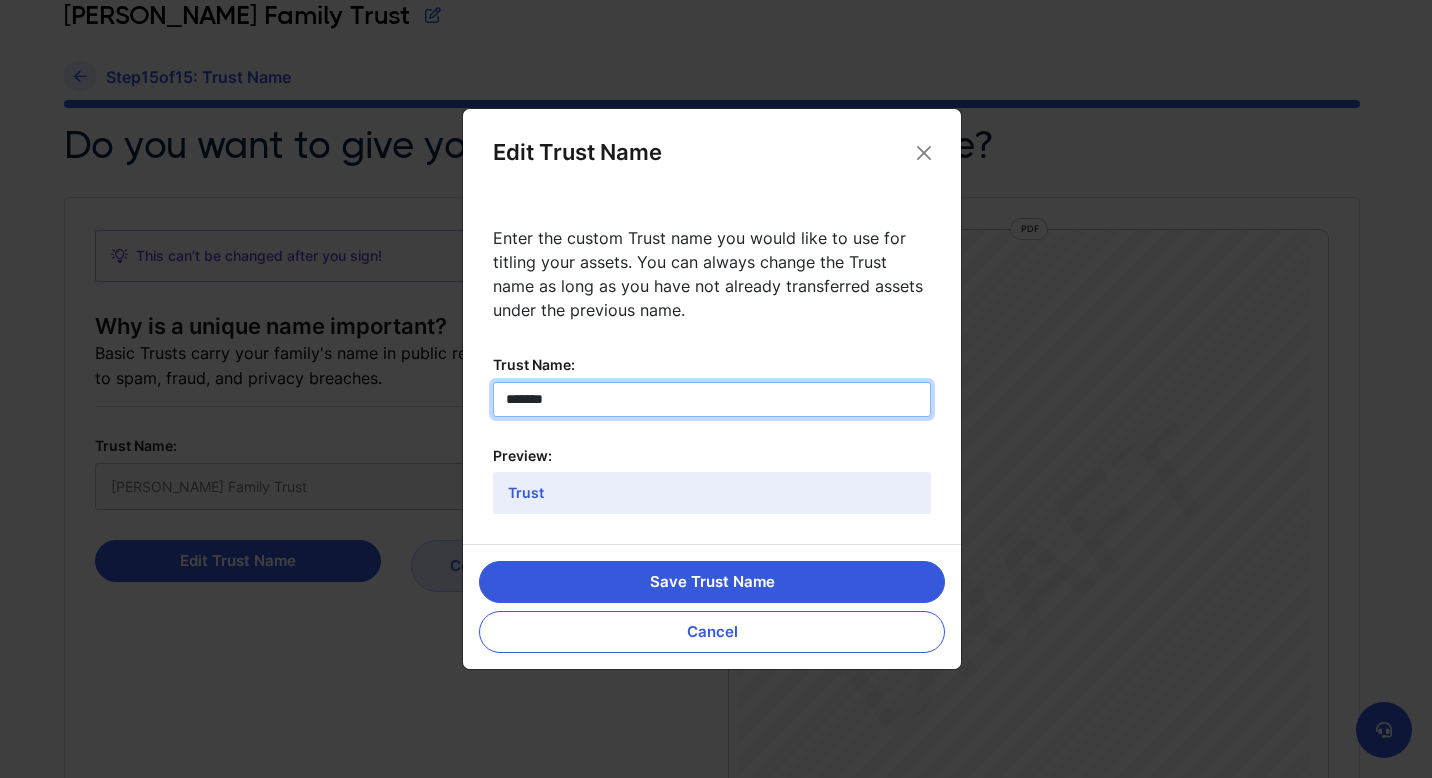 type on "********" 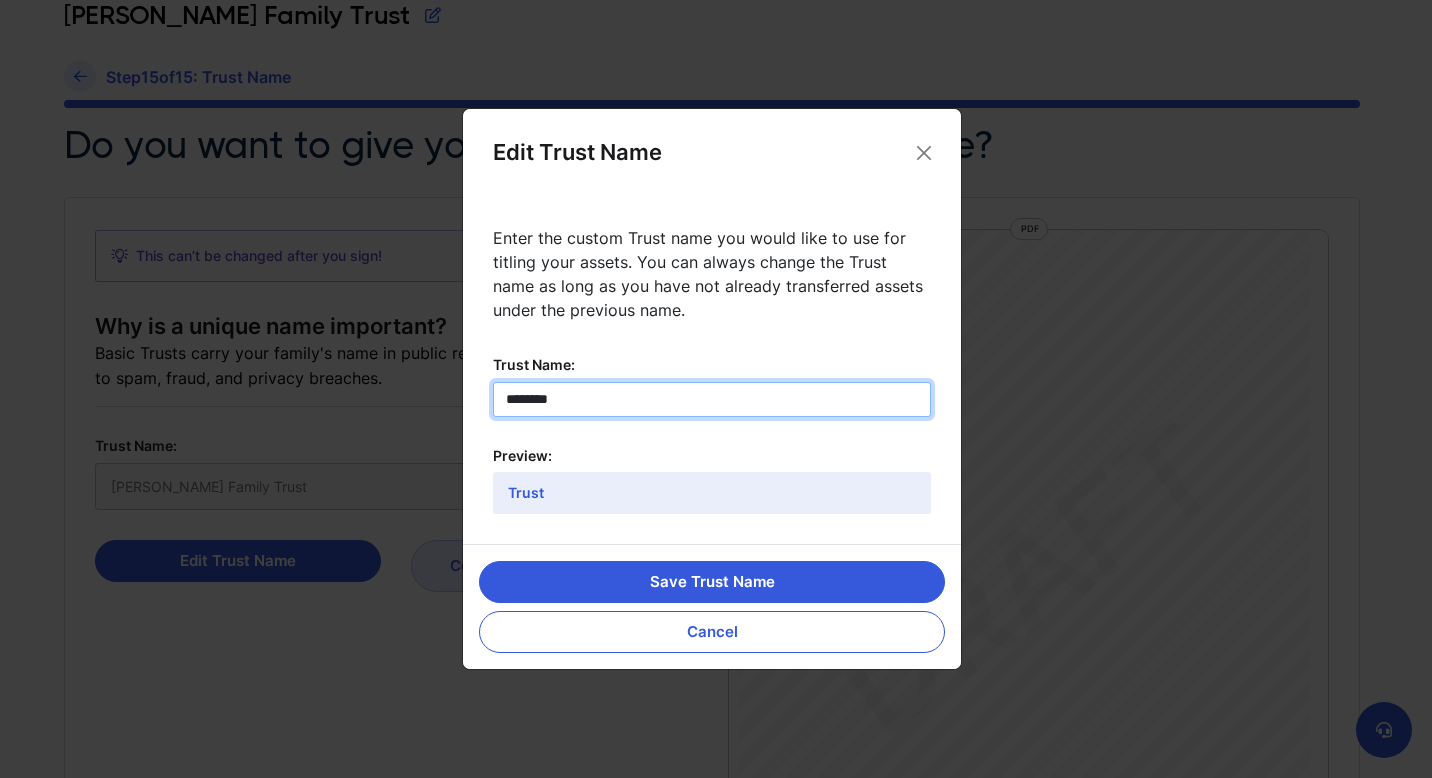type on "*********" 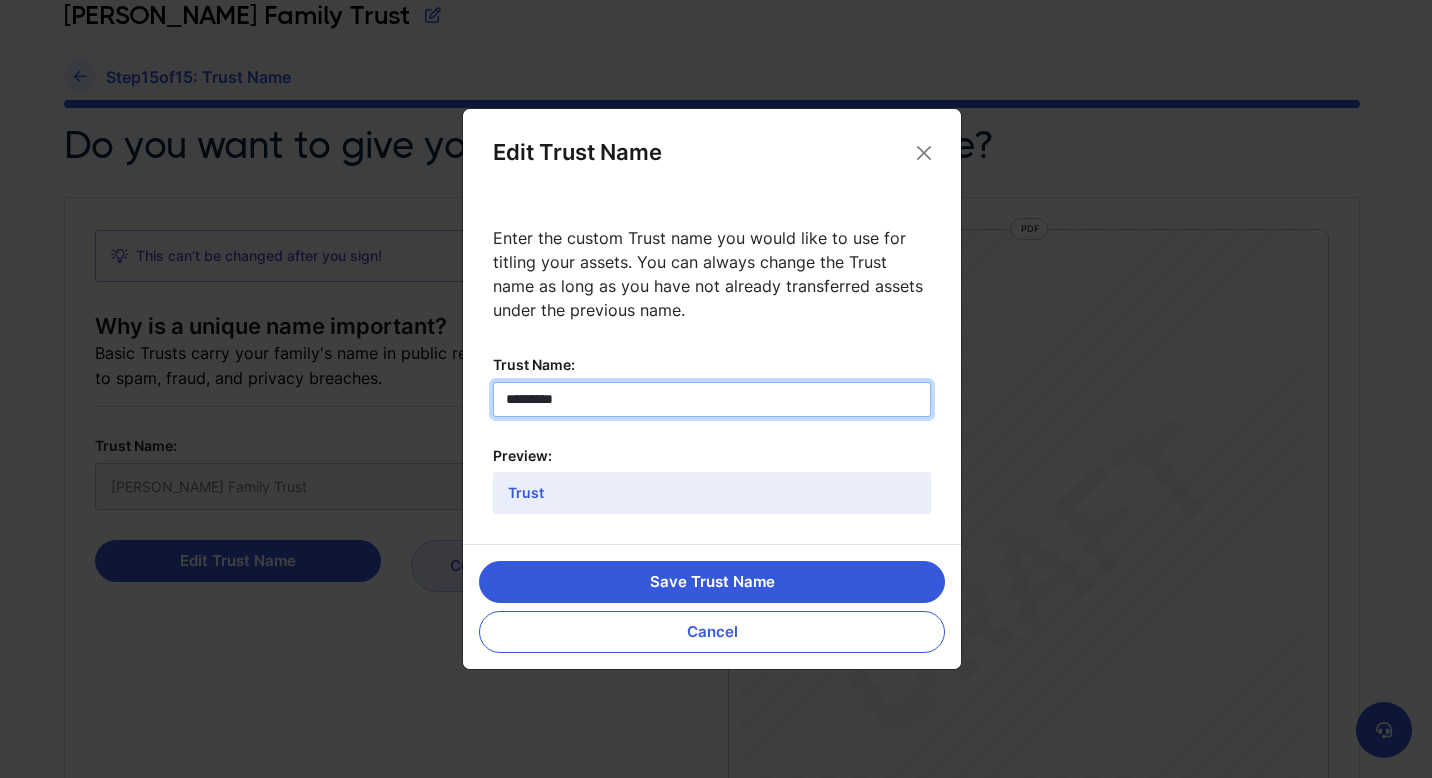 type on "**********" 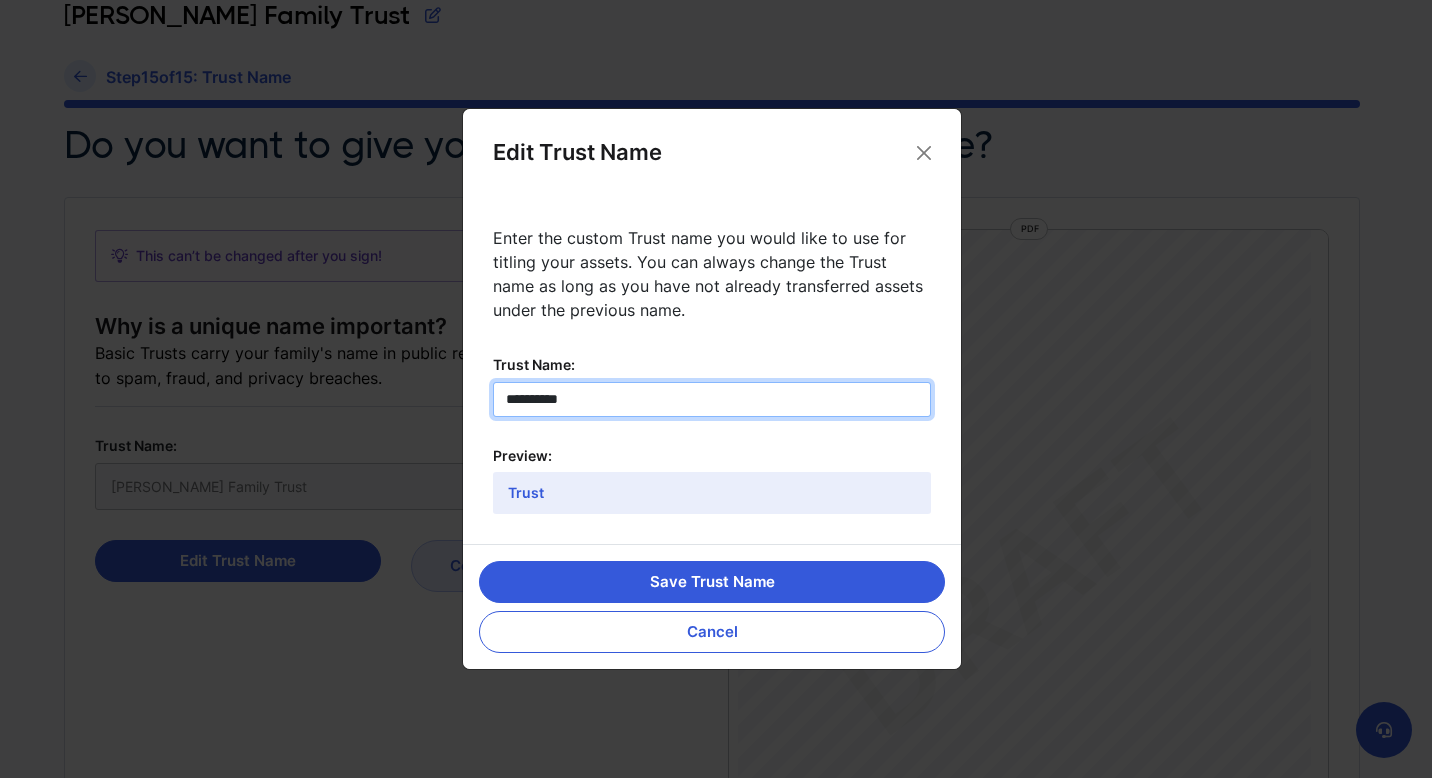 type on "**********" 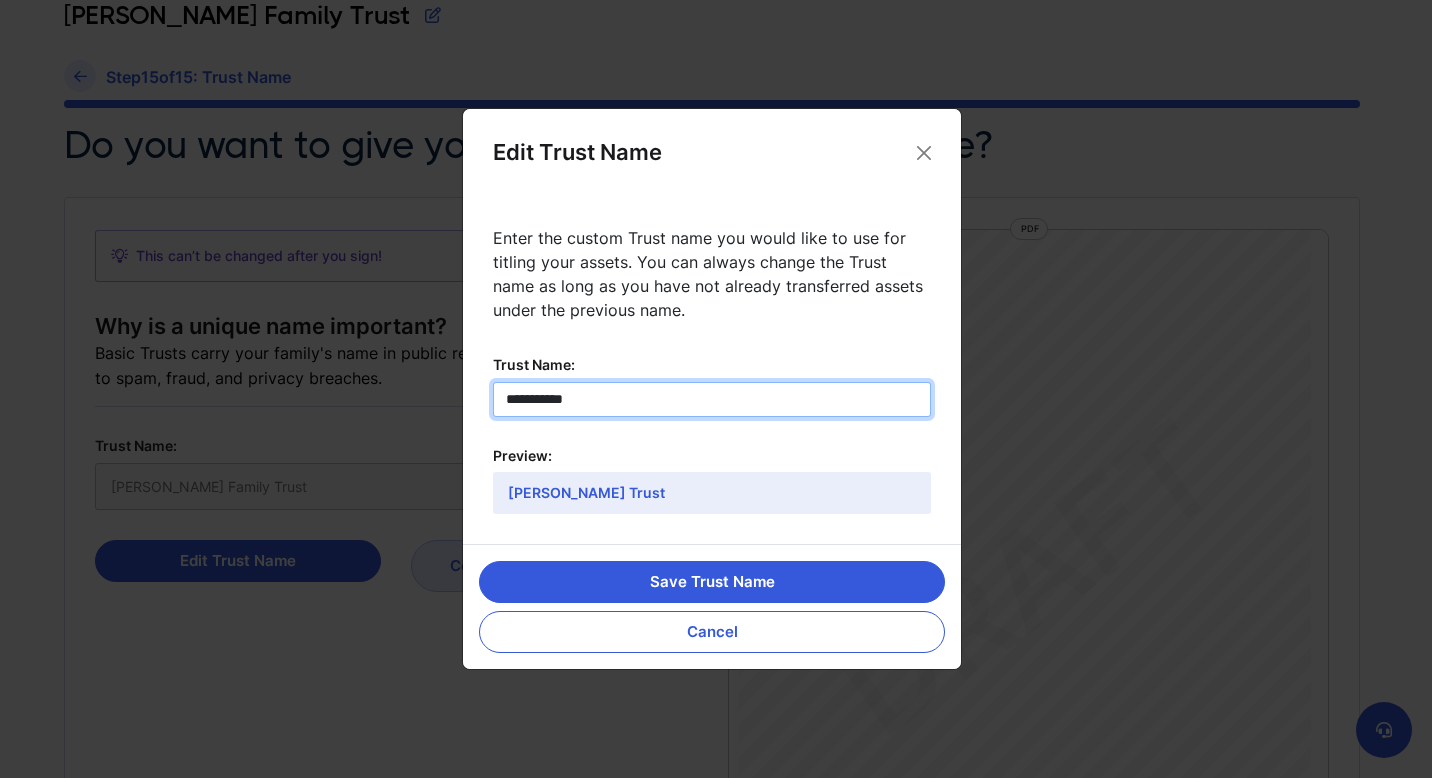 type on "**********" 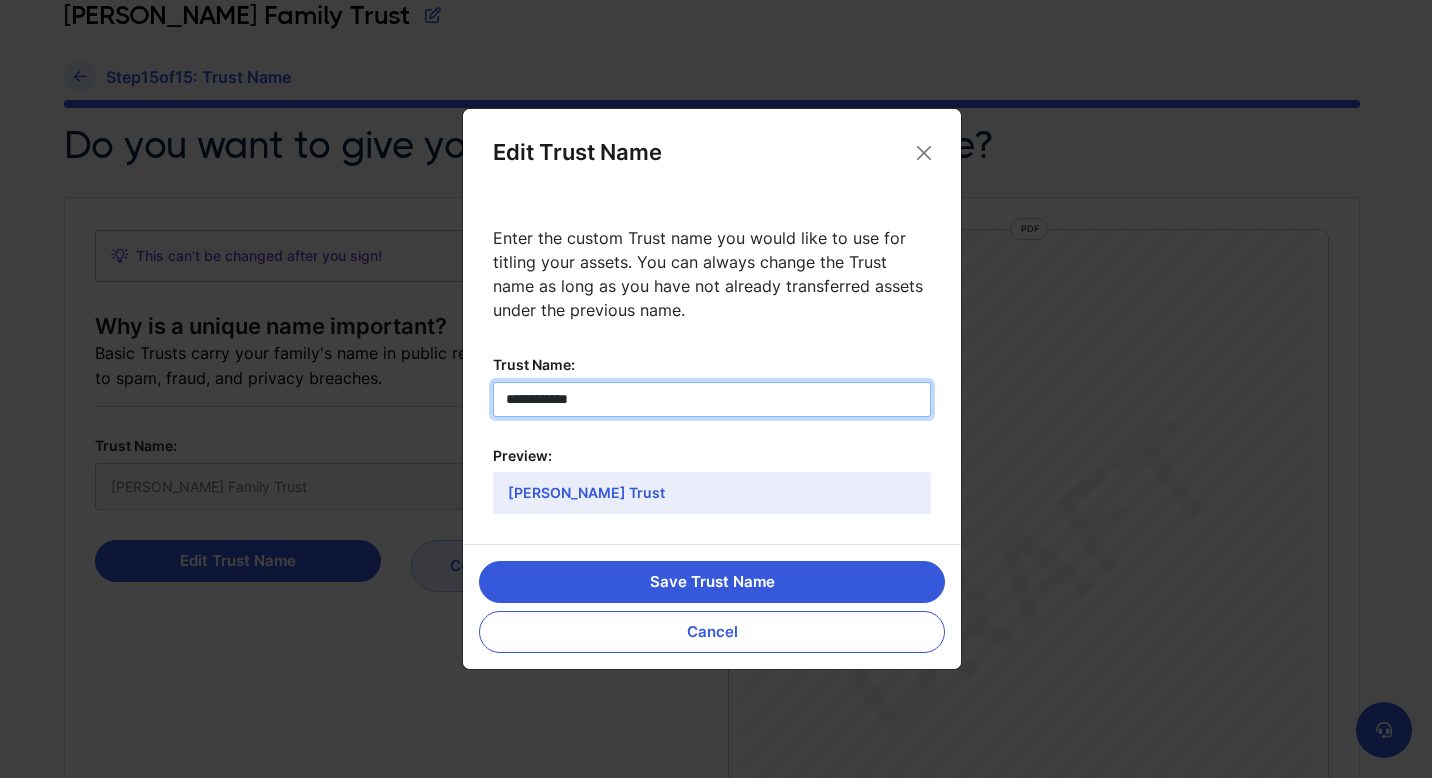 type on "**********" 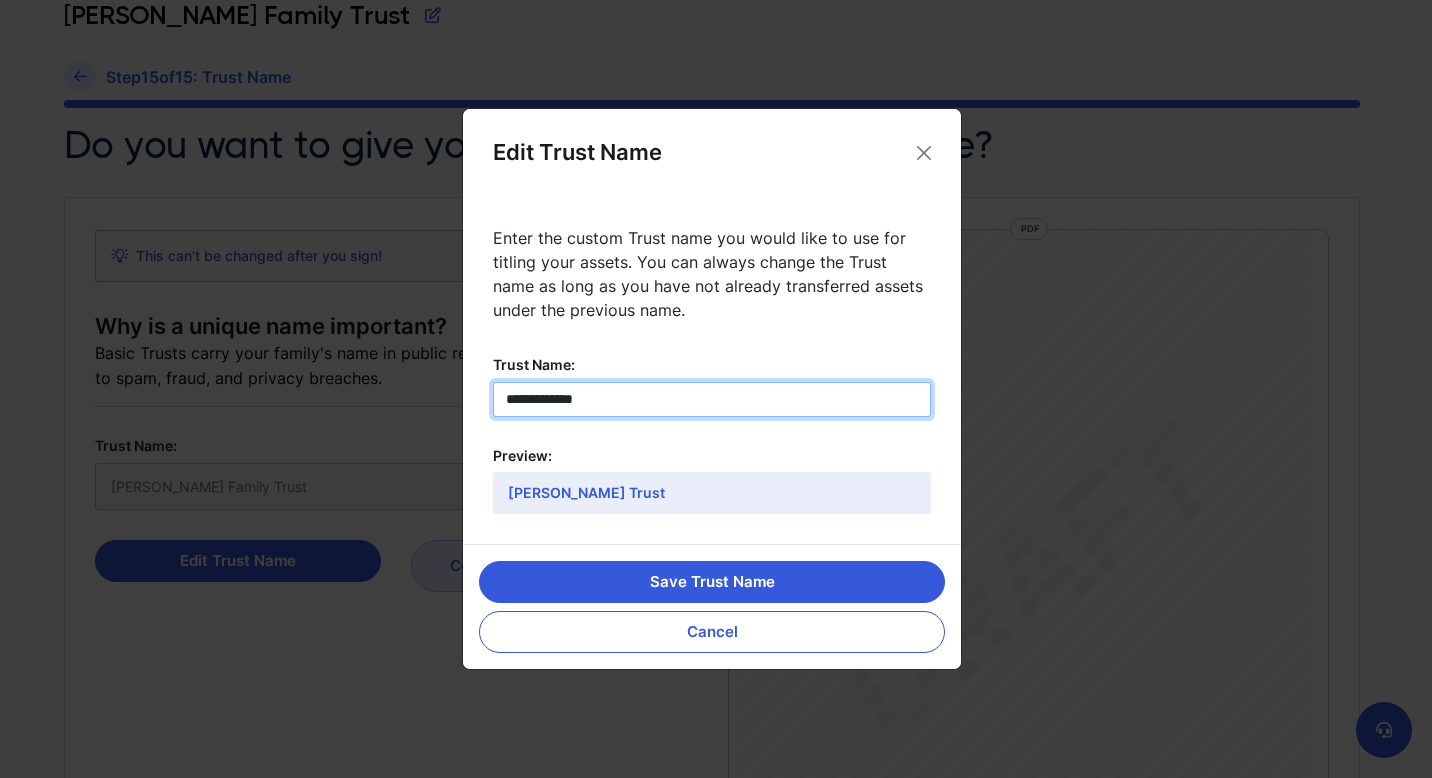 type on "**********" 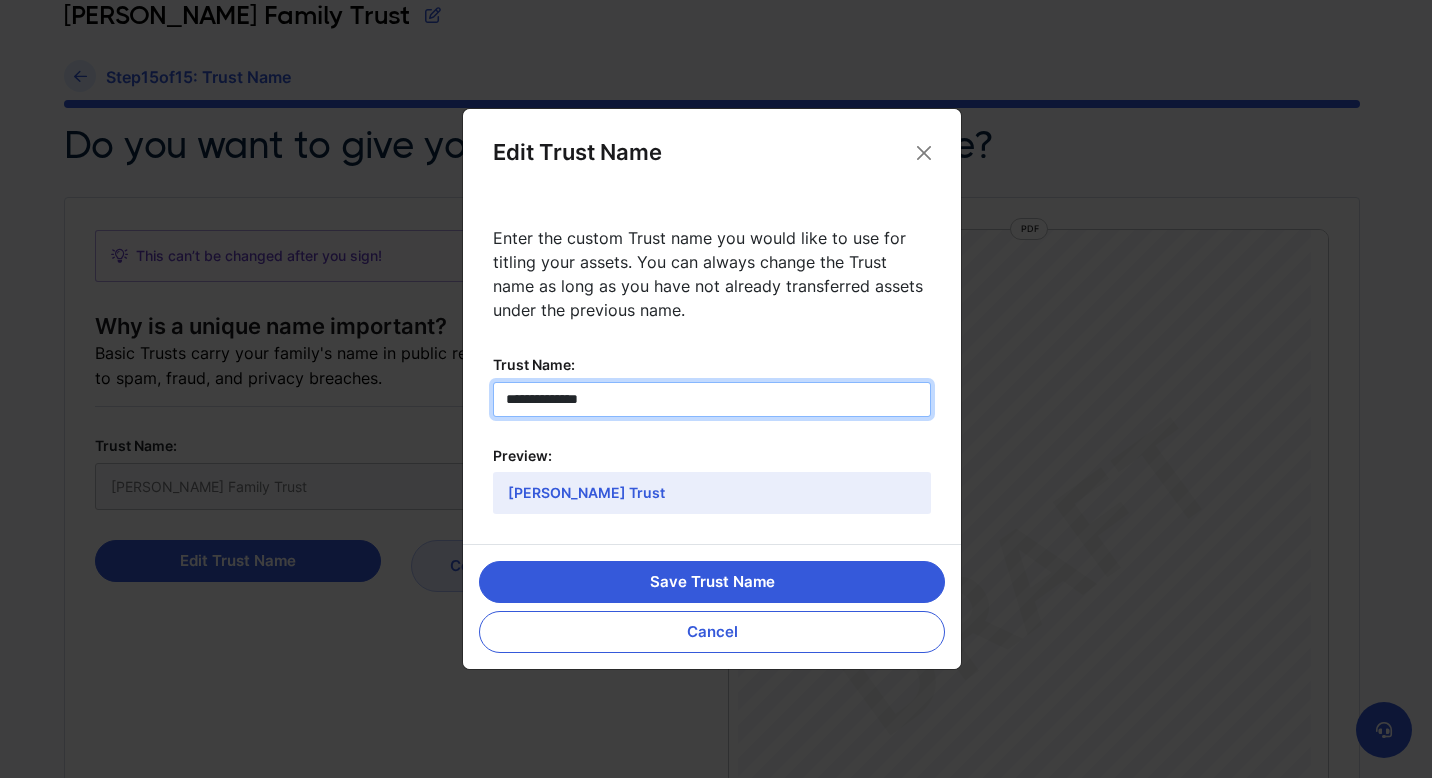 type on "**********" 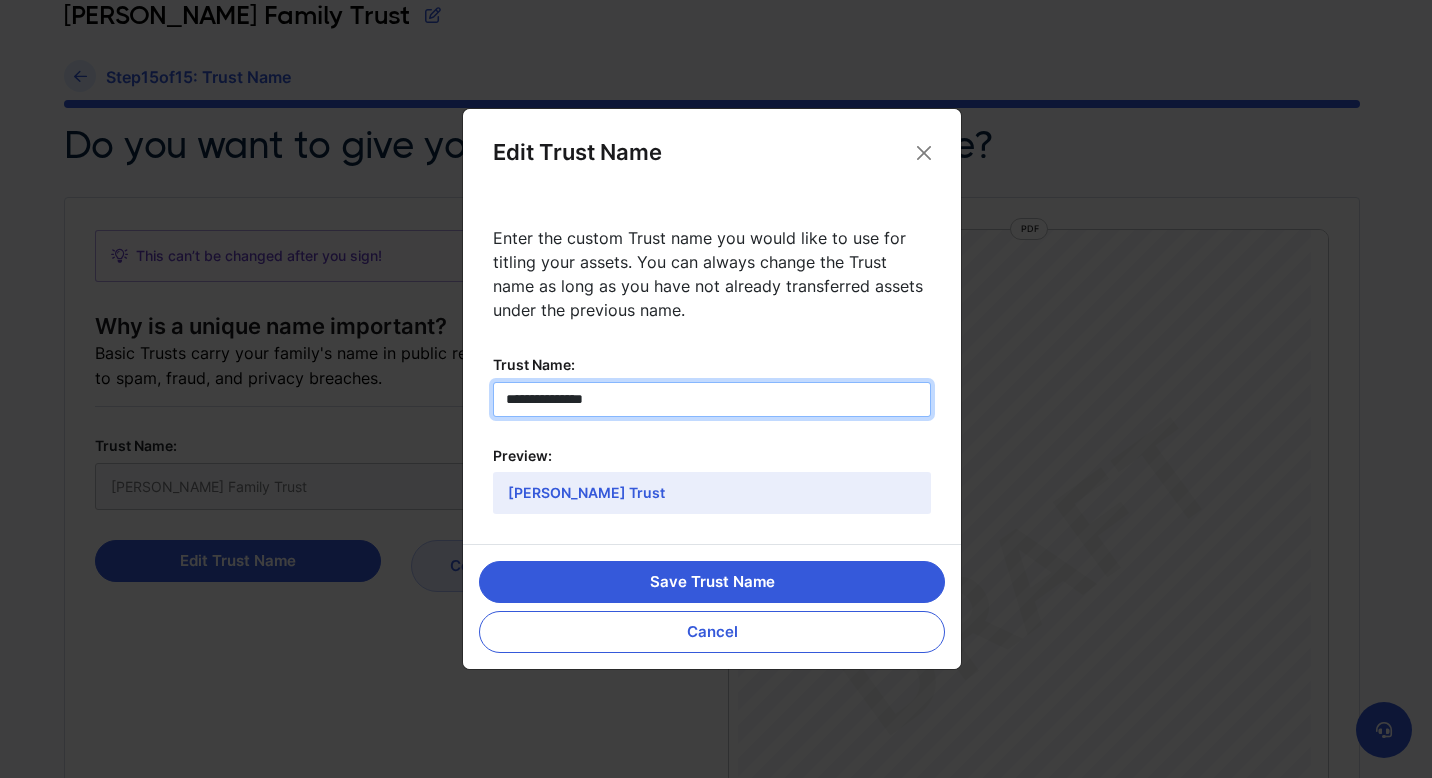 type on "**********" 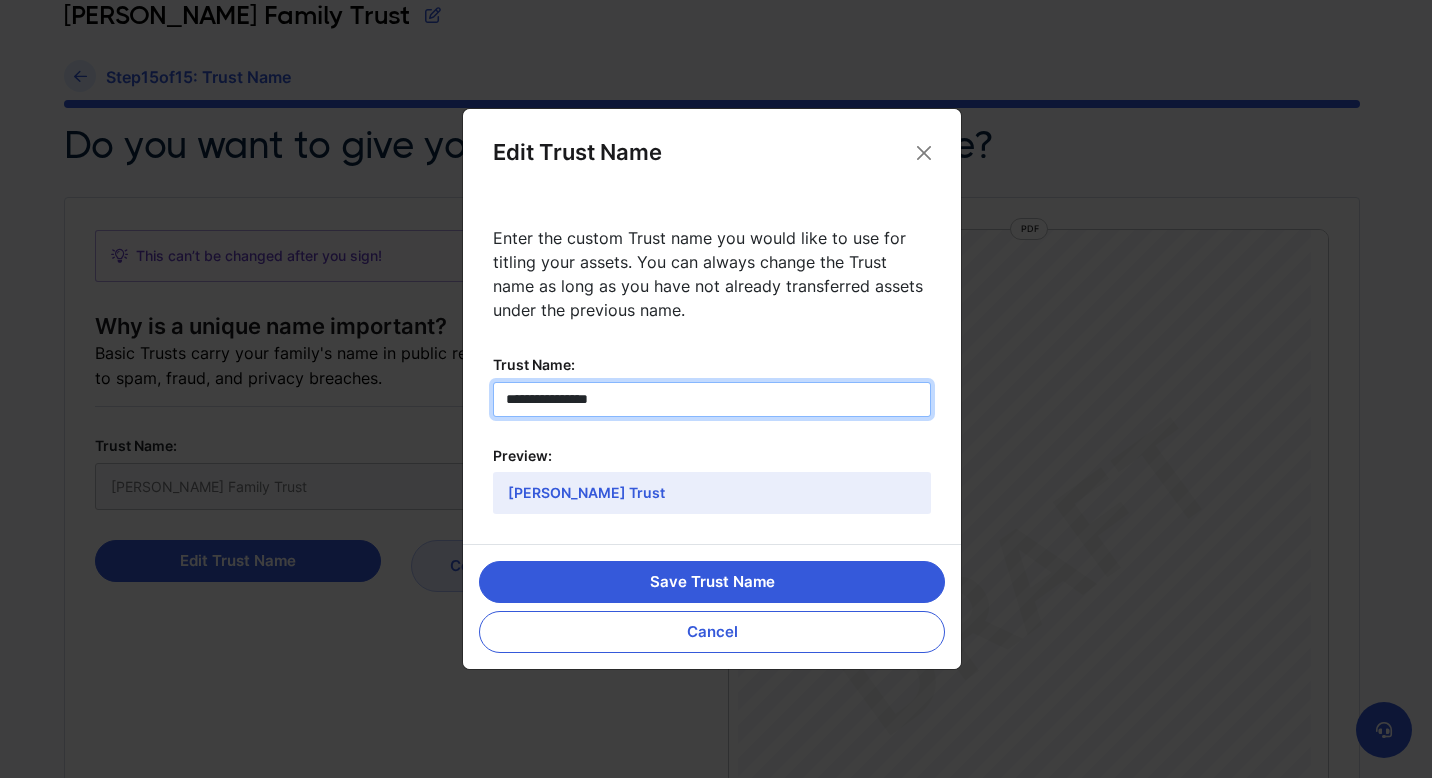 type on "**********" 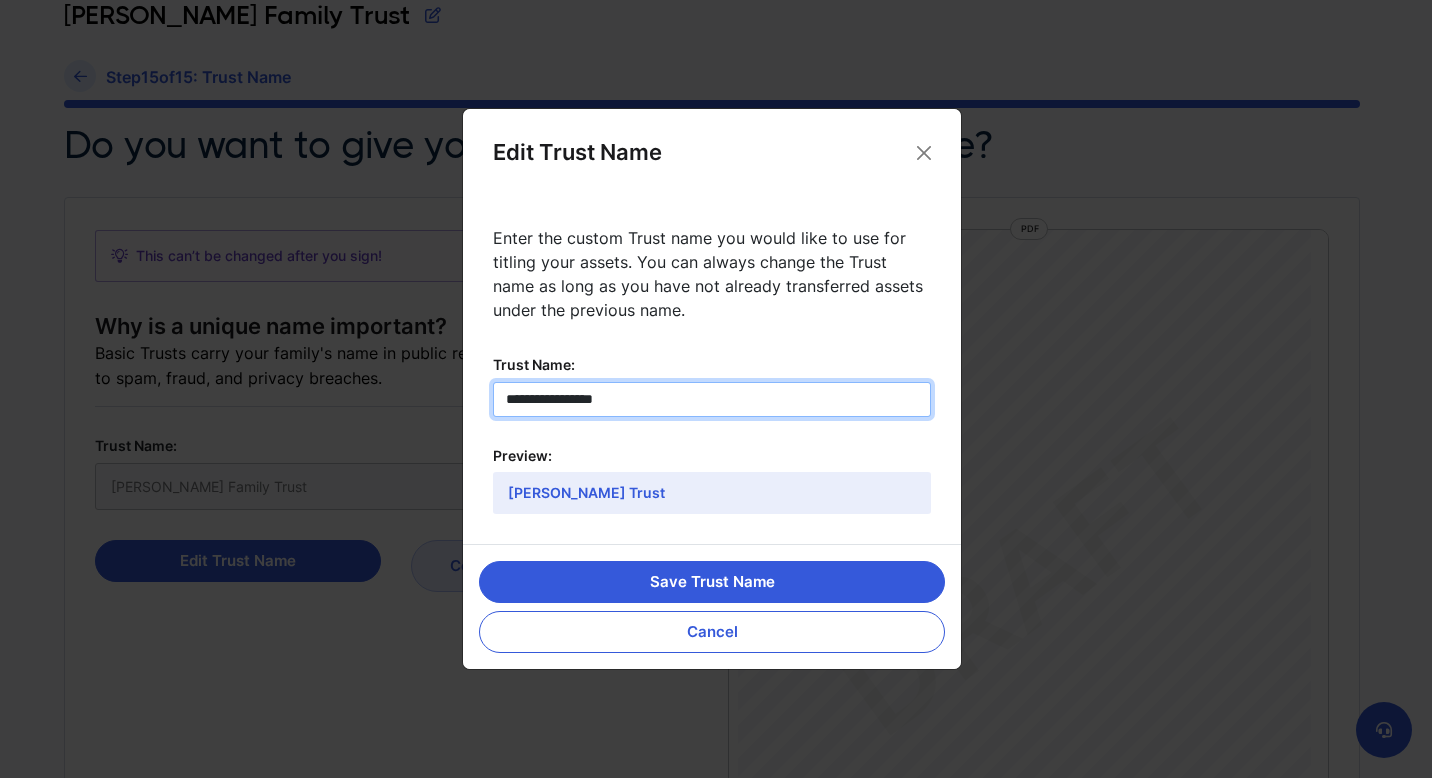 type on "**********" 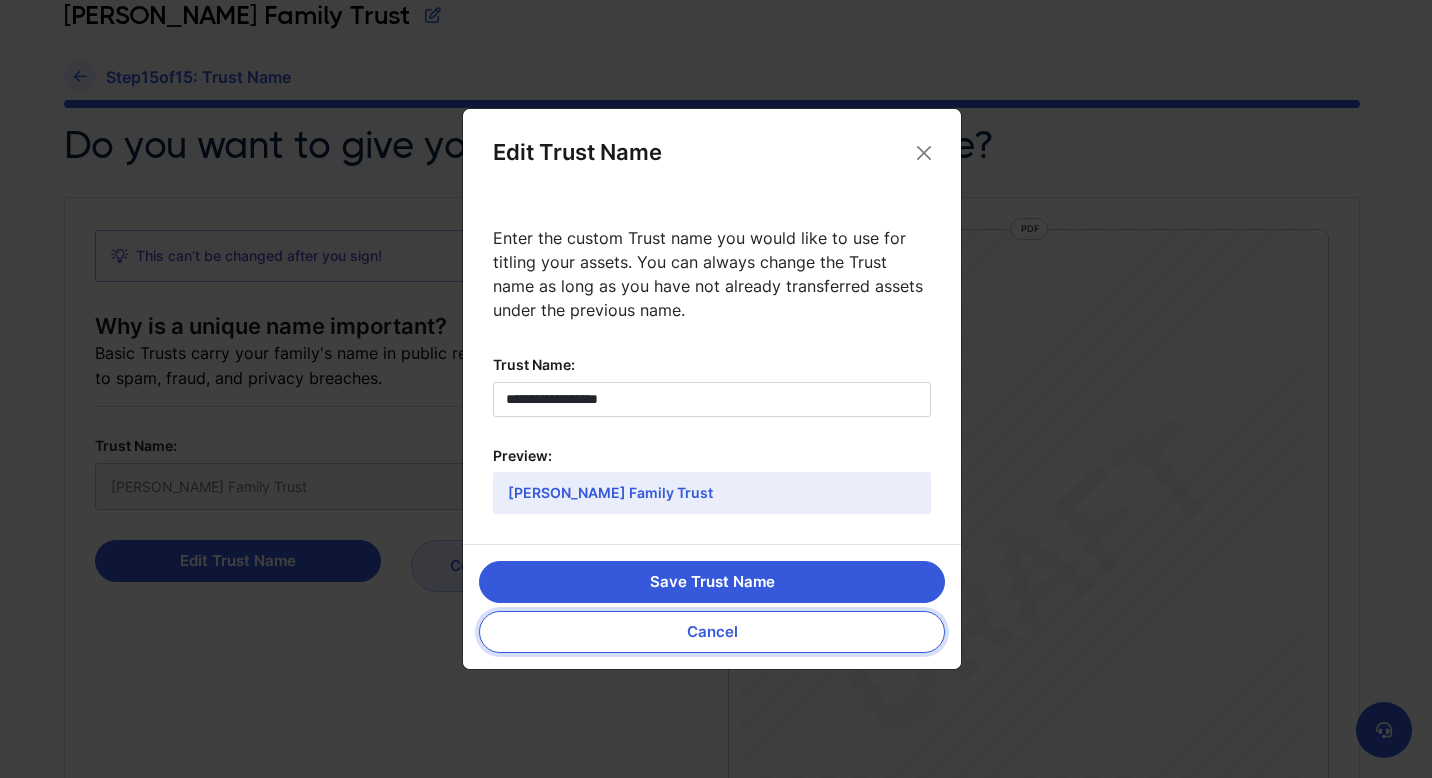 click on "Cancel" at bounding box center [712, 632] 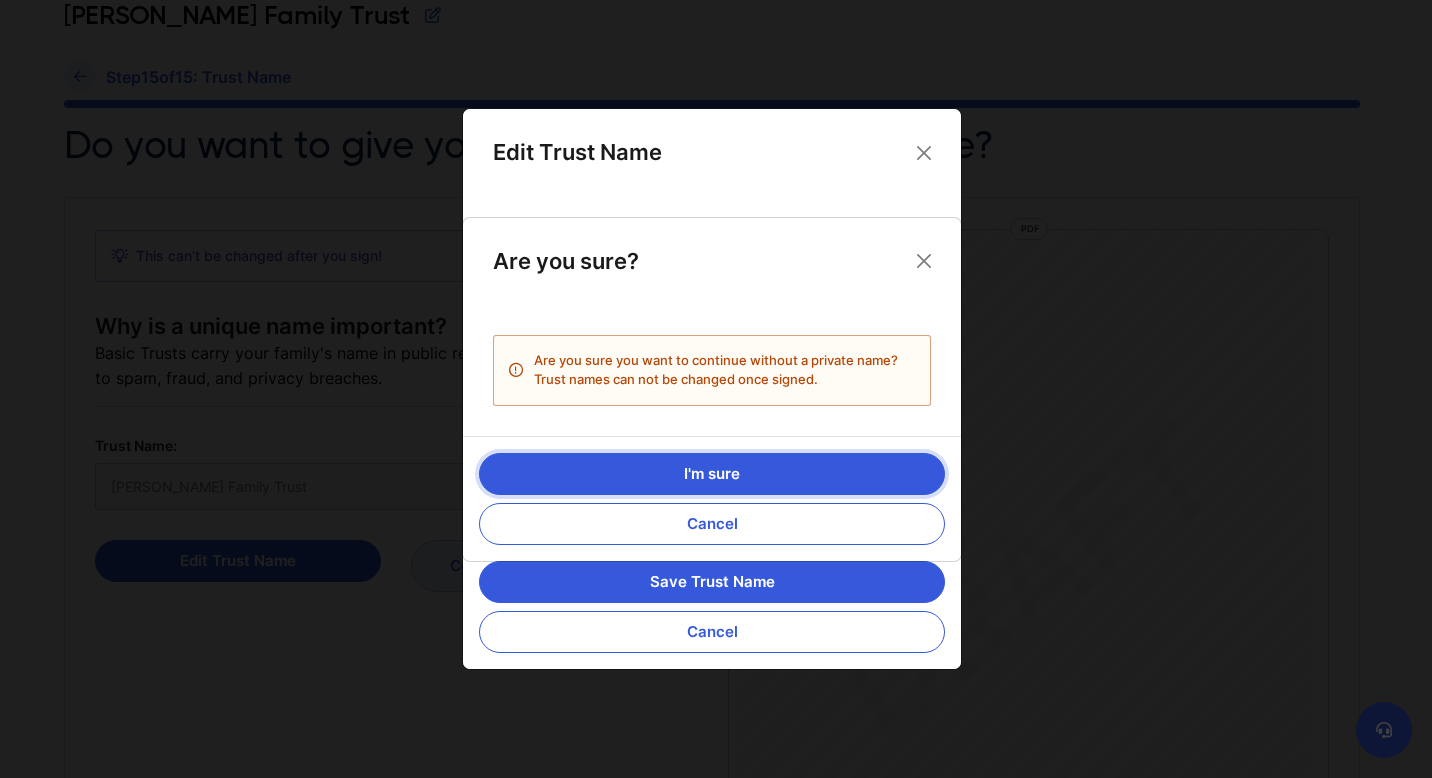 click on "I'm sure" at bounding box center [712, 474] 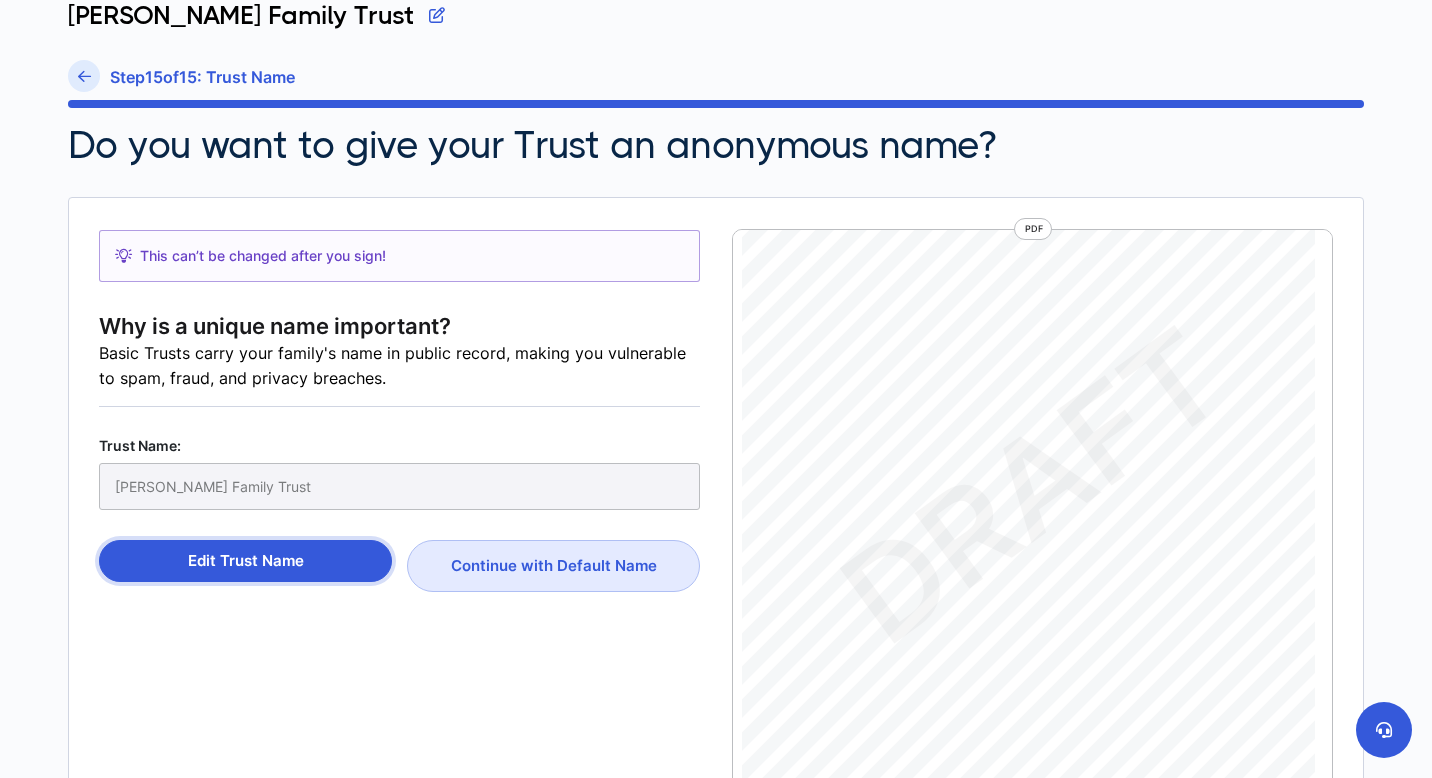 scroll, scrollTop: 102, scrollLeft: 0, axis: vertical 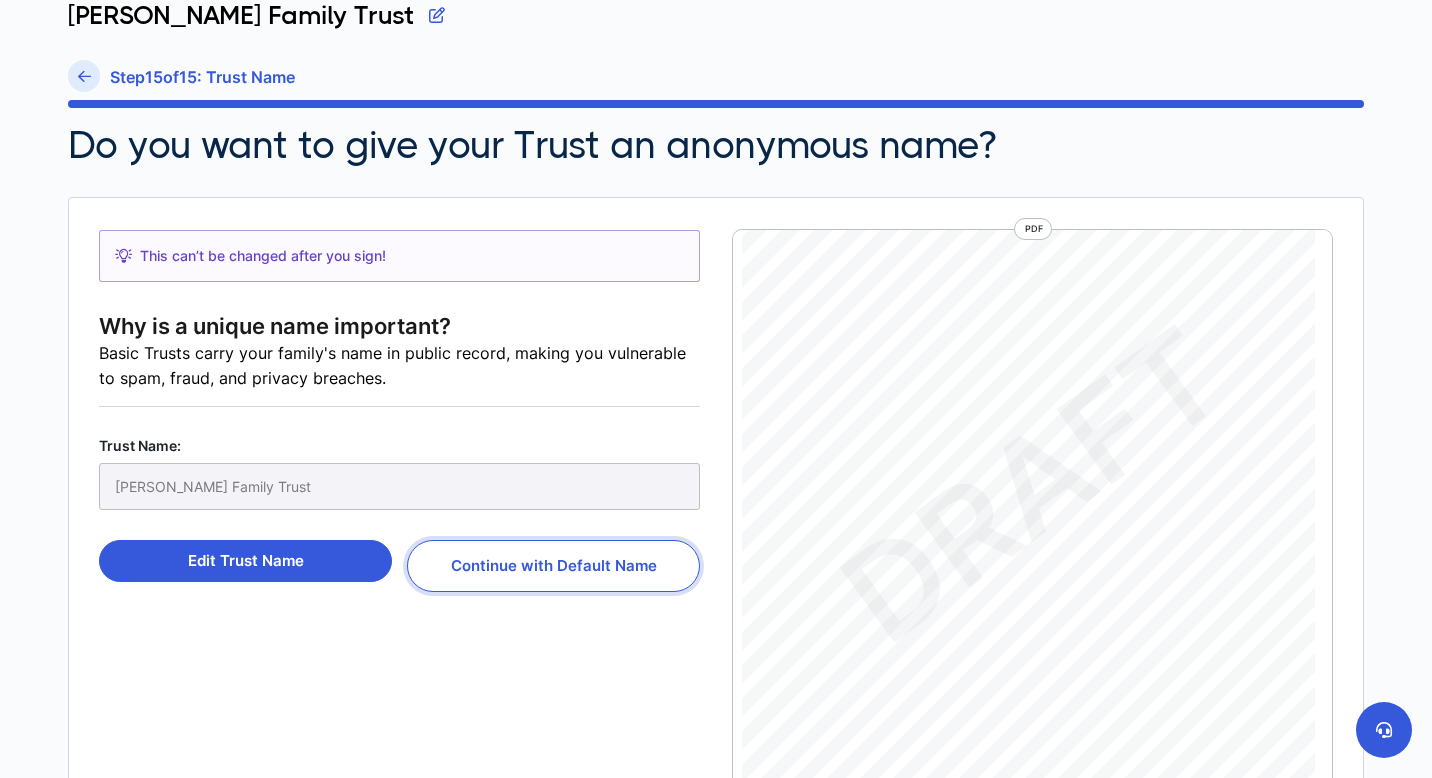 click on "Continue with Default Name" at bounding box center [553, 566] 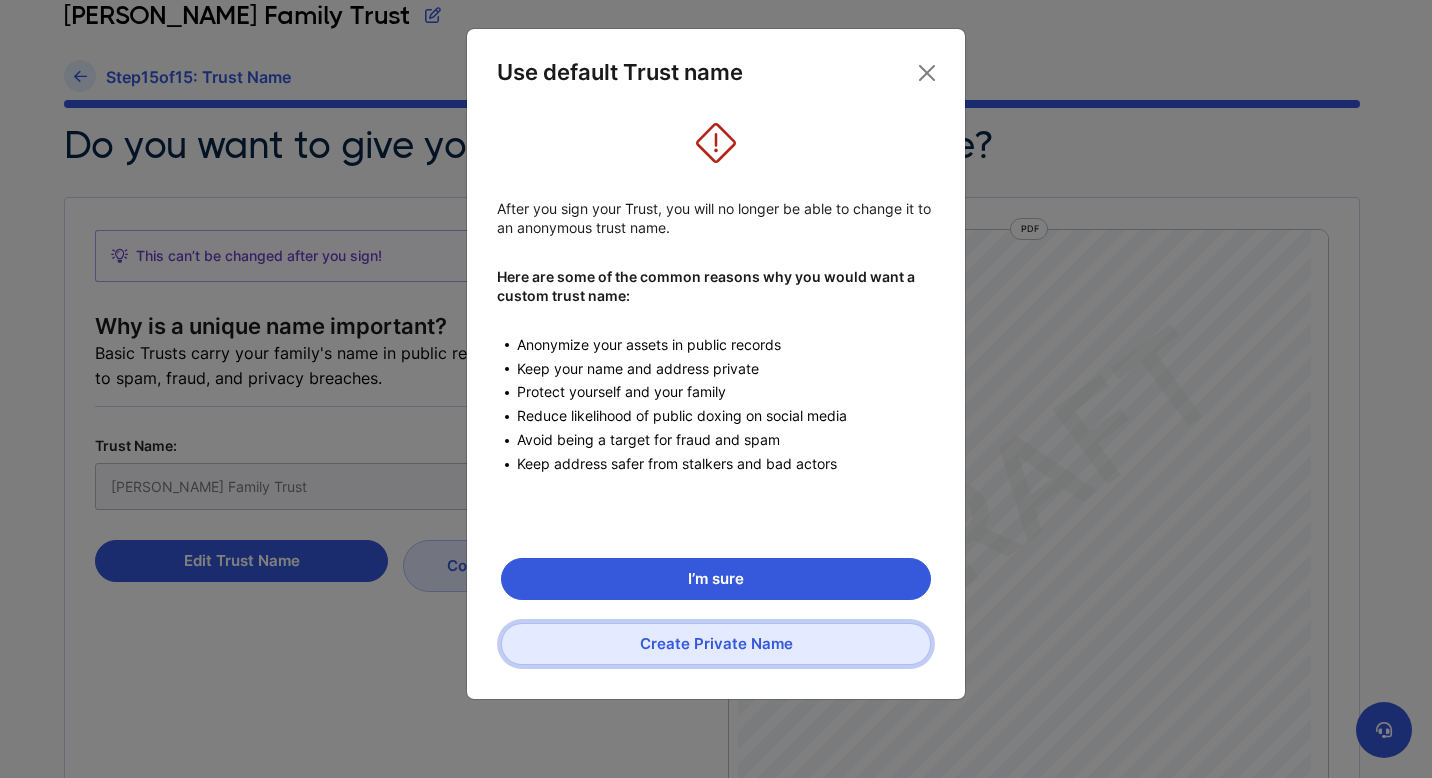 click on "Create Private Name" at bounding box center (716, 644) 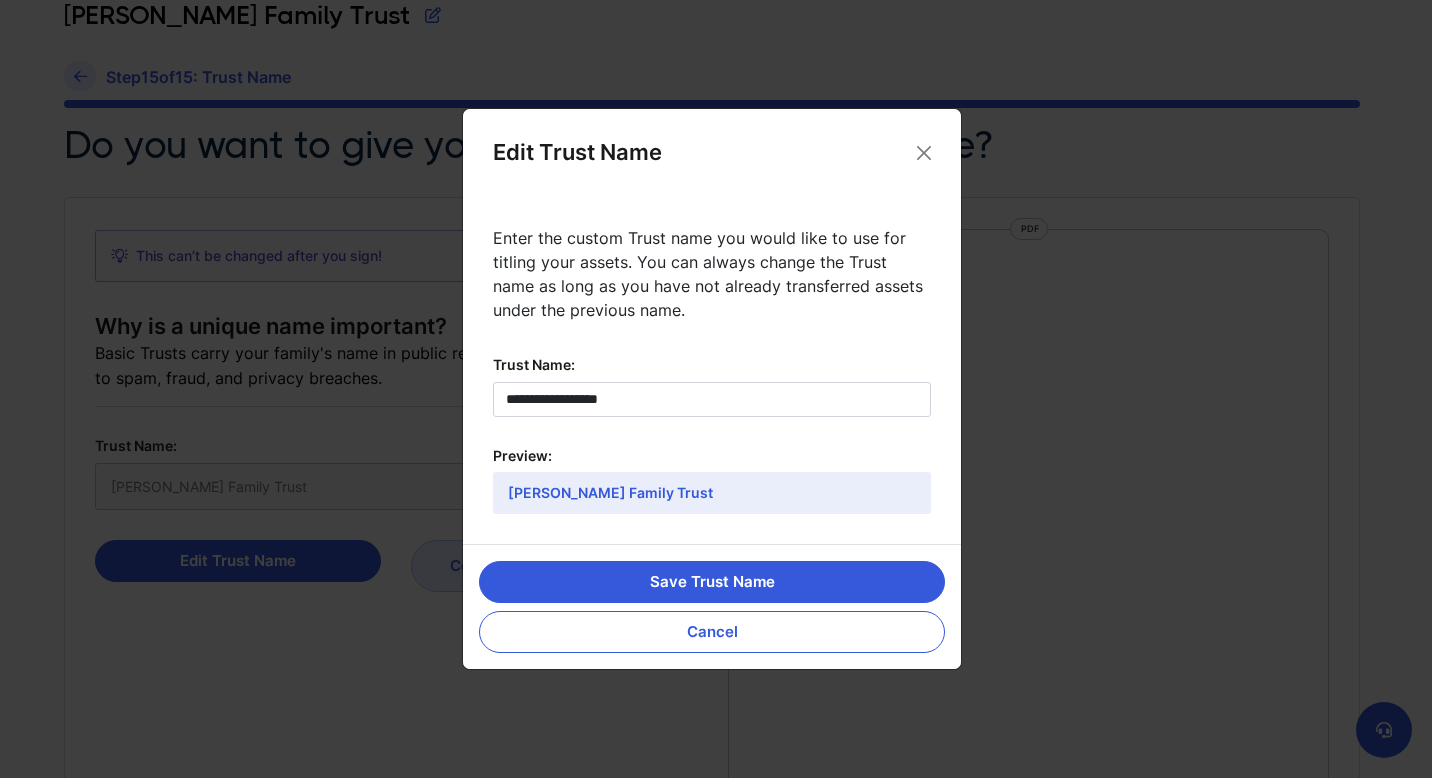 scroll, scrollTop: 9, scrollLeft: 0, axis: vertical 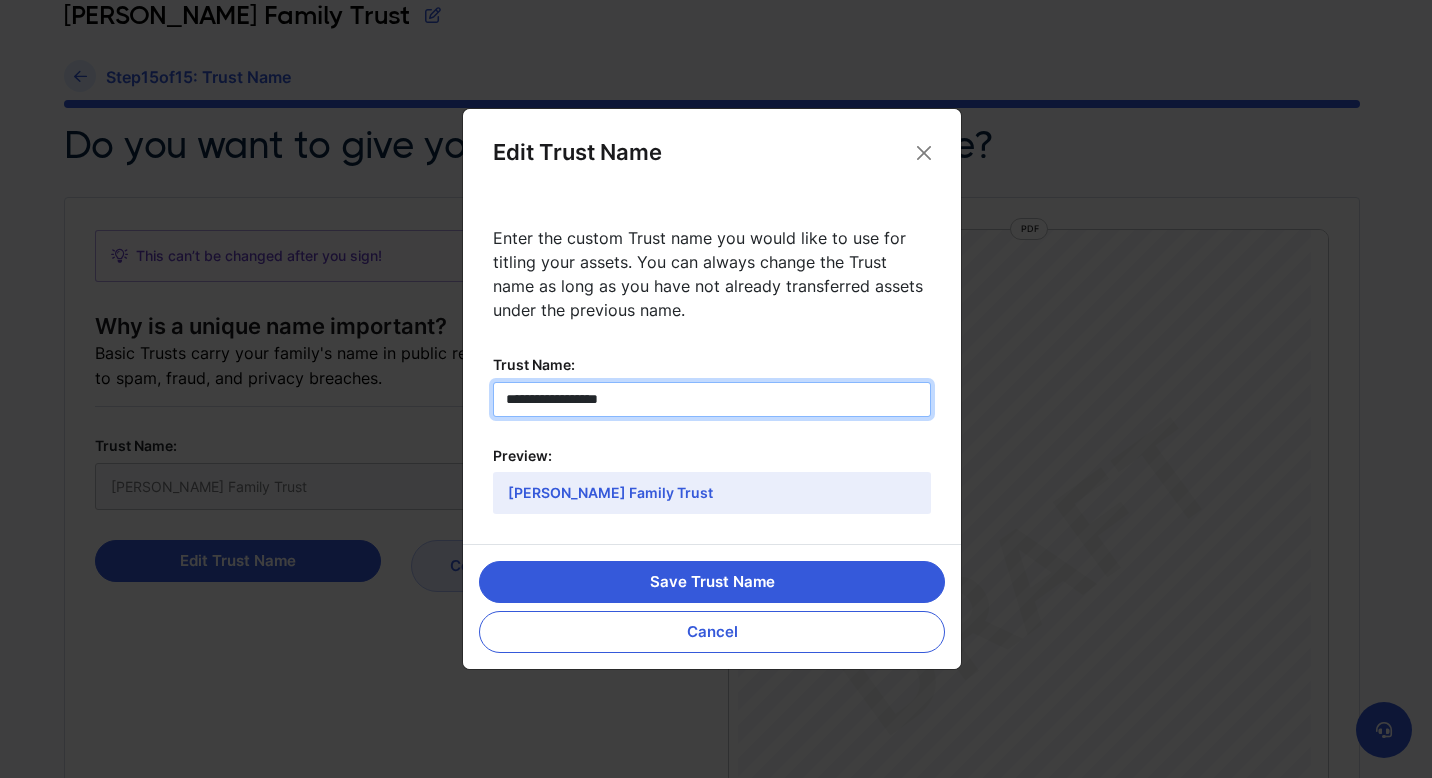 drag, startPoint x: 505, startPoint y: 402, endPoint x: 591, endPoint y: 397, distance: 86.145226 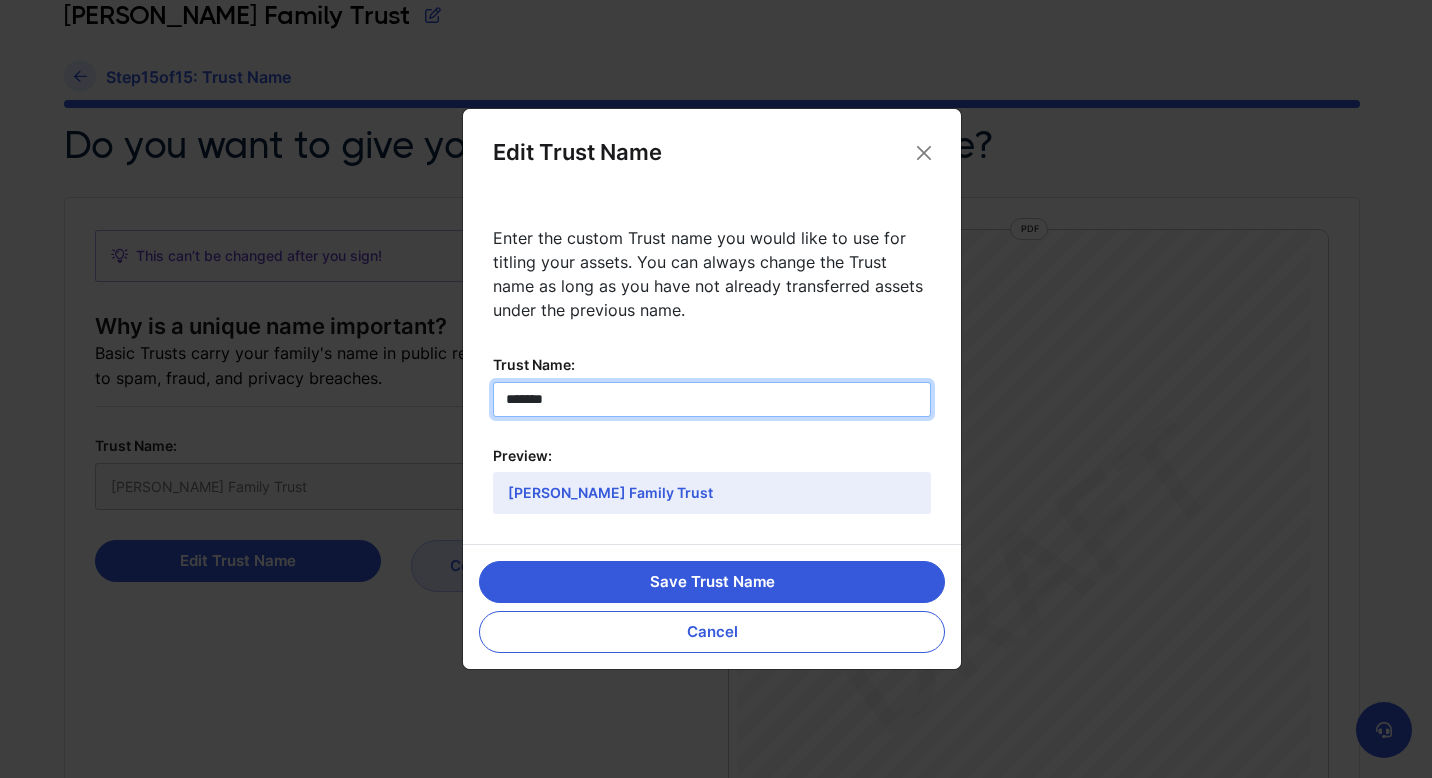 type on "********" 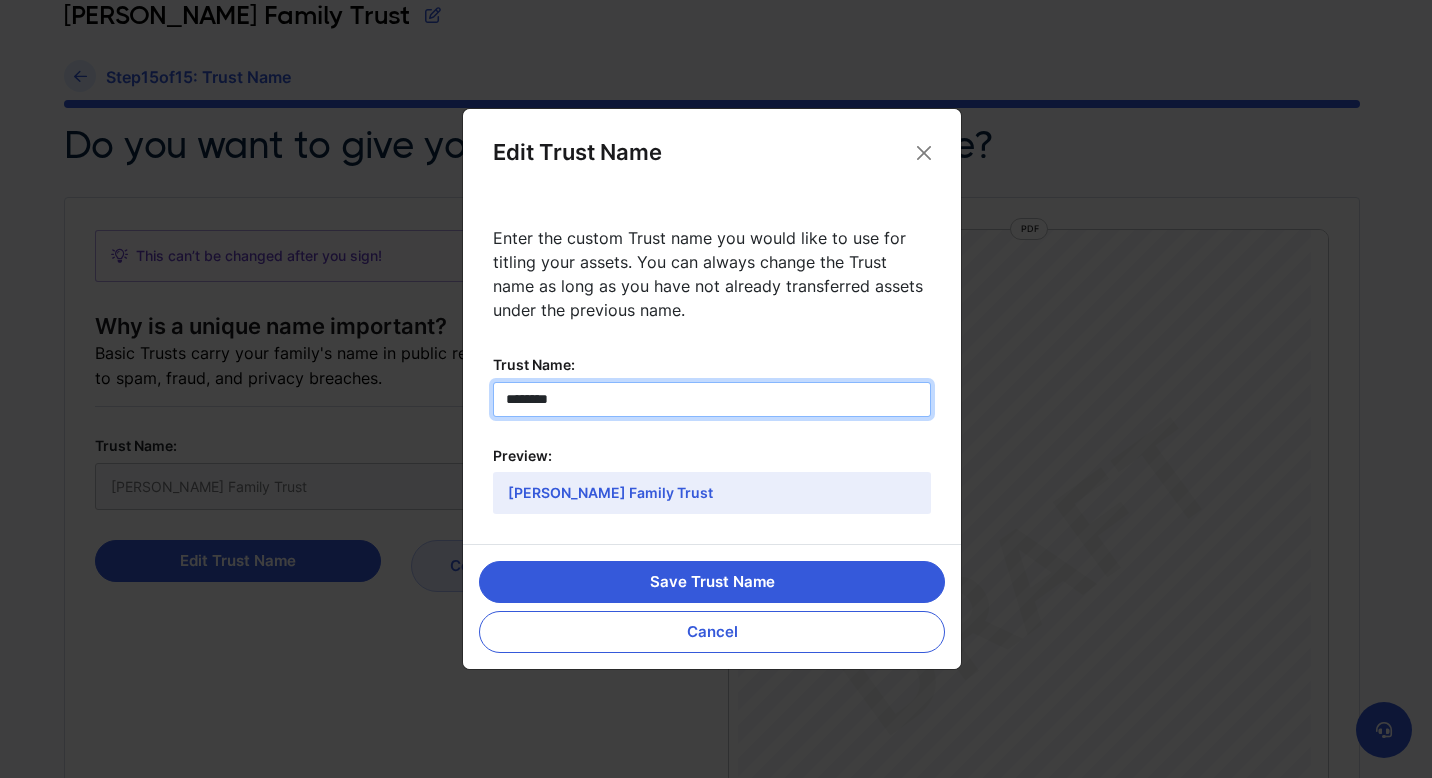 type on "*********" 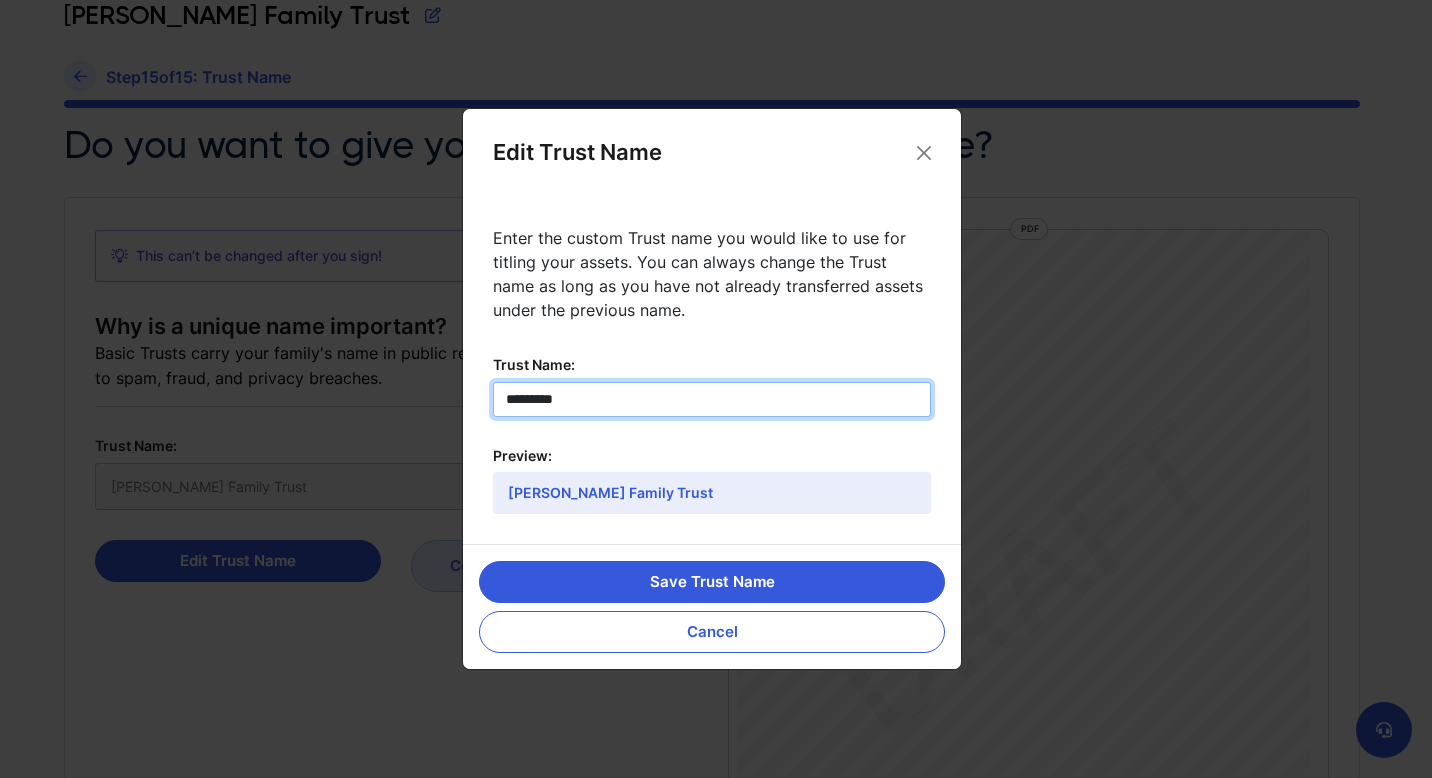 type on "**********" 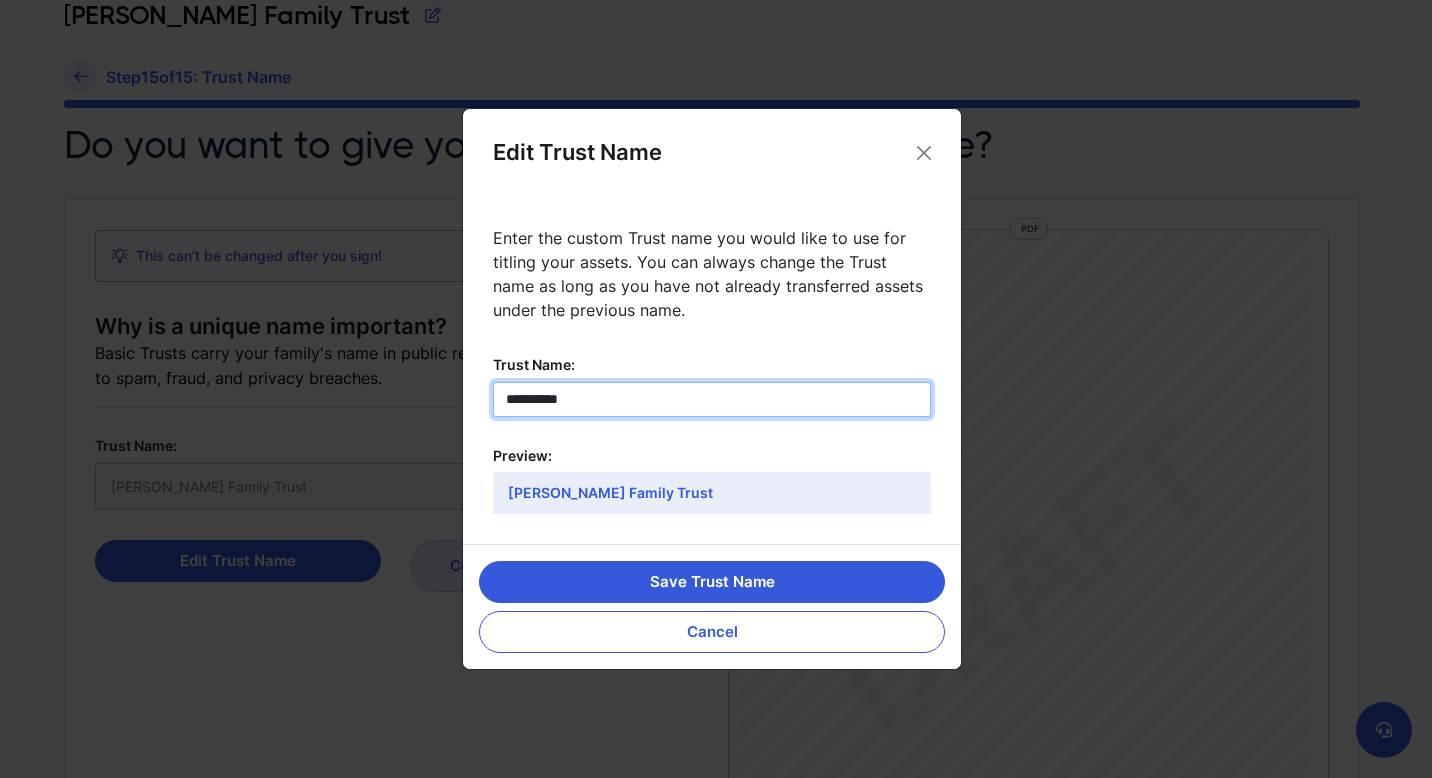 type on "**********" 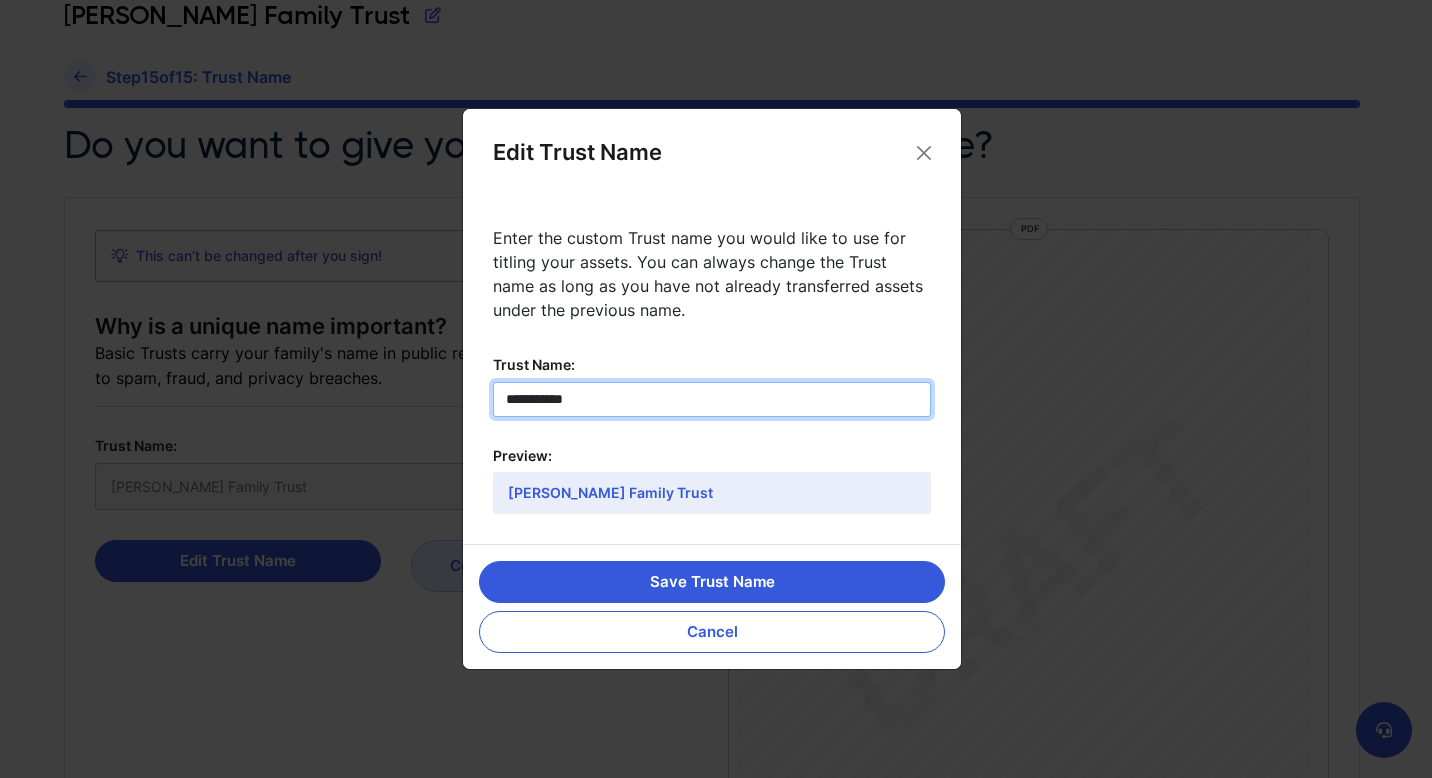 type on "**********" 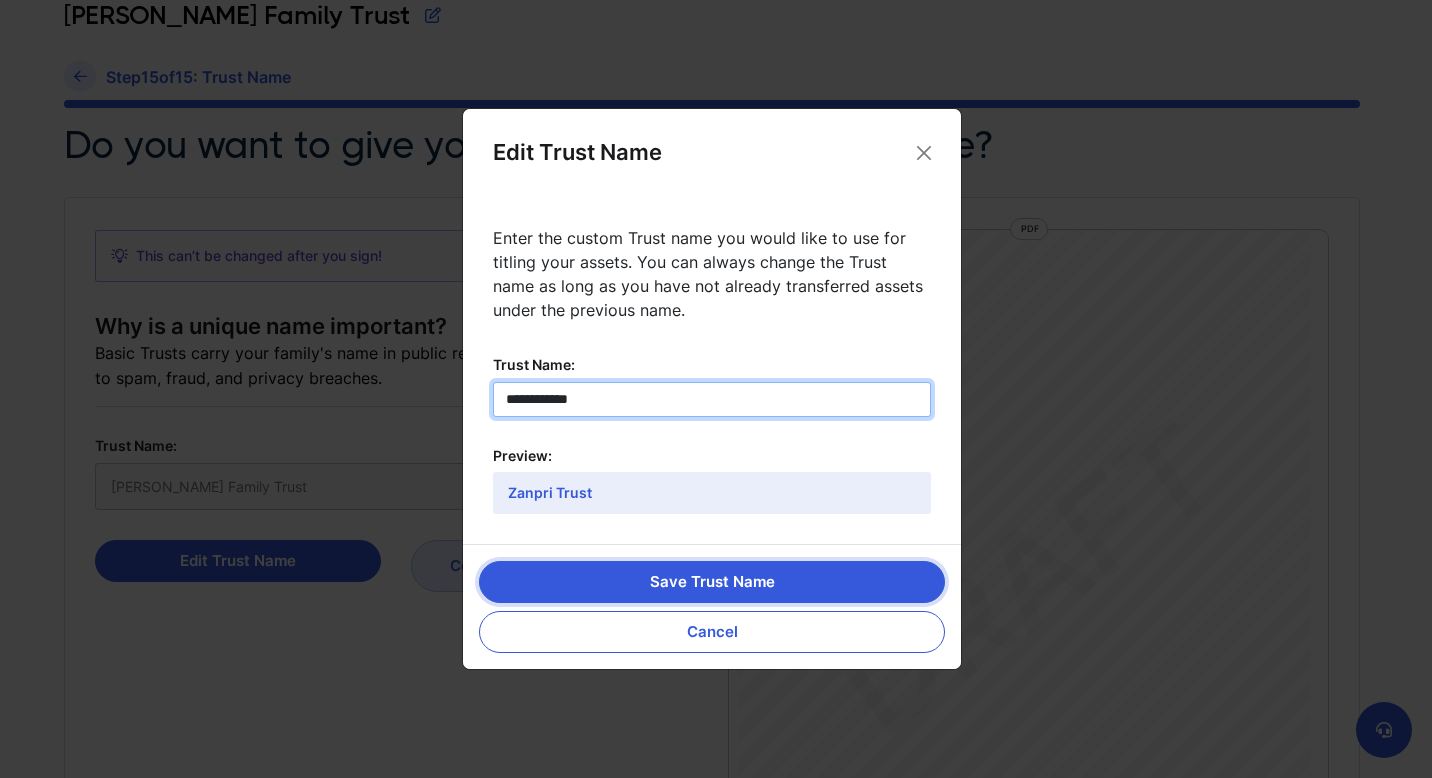 type on "**********" 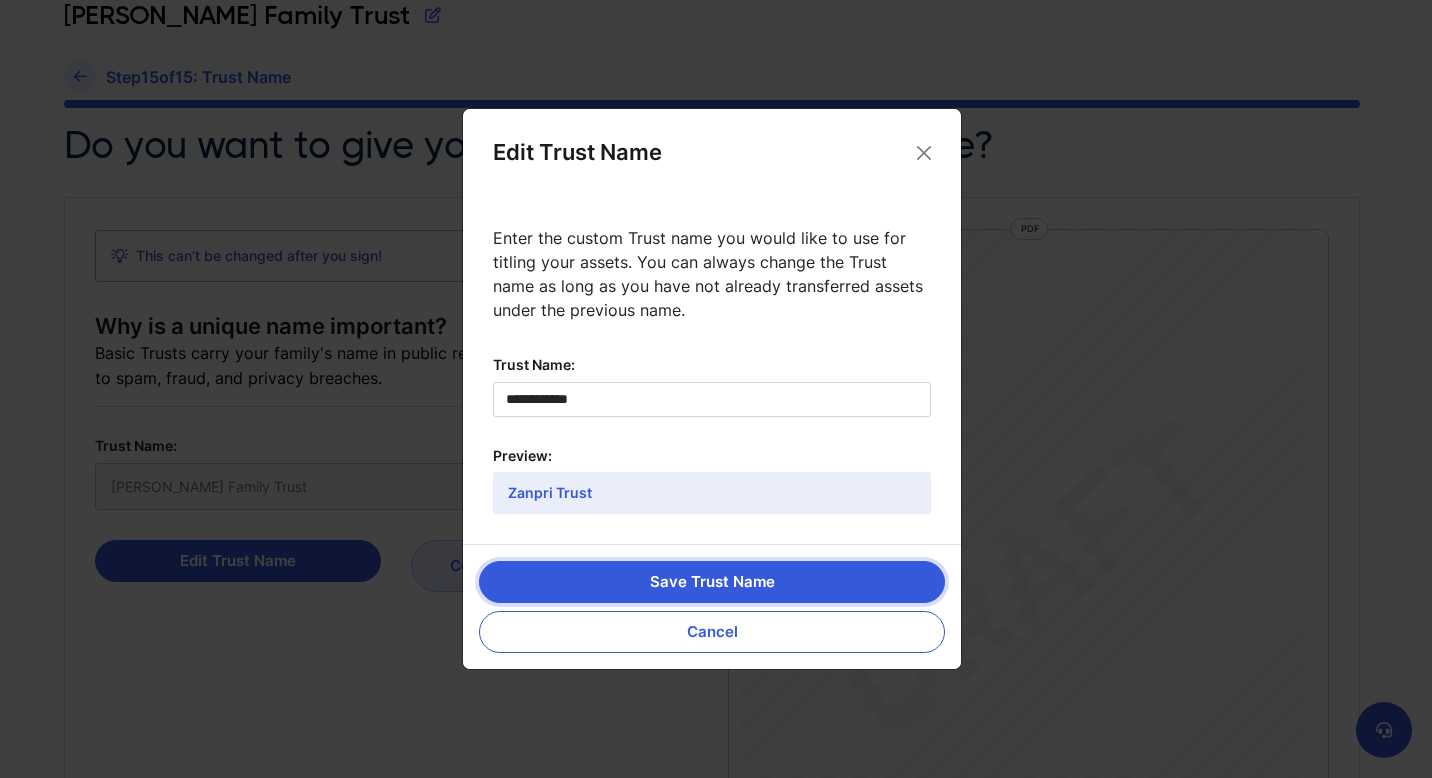 click on "Save Trust Name" at bounding box center (712, 582) 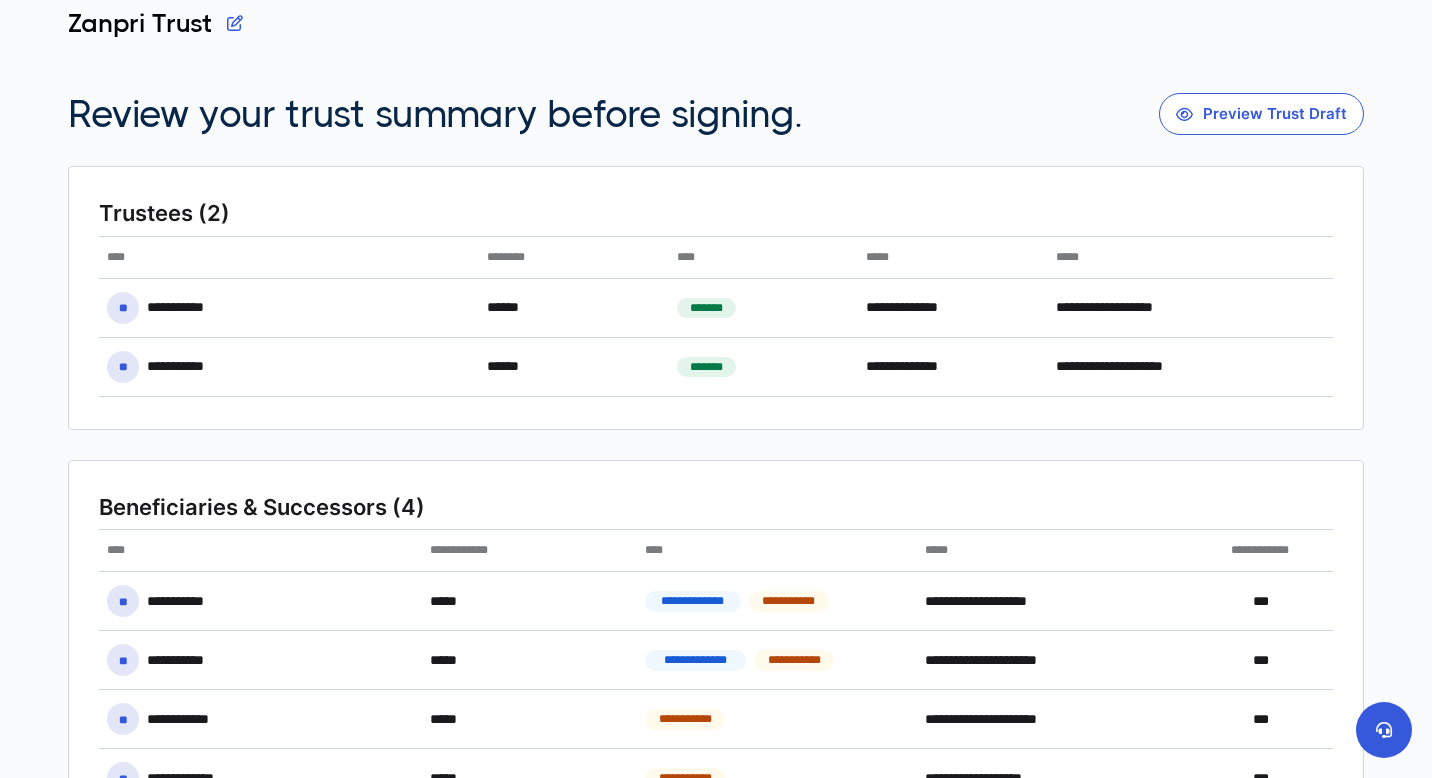 scroll, scrollTop: 0, scrollLeft: 0, axis: both 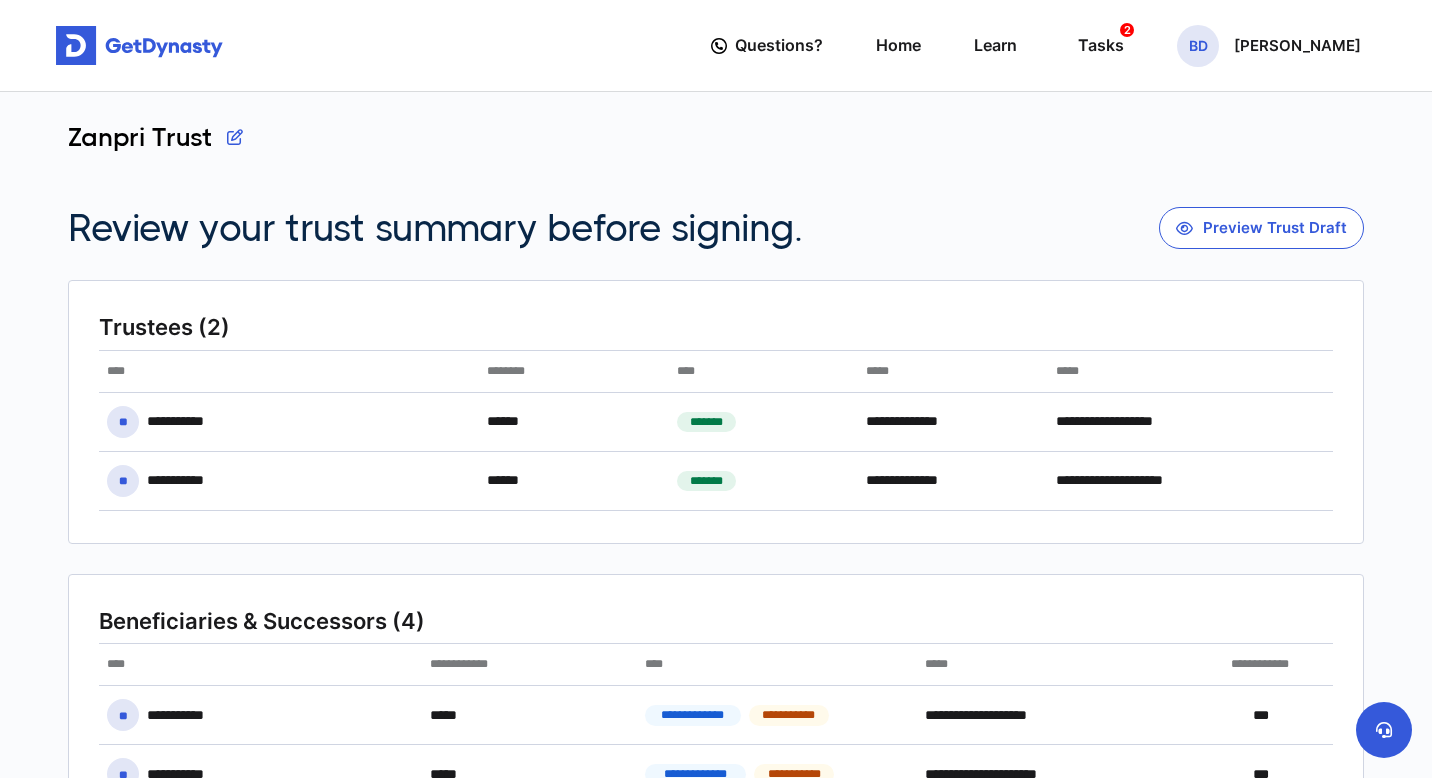 click at bounding box center [235, 137] 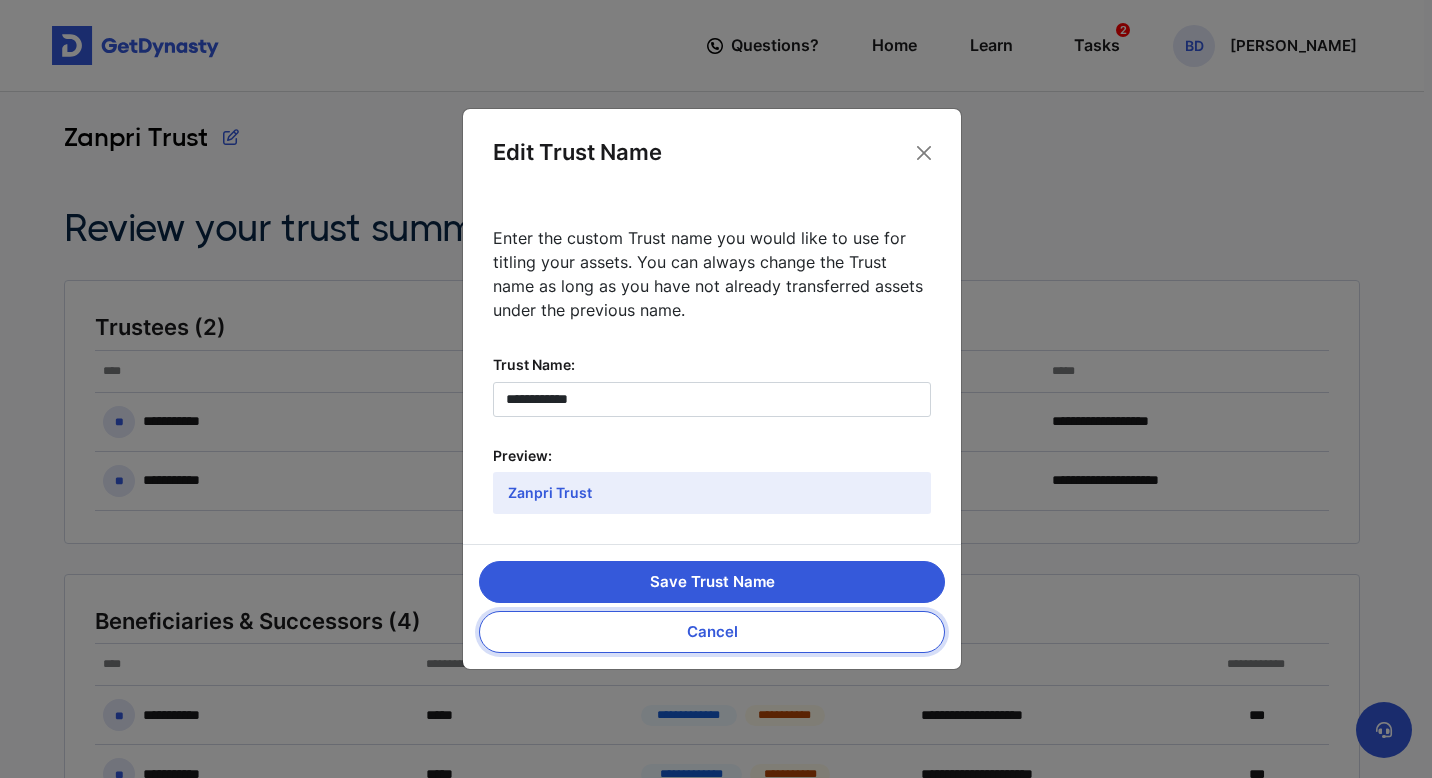 click on "Cancel" at bounding box center (712, 632) 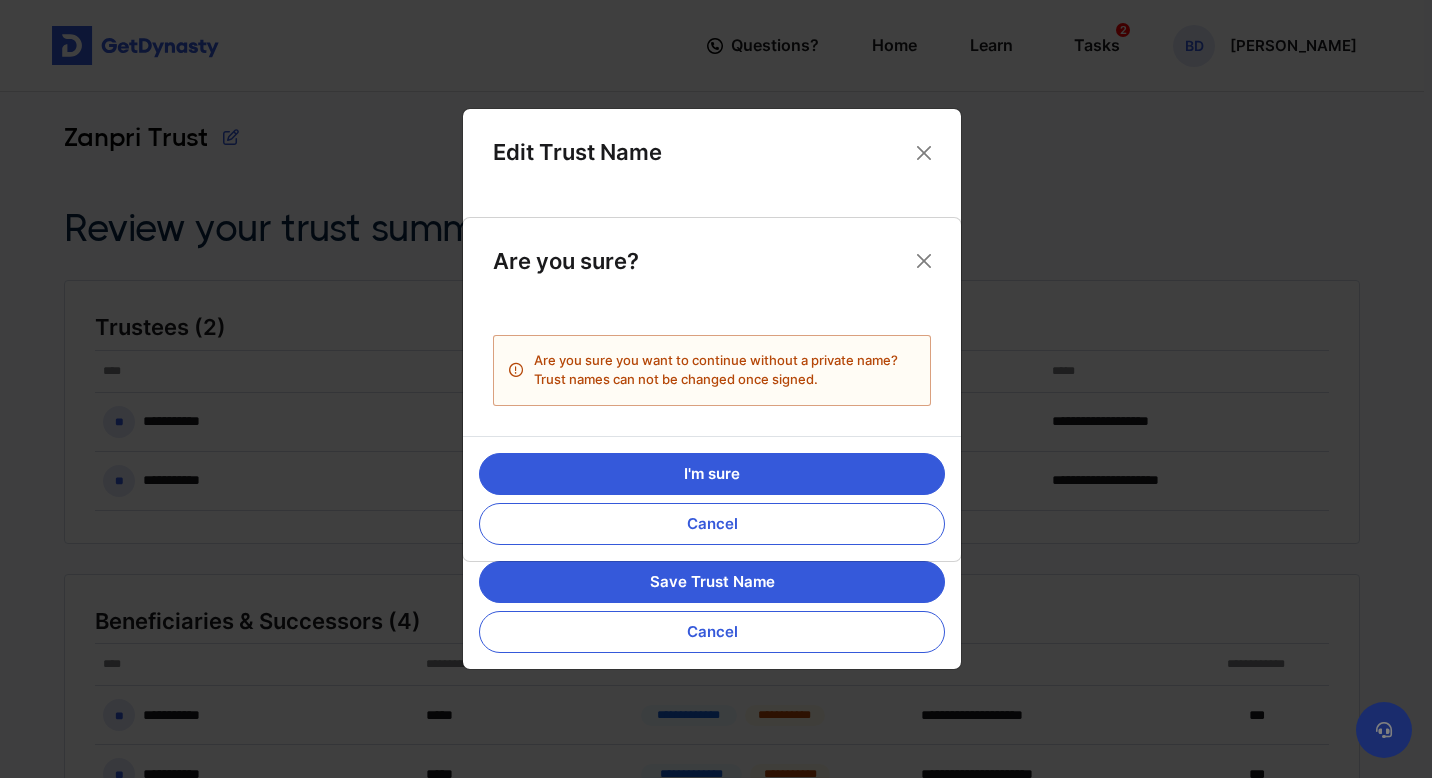 click on "Are you sure? Are you sure you want to continue without a private name? Trust names can not be changed once signed. I'm sure Cancel" at bounding box center [716, 389] 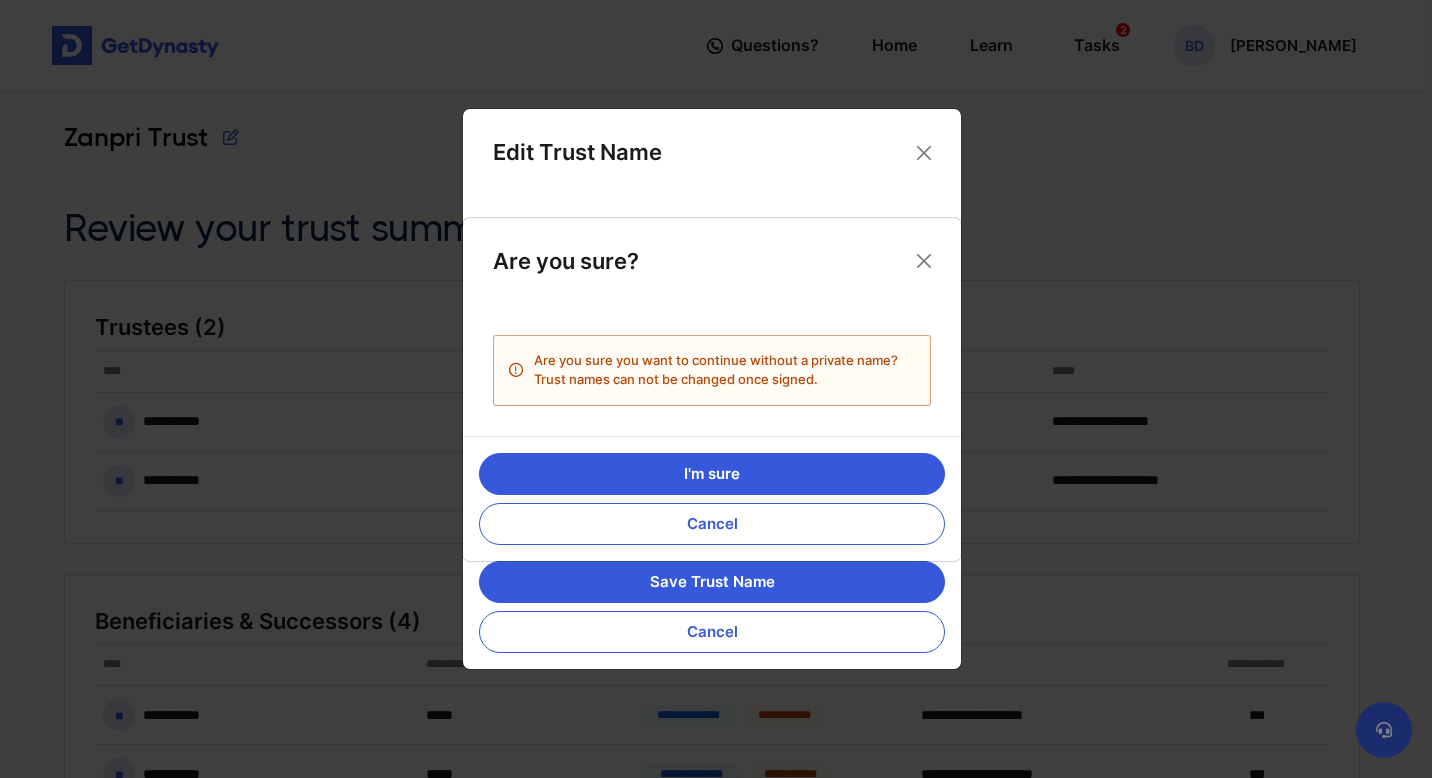 click on "Are you sure? Are you sure you want to continue without a private name? Trust names can not be changed once signed. I'm sure Cancel" at bounding box center [716, 389] 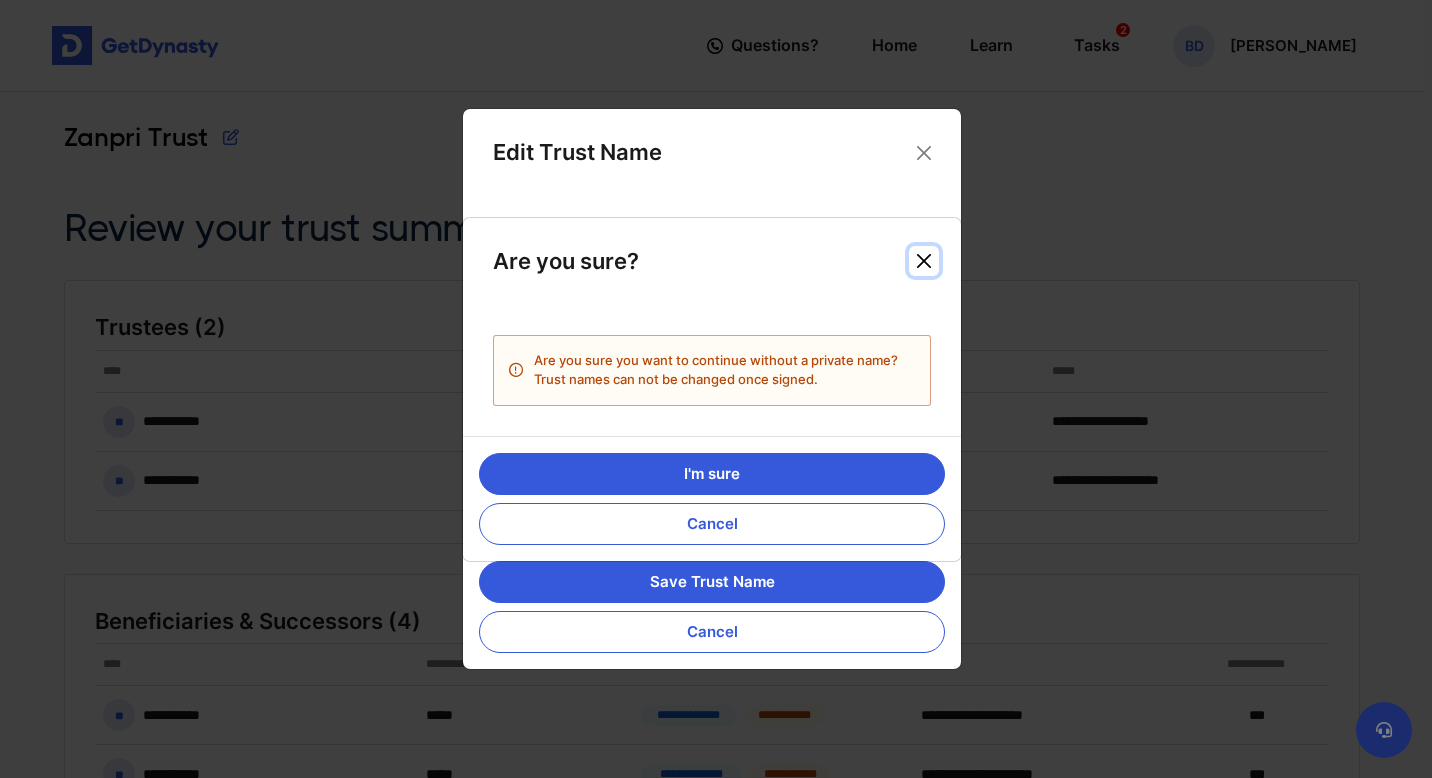 click at bounding box center [924, 261] 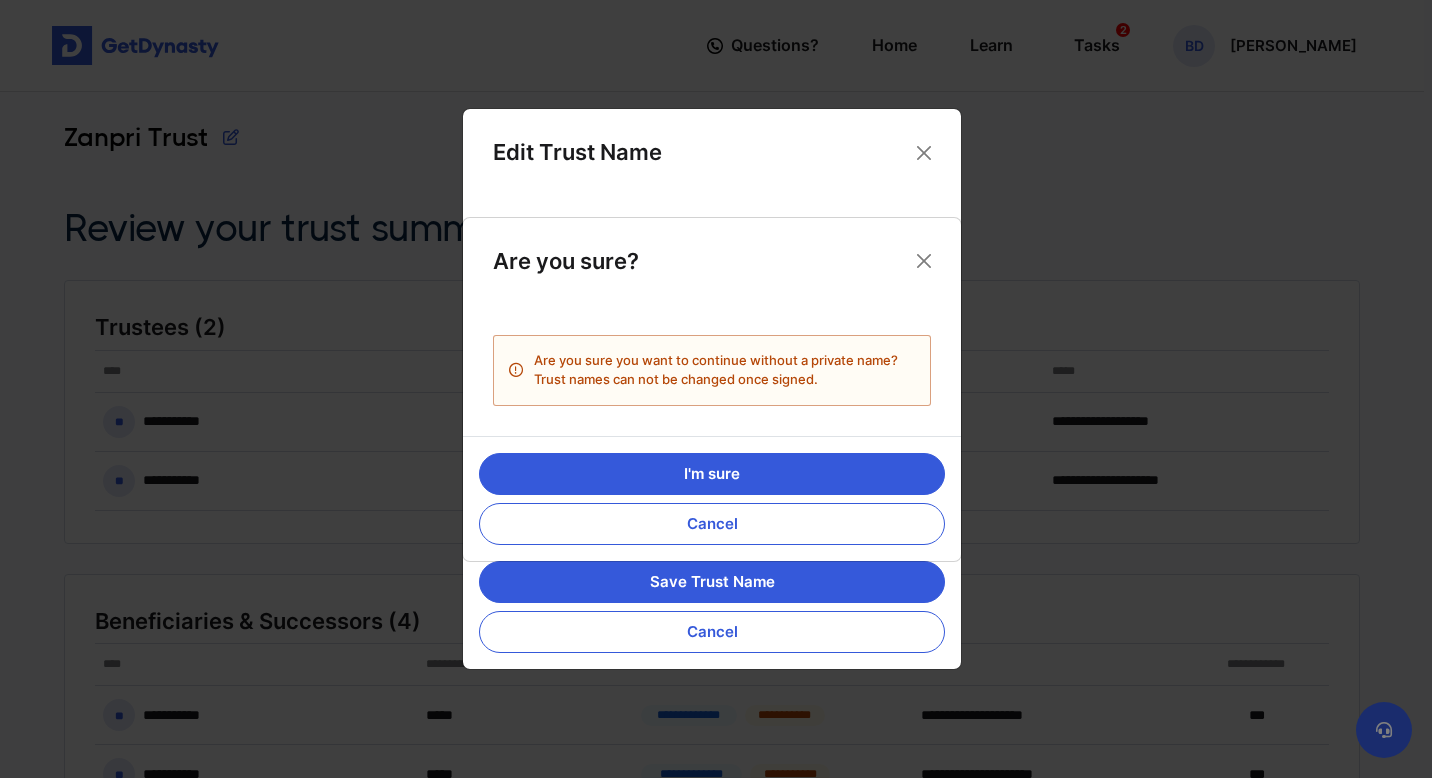 click on "Are you sure? Are you sure you want to continue without a private name? Trust names can not be changed once signed. I'm sure Cancel" at bounding box center (716, 389) 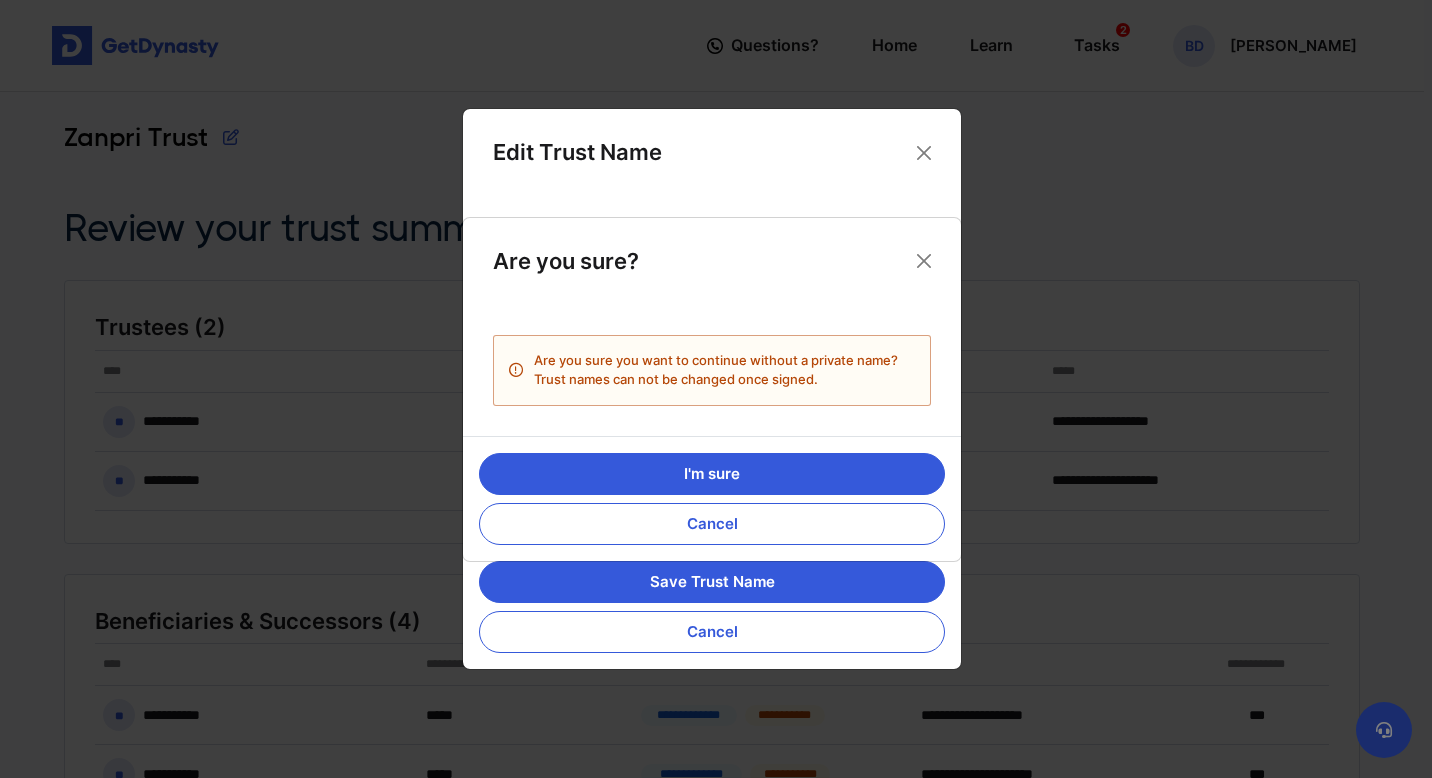 click on "Are you sure? Are you sure you want to continue without a private name? Trust names can not be changed once signed. I'm sure Cancel" at bounding box center (716, 389) 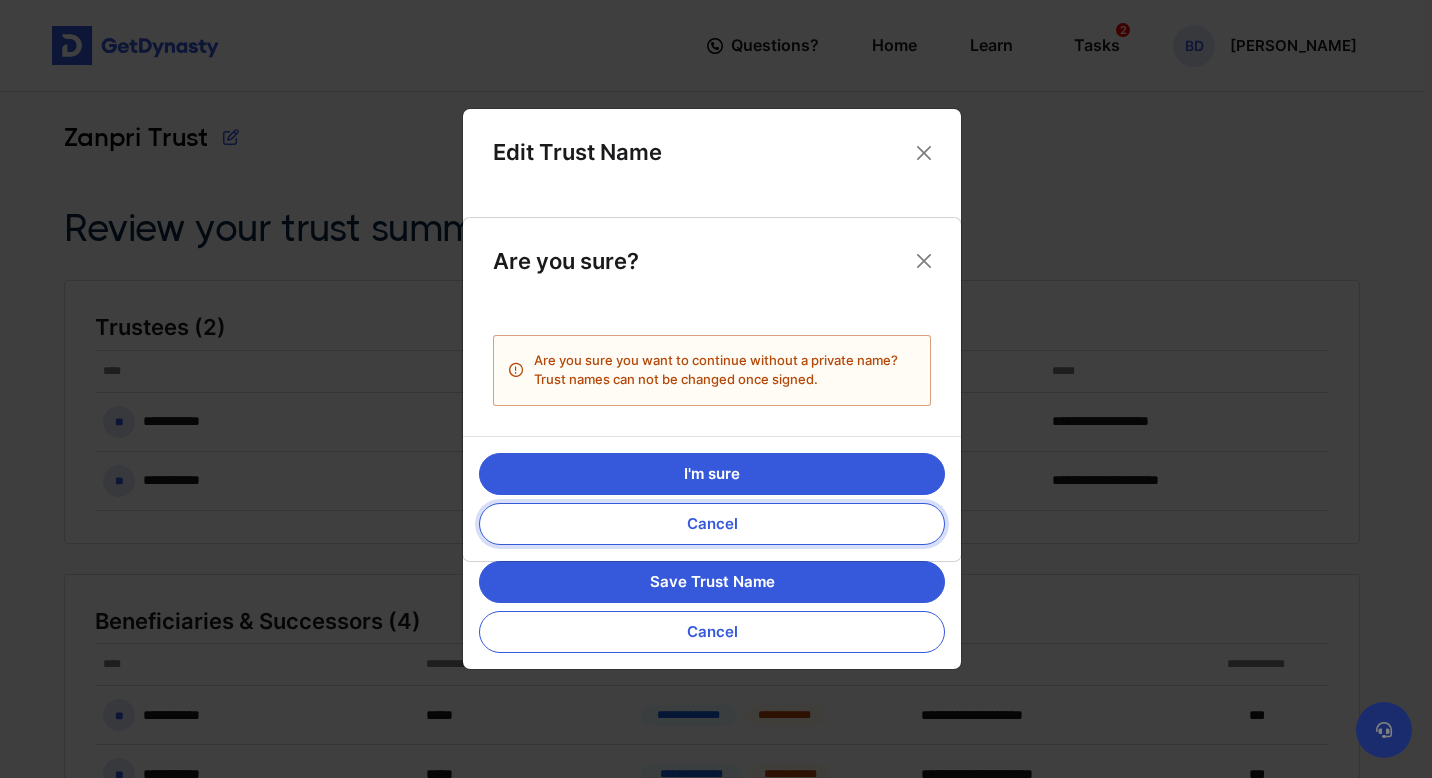 click on "Cancel" at bounding box center [712, 632] 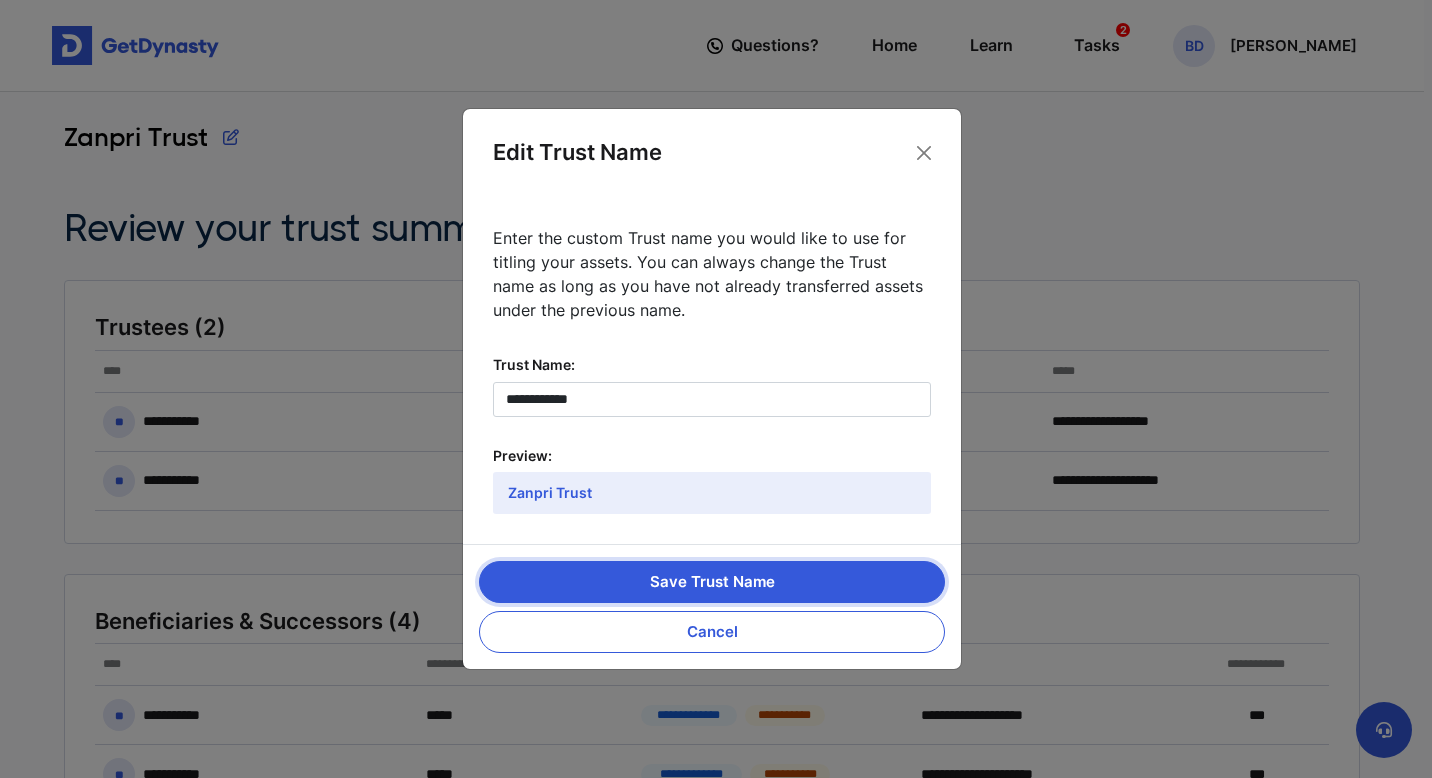 click on "Save Trust Name" at bounding box center (712, 582) 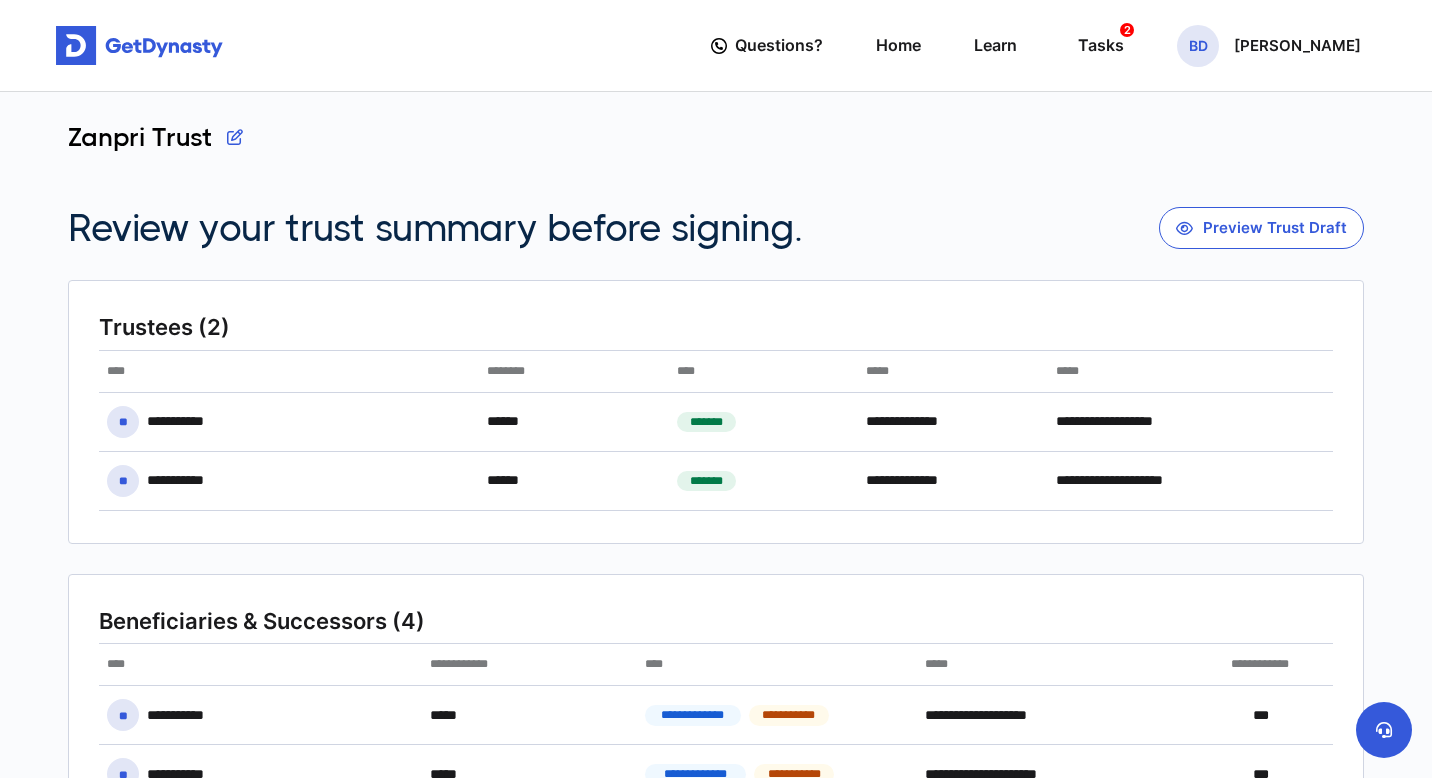 scroll, scrollTop: 1, scrollLeft: 0, axis: vertical 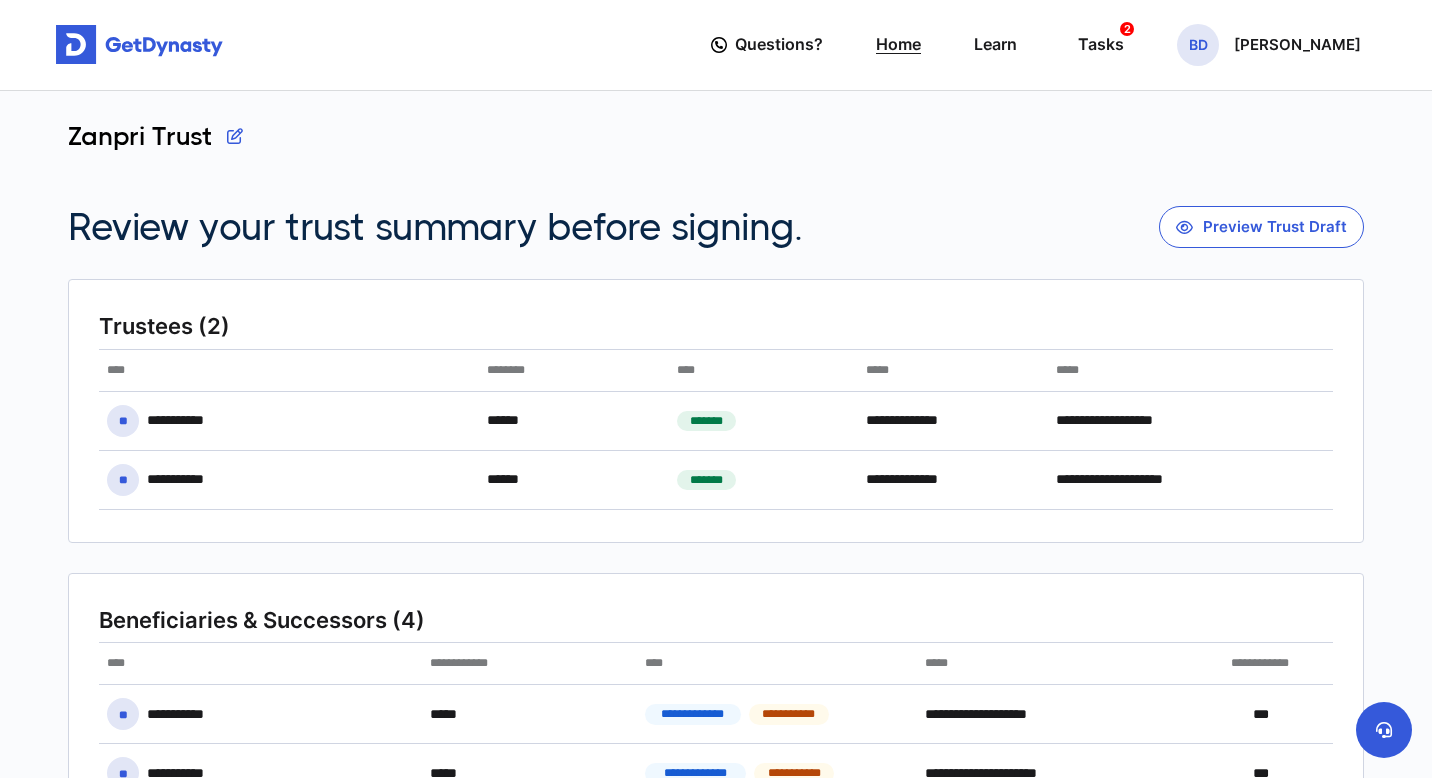 click on "Home" at bounding box center (898, 44) 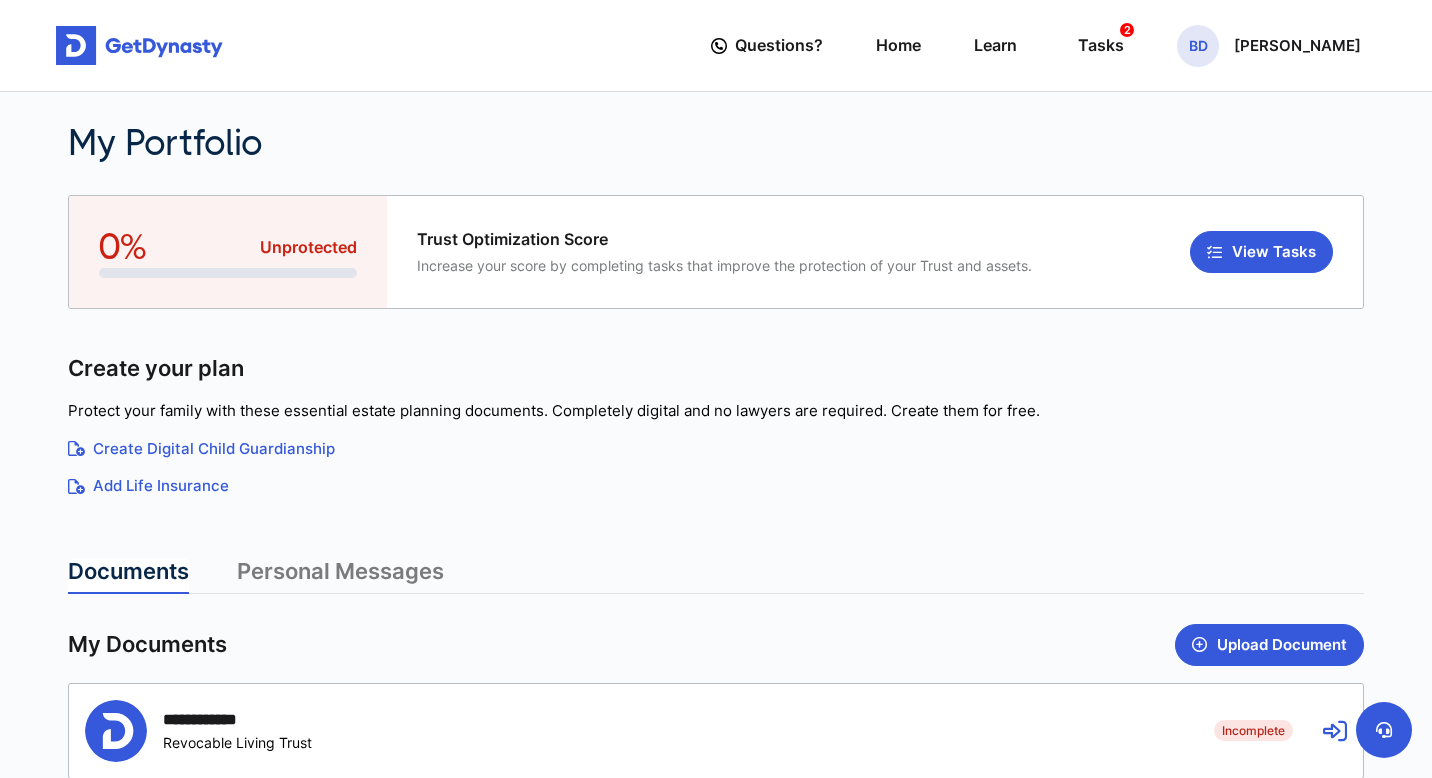 scroll, scrollTop: 0, scrollLeft: 0, axis: both 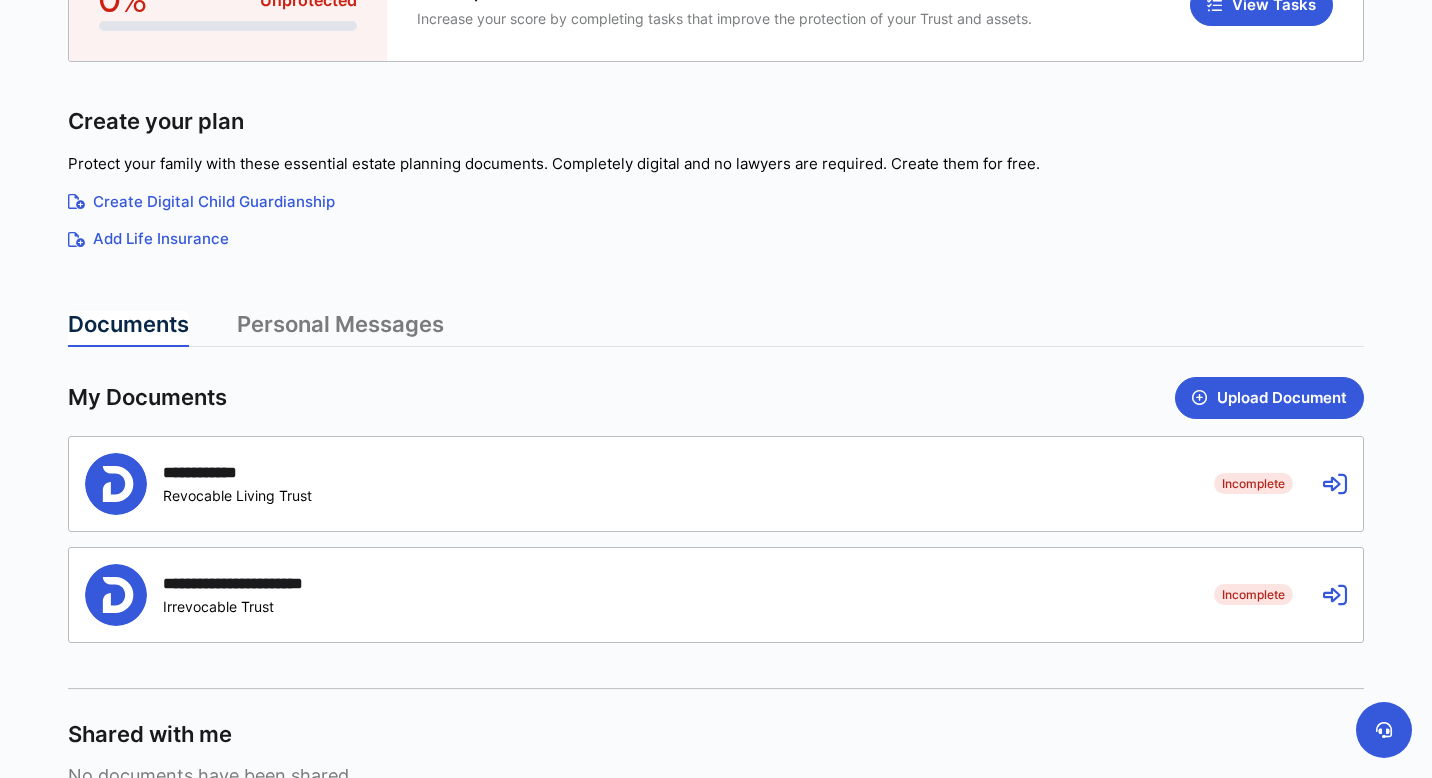 click at bounding box center (1335, 484) 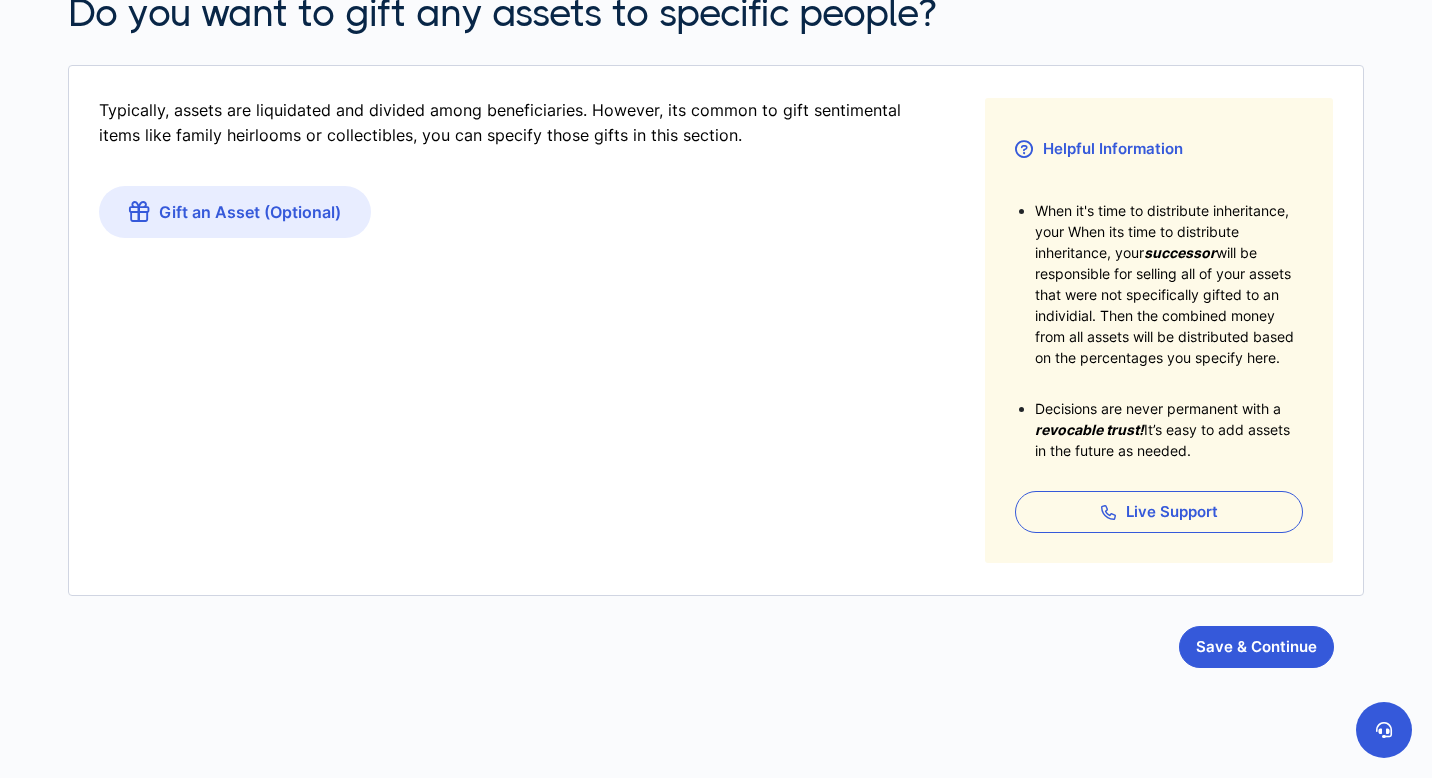 scroll, scrollTop: 287, scrollLeft: 0, axis: vertical 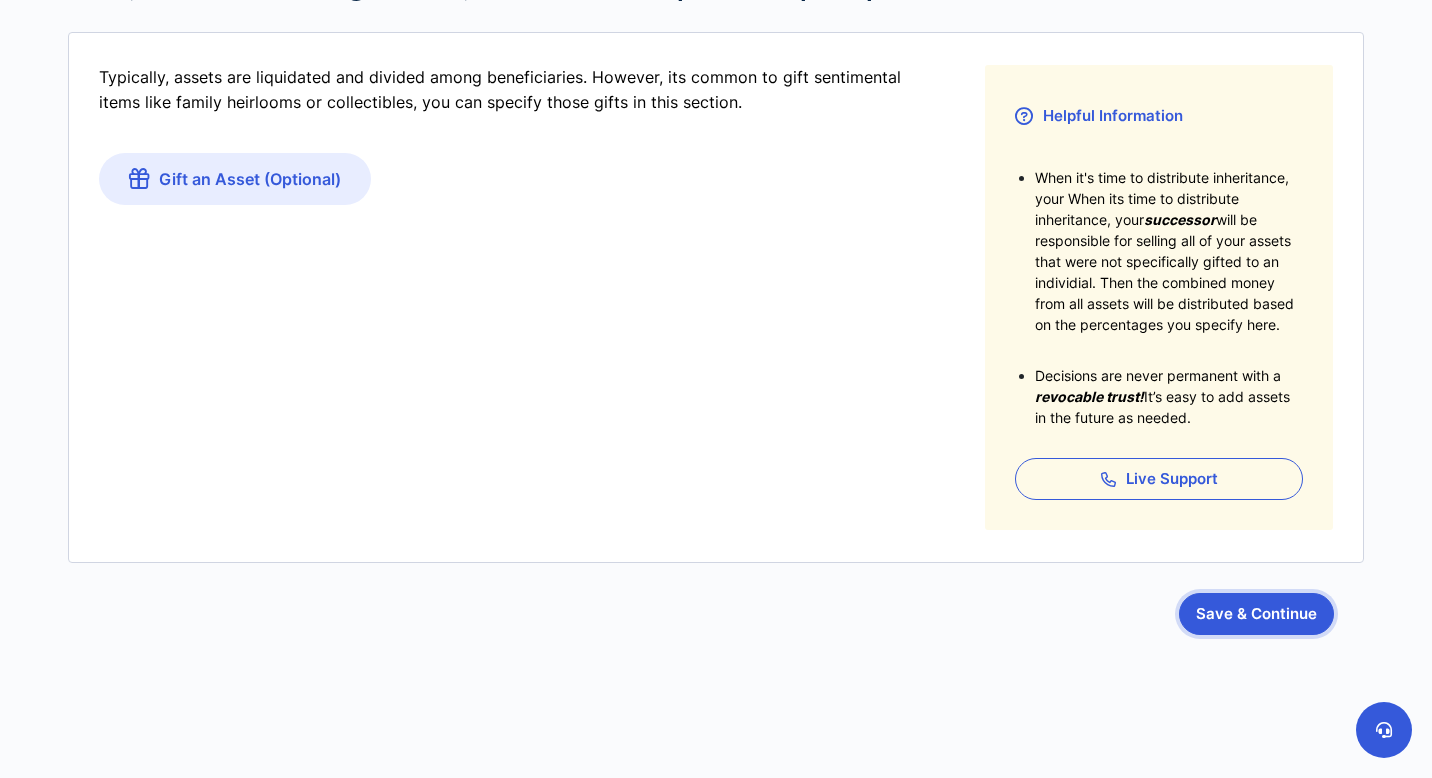 click on "Save & Continue" at bounding box center [1256, 614] 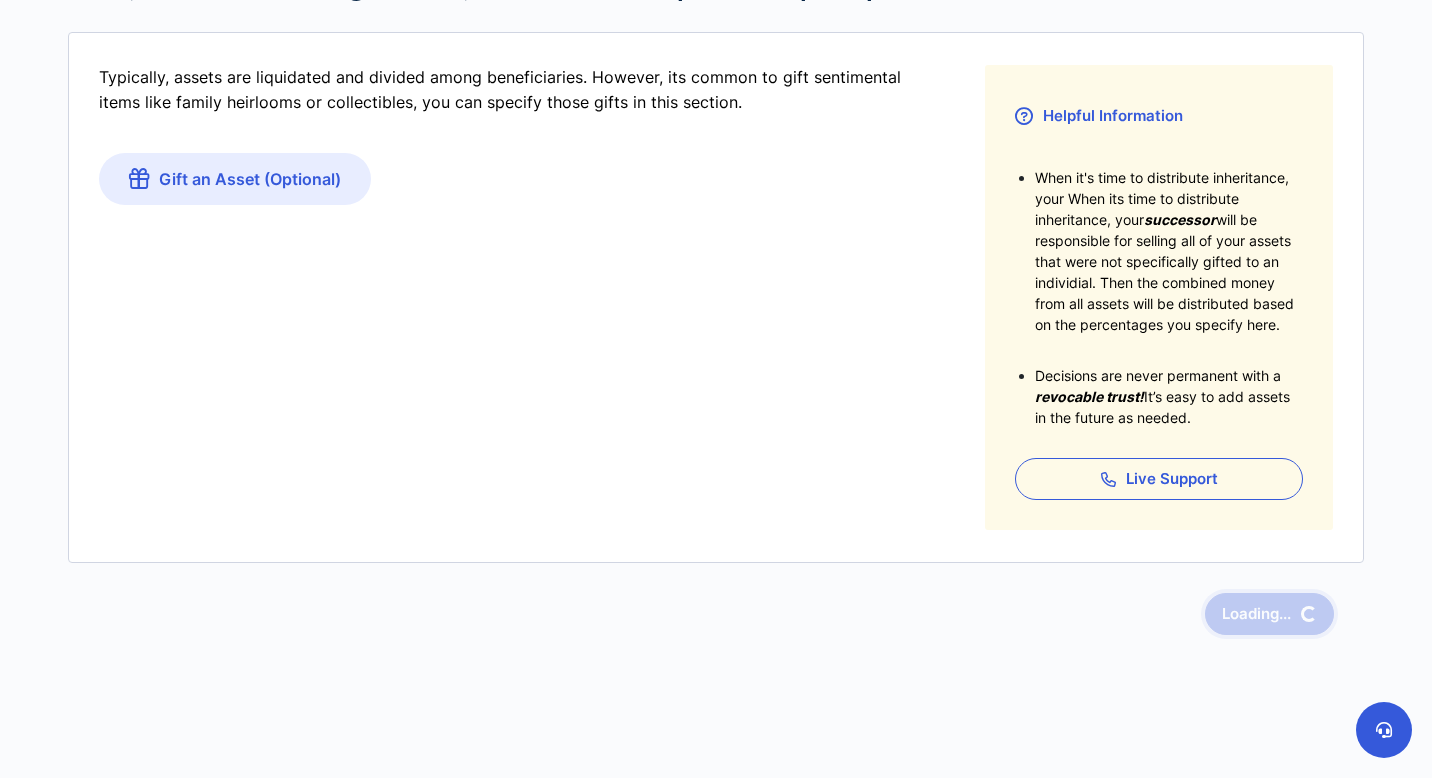 scroll, scrollTop: 0, scrollLeft: 0, axis: both 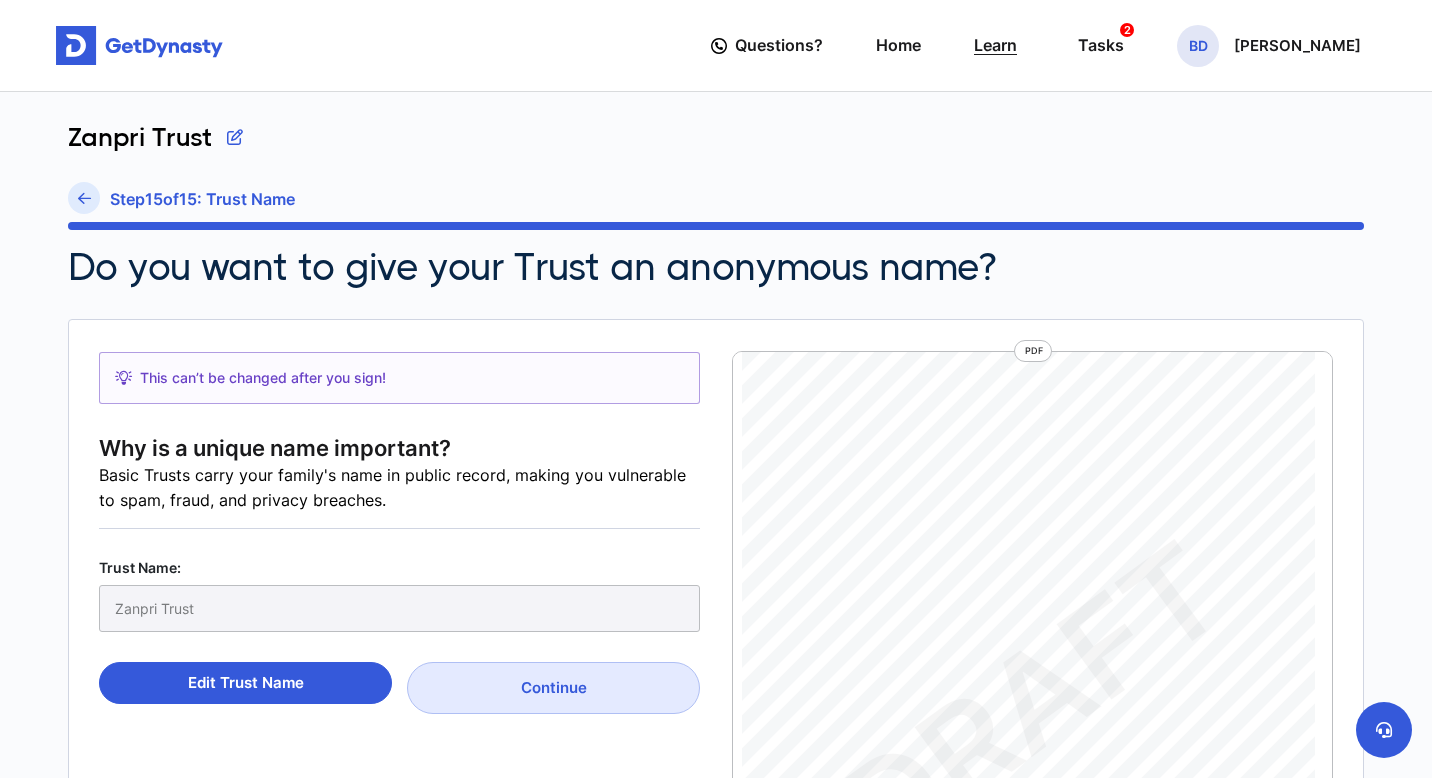 click on "Learn" at bounding box center (995, 45) 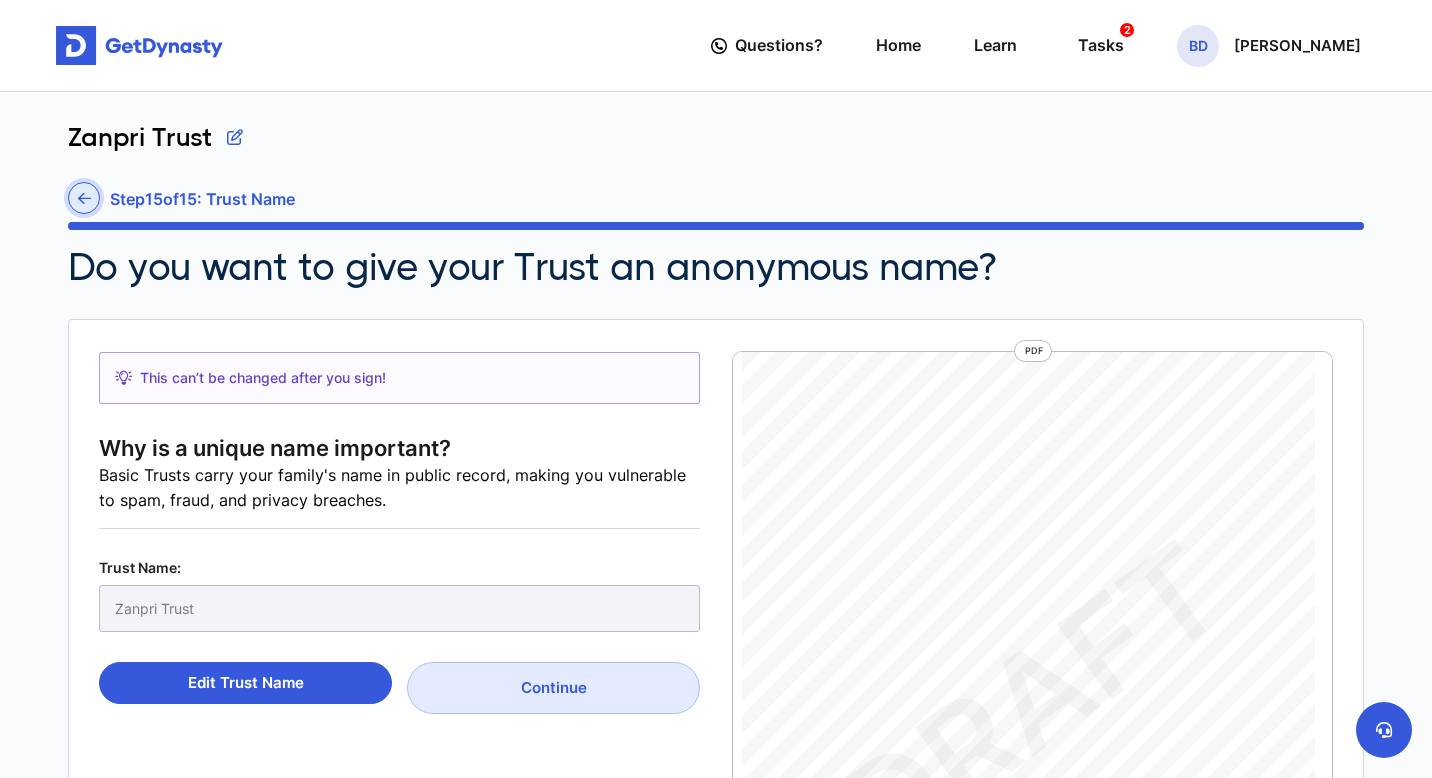 click at bounding box center (84, 198) 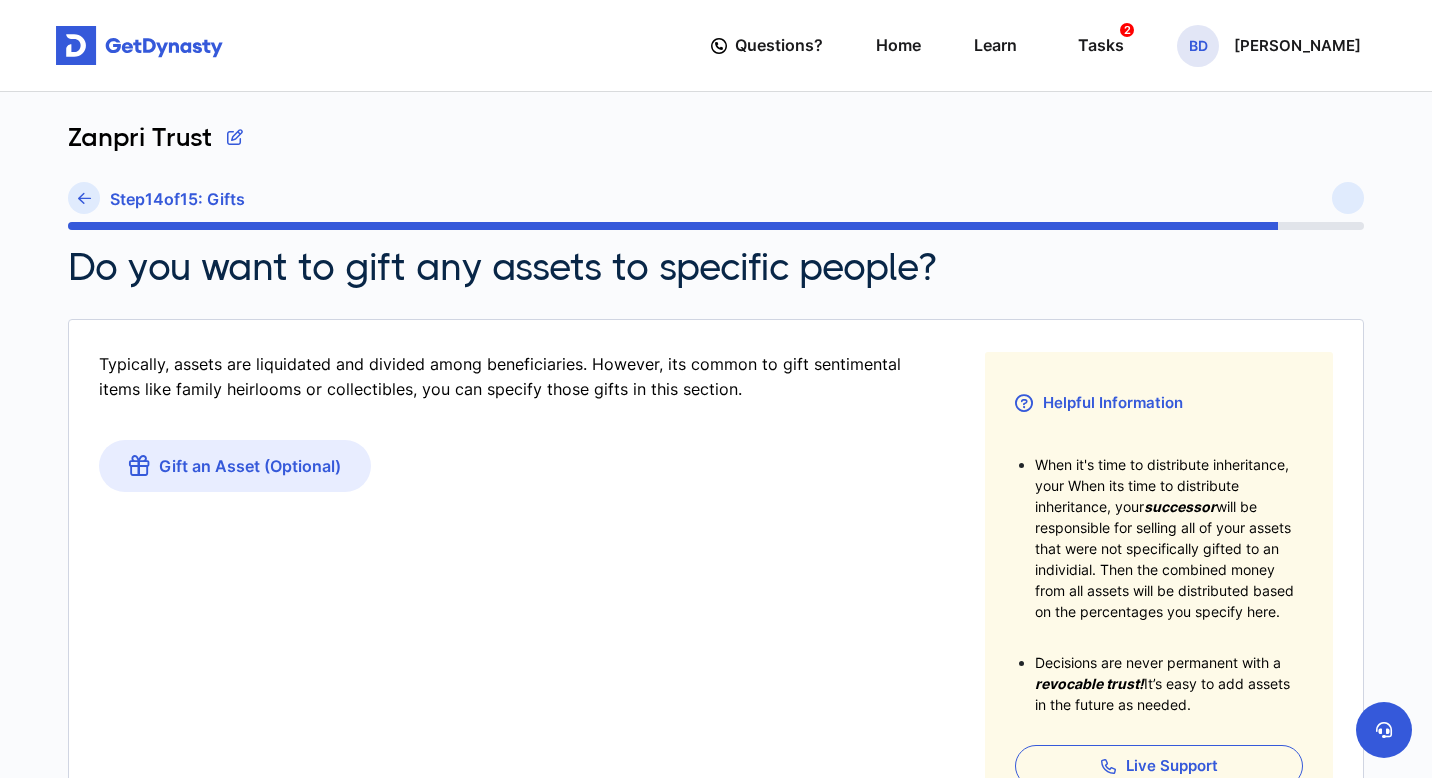click at bounding box center (84, 198) 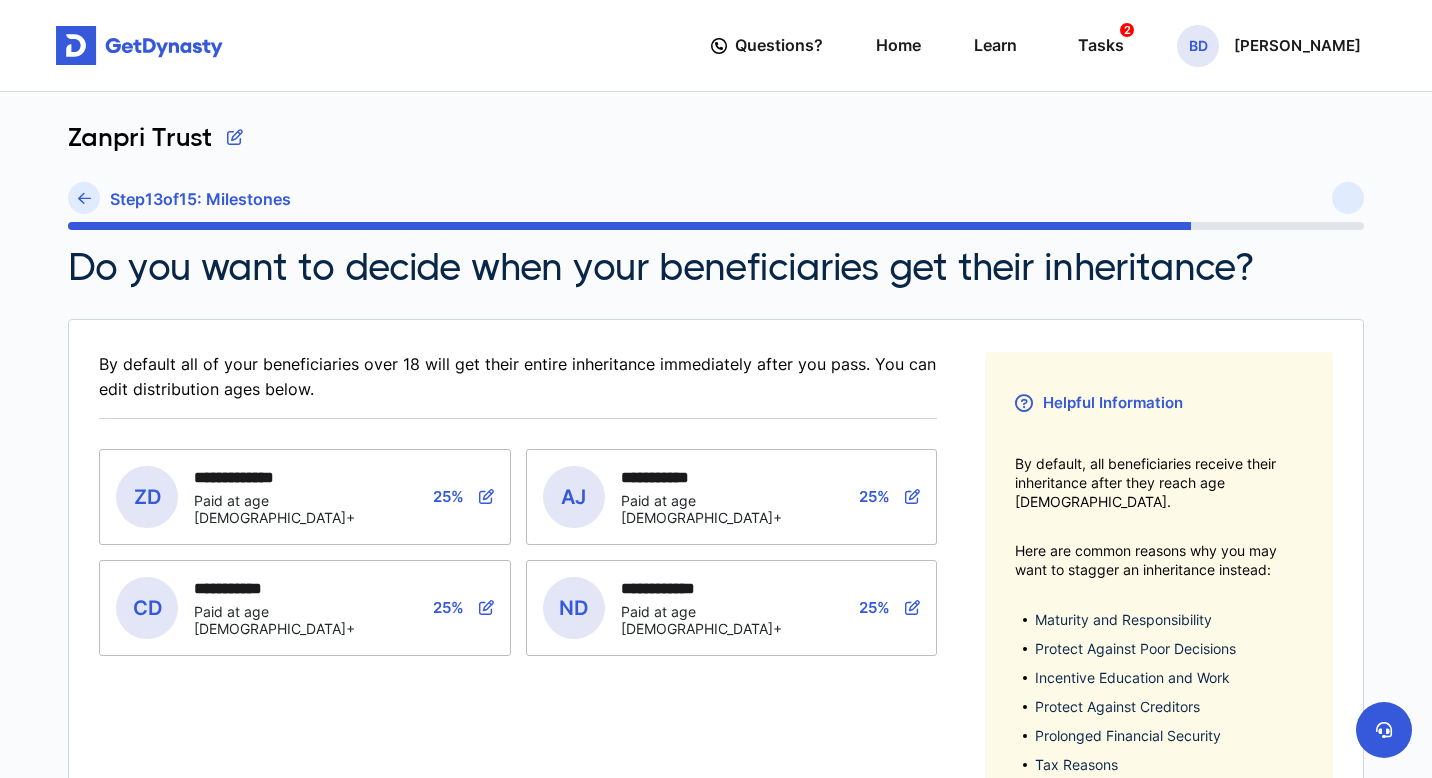 click at bounding box center (84, 198) 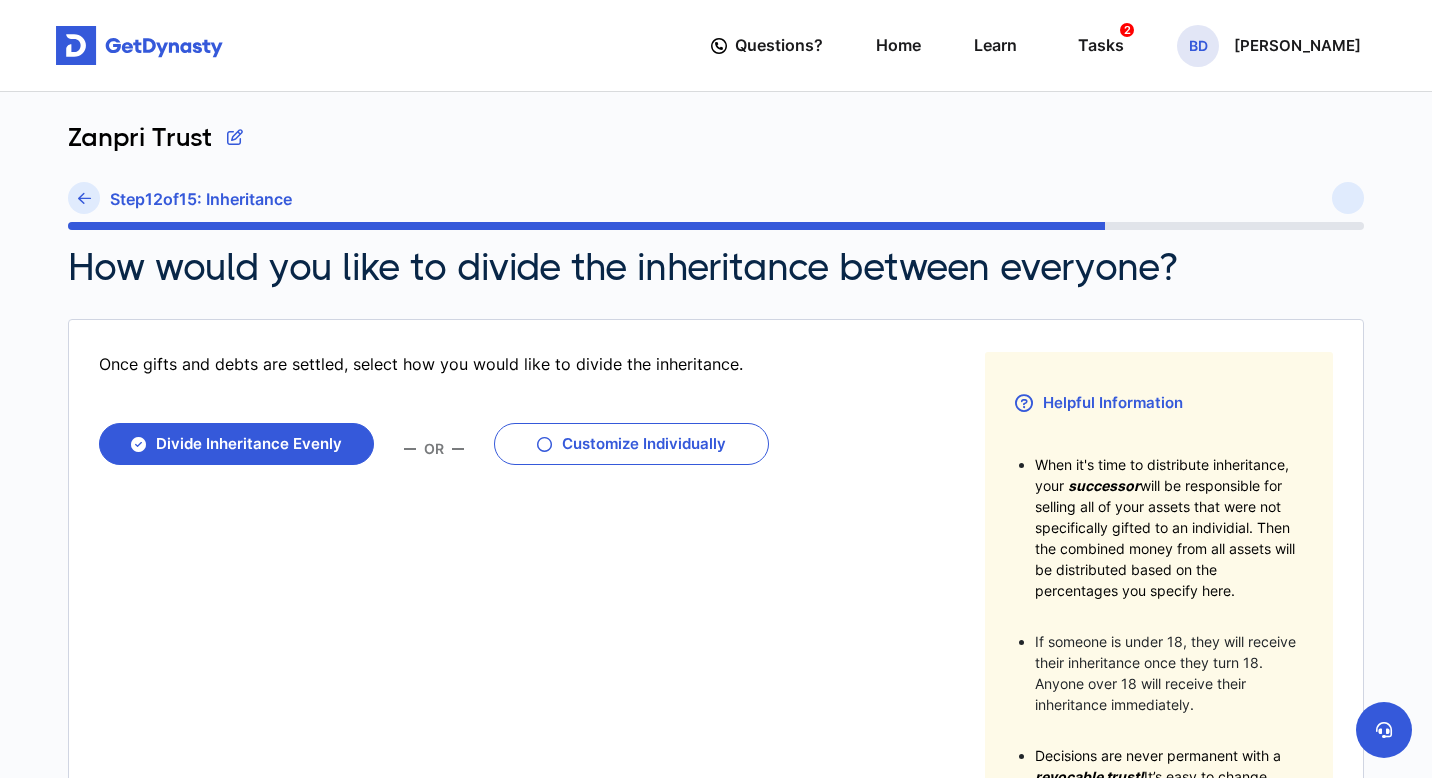 click at bounding box center [84, 198] 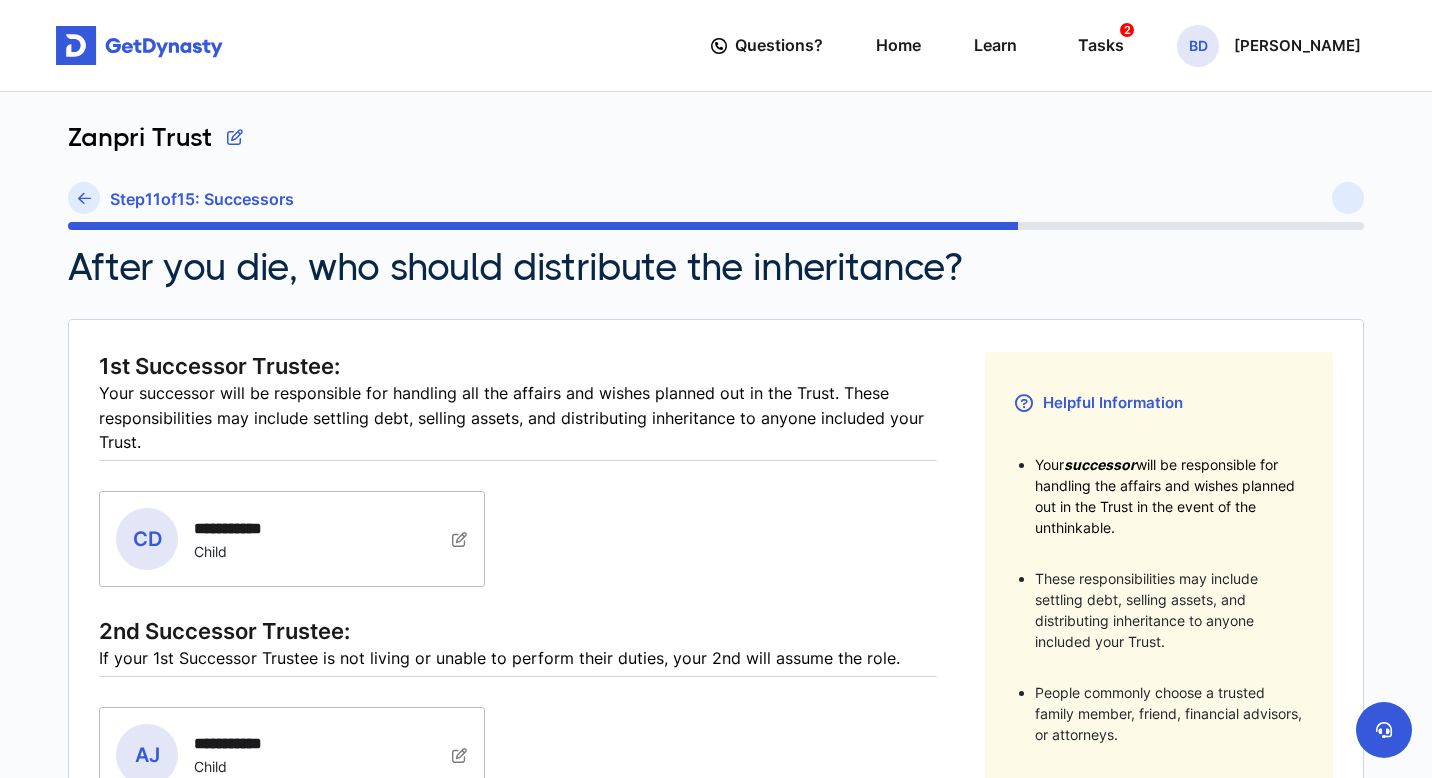 click at bounding box center [84, 198] 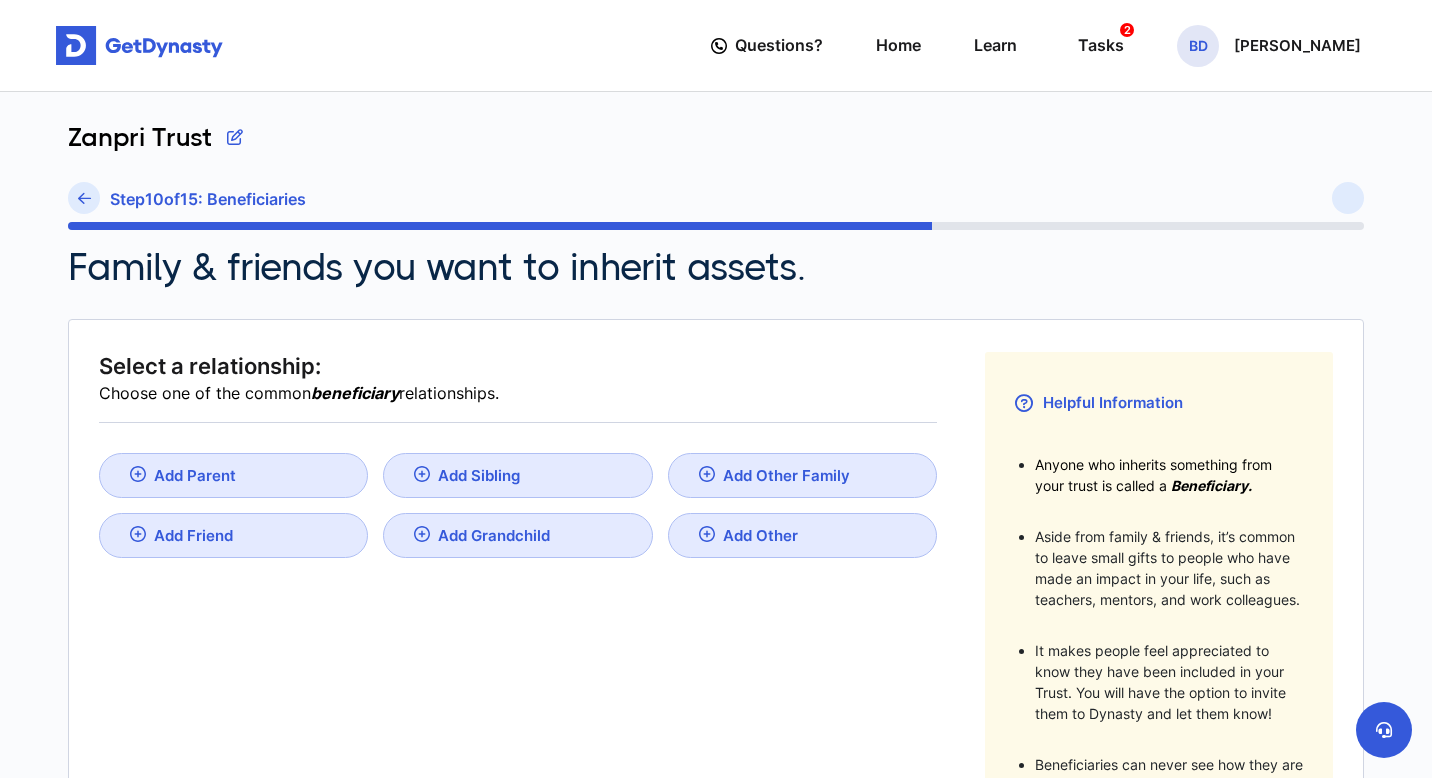 click at bounding box center [84, 198] 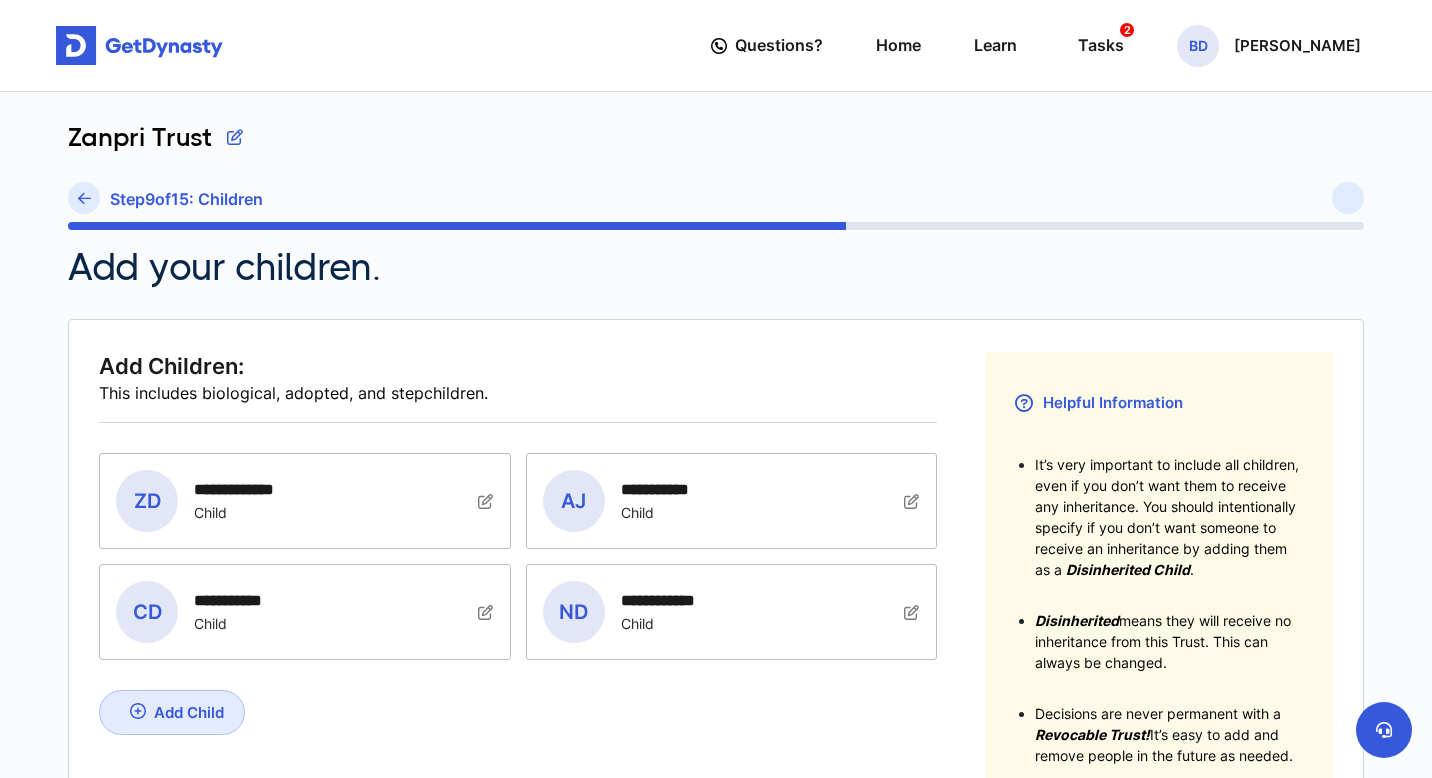 click at bounding box center [84, 198] 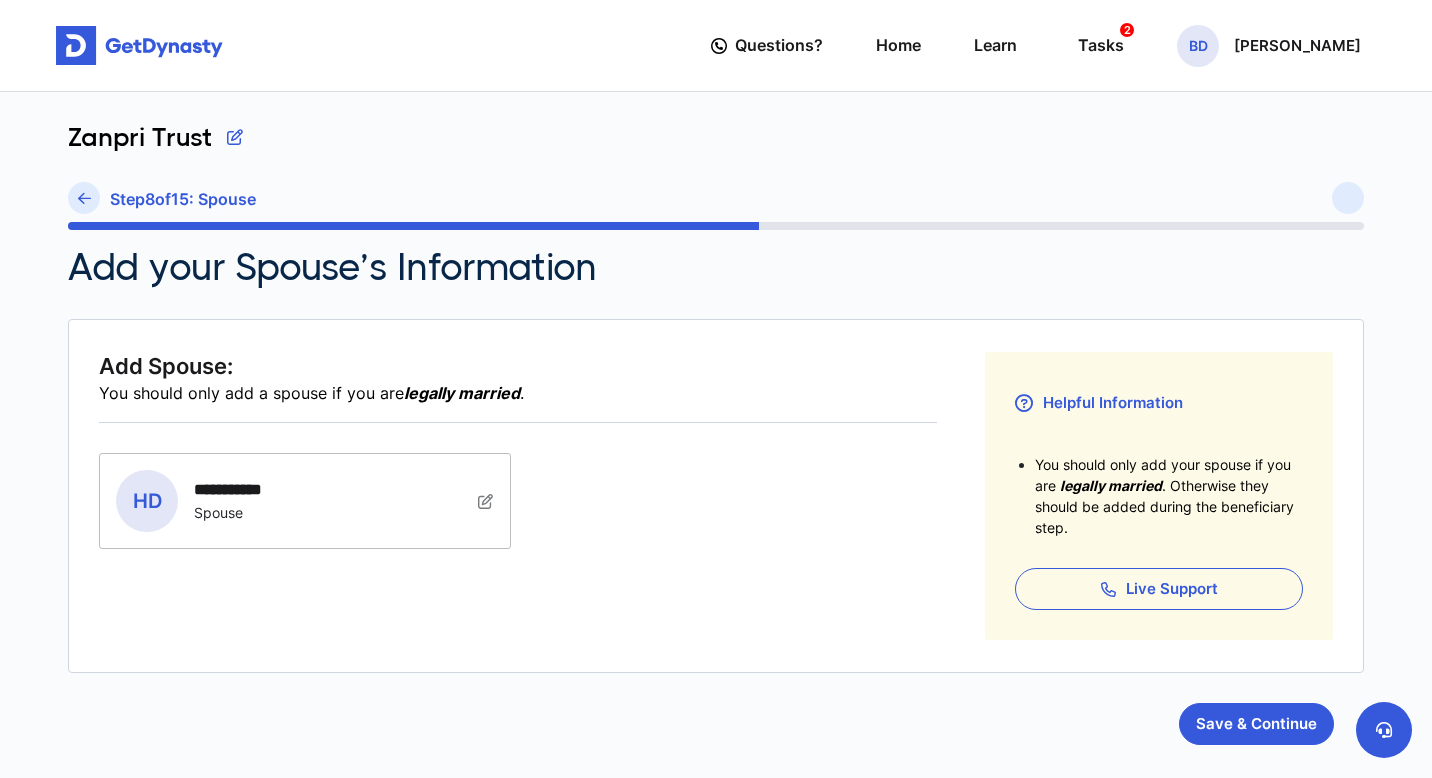 click at bounding box center [84, 198] 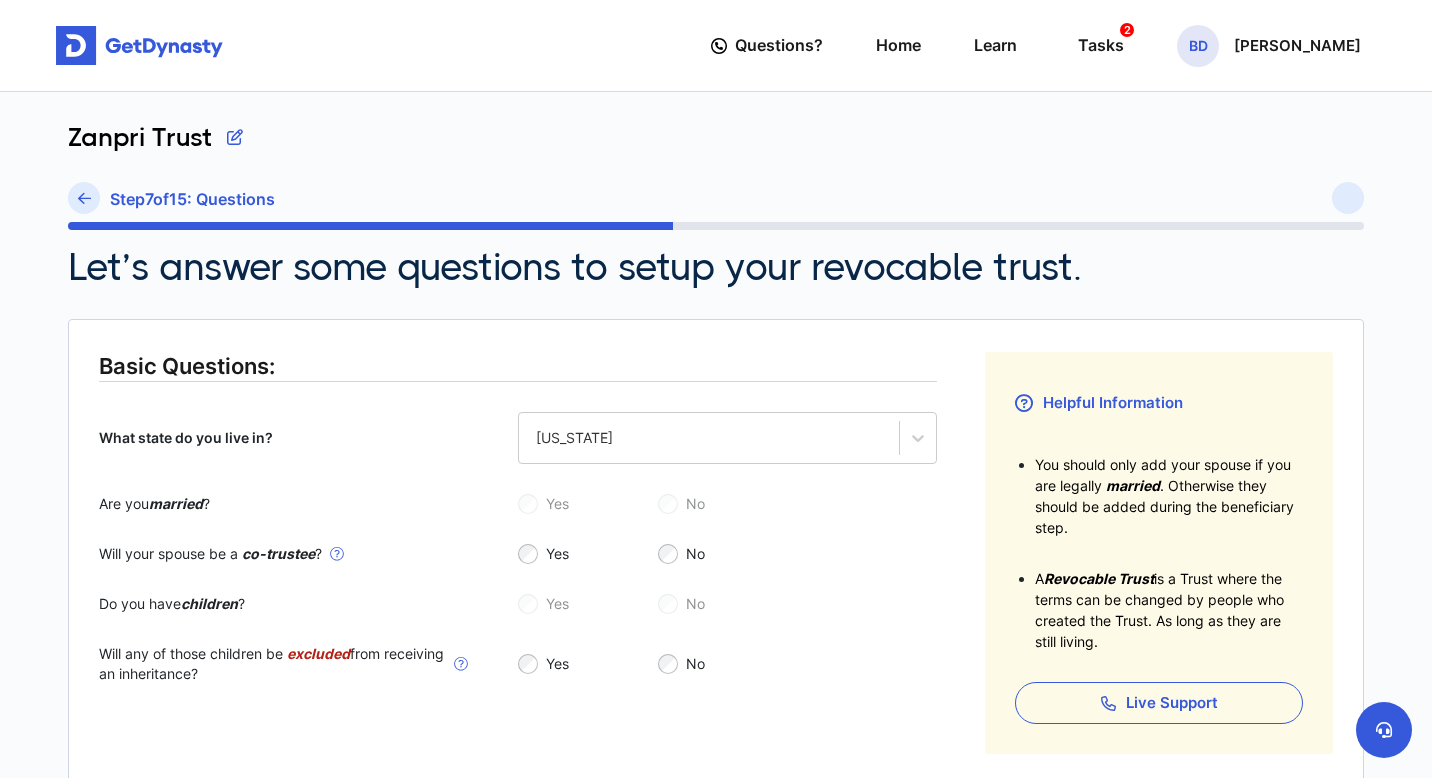 click at bounding box center (84, 198) 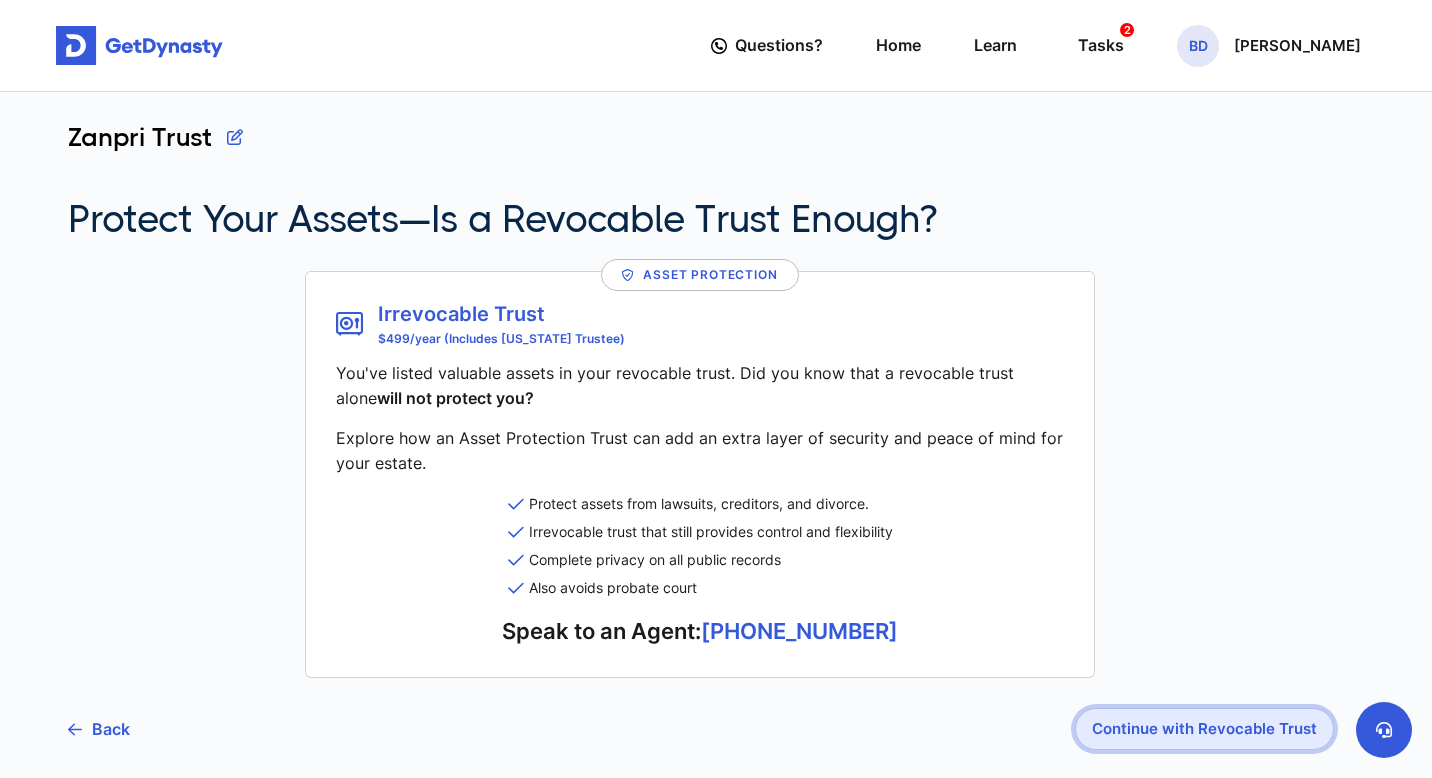 click on "Continue with Revocable Trust" at bounding box center [1204, 729] 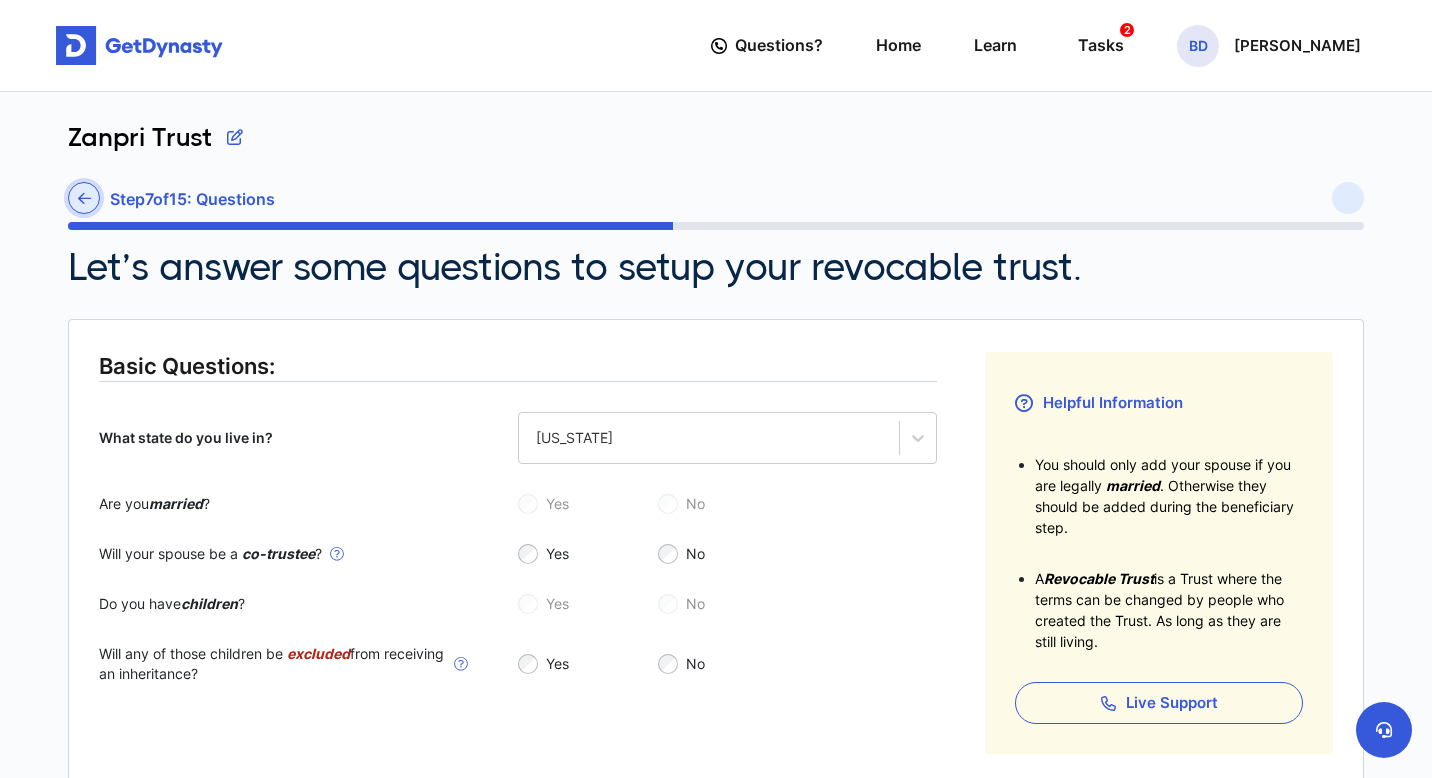 click at bounding box center (84, 198) 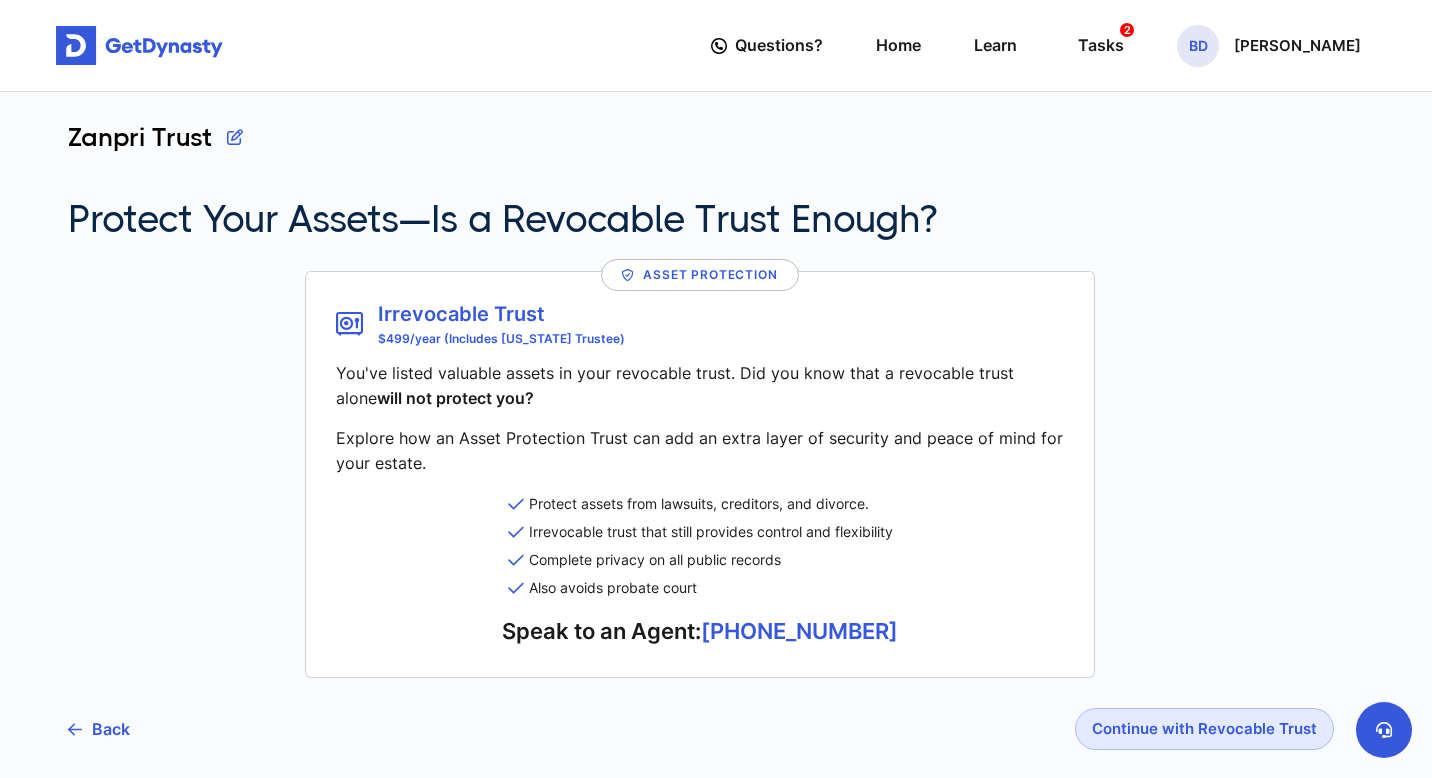 scroll, scrollTop: 115, scrollLeft: 0, axis: vertical 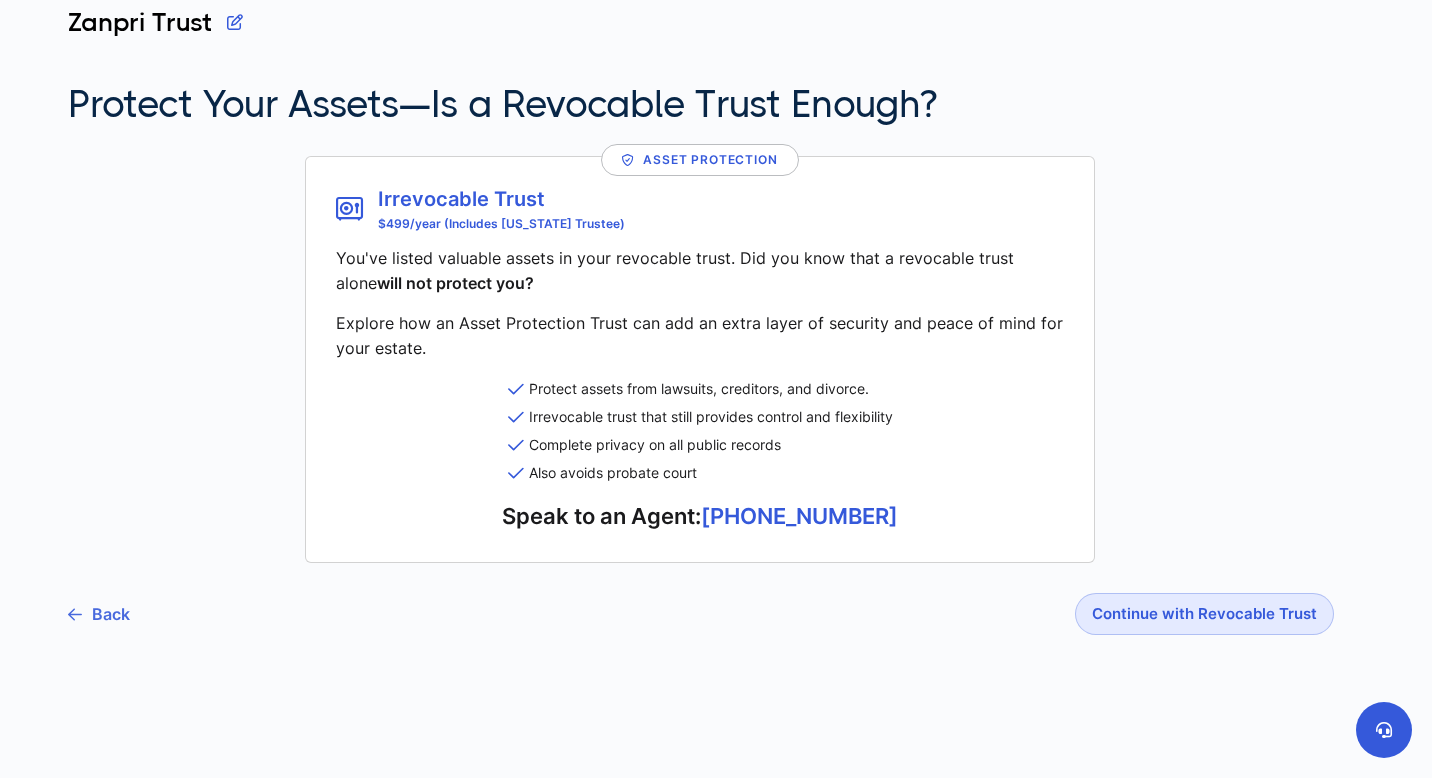 click on "Back" at bounding box center [99, 614] 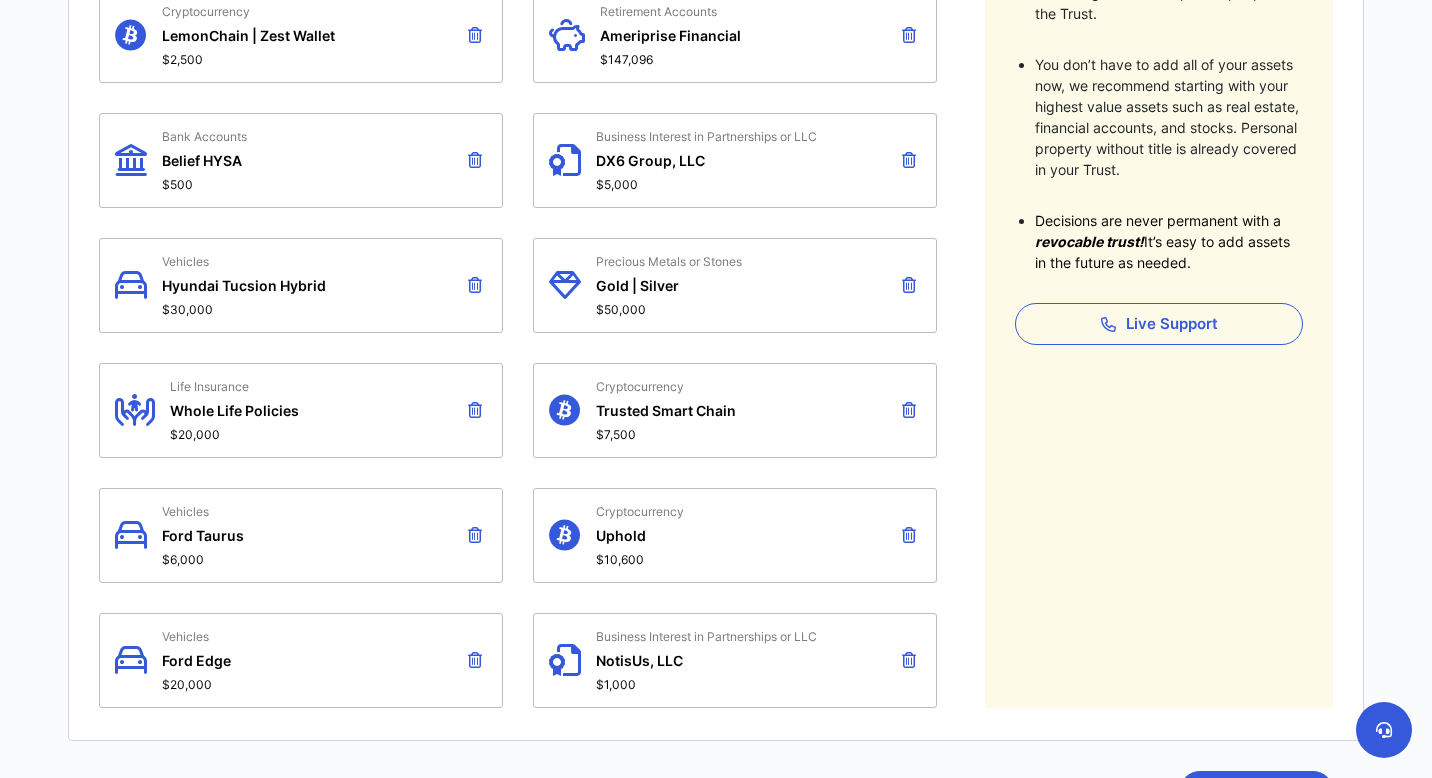 scroll, scrollTop: 629, scrollLeft: 0, axis: vertical 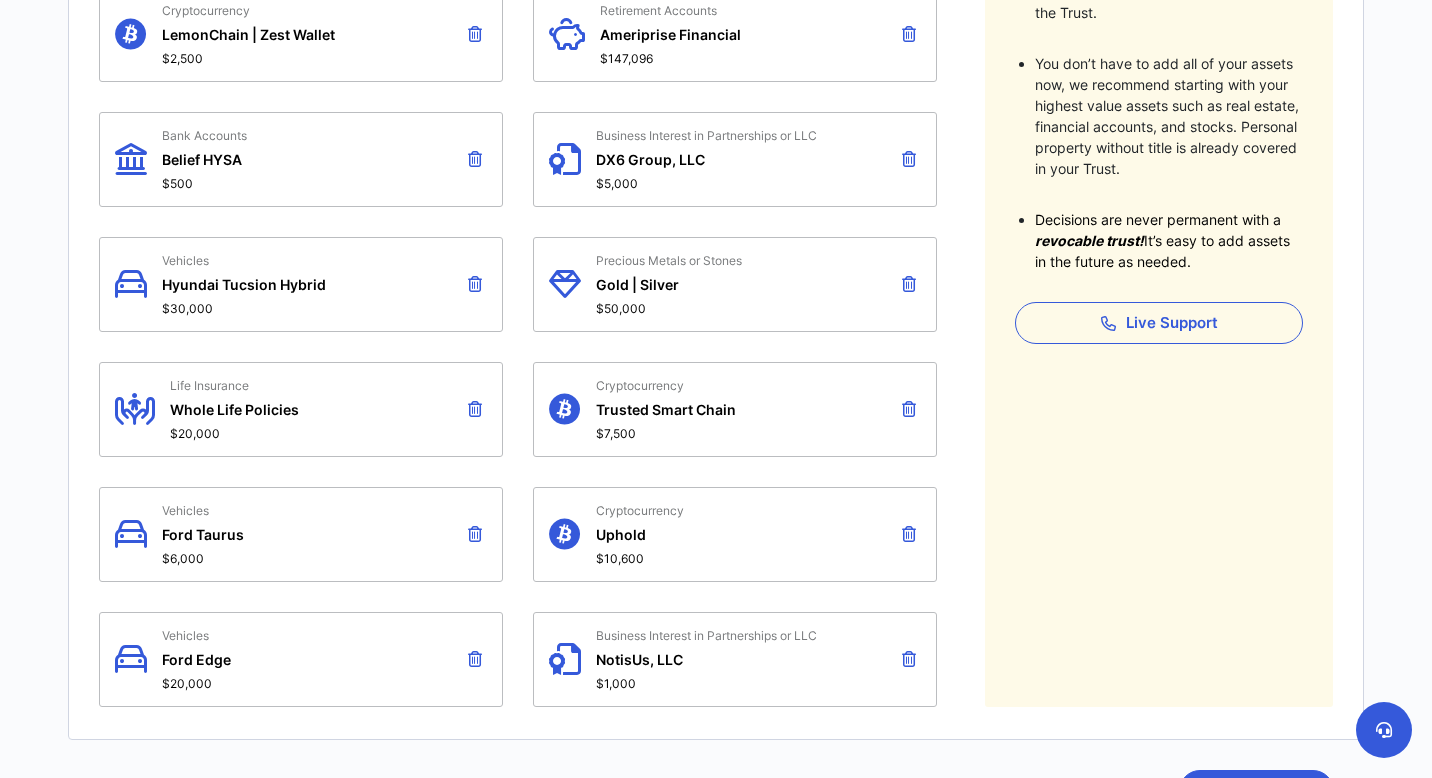 click at bounding box center [475, 409] 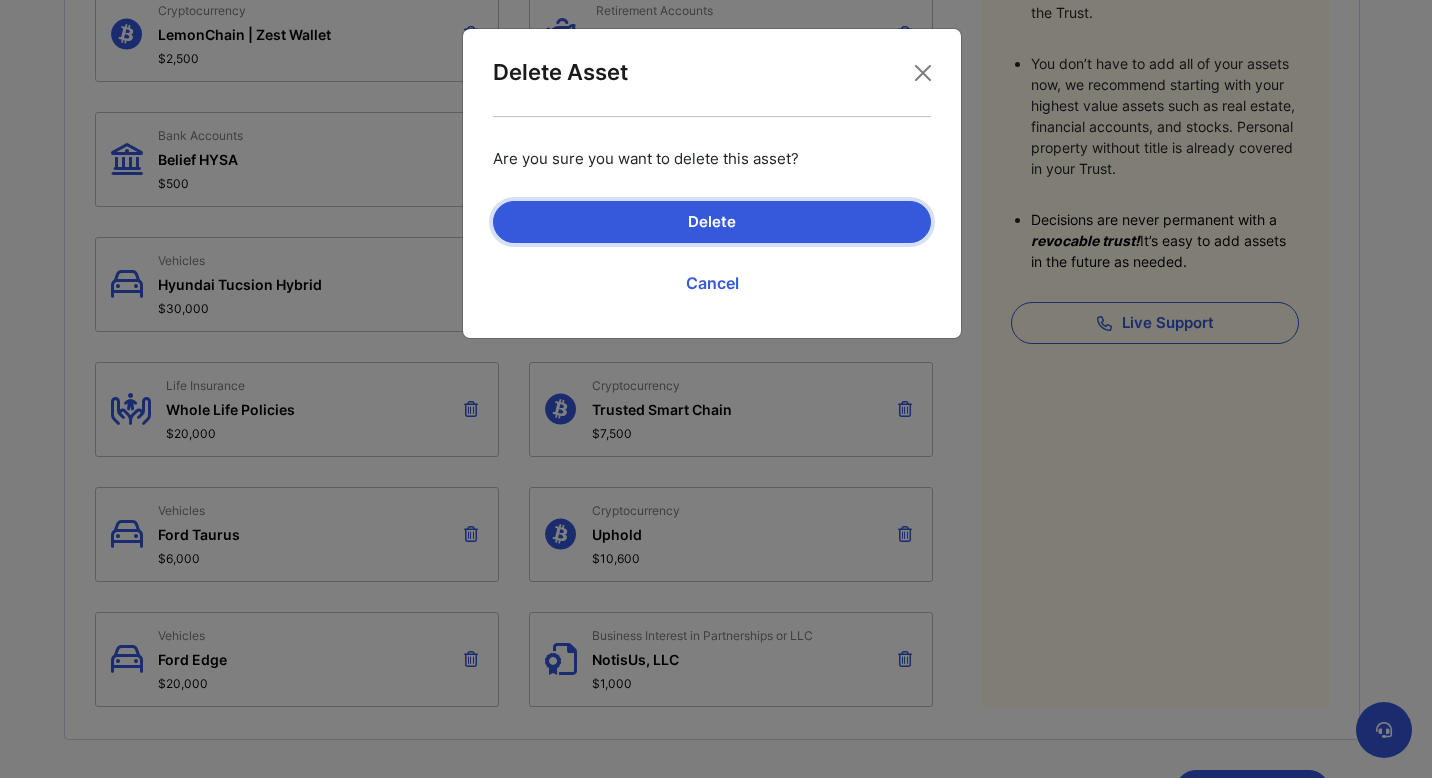 click on "Delete" at bounding box center [712, 222] 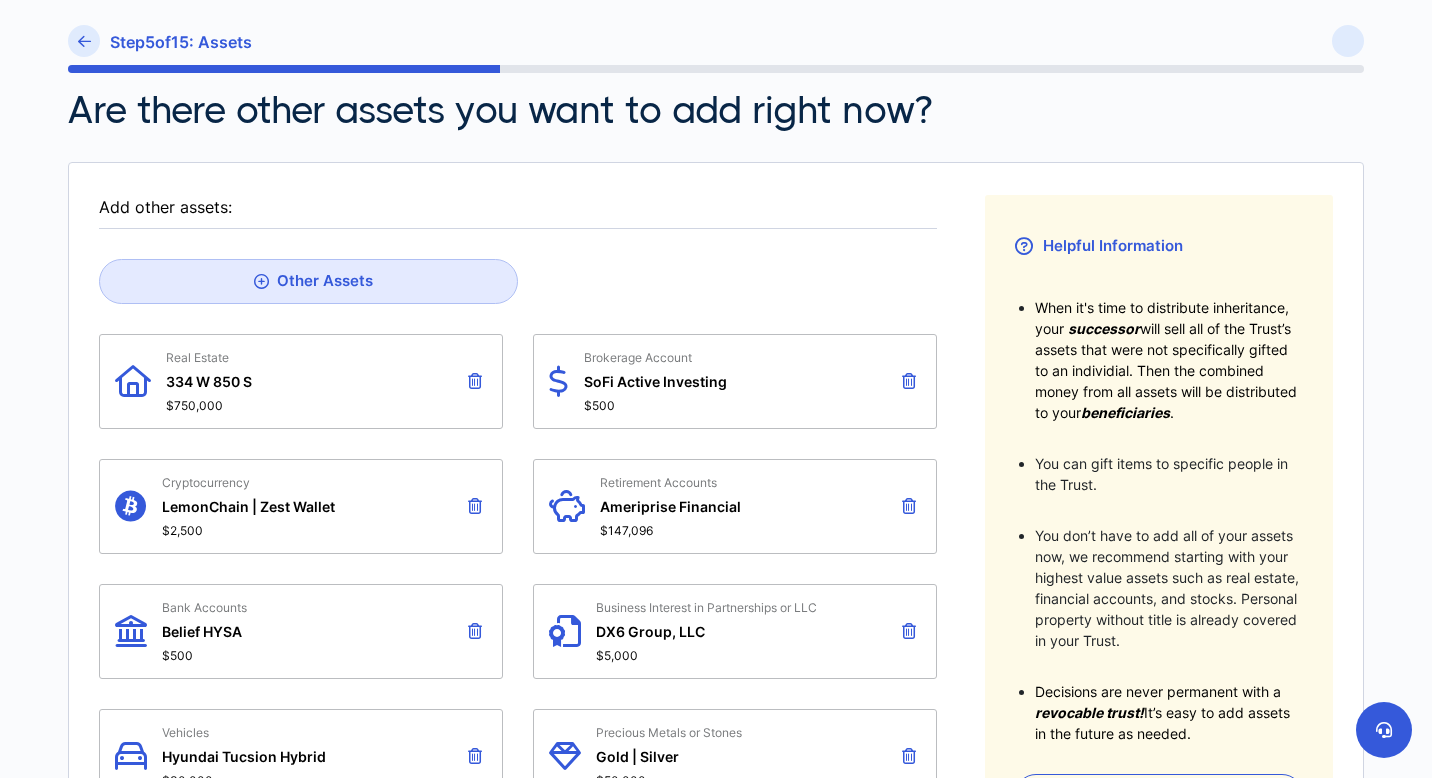 scroll, scrollTop: 151, scrollLeft: 0, axis: vertical 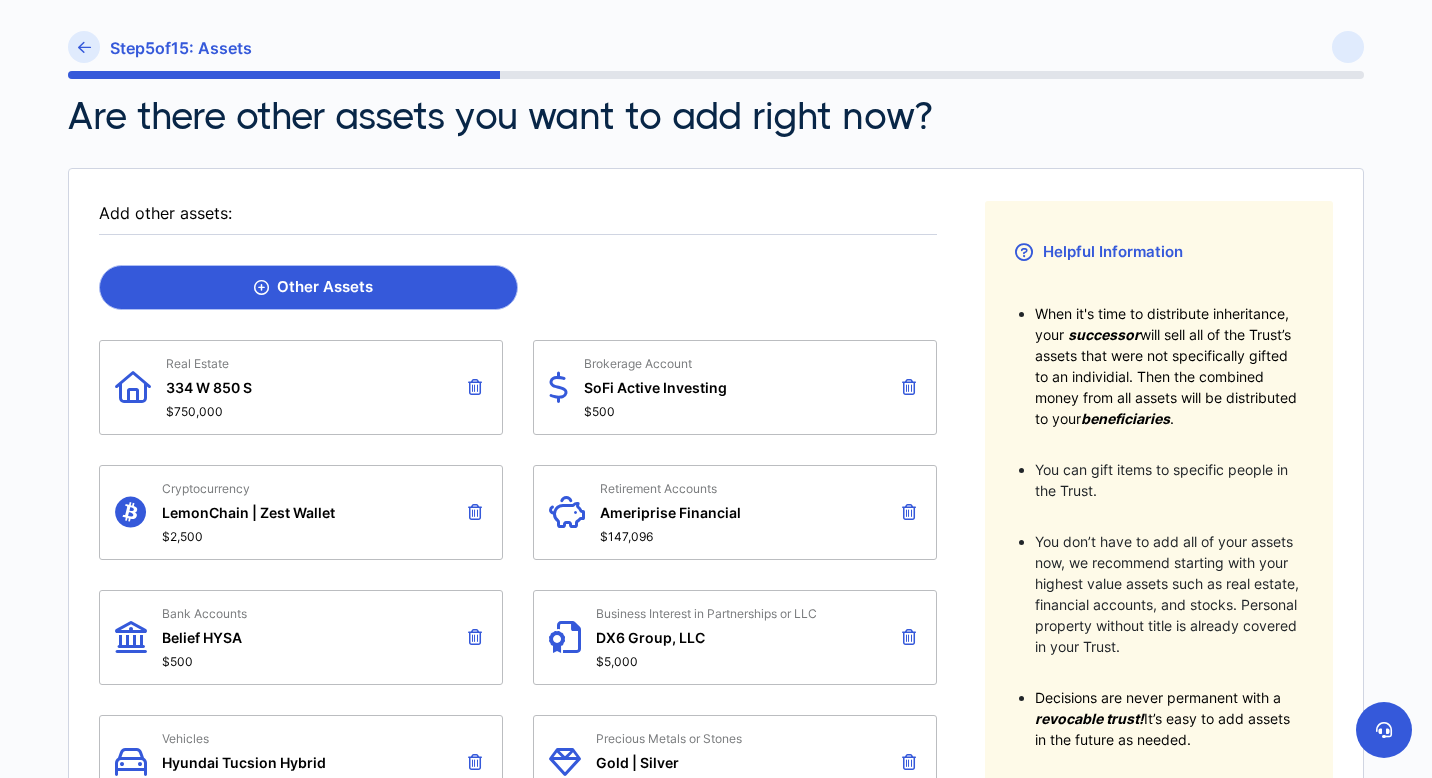 click on "Other Assets" at bounding box center (313, 287) 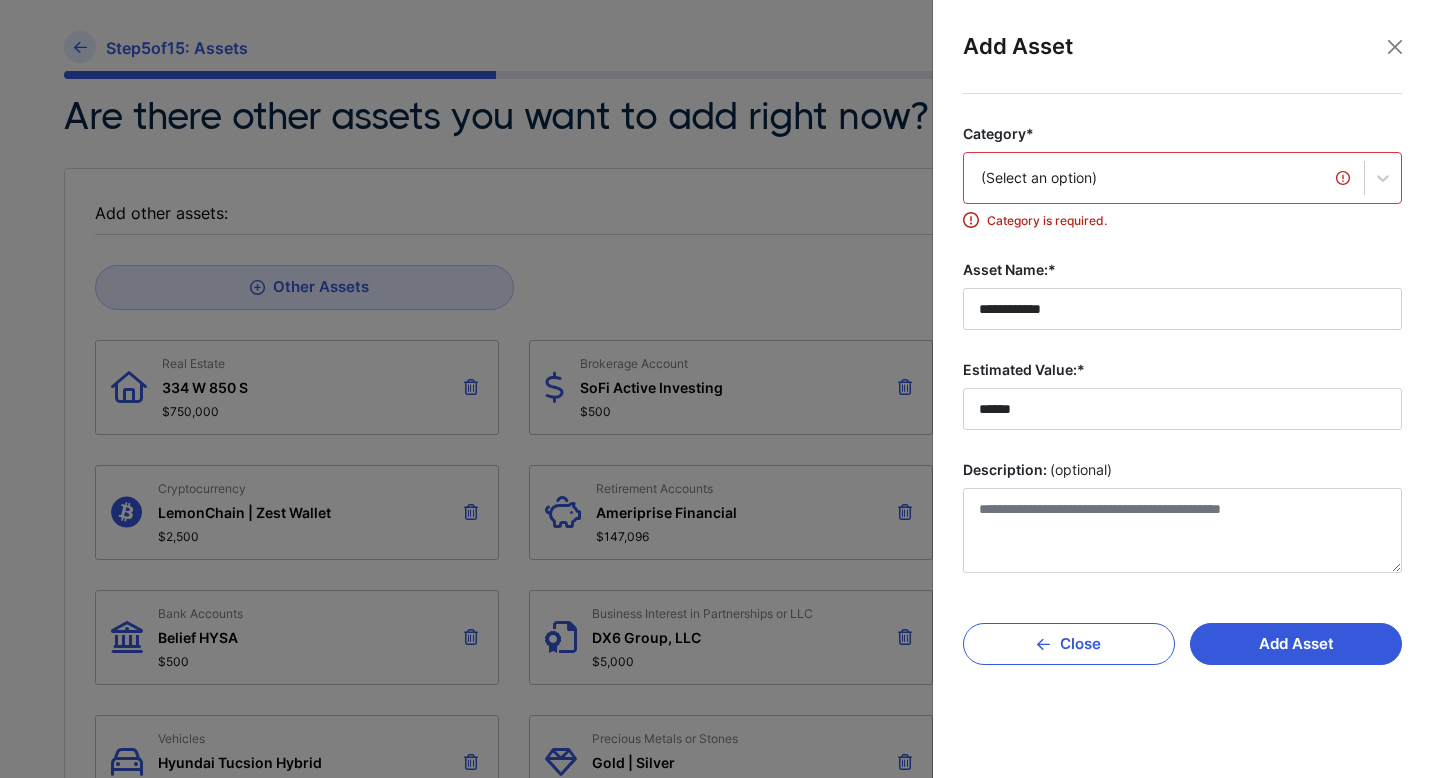 click on "(Select an option)" at bounding box center (1164, 178) 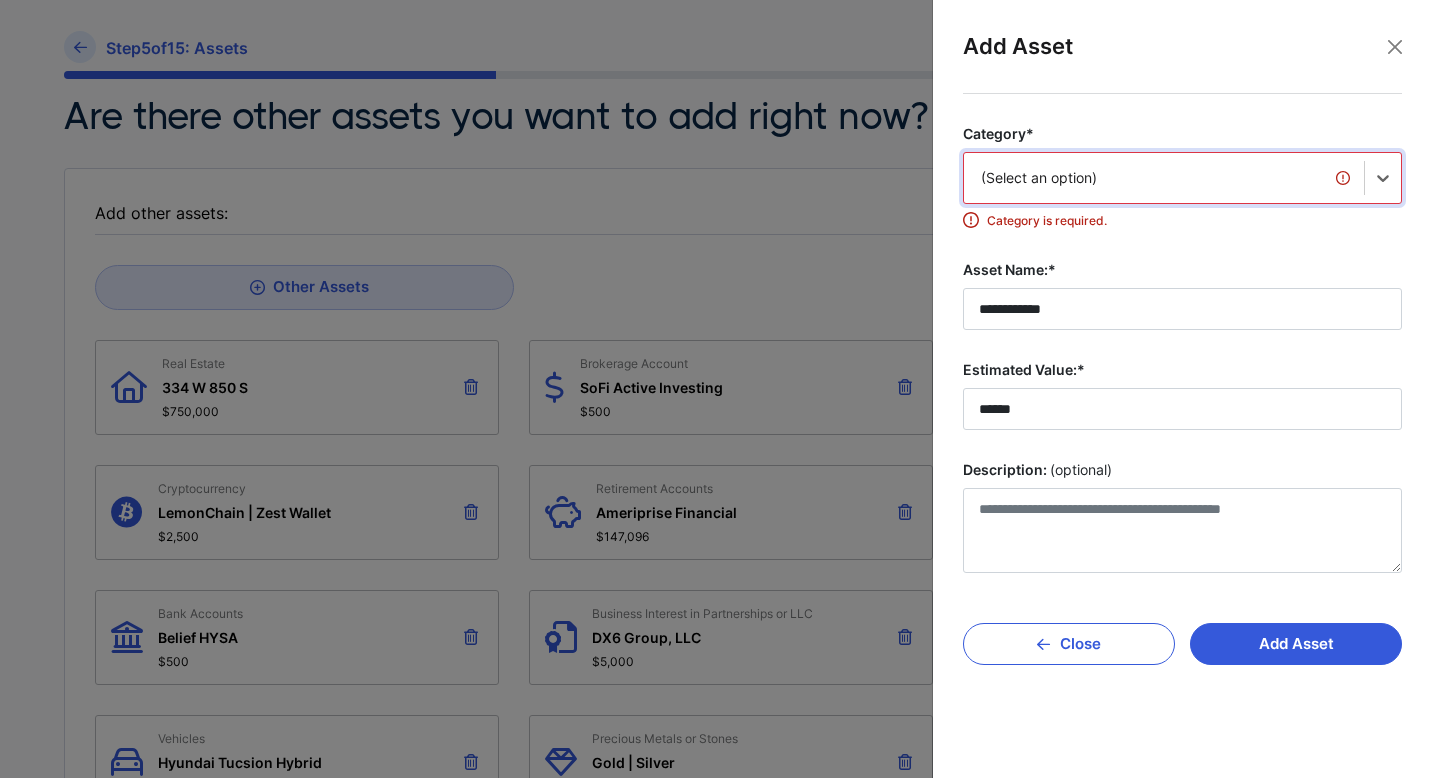 click on "(Select an option)" at bounding box center (1164, 178) 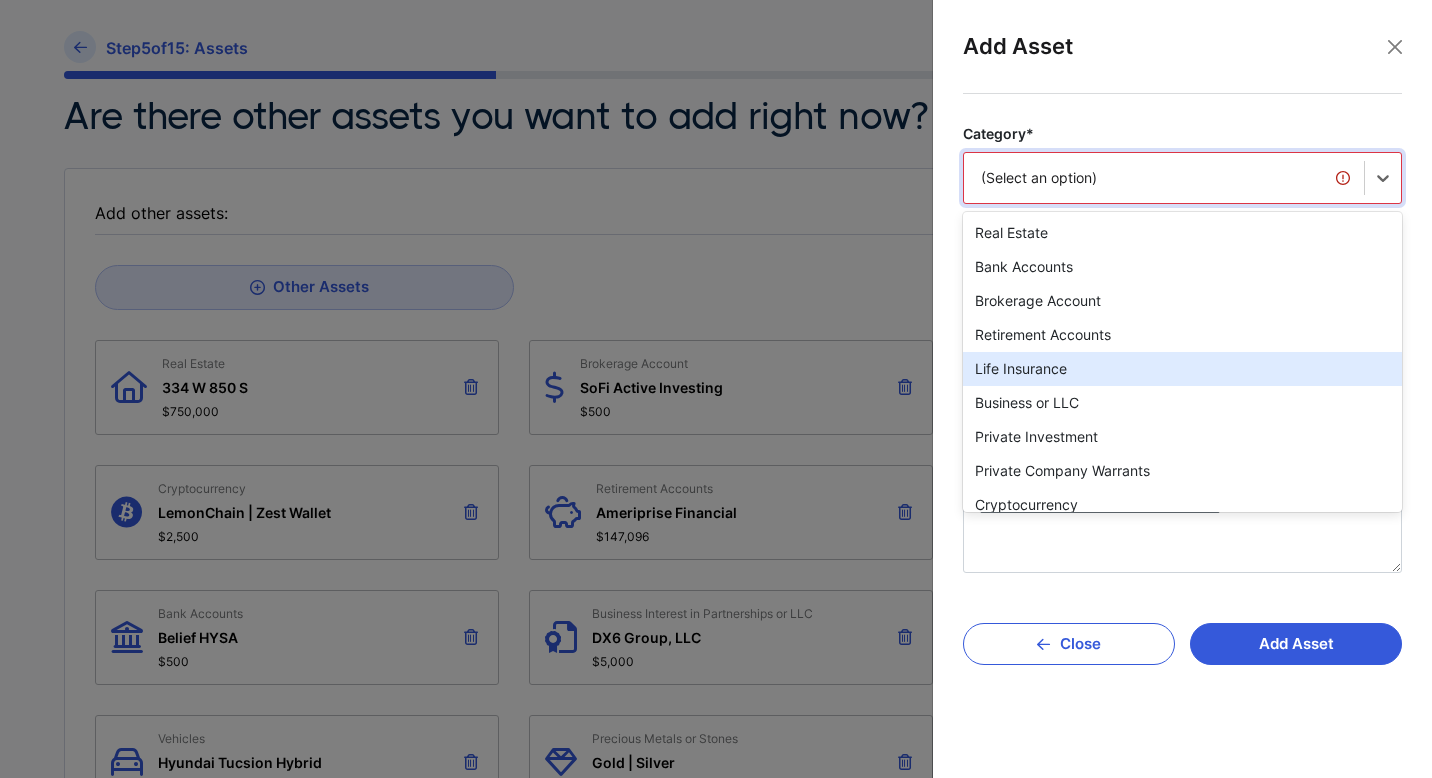 click on "Life Insurance" at bounding box center [1182, 369] 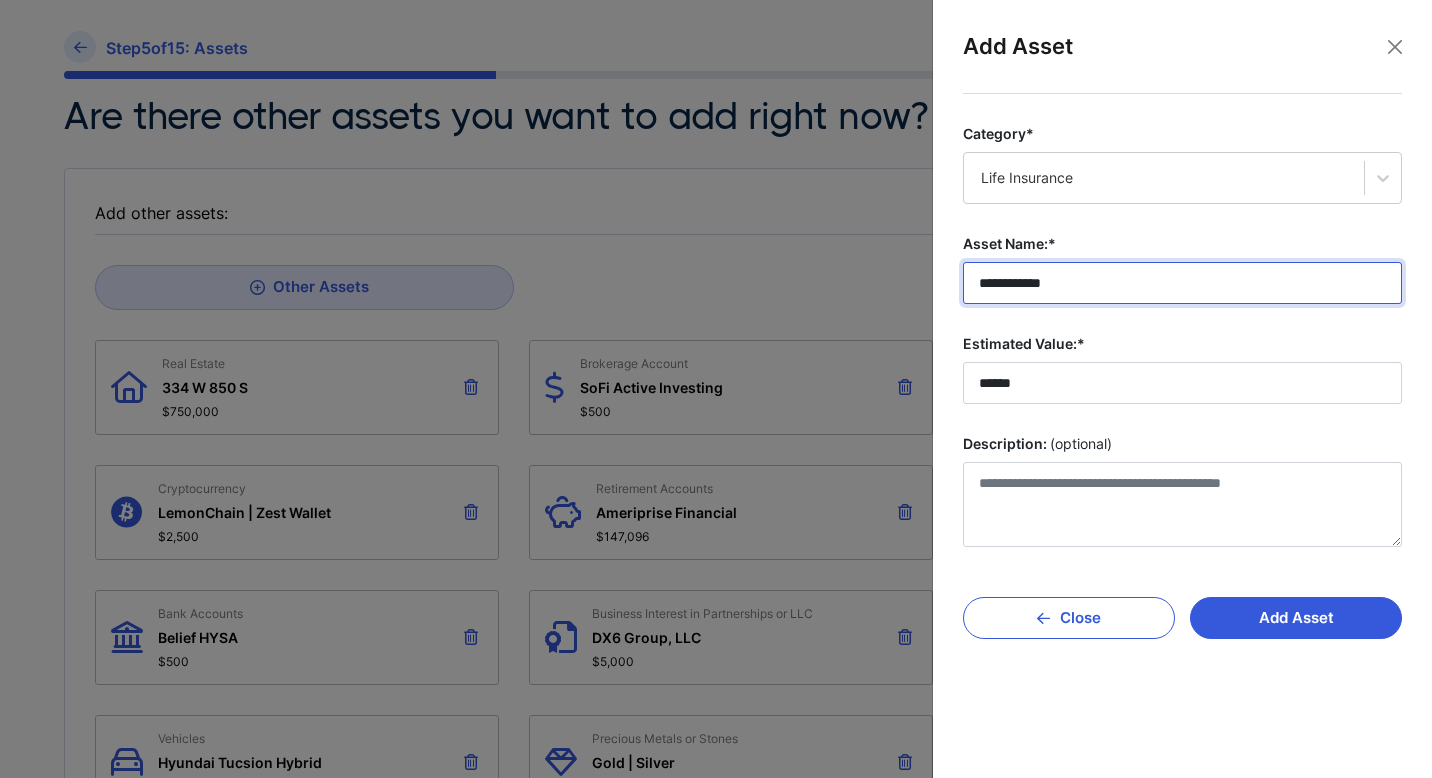drag, startPoint x: 979, startPoint y: 282, endPoint x: 1074, endPoint y: 280, distance: 95.02105 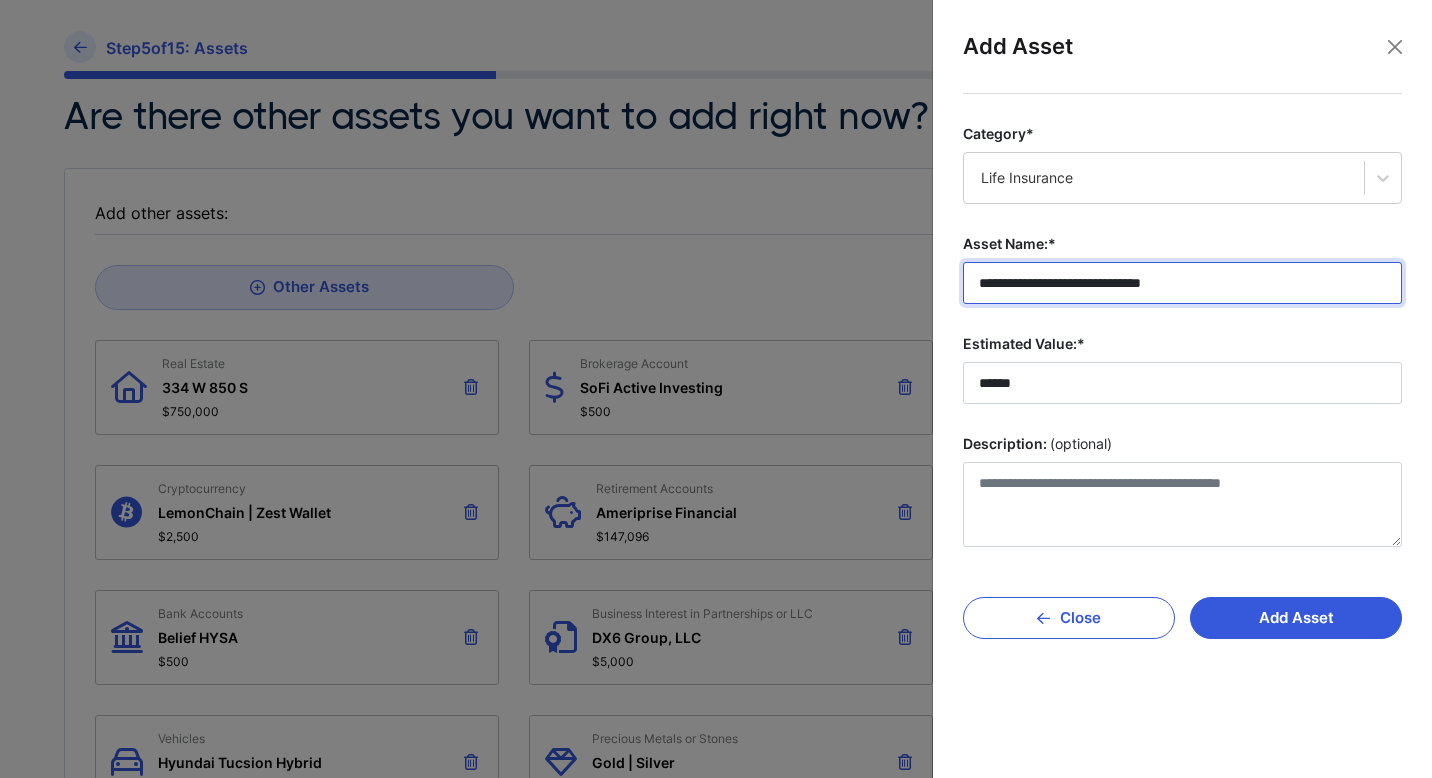 type on "**********" 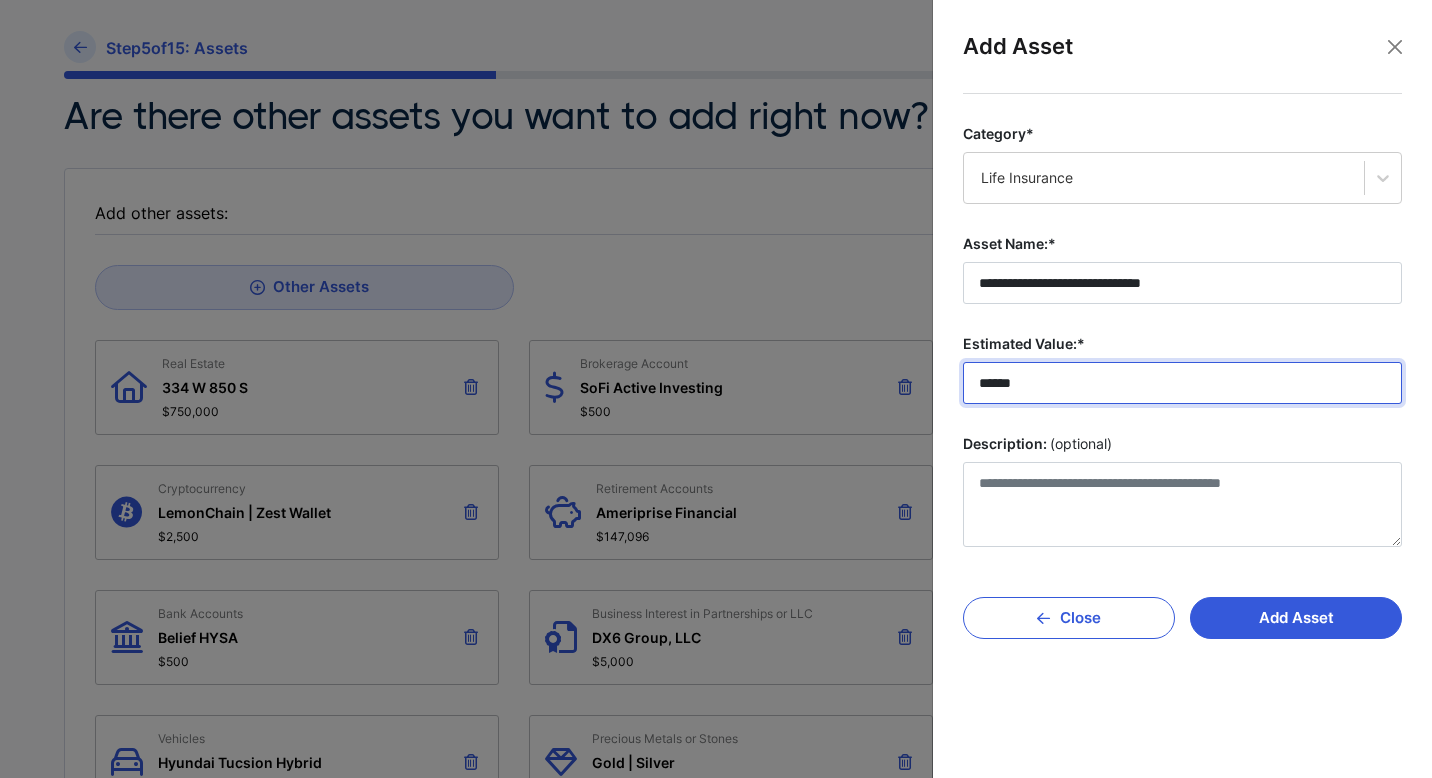 drag, startPoint x: 1030, startPoint y: 386, endPoint x: 962, endPoint y: 383, distance: 68.06615 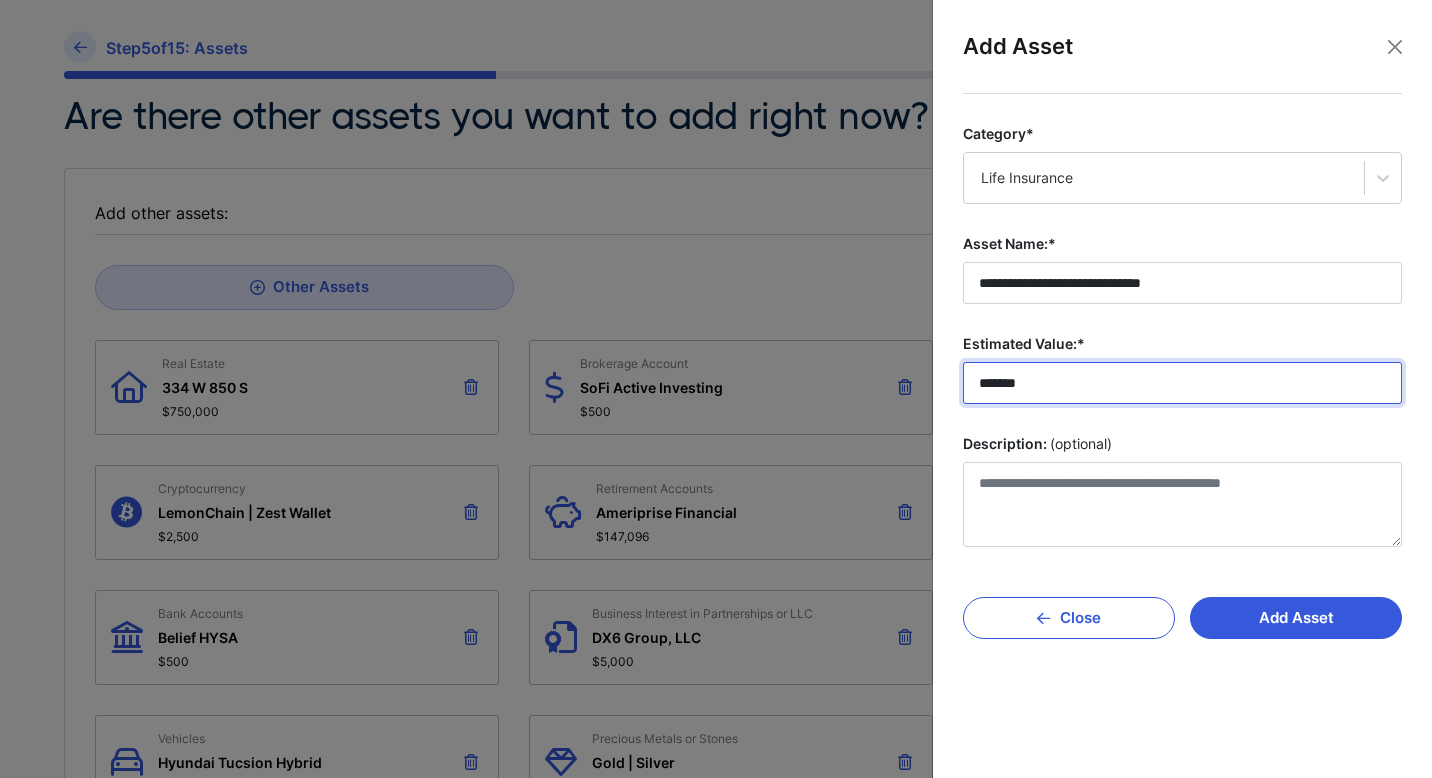type on "*******" 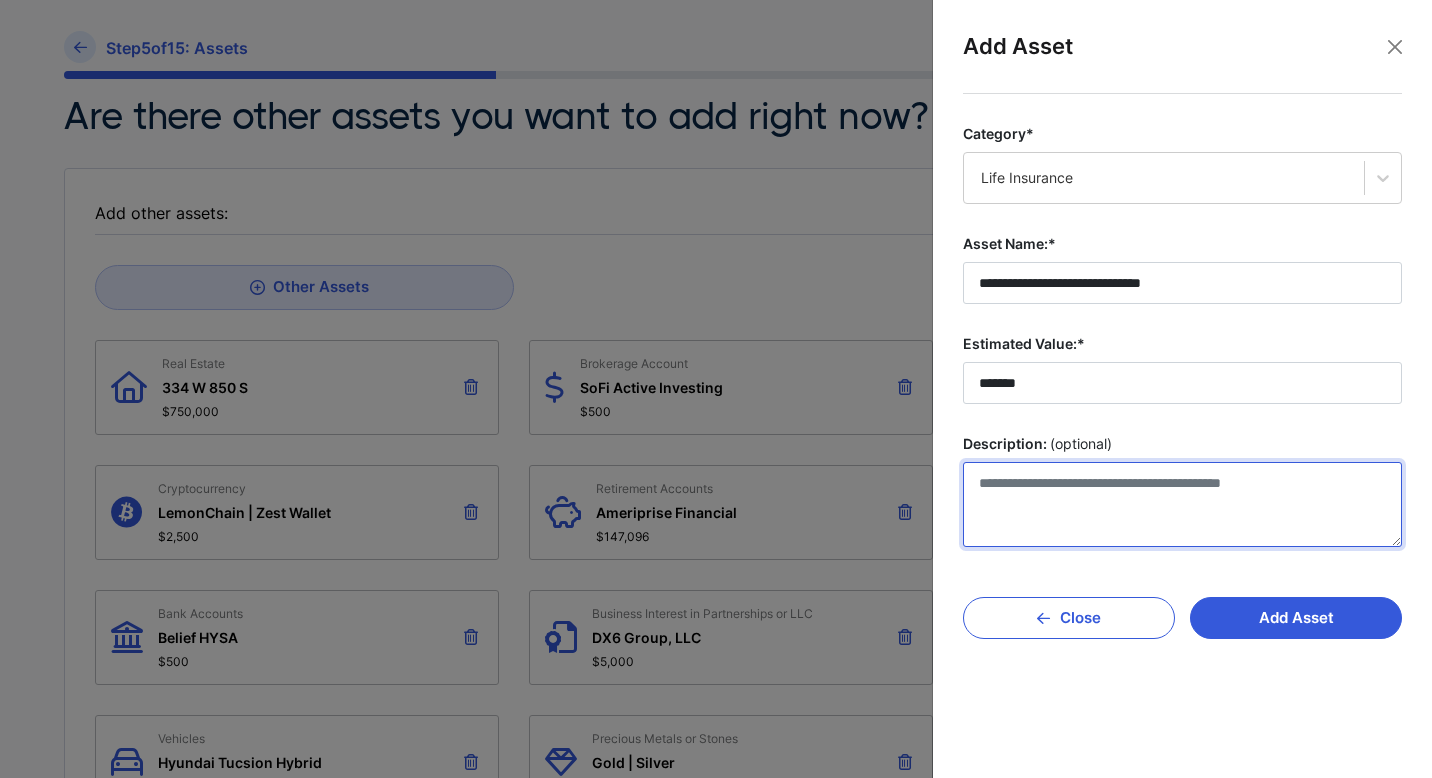 click on "Description:   (optional)" at bounding box center [1182, 504] 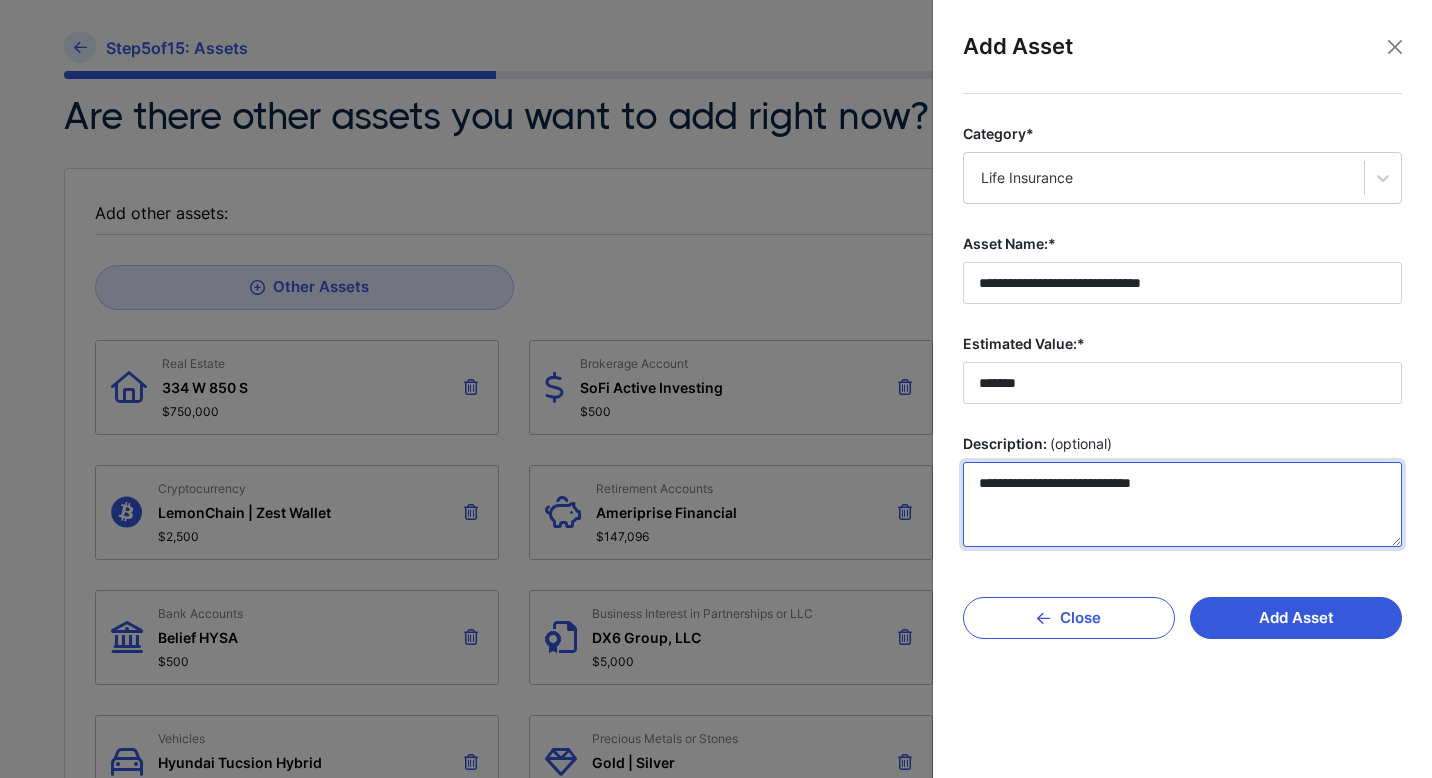 type on "**********" 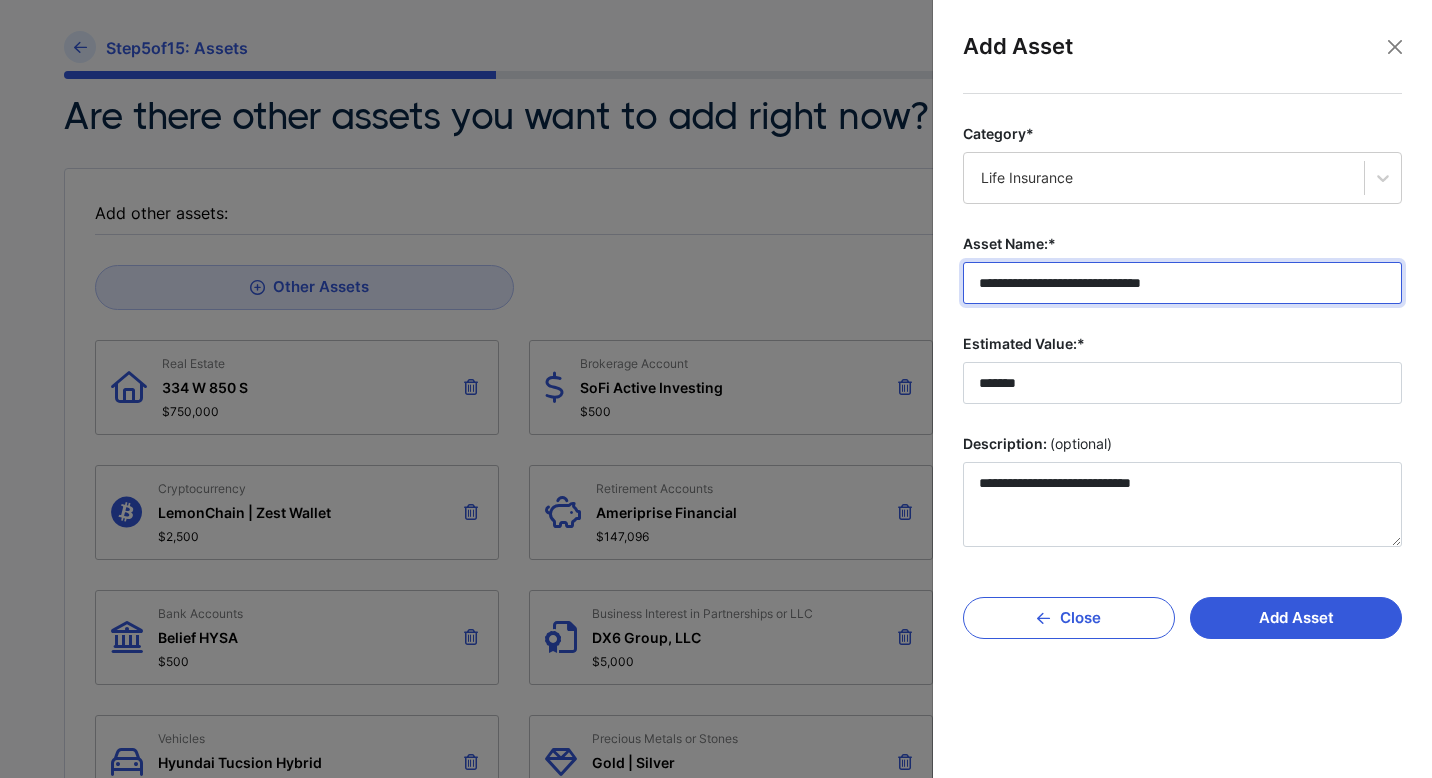 click on "**********" at bounding box center [1182, 283] 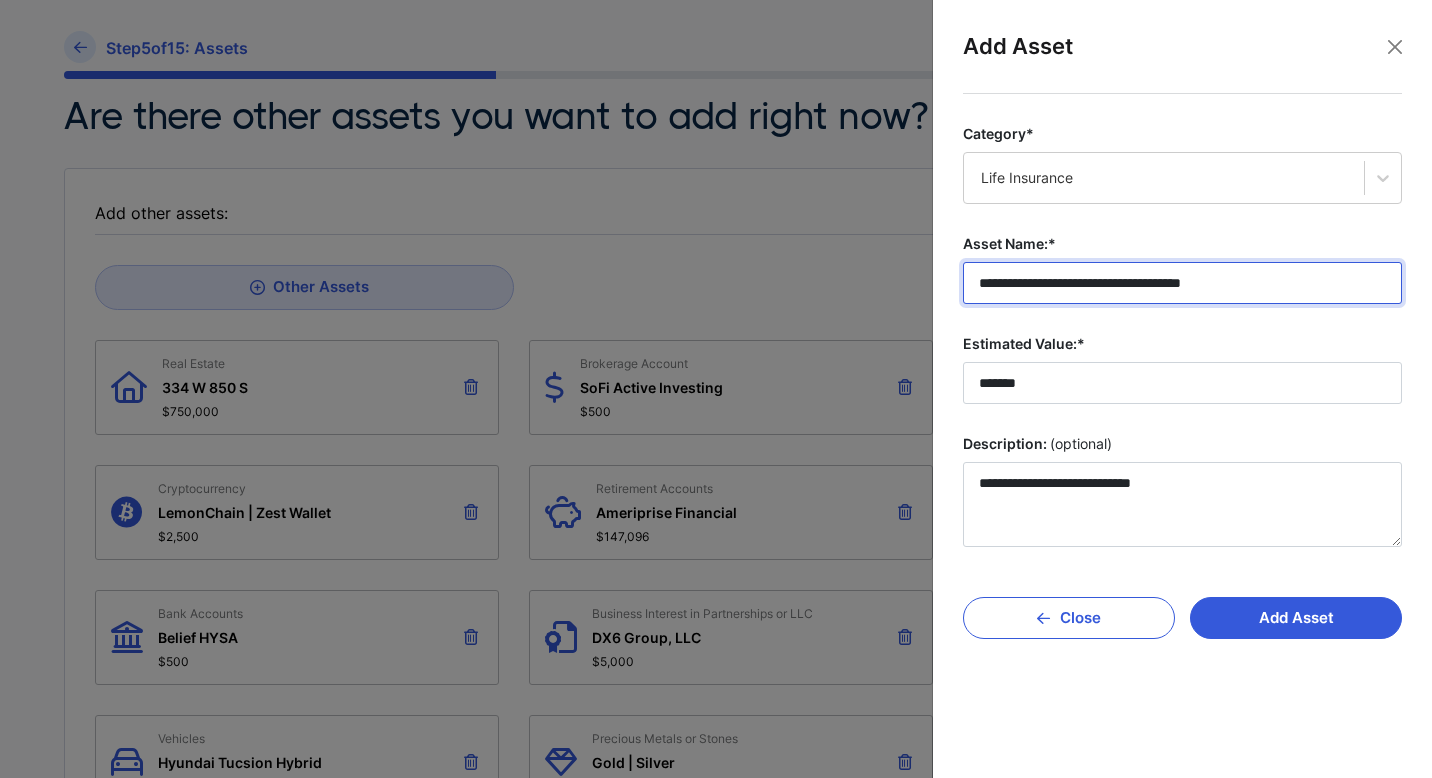 type on "**********" 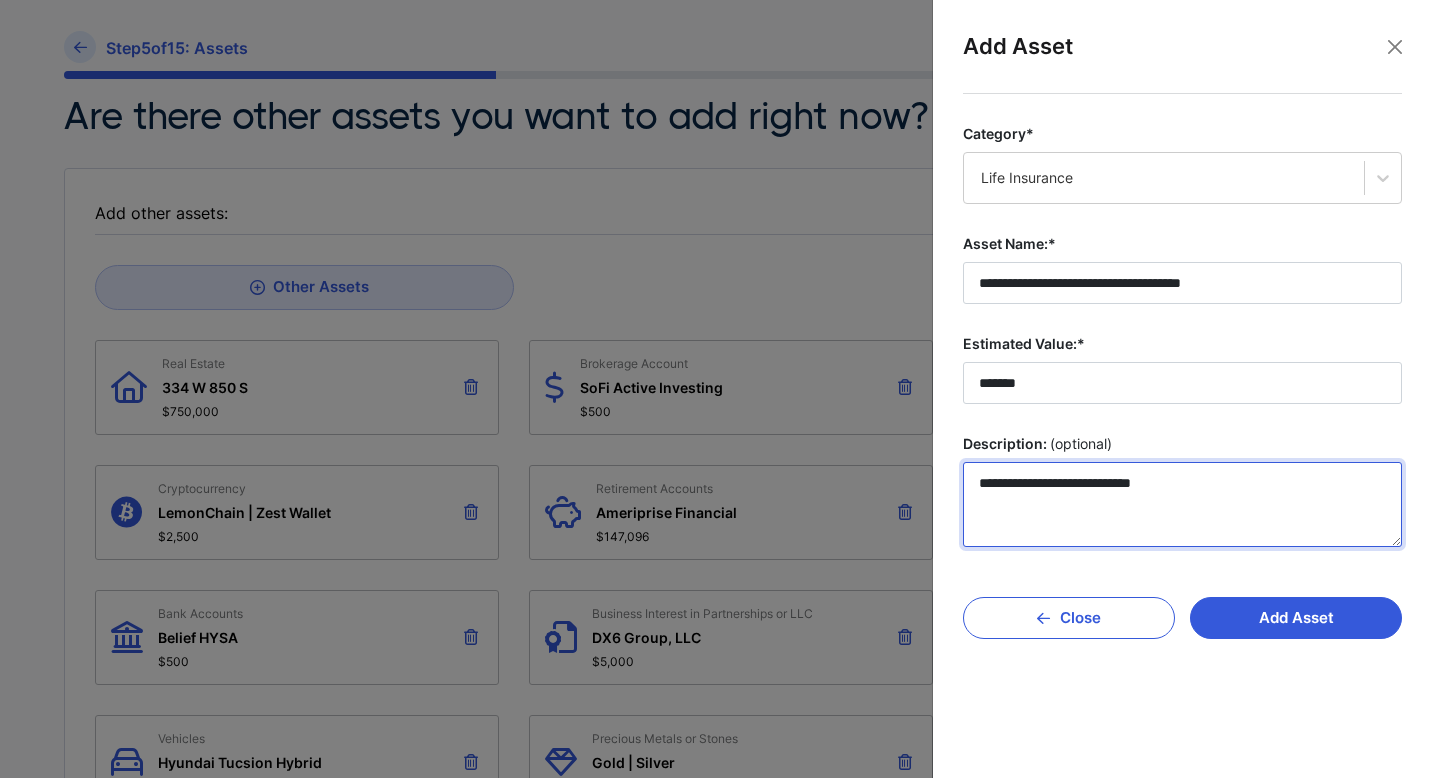 click on "**********" at bounding box center [1182, 504] 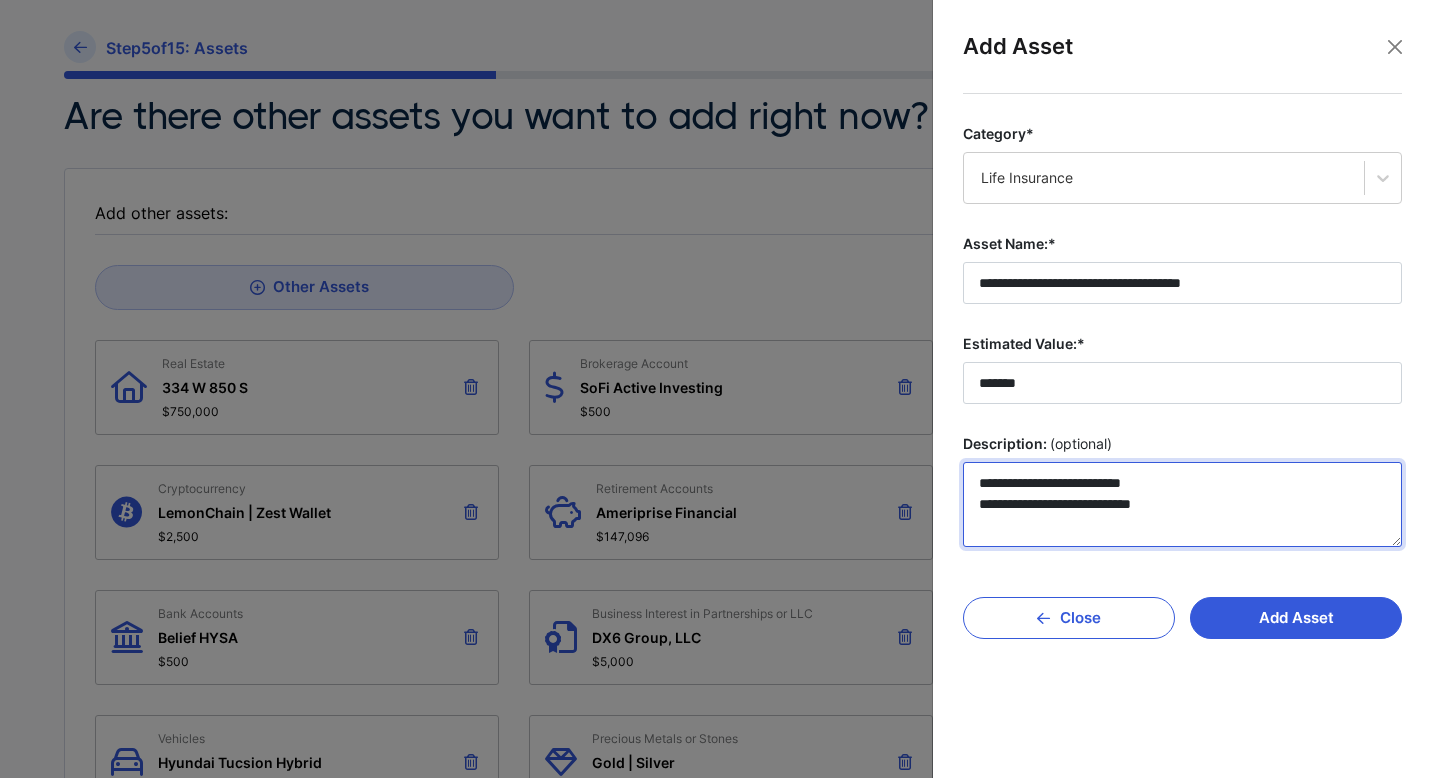 click on "**********" at bounding box center (1182, 504) 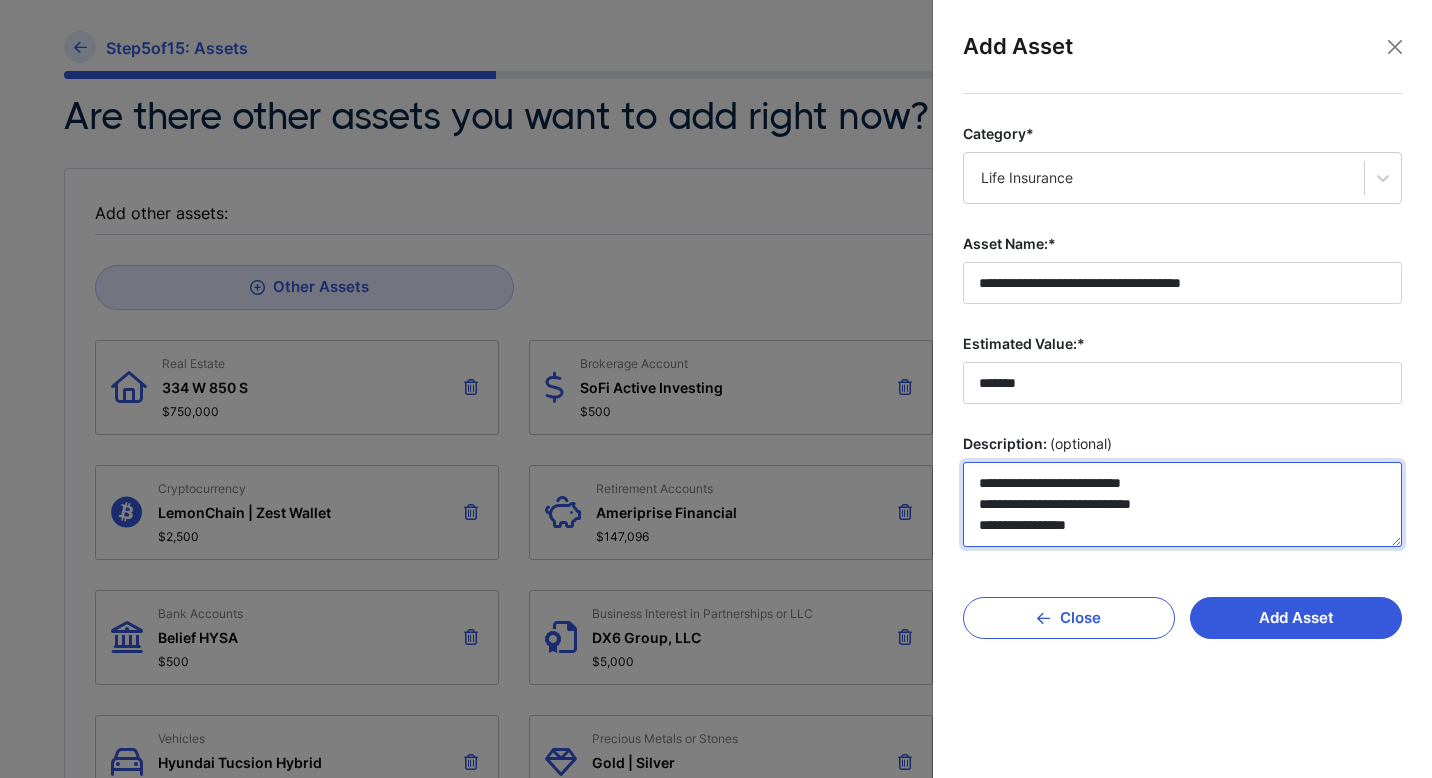 drag, startPoint x: 978, startPoint y: 527, endPoint x: 1146, endPoint y: 509, distance: 168.96153 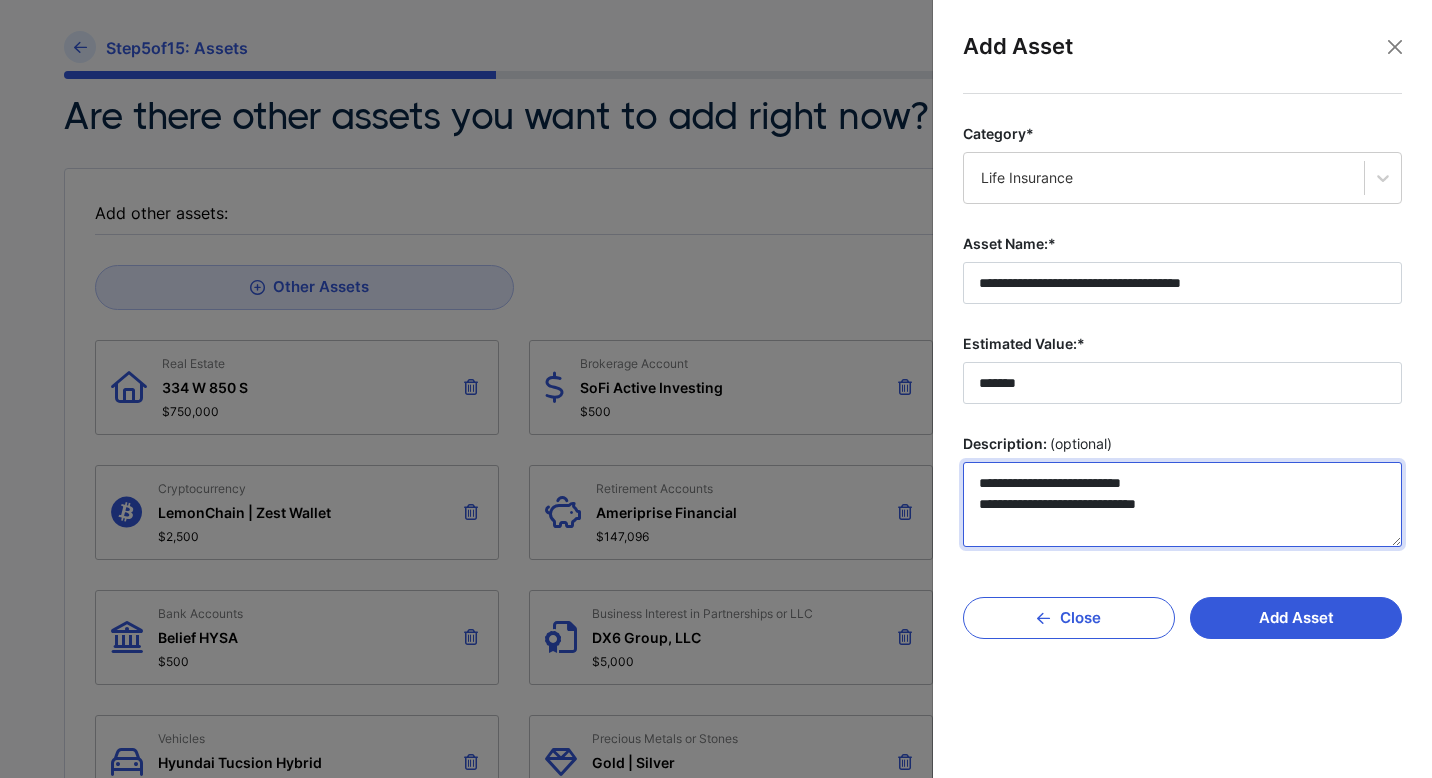type on "**********" 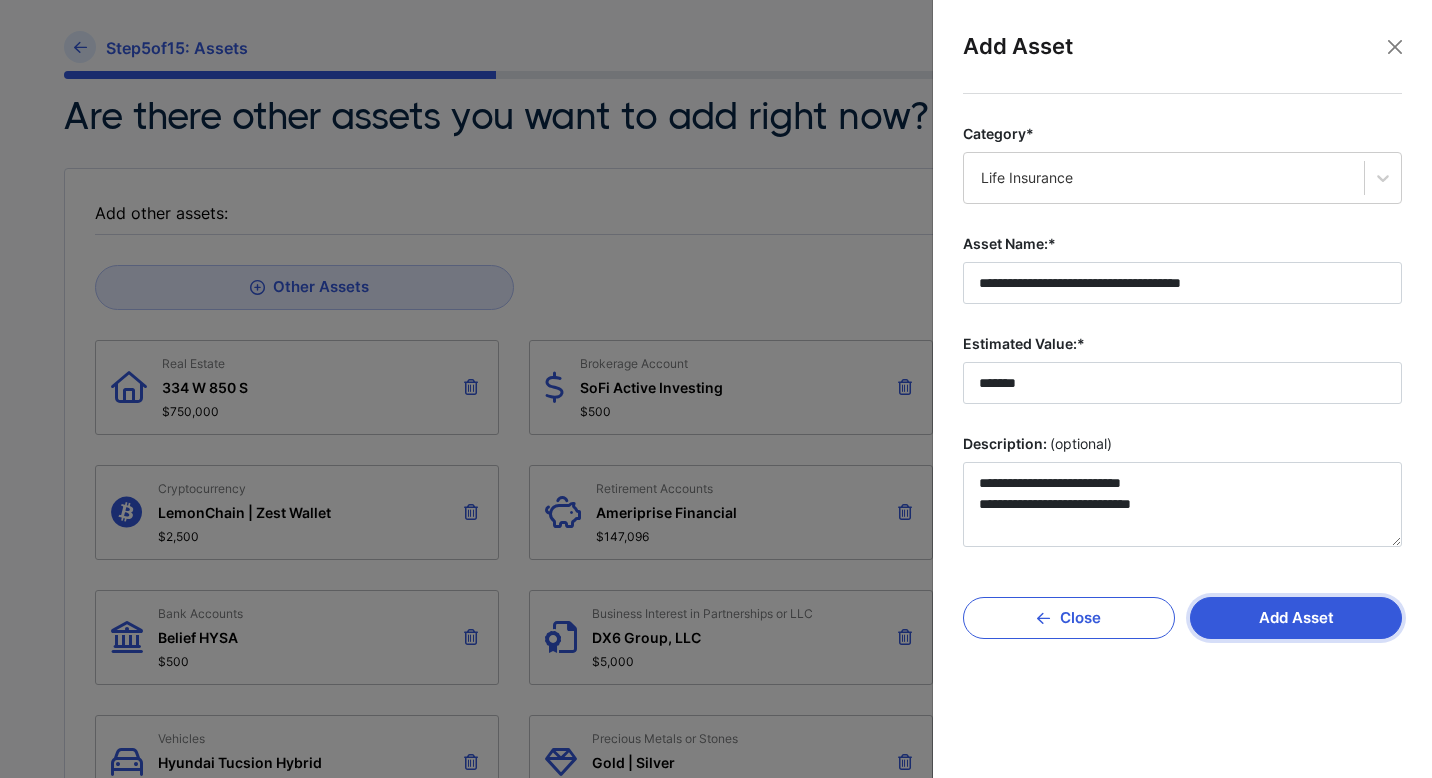 click on "Add Asset" at bounding box center [1296, 618] 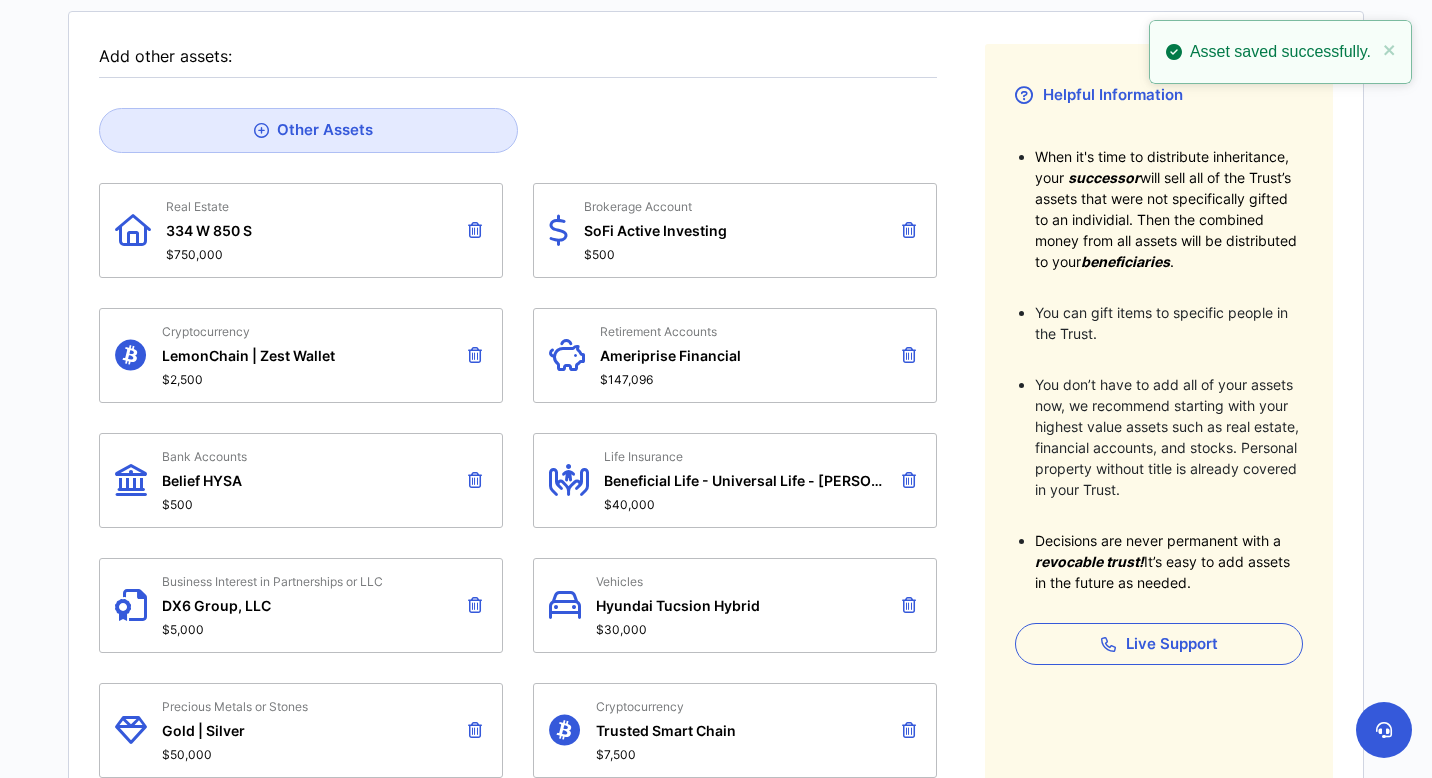 scroll, scrollTop: 305, scrollLeft: 0, axis: vertical 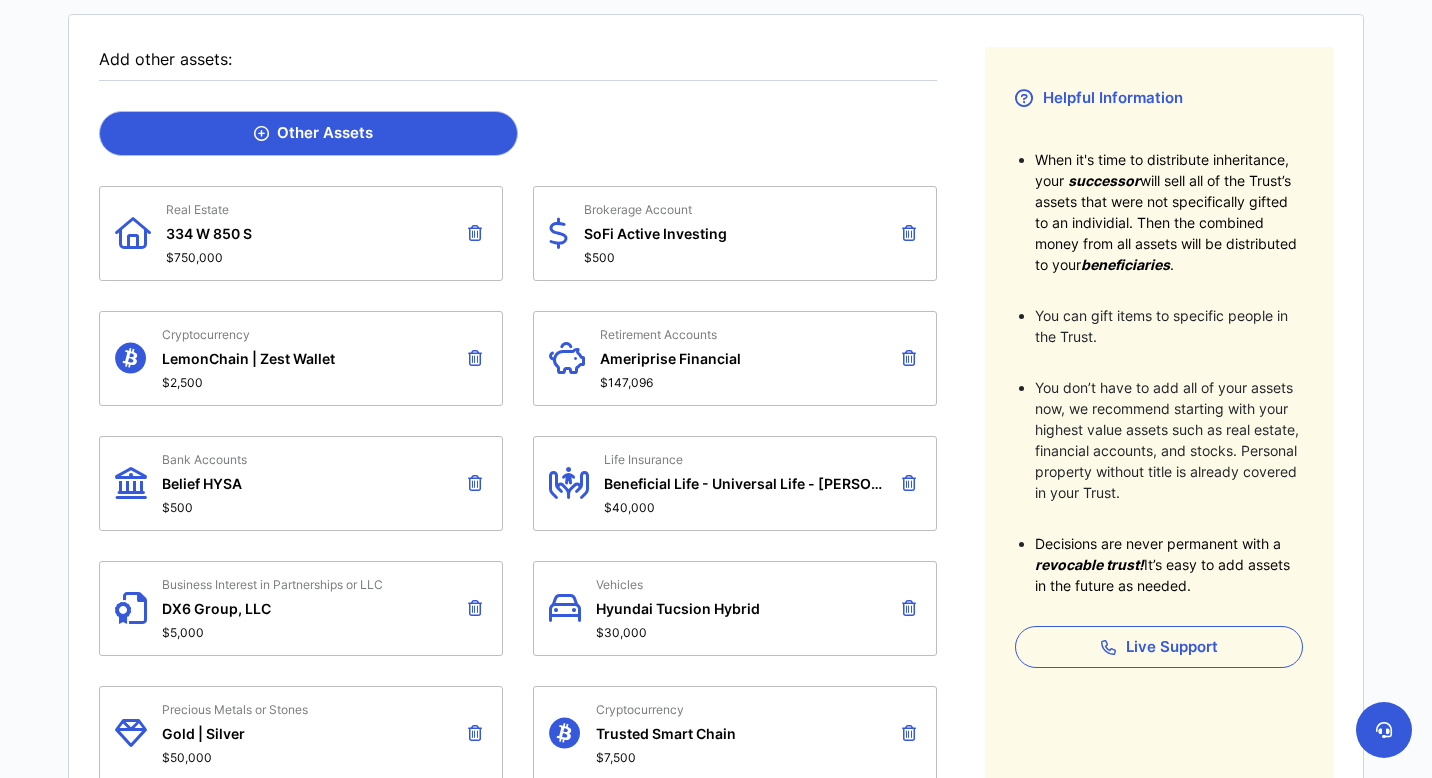 click on "Other Assets" at bounding box center [313, 133] 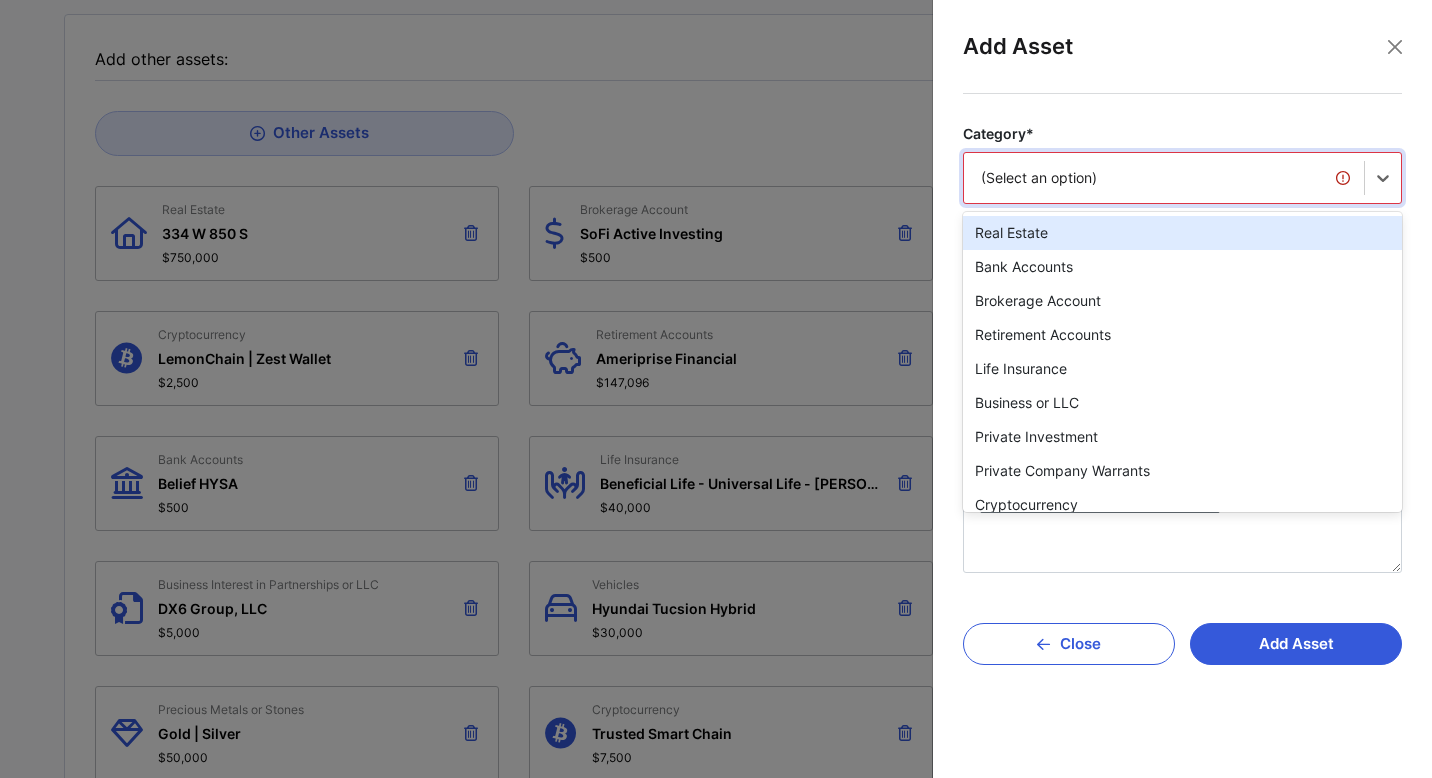 click on "(Select an option)" at bounding box center [1164, 178] 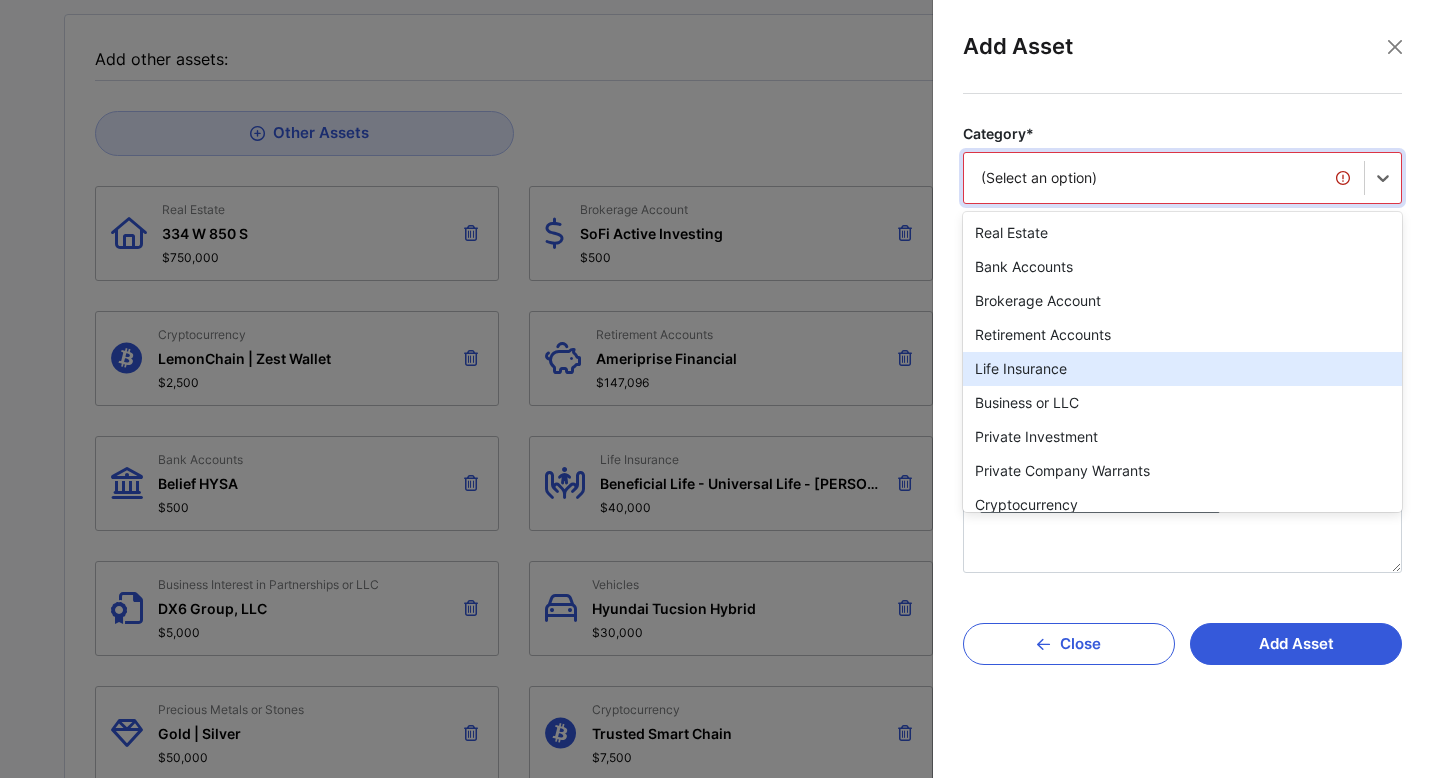 click on "Life Insurance" at bounding box center [1182, 369] 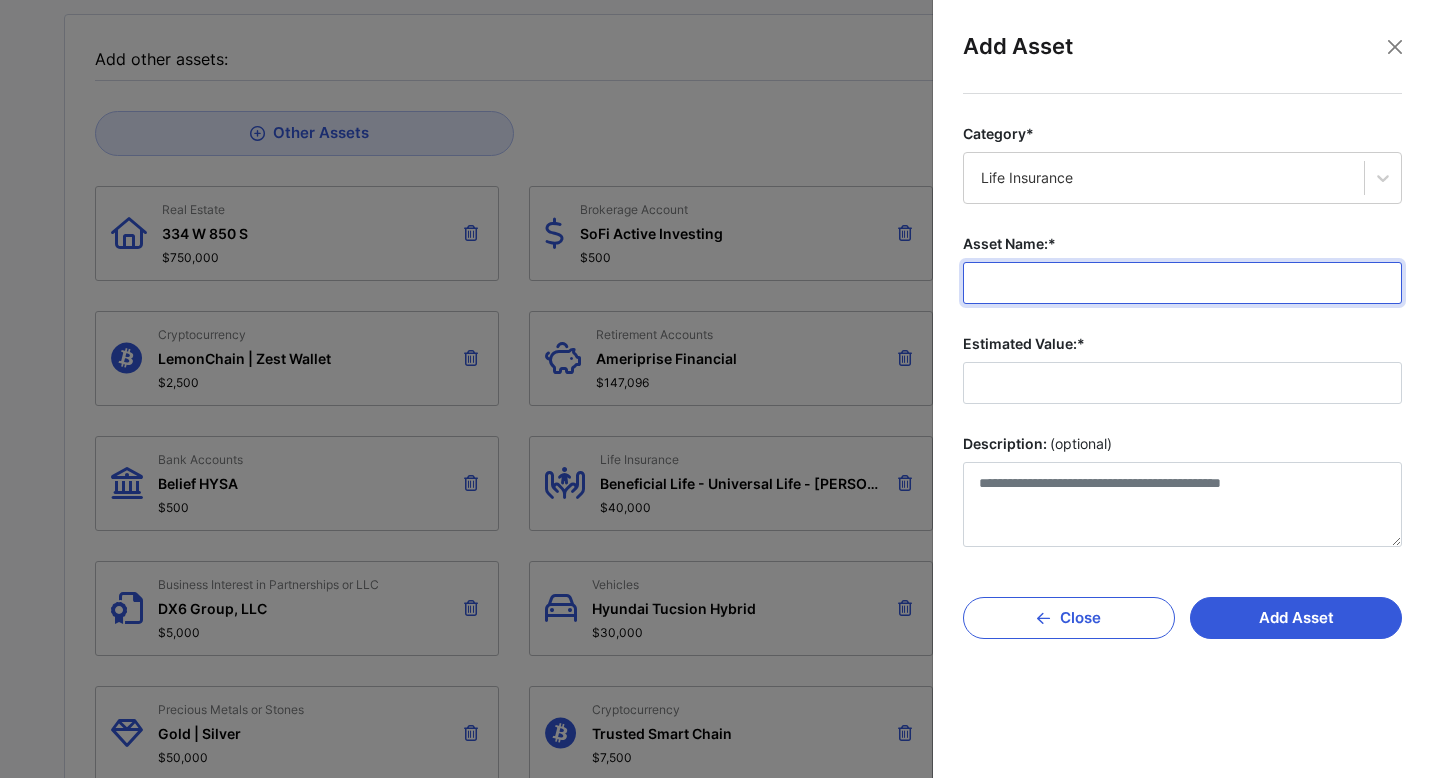 click on "Asset Name:*" at bounding box center [1182, 283] 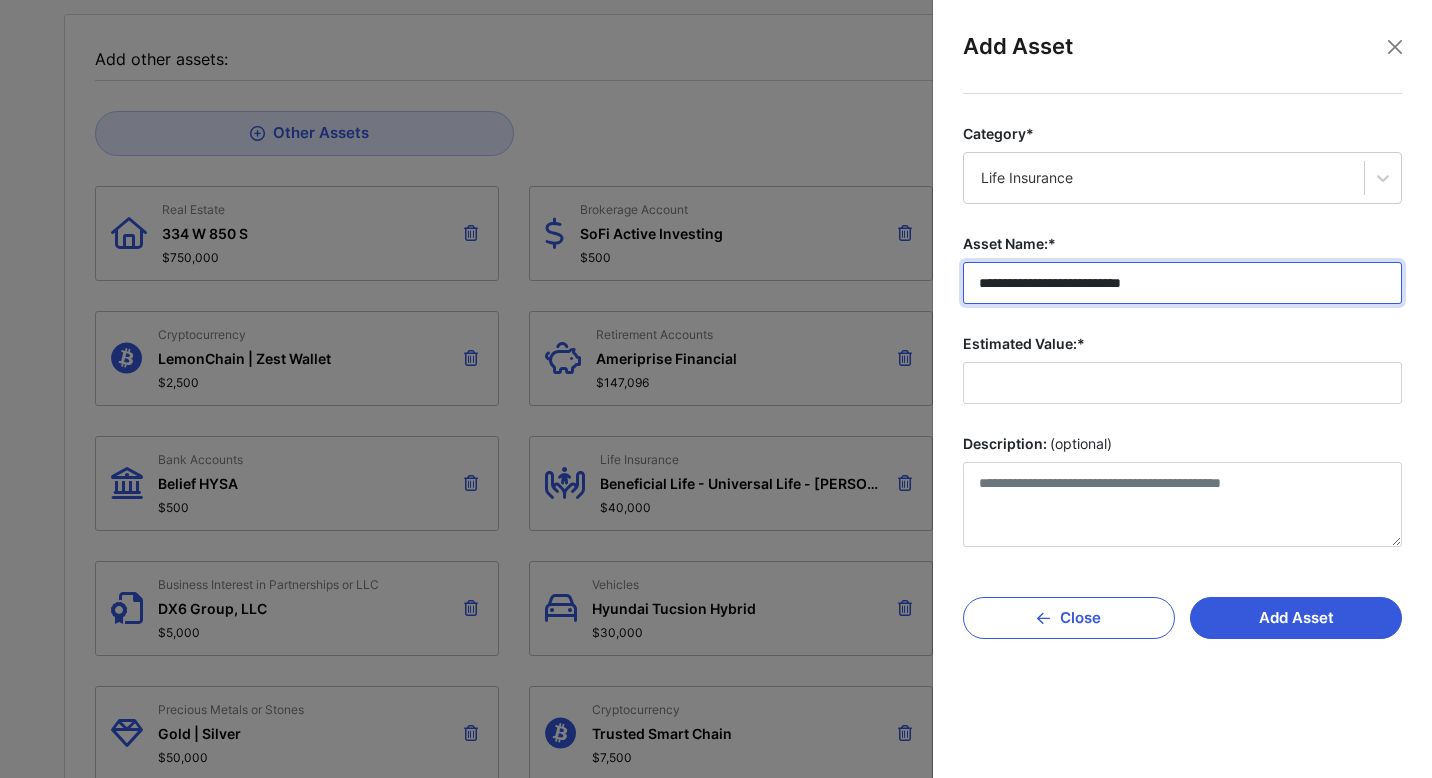 type on "**********" 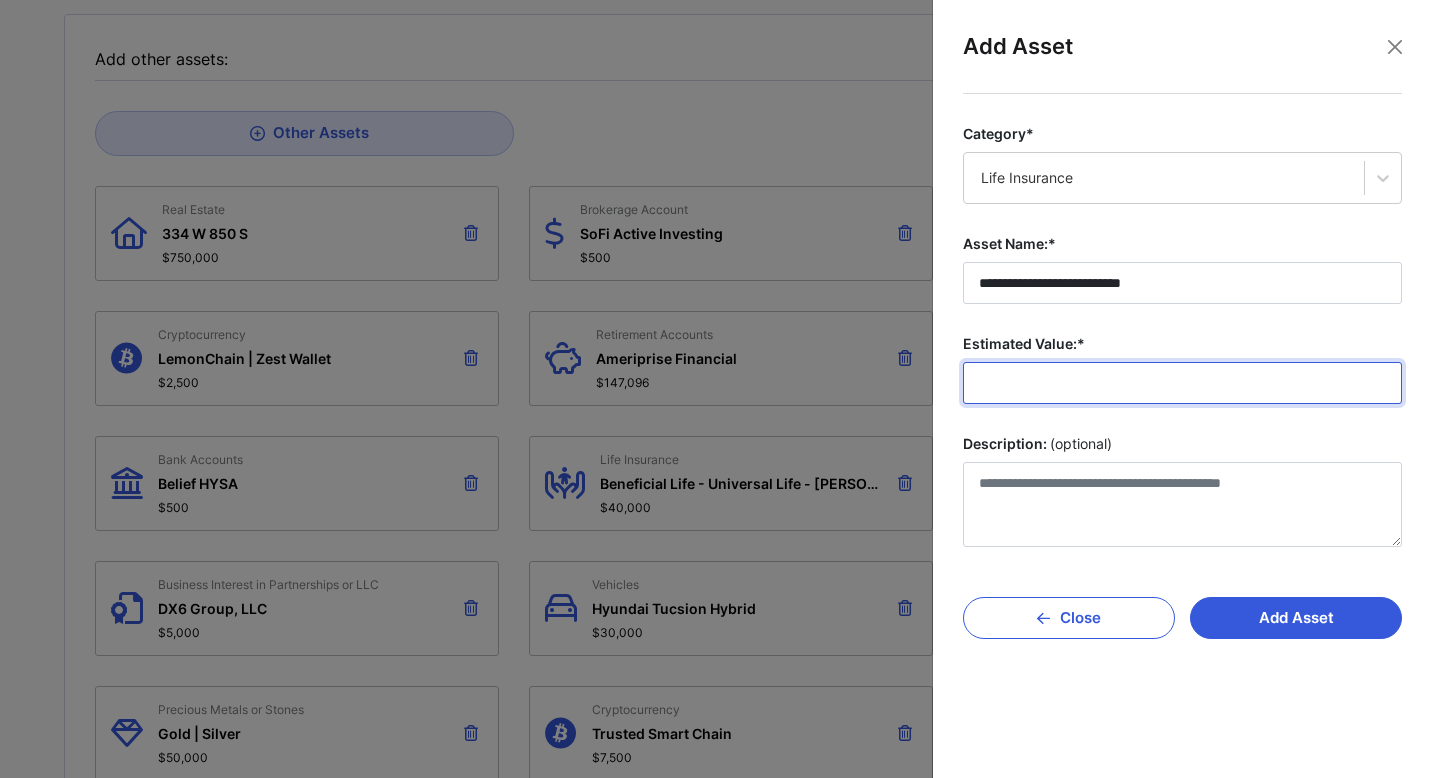 click on "Estimated Value:*" at bounding box center [1182, 383] 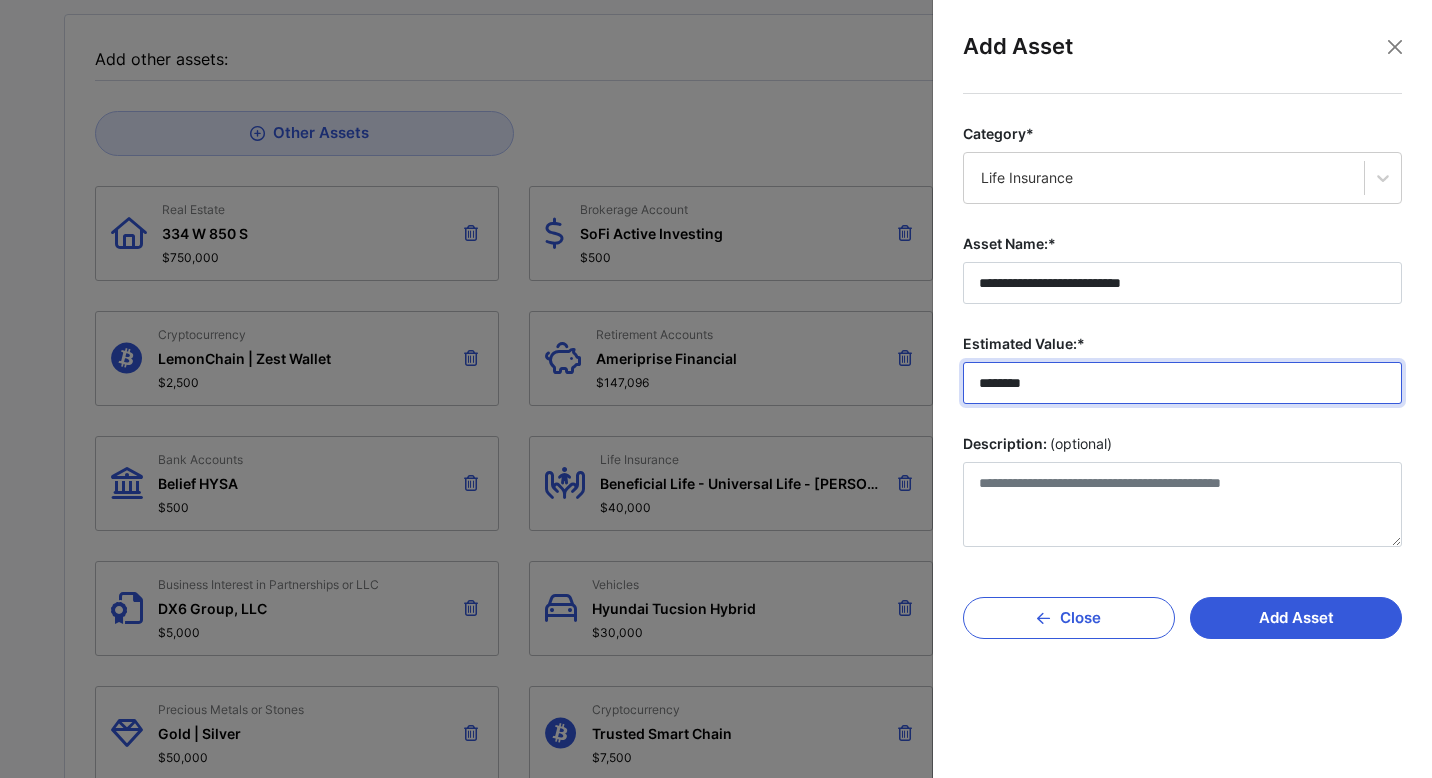 type on "********" 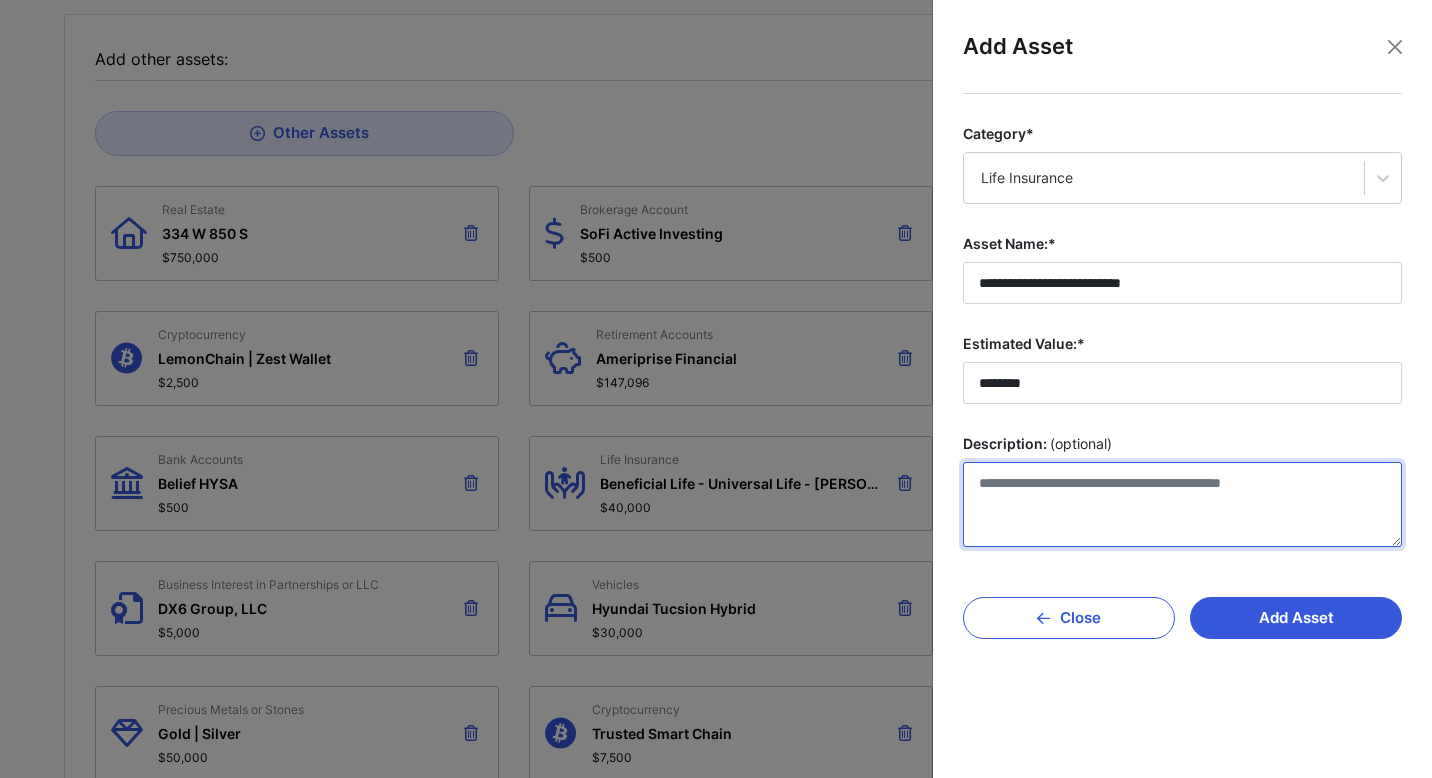 click on "Description:   (optional)" at bounding box center (1182, 504) 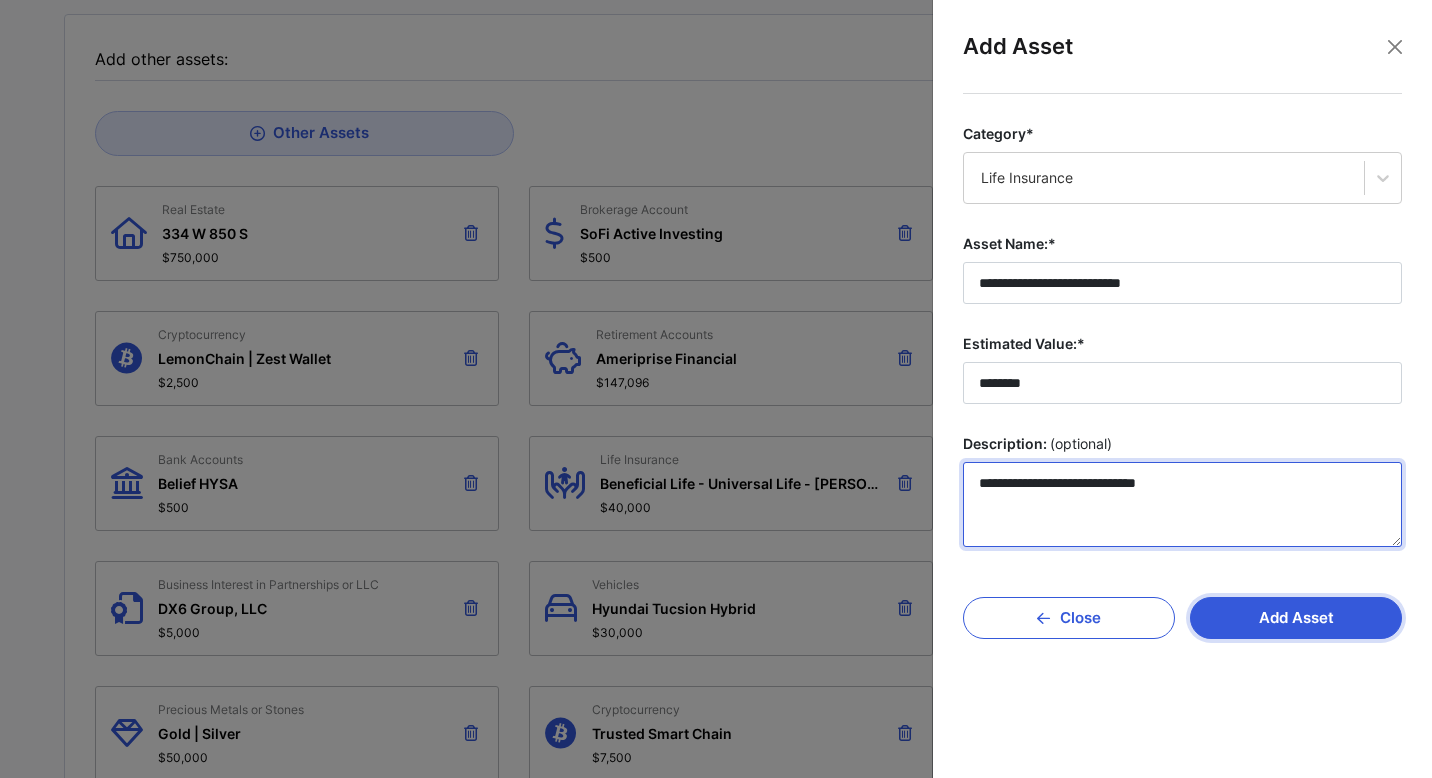type on "**********" 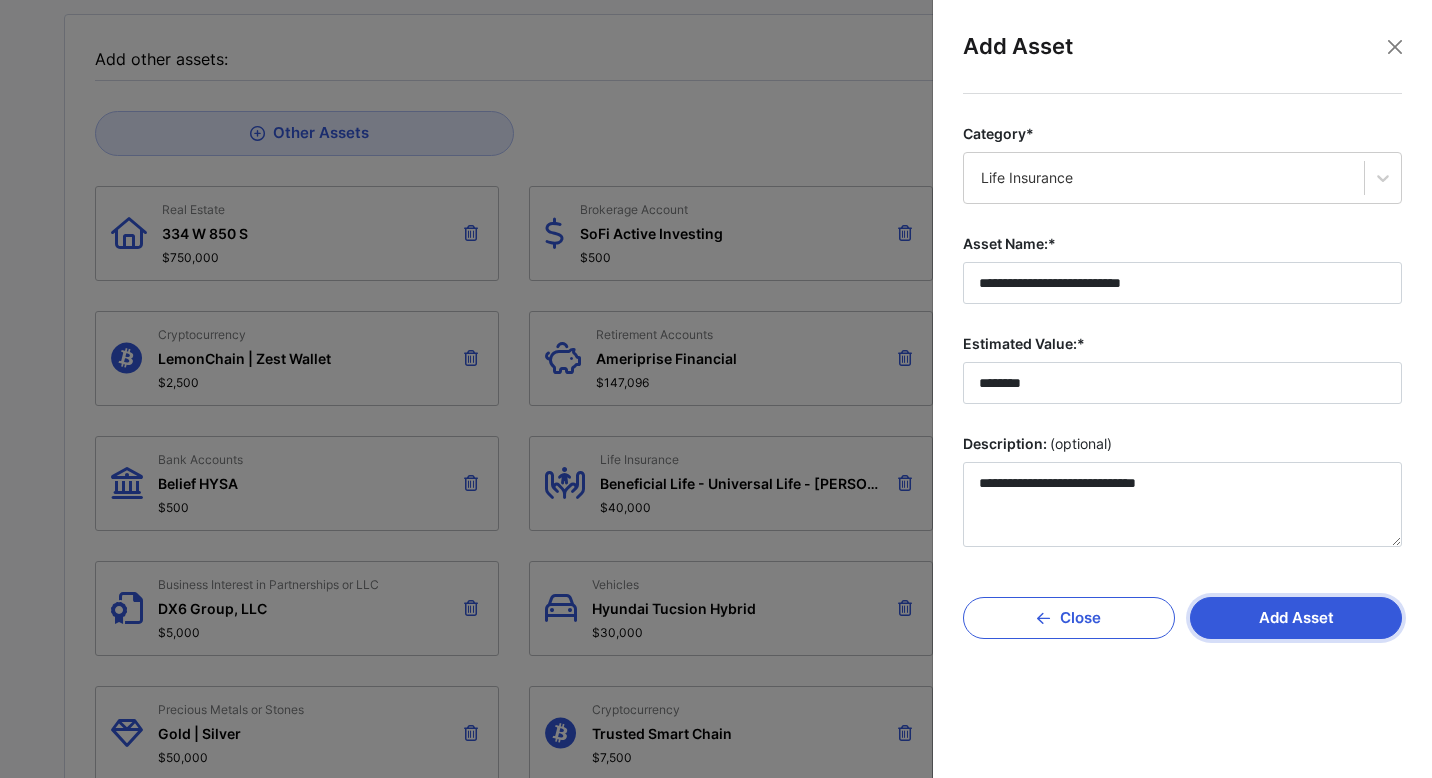 click on "Add Asset" at bounding box center [1296, 618] 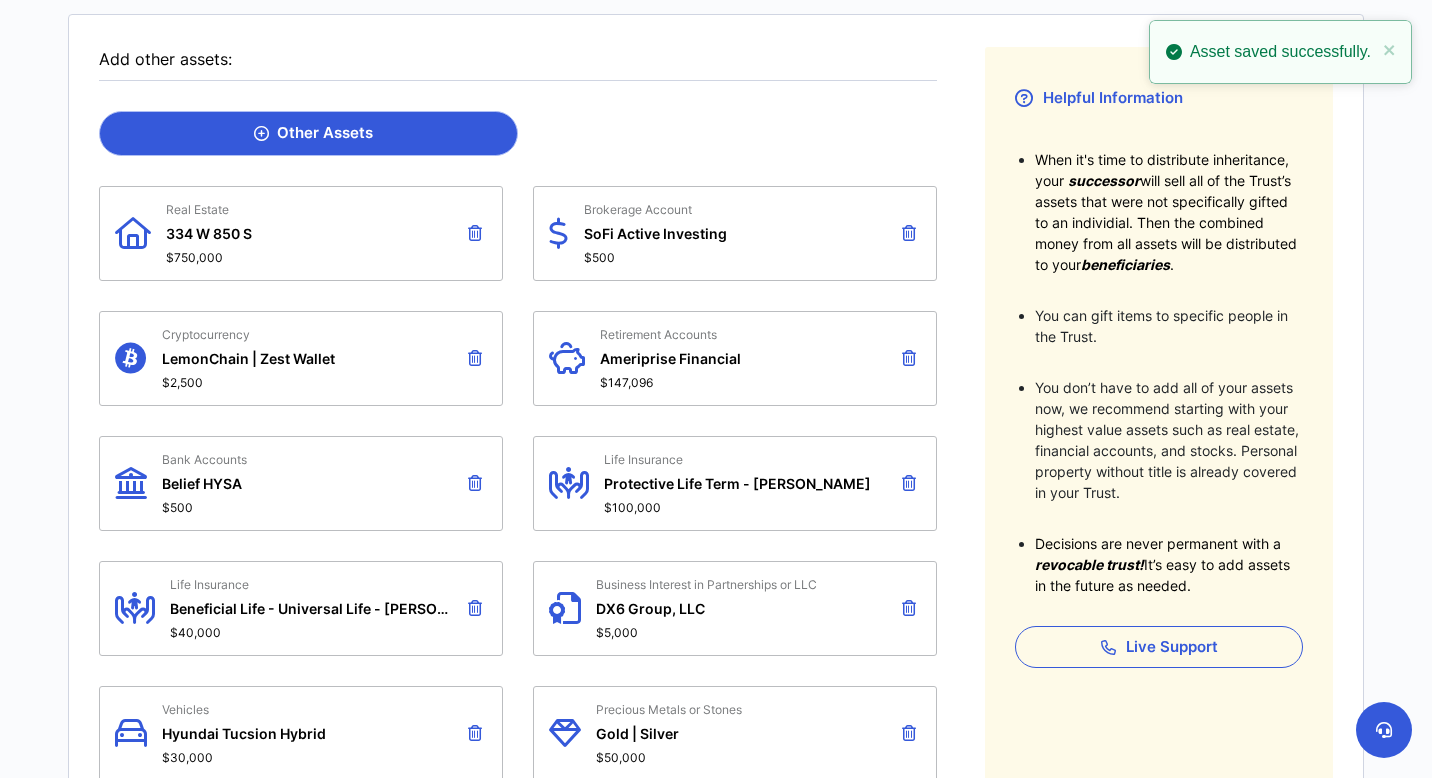 click on "Other Assets" at bounding box center [313, 133] 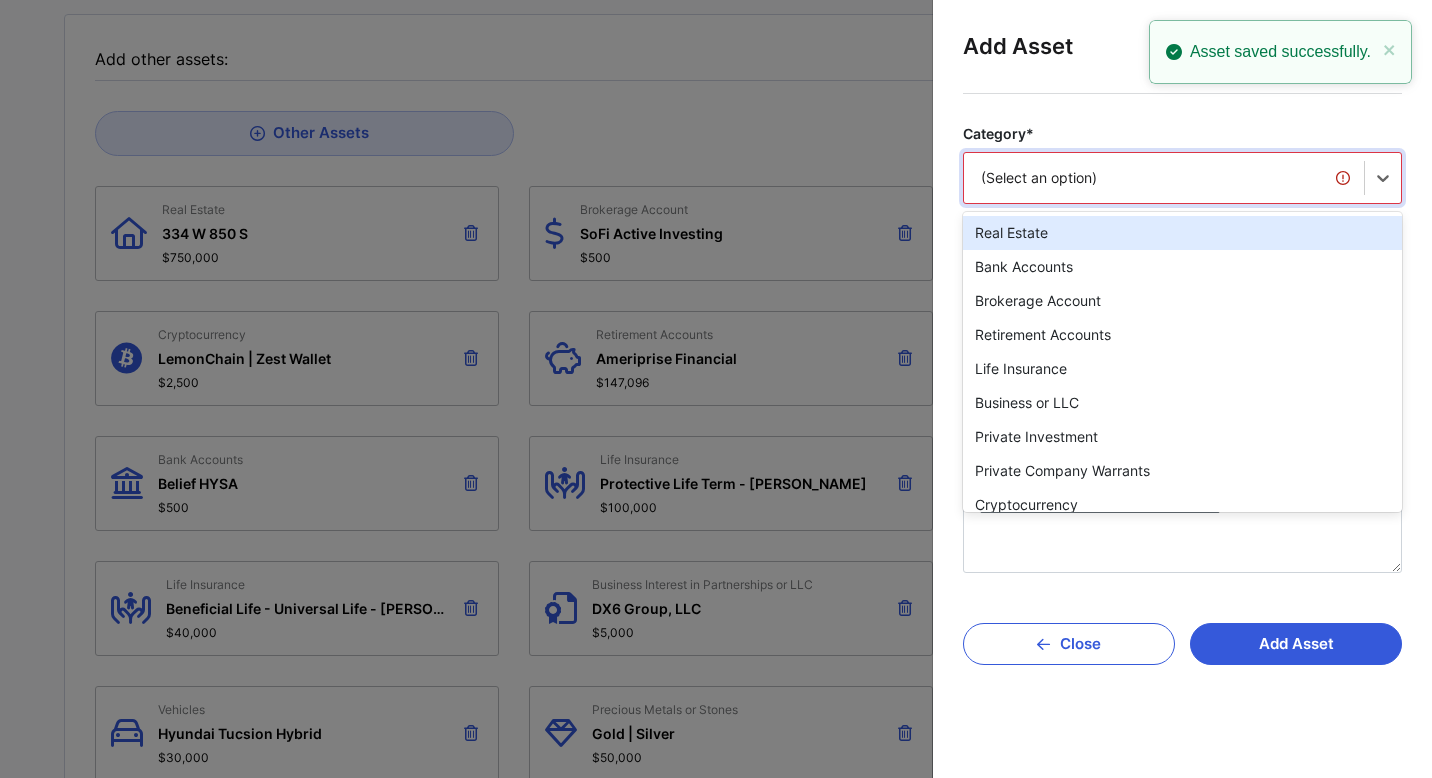 click on "(Select an option)" at bounding box center [1164, 178] 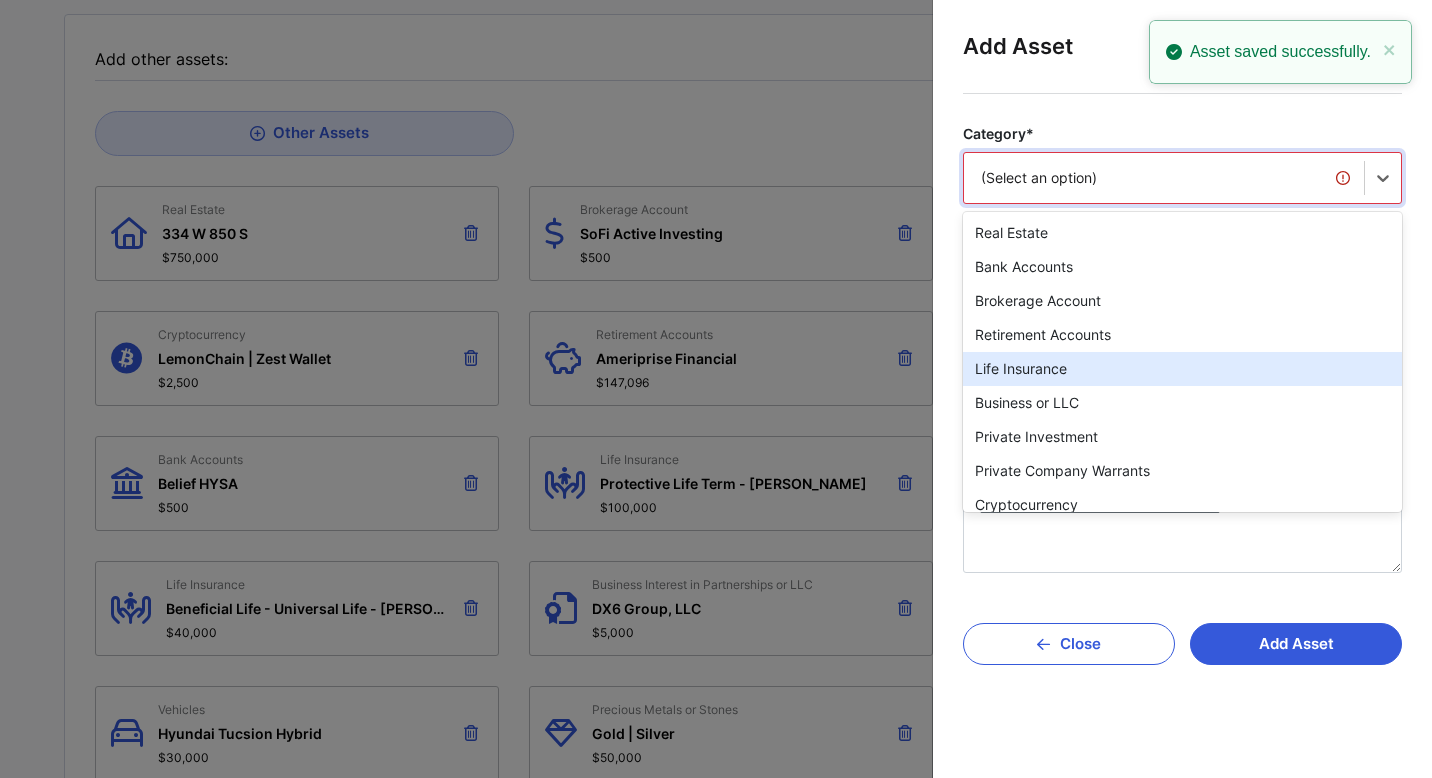 click on "Life Insurance" at bounding box center [1182, 369] 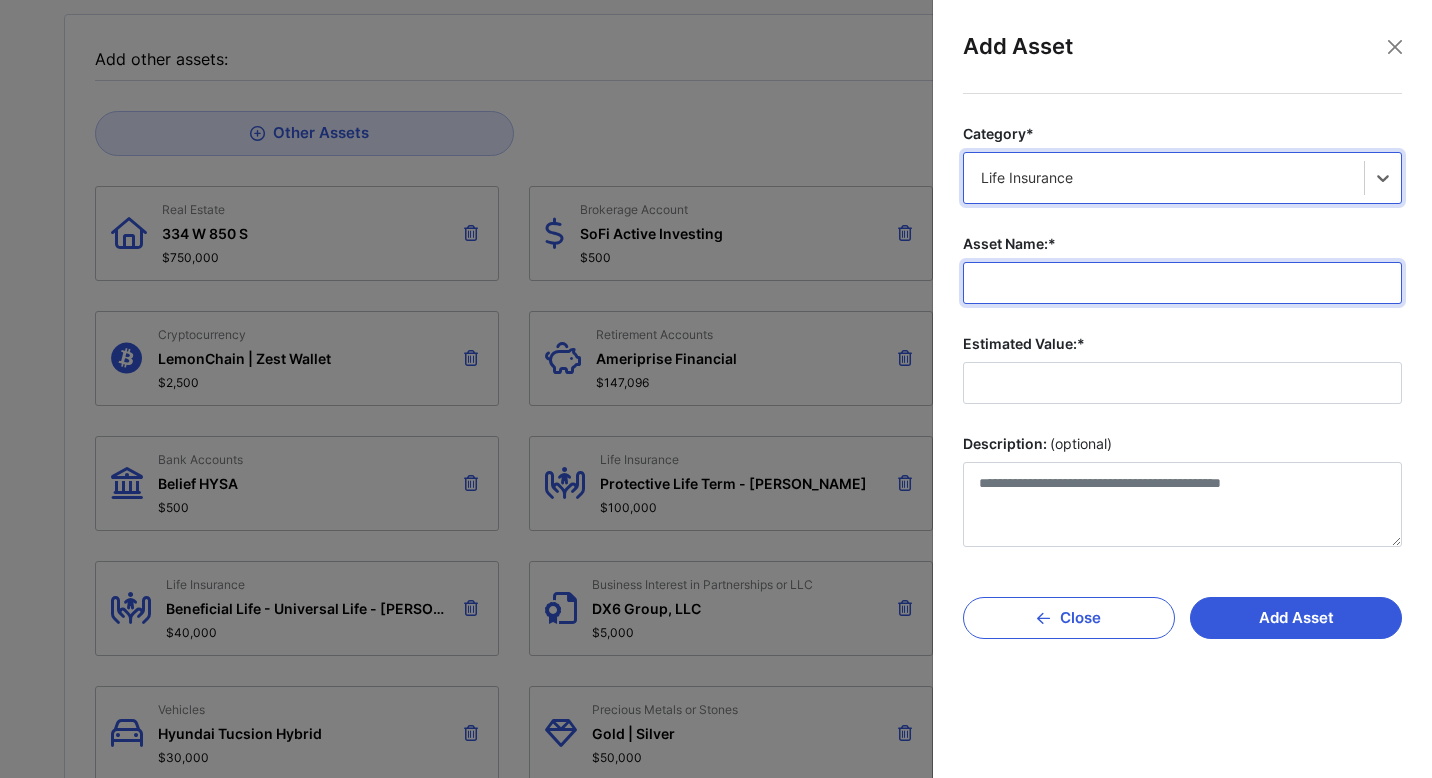 click on "Asset Name:*" at bounding box center [1182, 283] 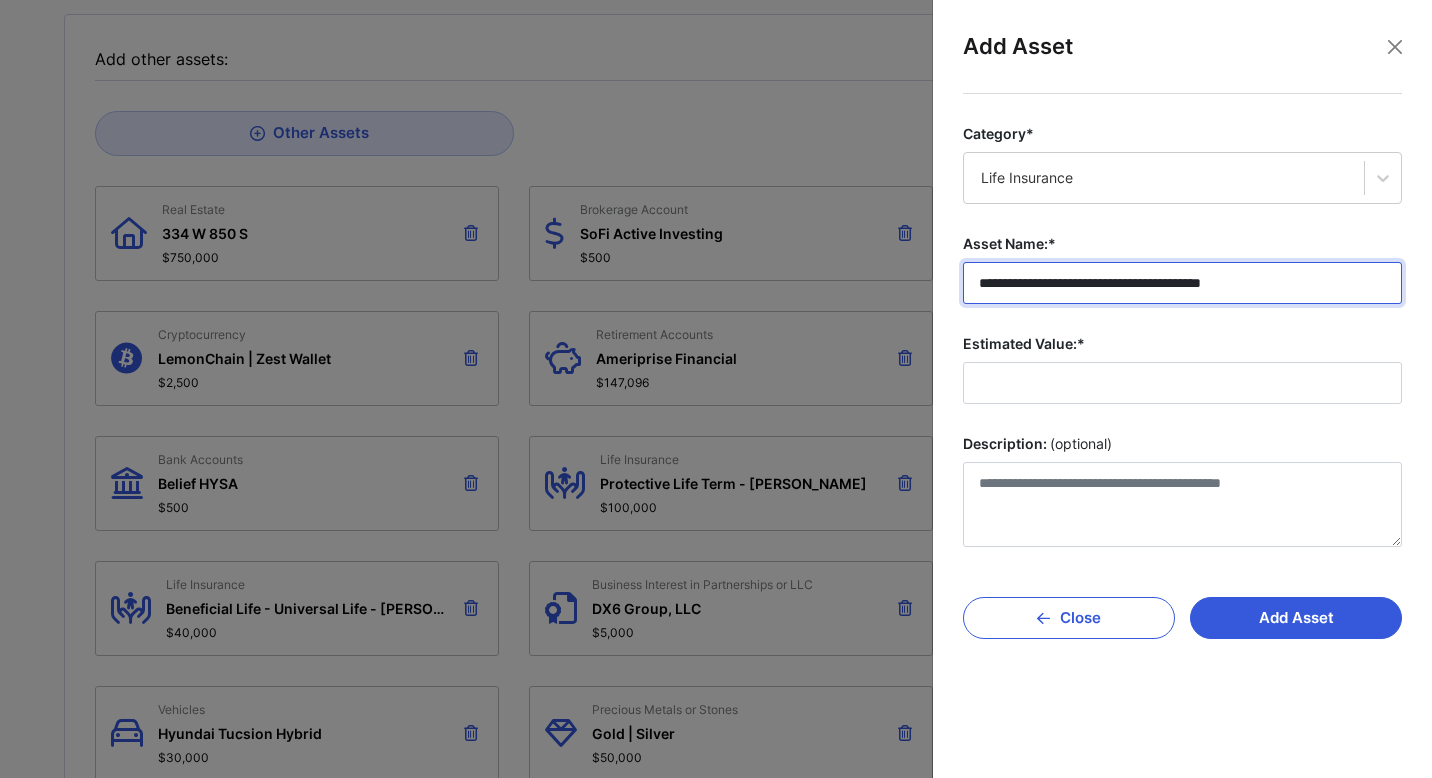 type on "**********" 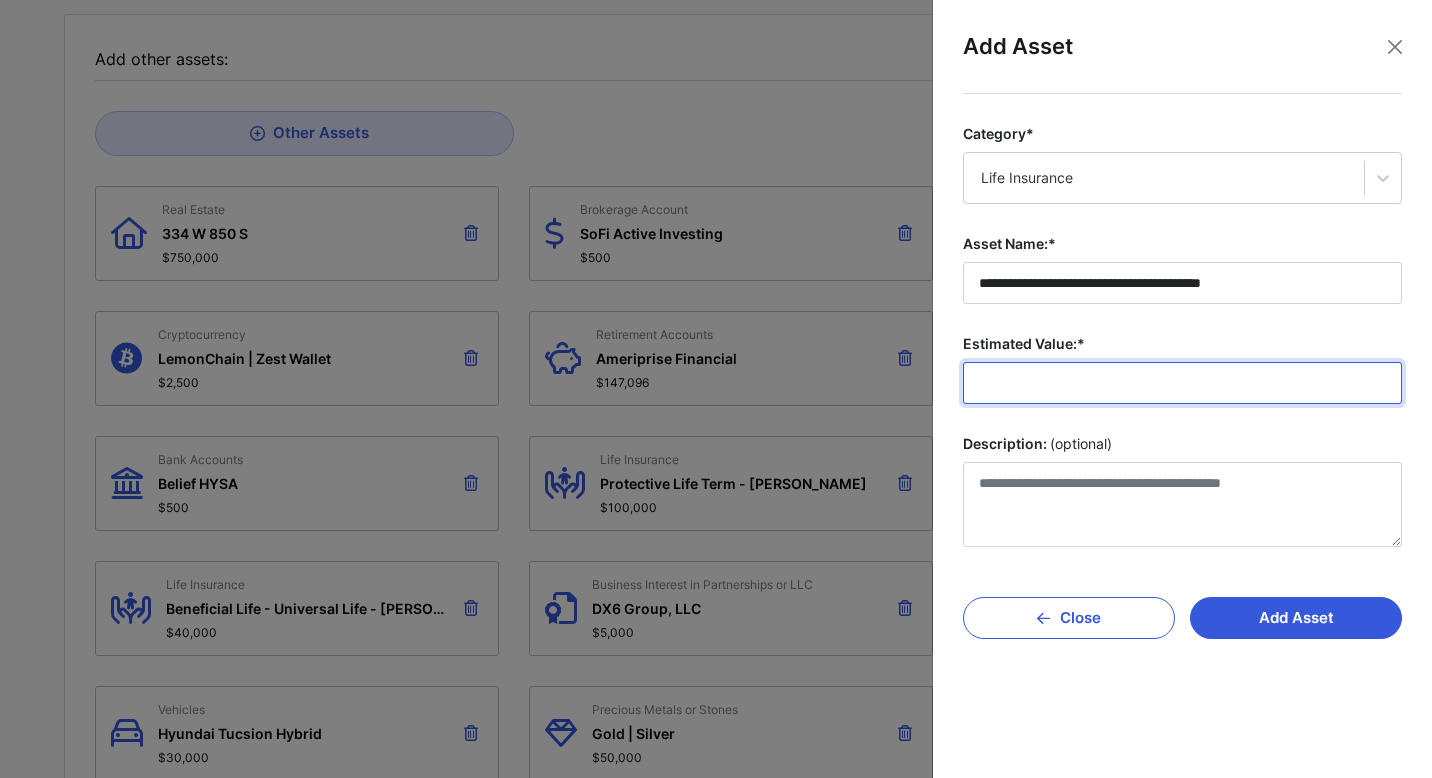 click on "Estimated Value:*" at bounding box center (1182, 383) 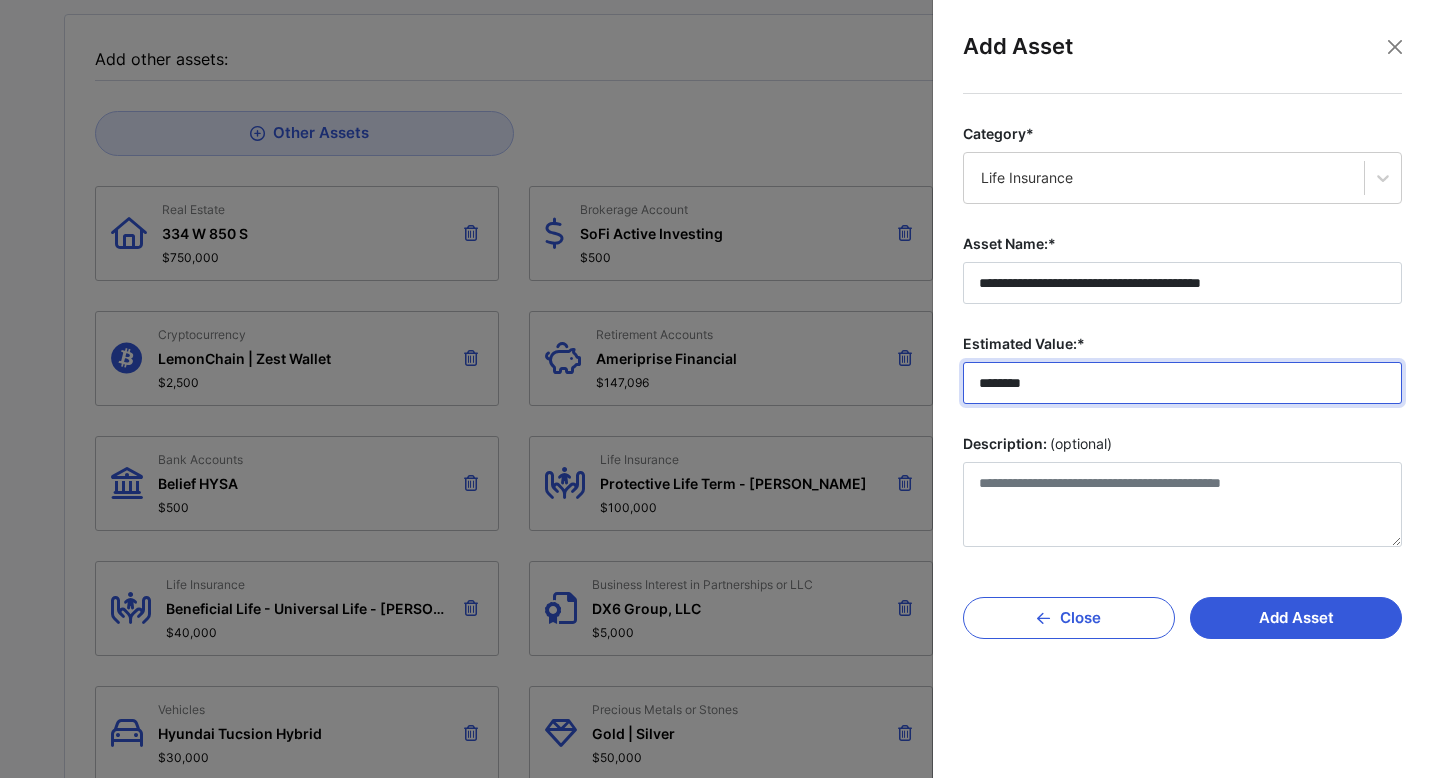 type on "********" 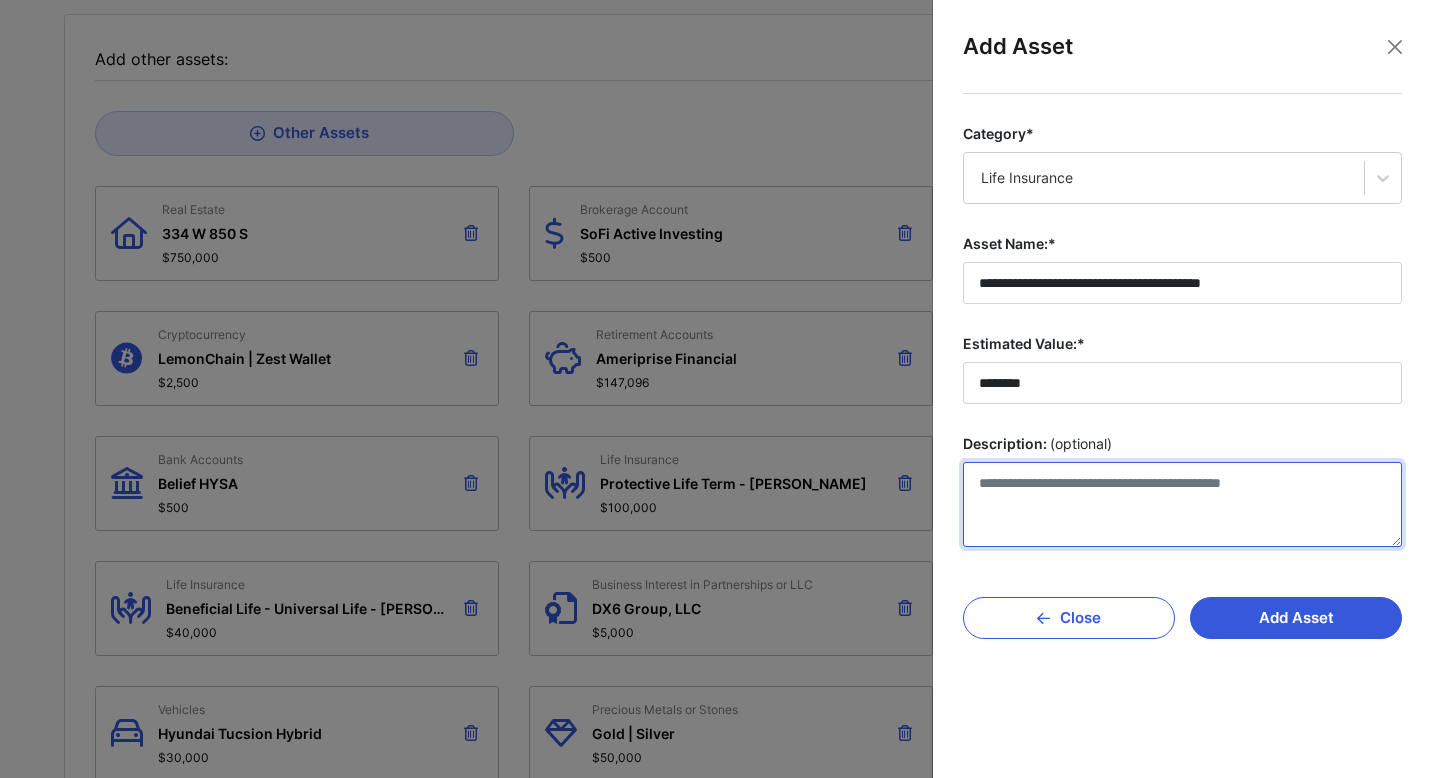 click on "Description:   (optional)" at bounding box center [1182, 504] 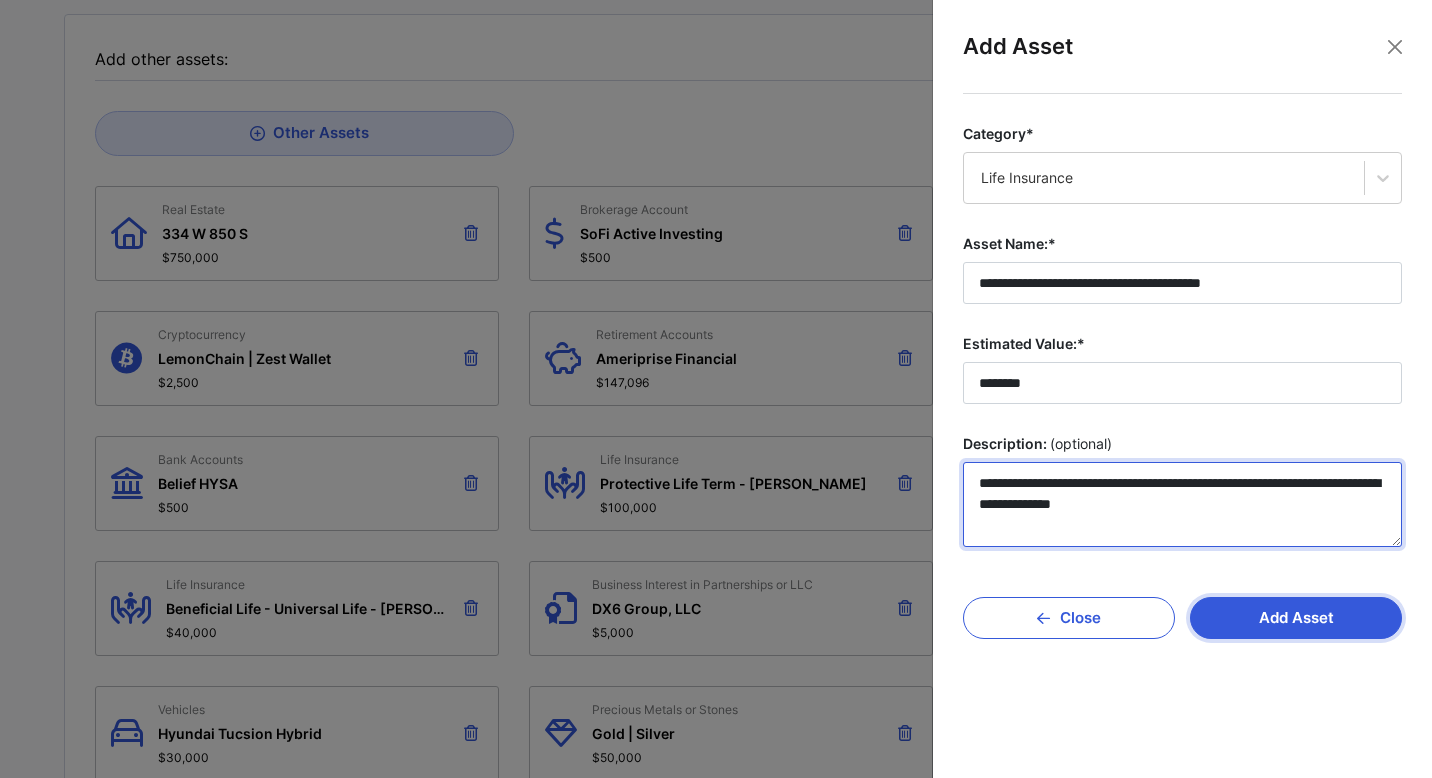 type on "**********" 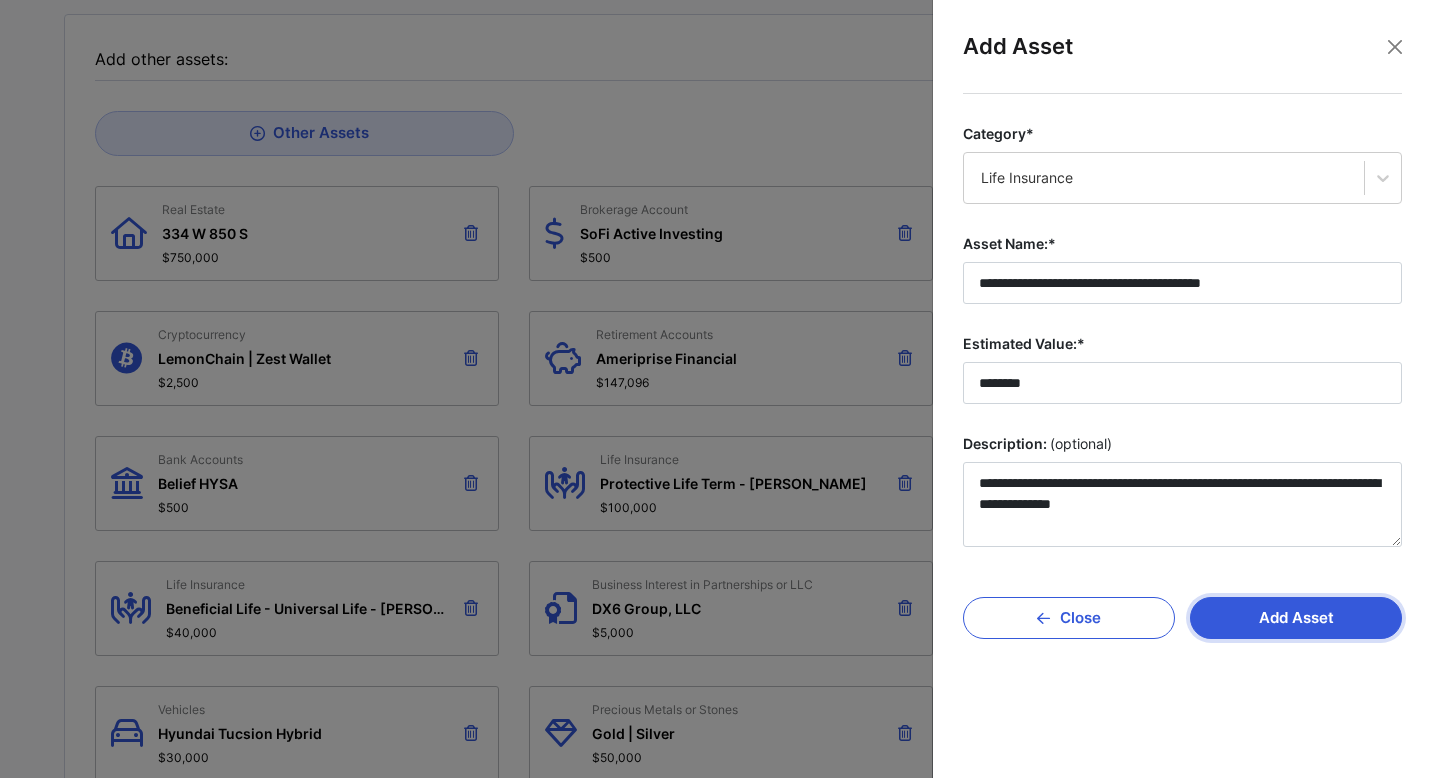click on "Add Asset" at bounding box center (1296, 618) 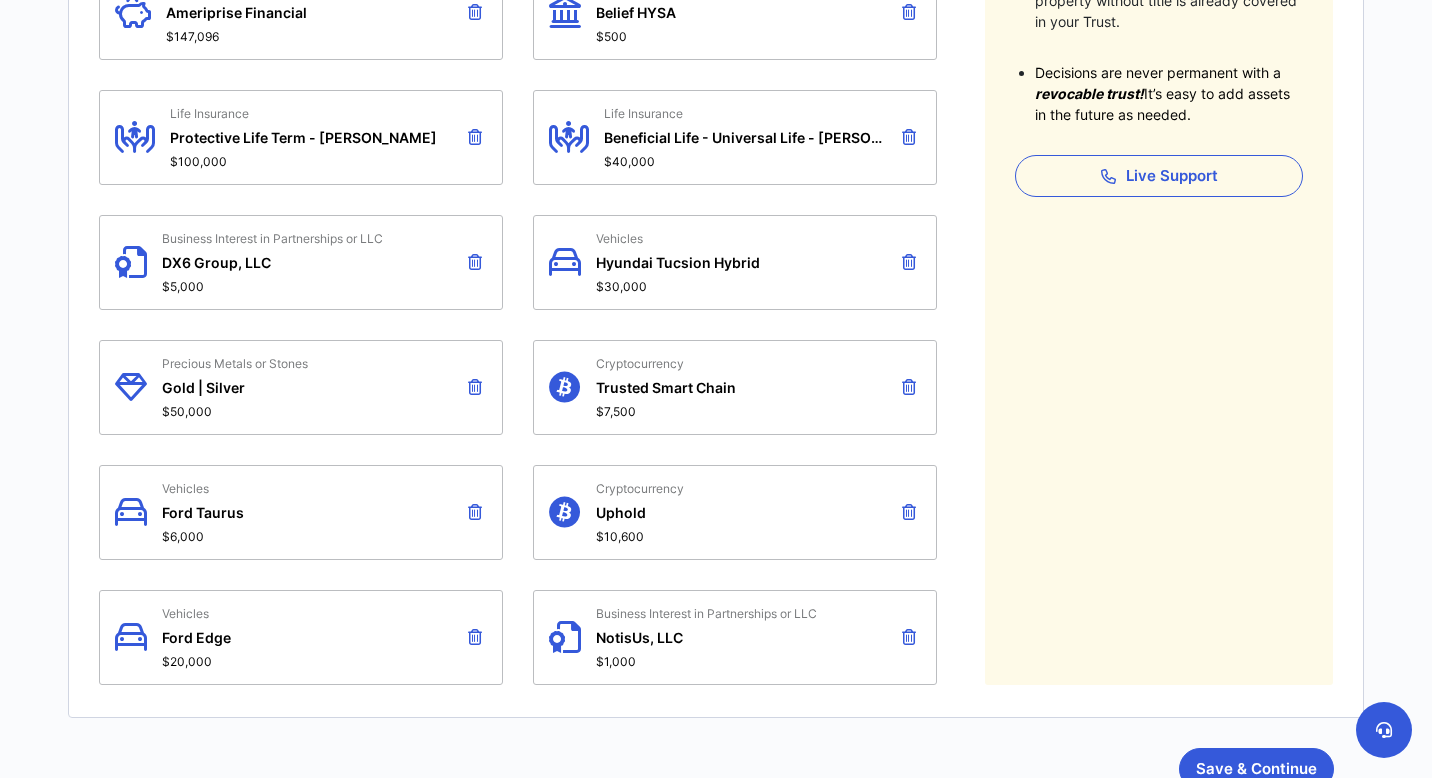 scroll, scrollTop: 922, scrollLeft: 0, axis: vertical 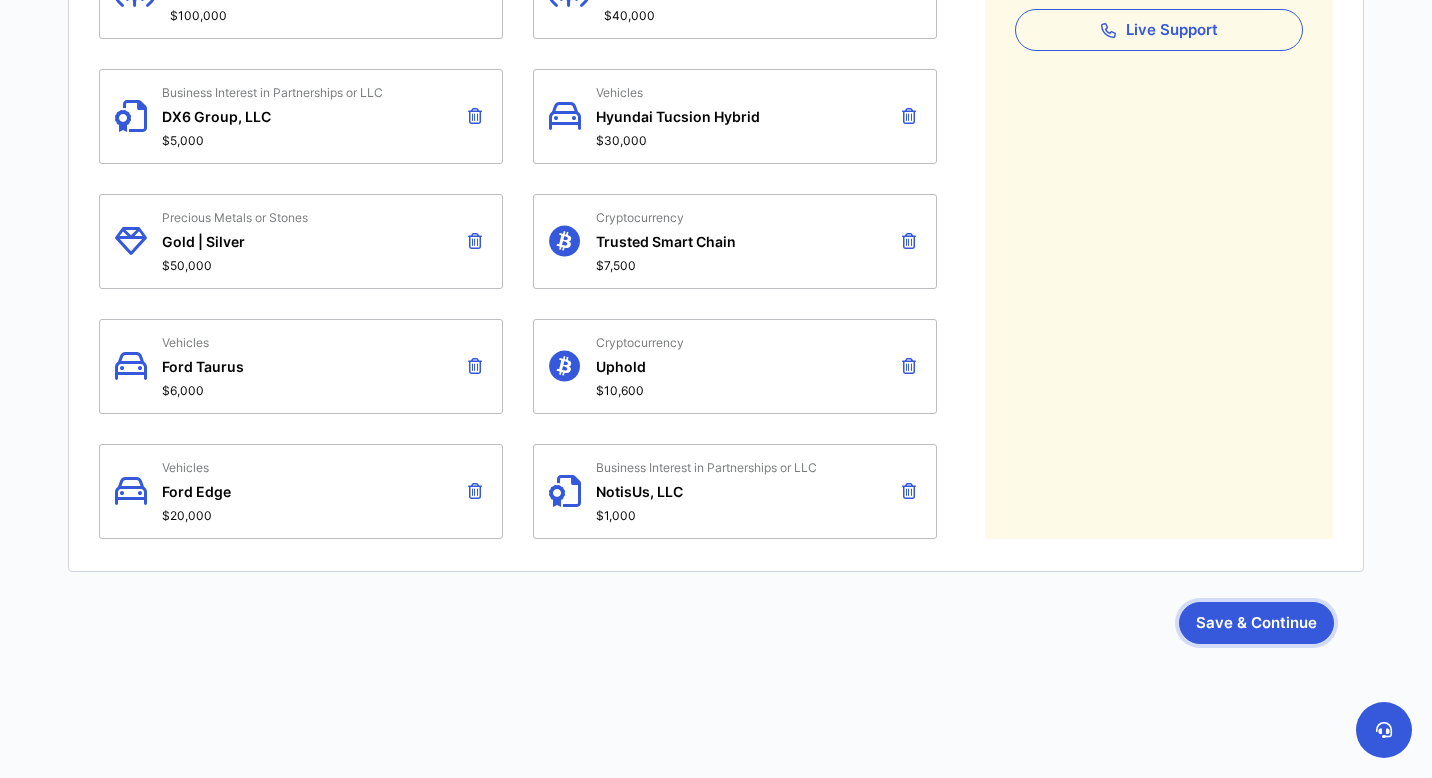 click on "Save & Continue" at bounding box center [1256, 623] 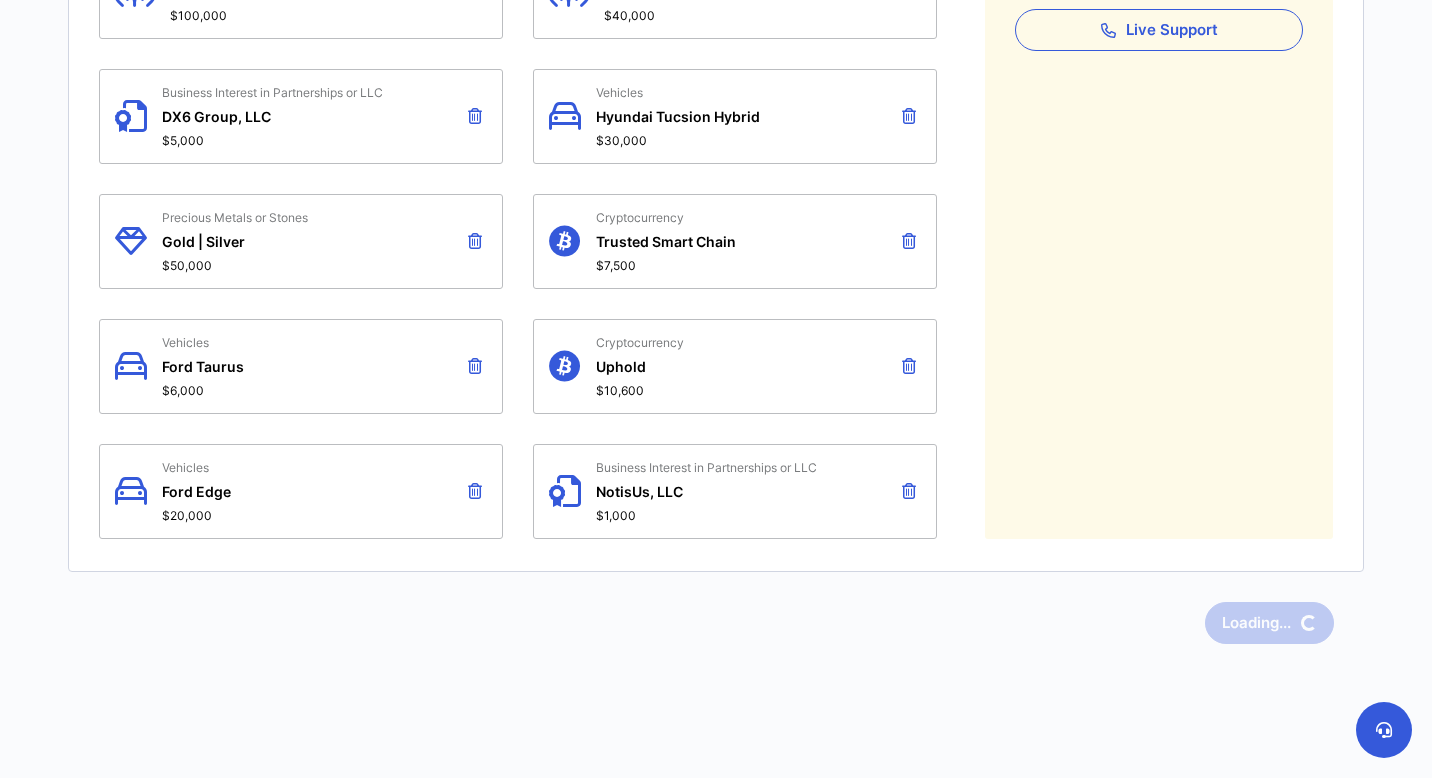 scroll, scrollTop: 0, scrollLeft: 0, axis: both 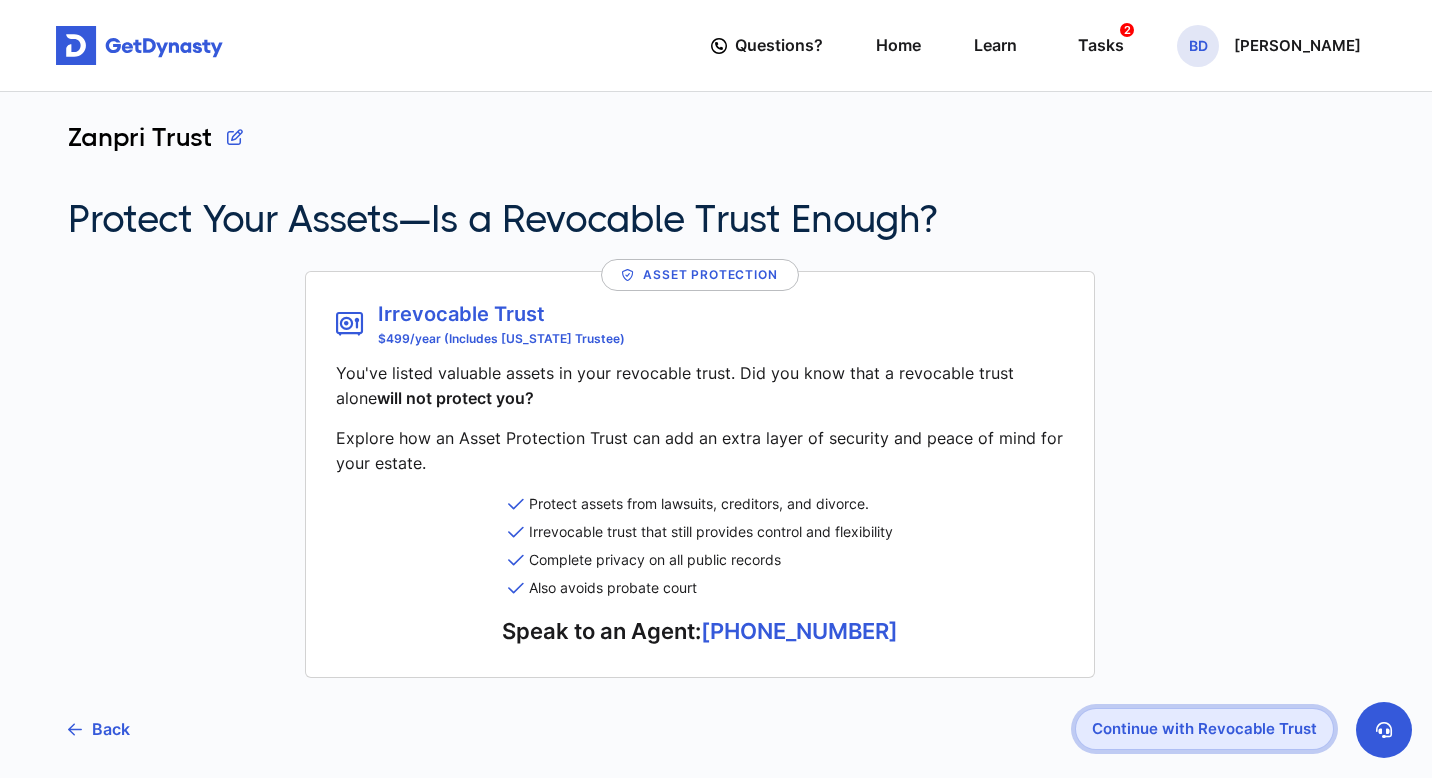 click on "Continue with Revocable Trust" at bounding box center [1204, 729] 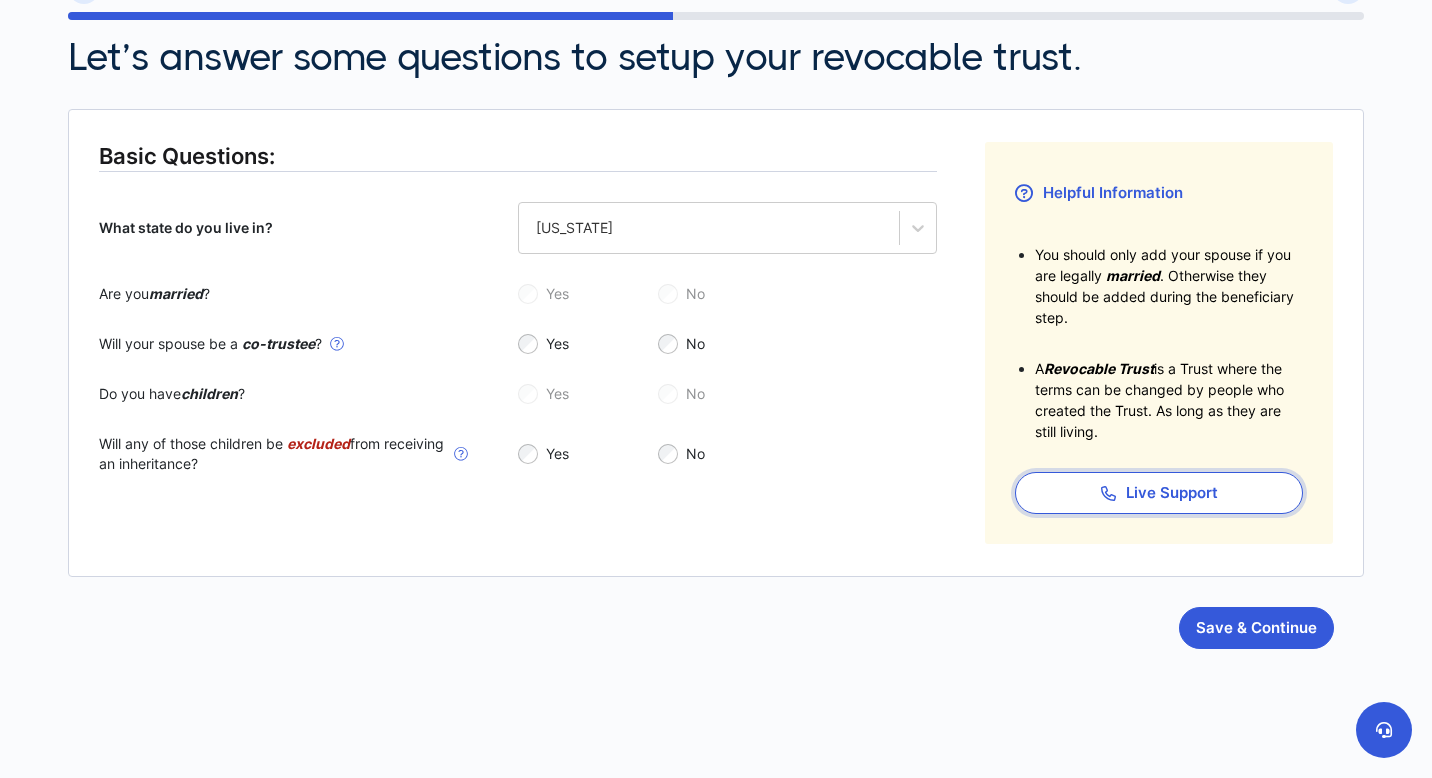 scroll, scrollTop: 224, scrollLeft: 0, axis: vertical 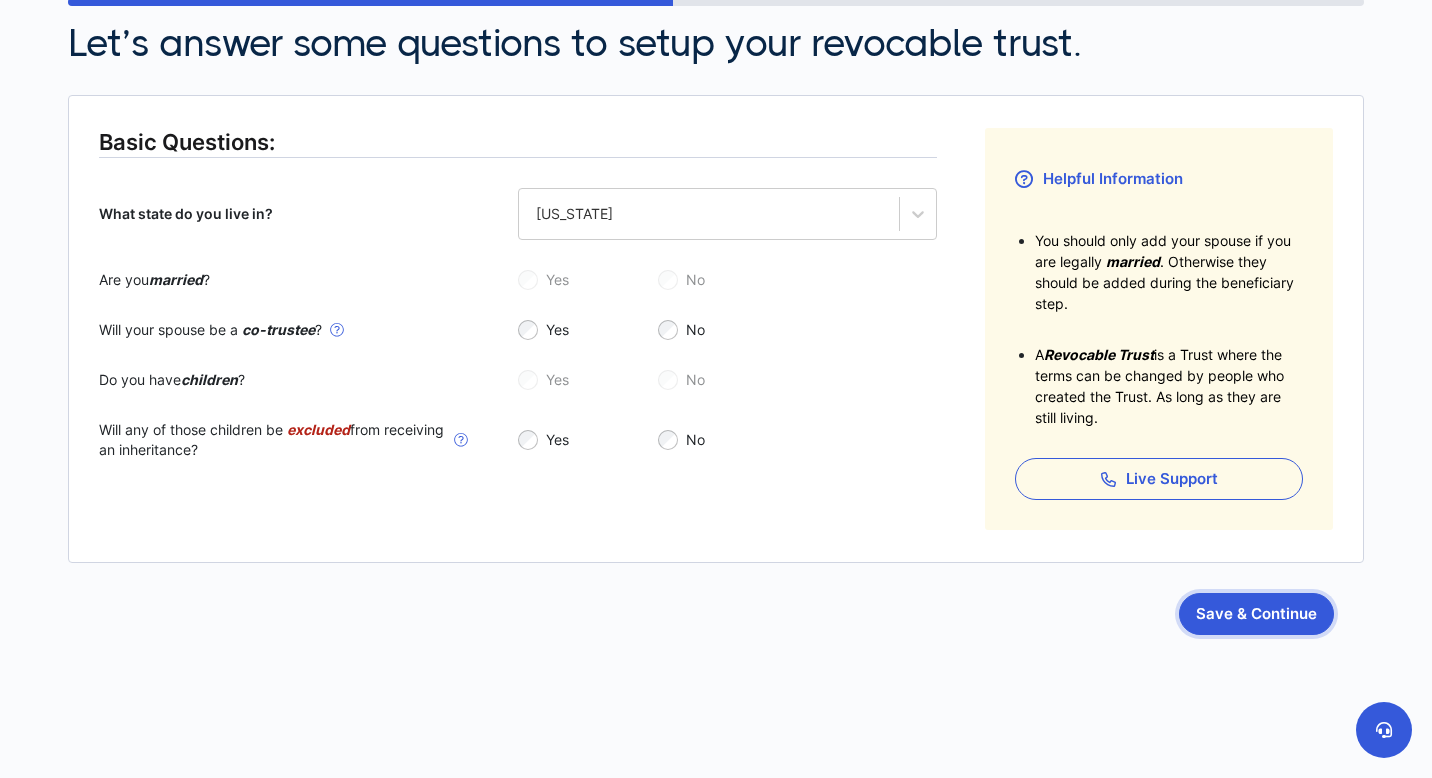 click on "Save & Continue" at bounding box center [1256, 614] 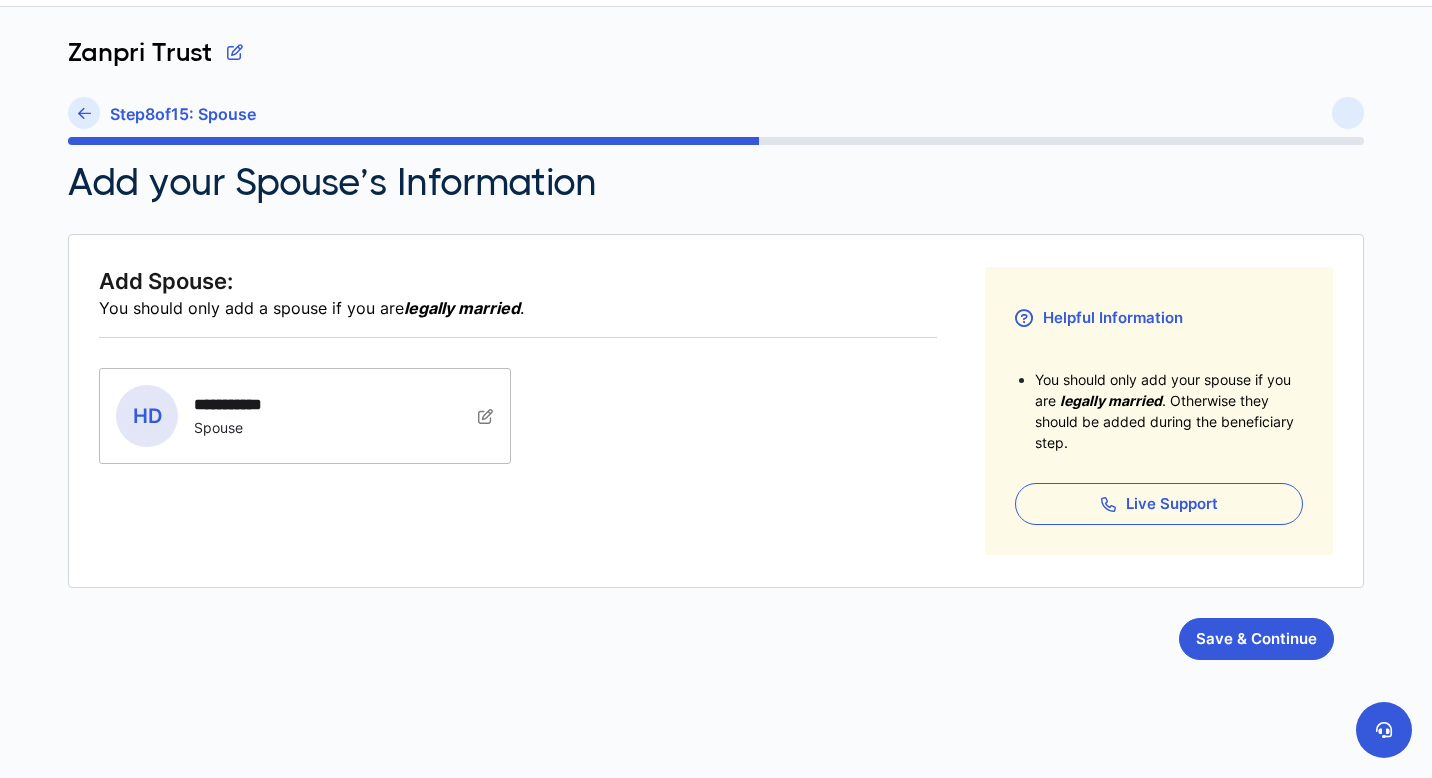 scroll, scrollTop: 110, scrollLeft: 0, axis: vertical 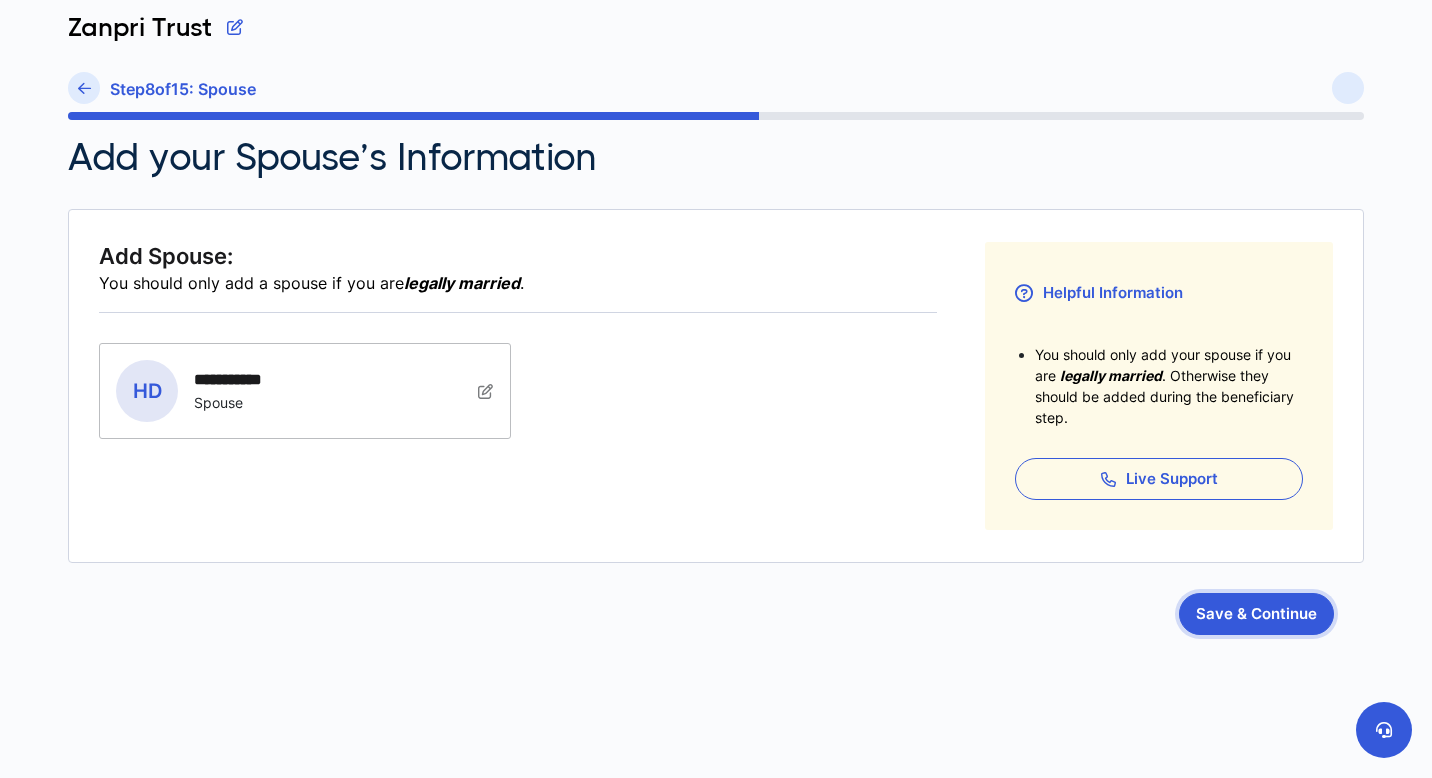 click on "Save & Continue" at bounding box center (1256, 614) 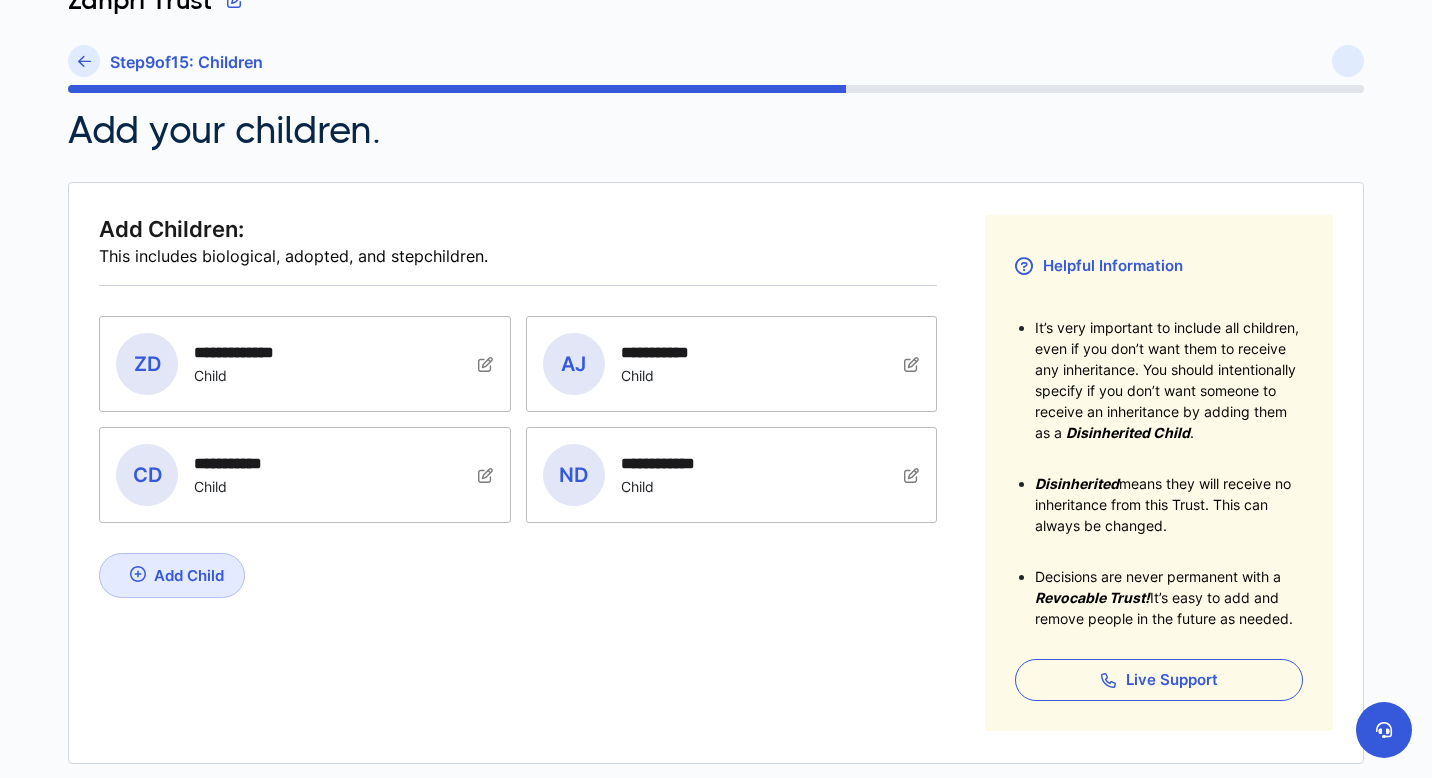 scroll, scrollTop: 338, scrollLeft: 0, axis: vertical 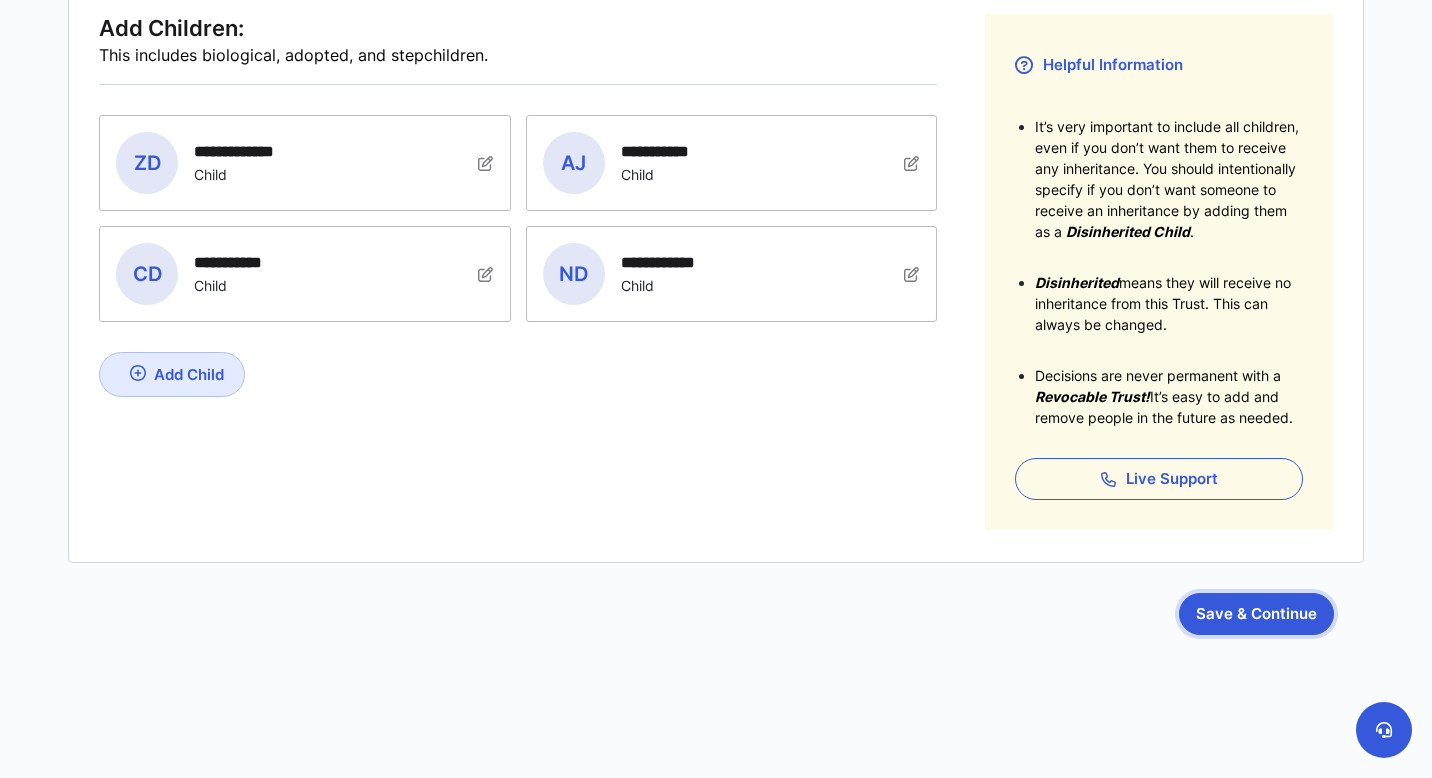 click on "Save & Continue" at bounding box center [1256, 614] 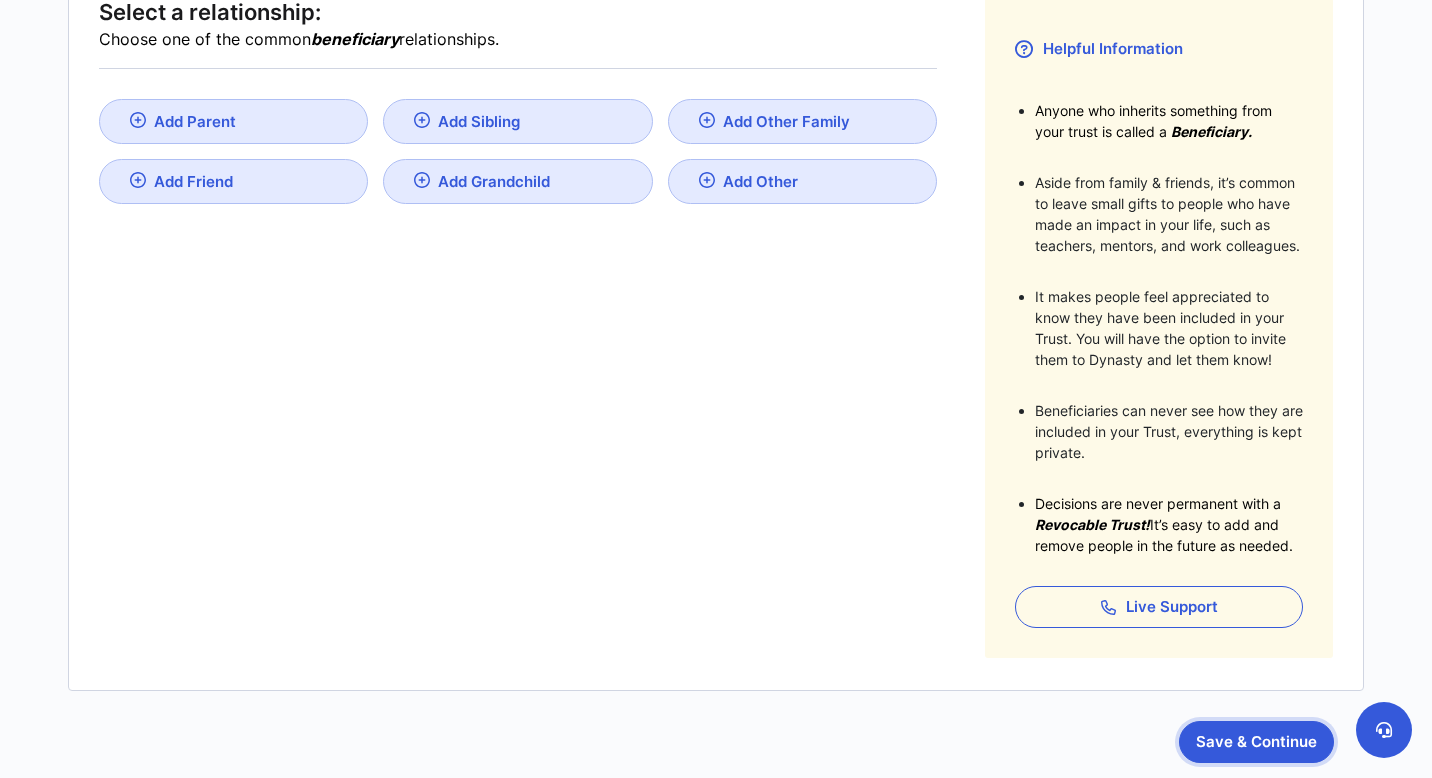 scroll, scrollTop: 359, scrollLeft: 0, axis: vertical 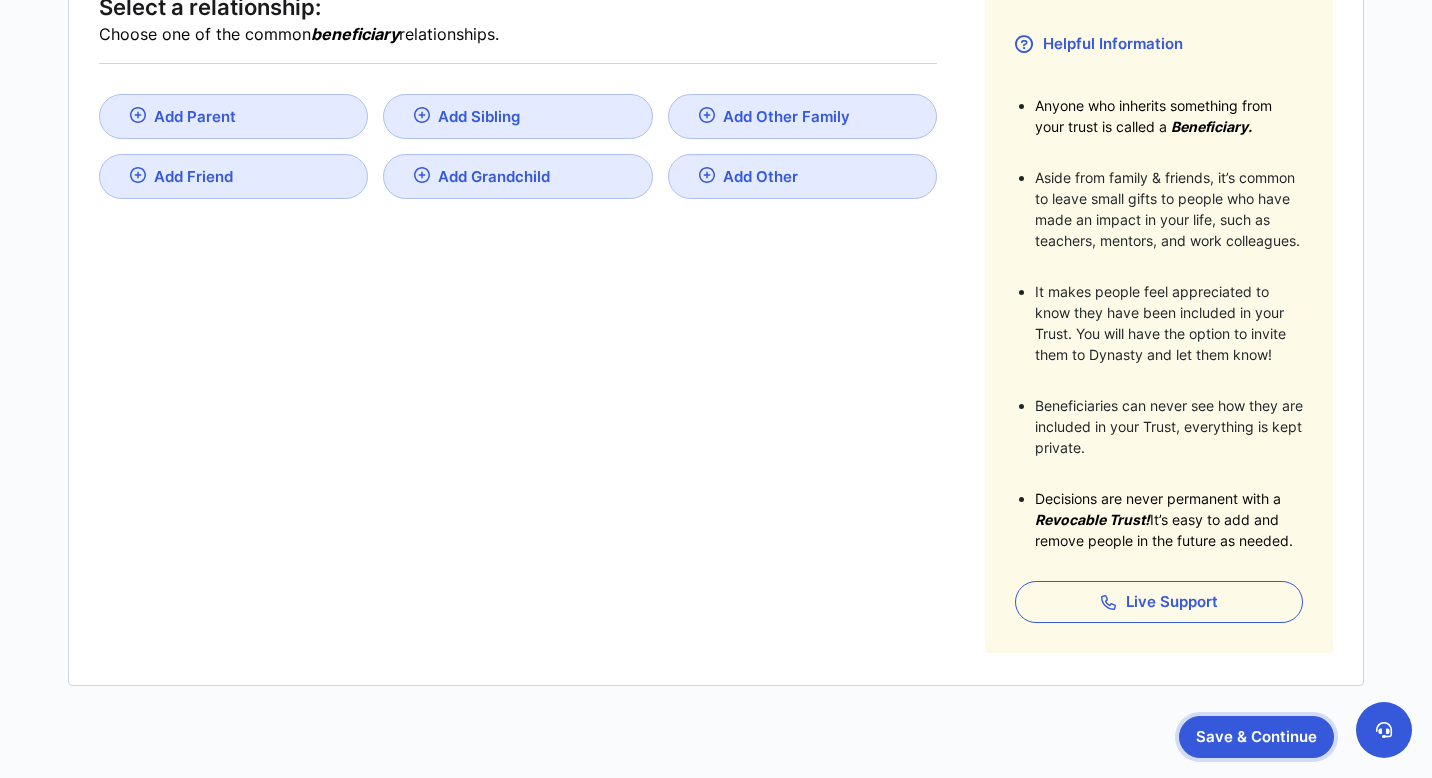 click on "Save & Continue" at bounding box center (1256, 737) 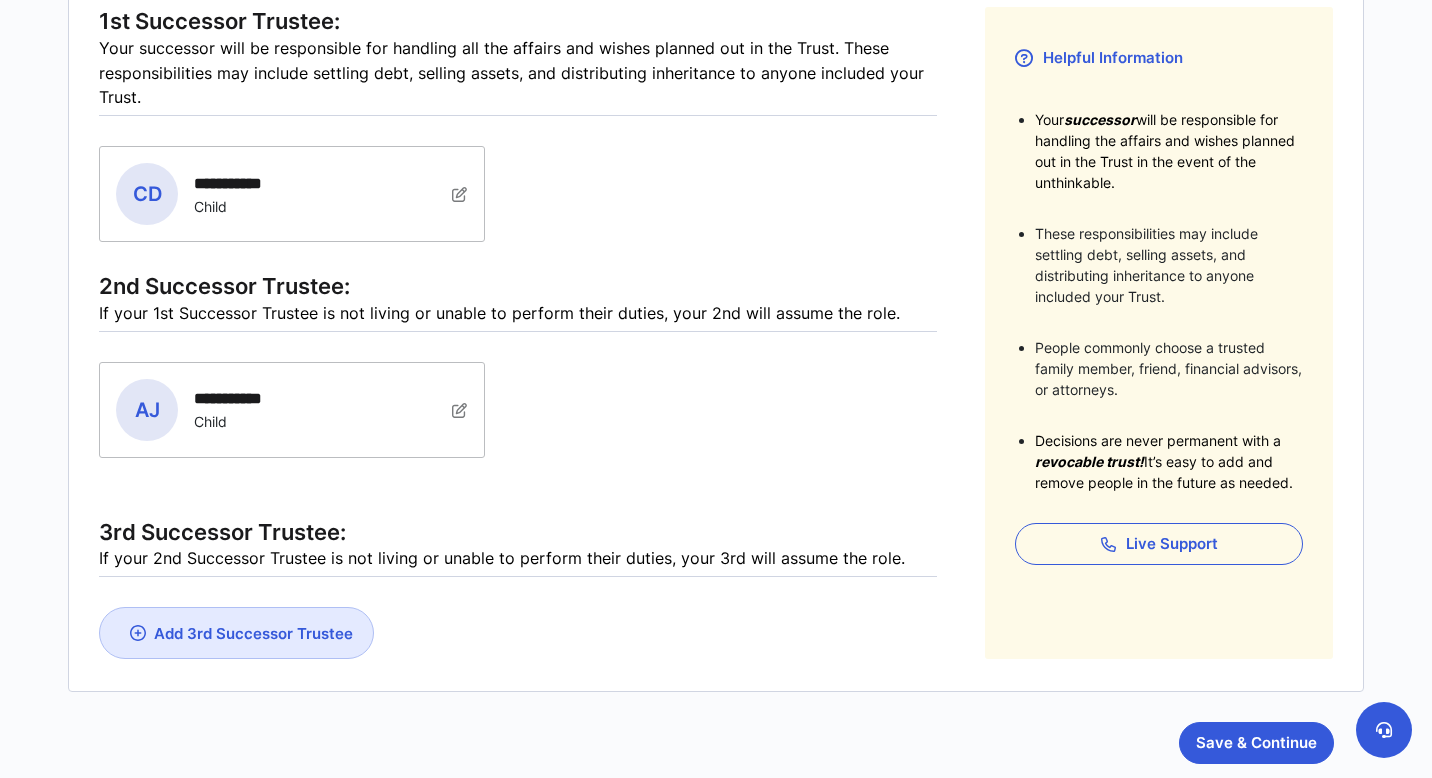 scroll, scrollTop: 369, scrollLeft: 0, axis: vertical 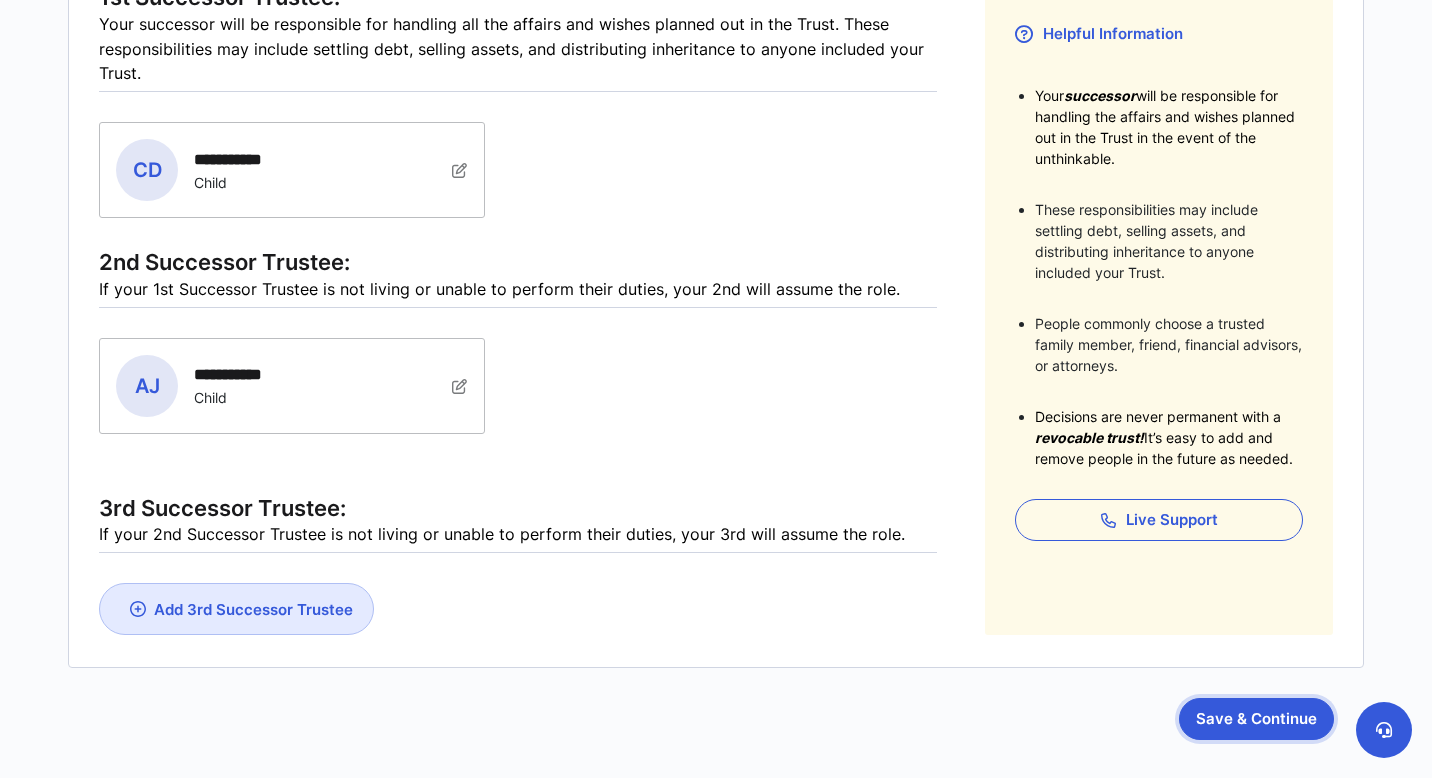 click on "Save & Continue" at bounding box center [1256, 719] 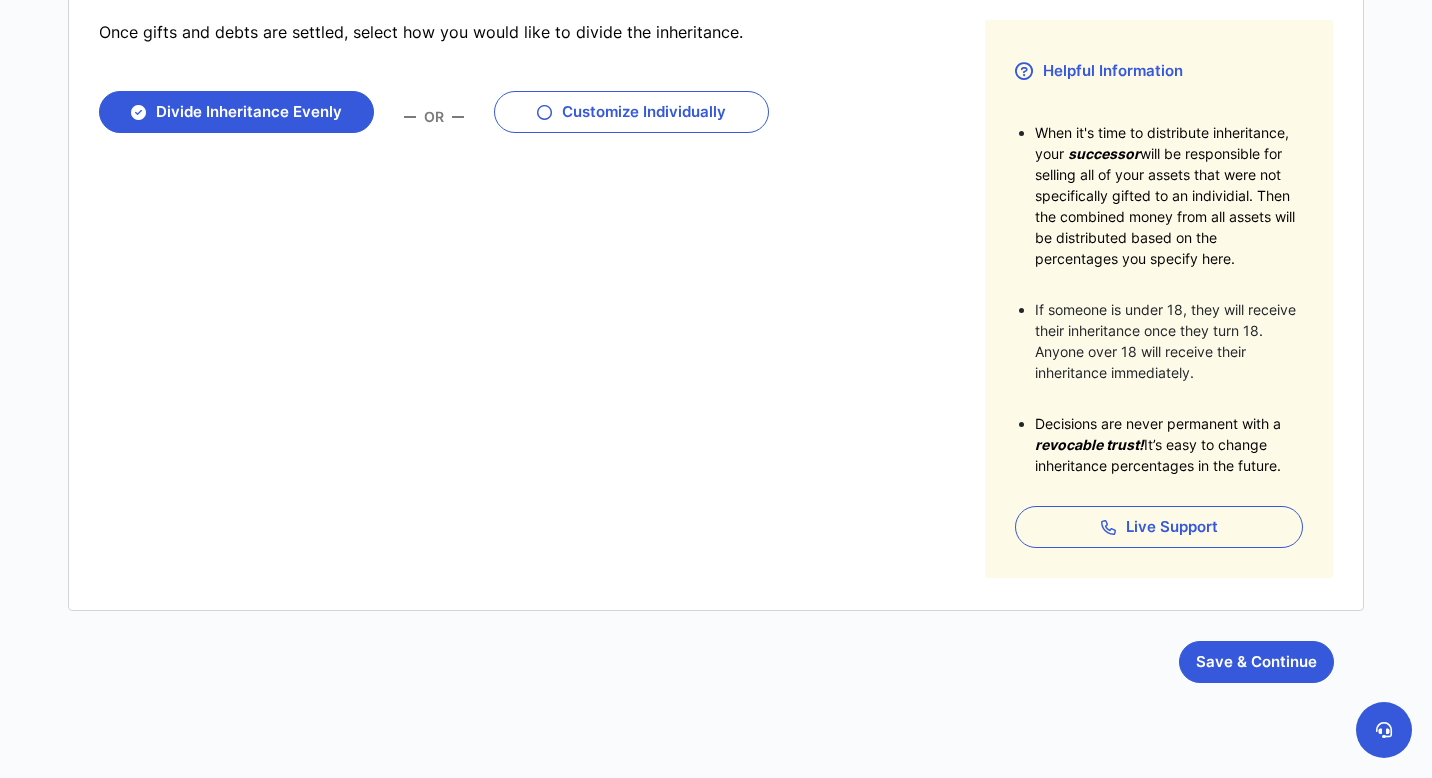 scroll, scrollTop: 347, scrollLeft: 0, axis: vertical 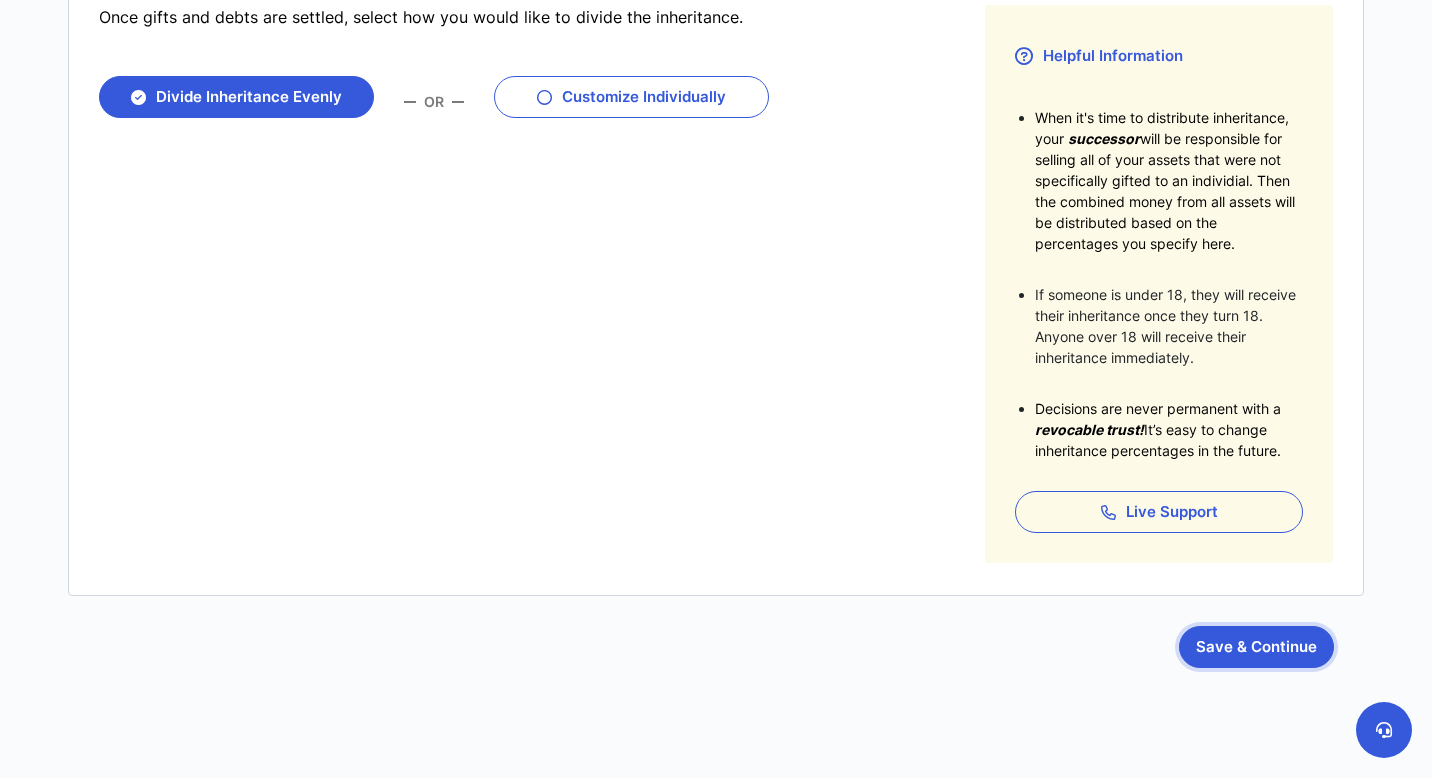 click on "Save & Continue" at bounding box center [1256, 647] 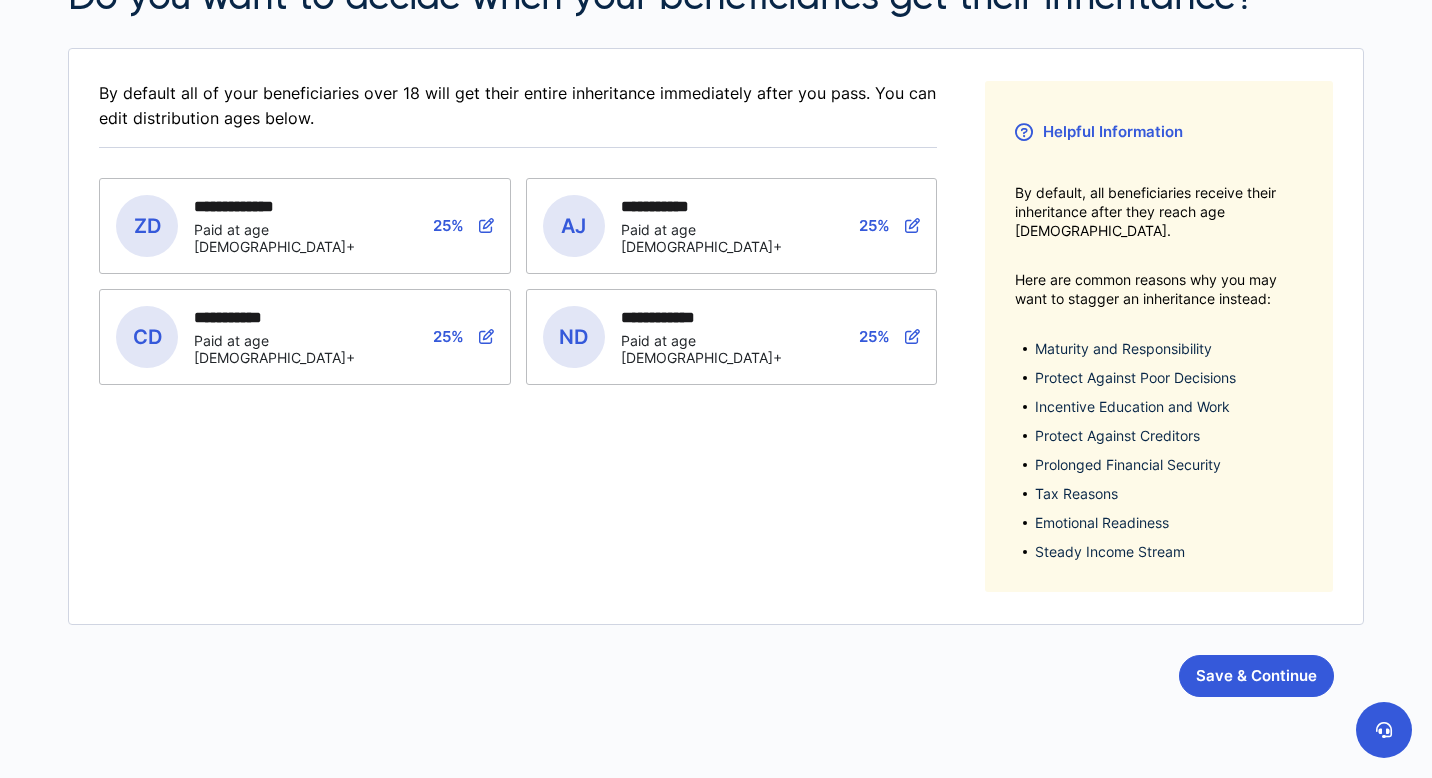 scroll, scrollTop: 286, scrollLeft: 0, axis: vertical 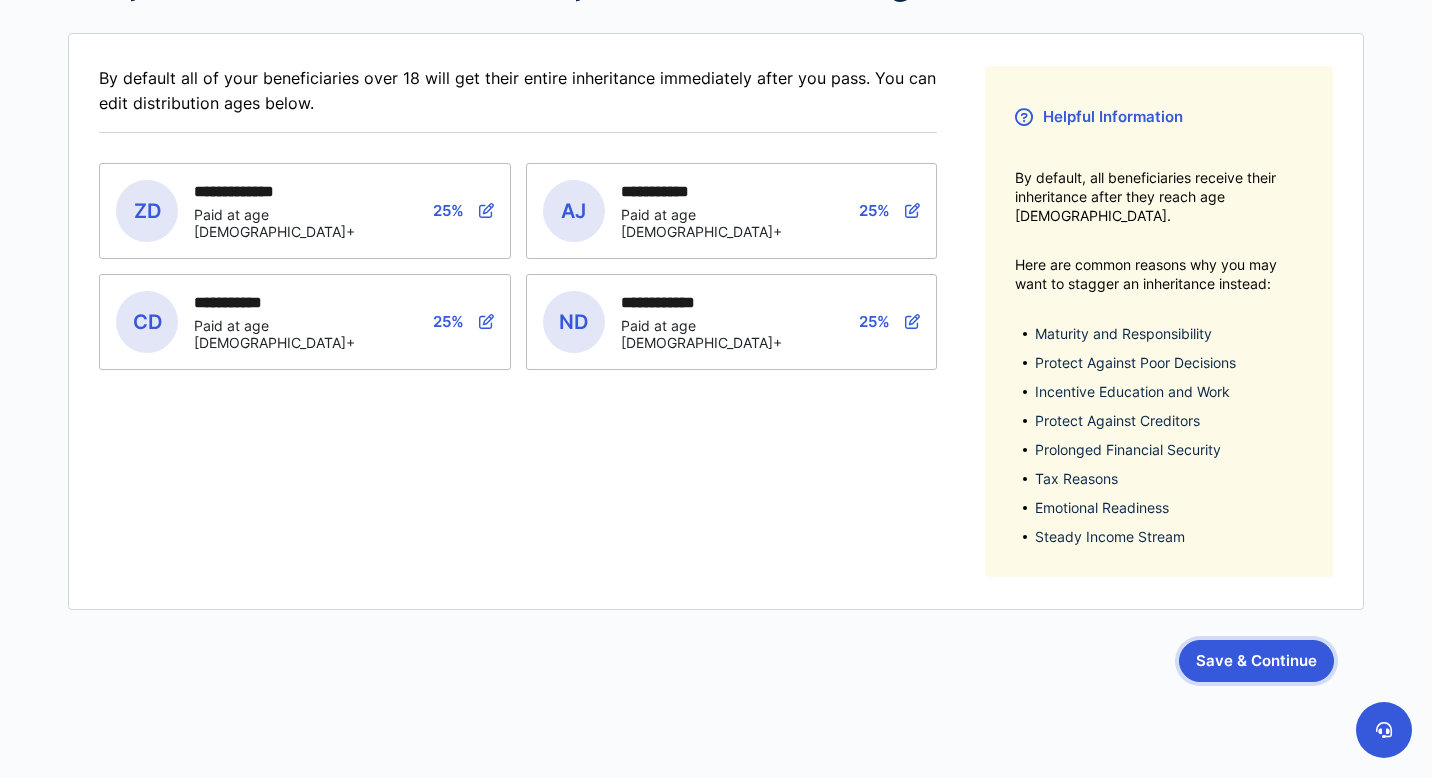click on "Save & Continue" at bounding box center [1256, 661] 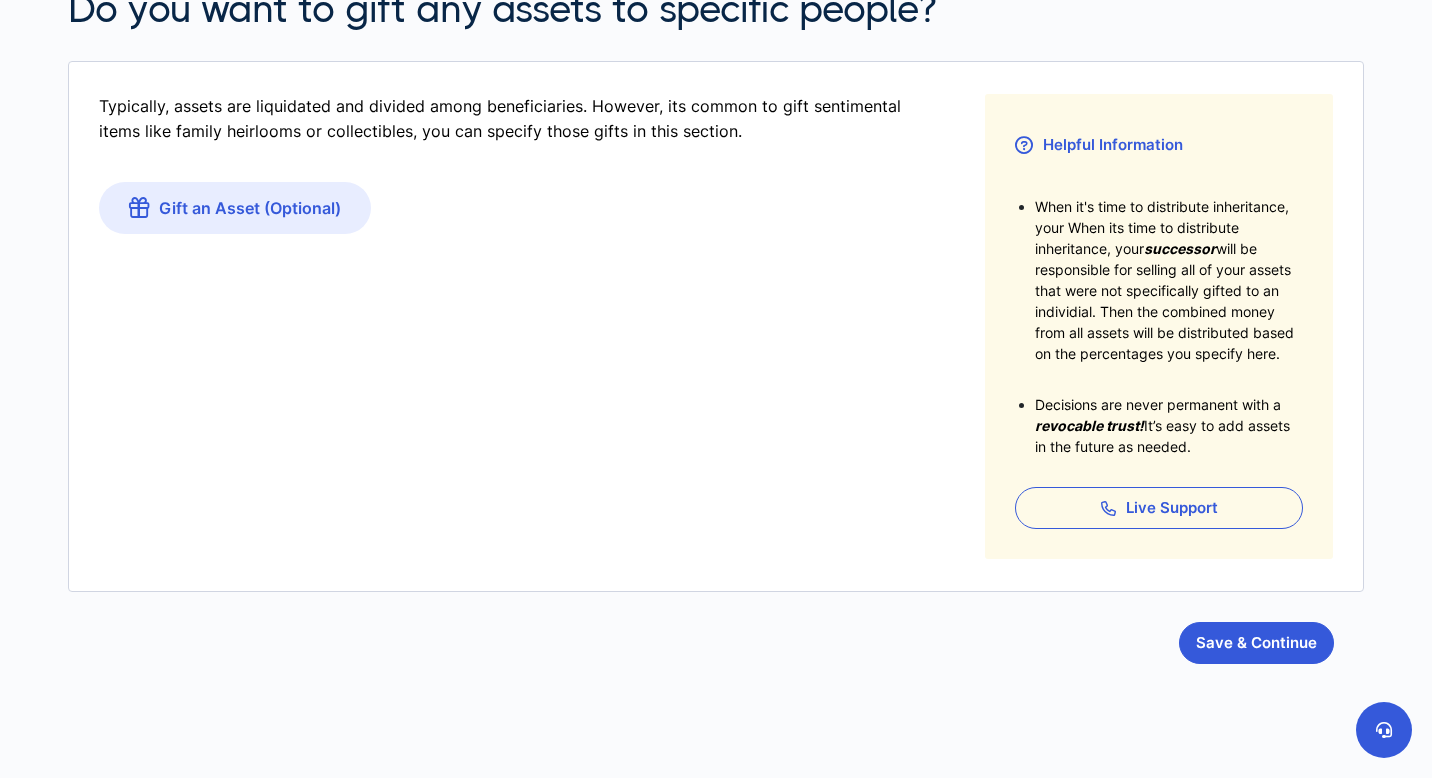 scroll, scrollTop: 262, scrollLeft: 0, axis: vertical 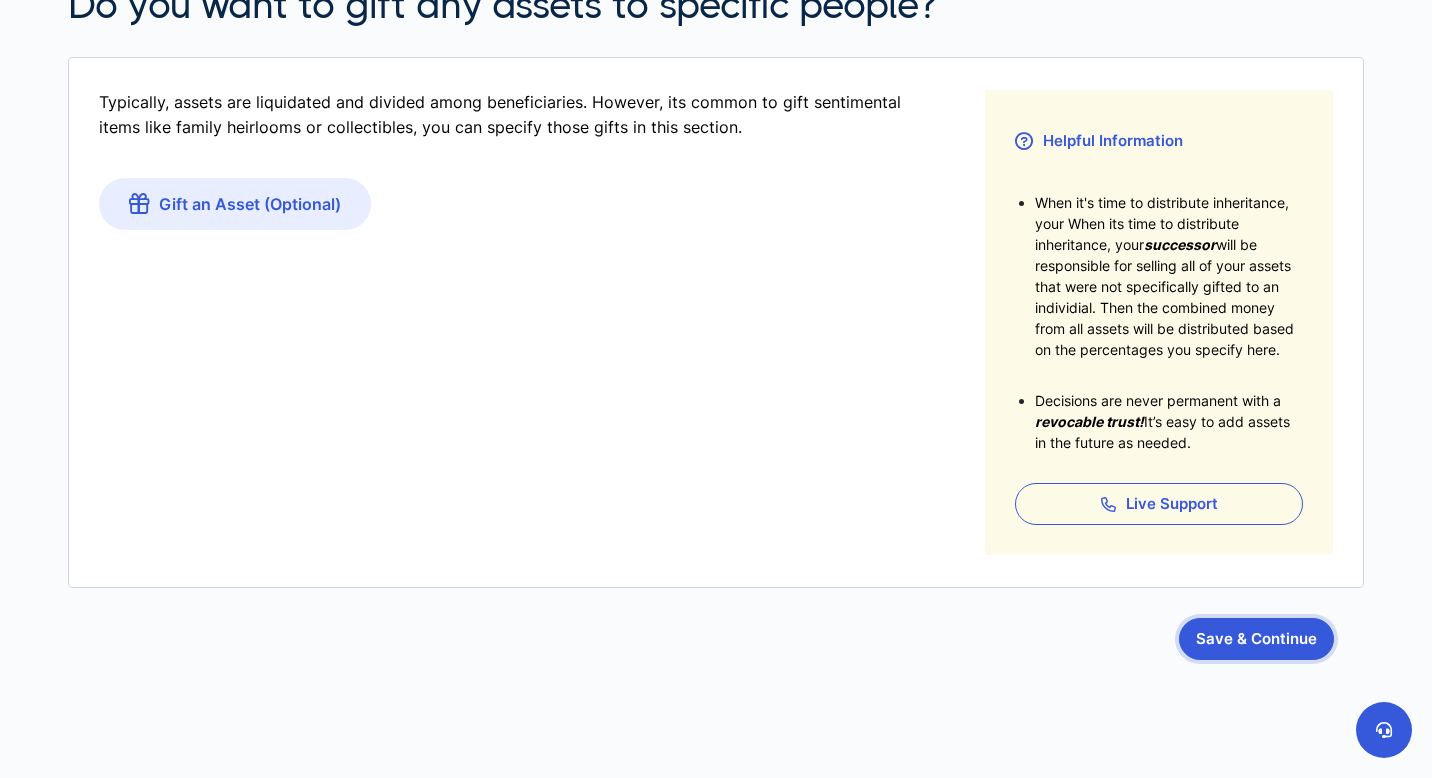 click on "Save & Continue" at bounding box center (1256, 639) 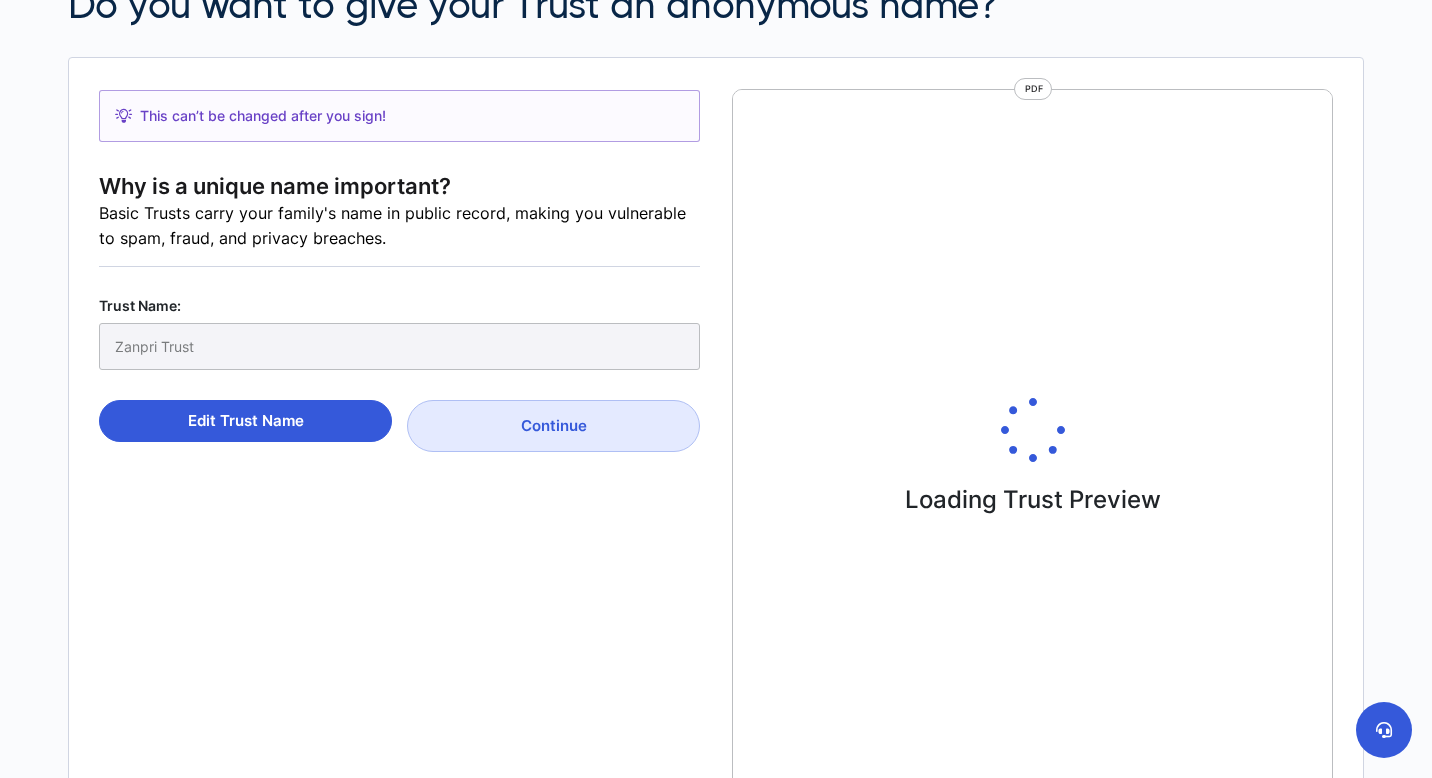 scroll, scrollTop: 0, scrollLeft: 0, axis: both 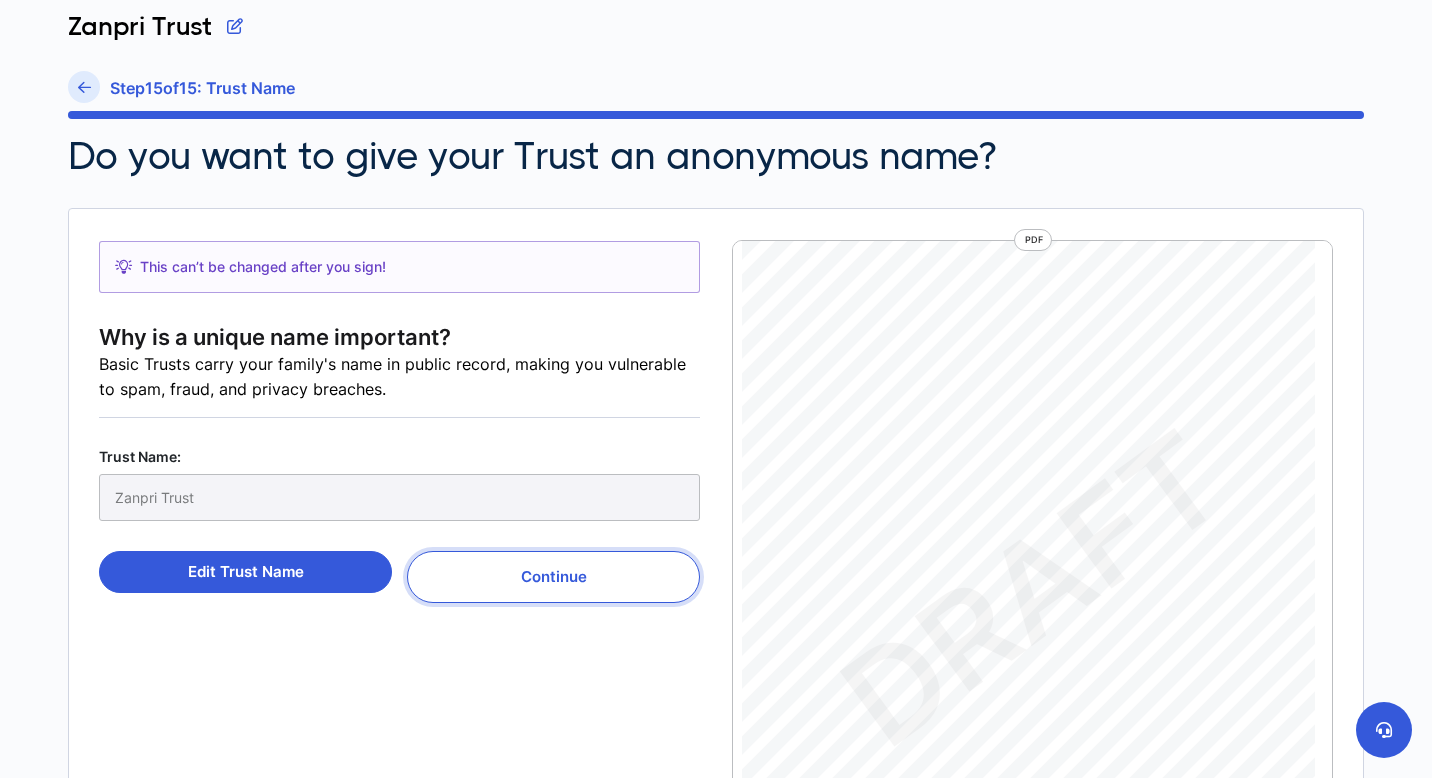 click on "Continue" at bounding box center [553, 577] 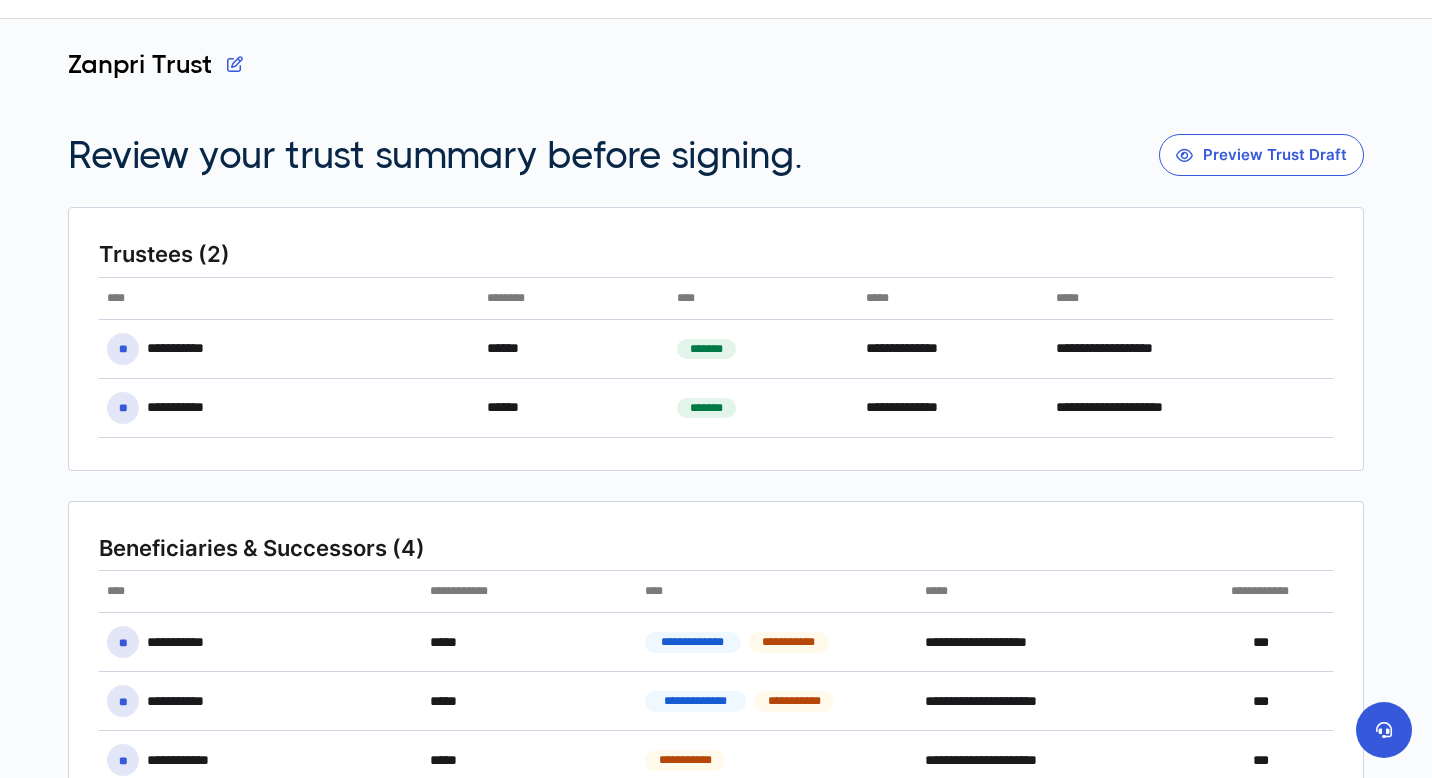 scroll, scrollTop: 75, scrollLeft: 0, axis: vertical 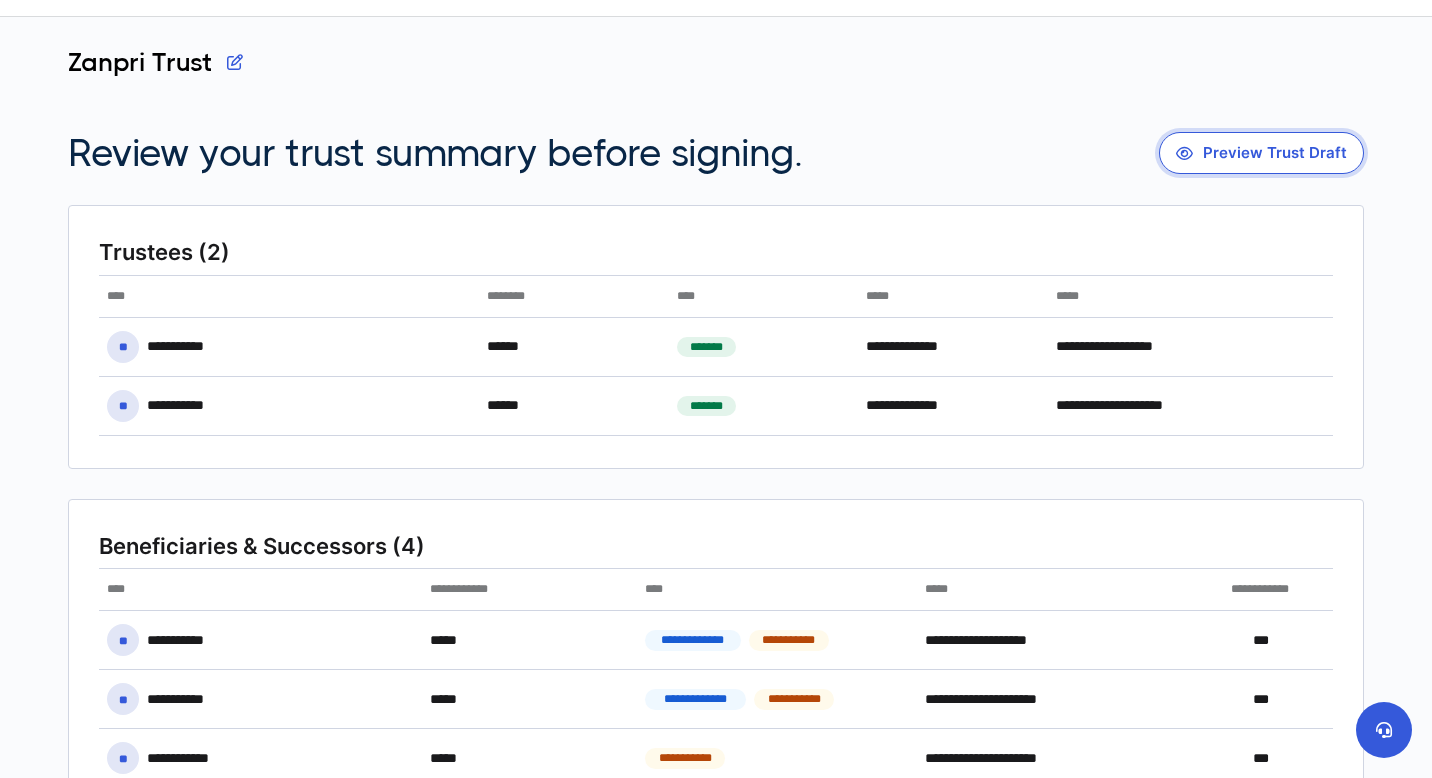 click on "Preview Trust Draft" at bounding box center (1261, 153) 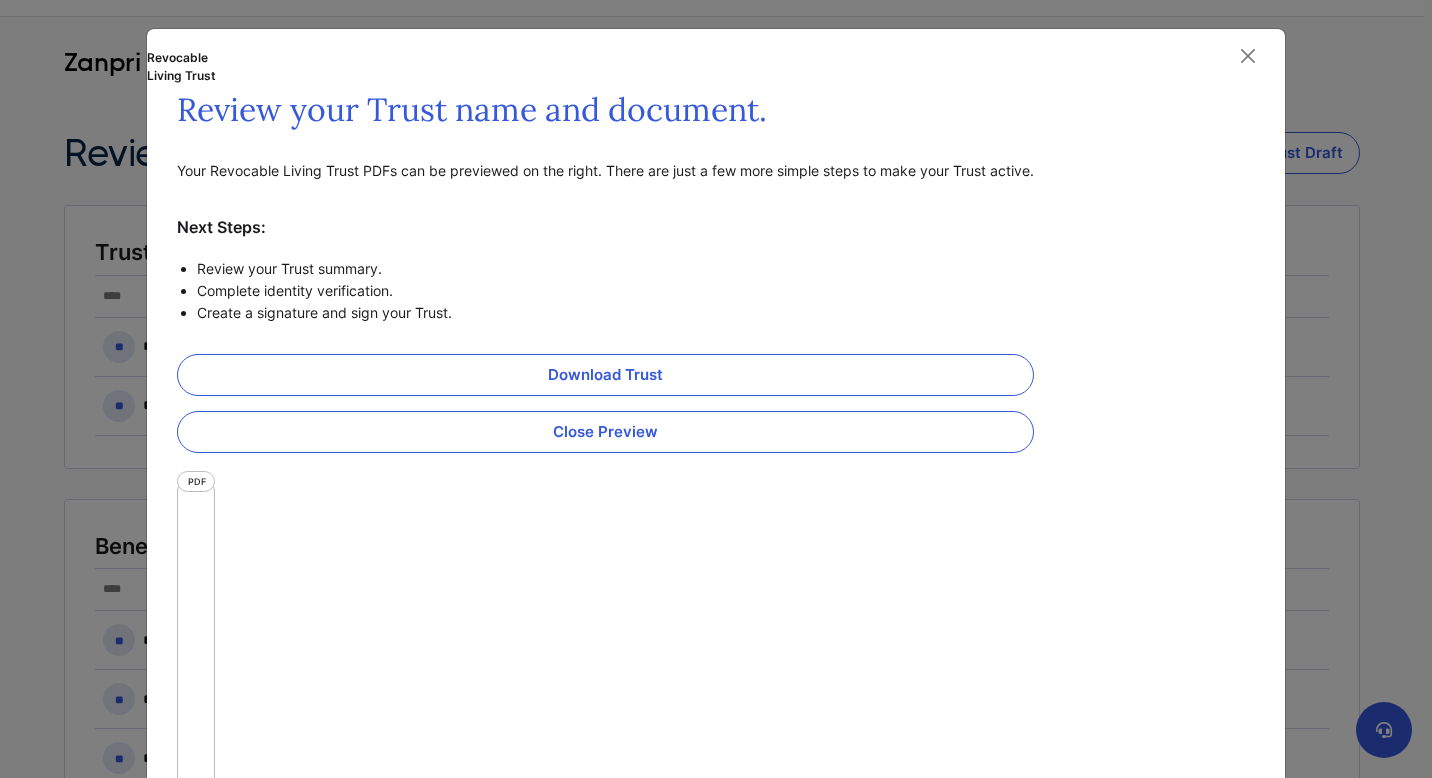 scroll, scrollTop: 9, scrollLeft: 0, axis: vertical 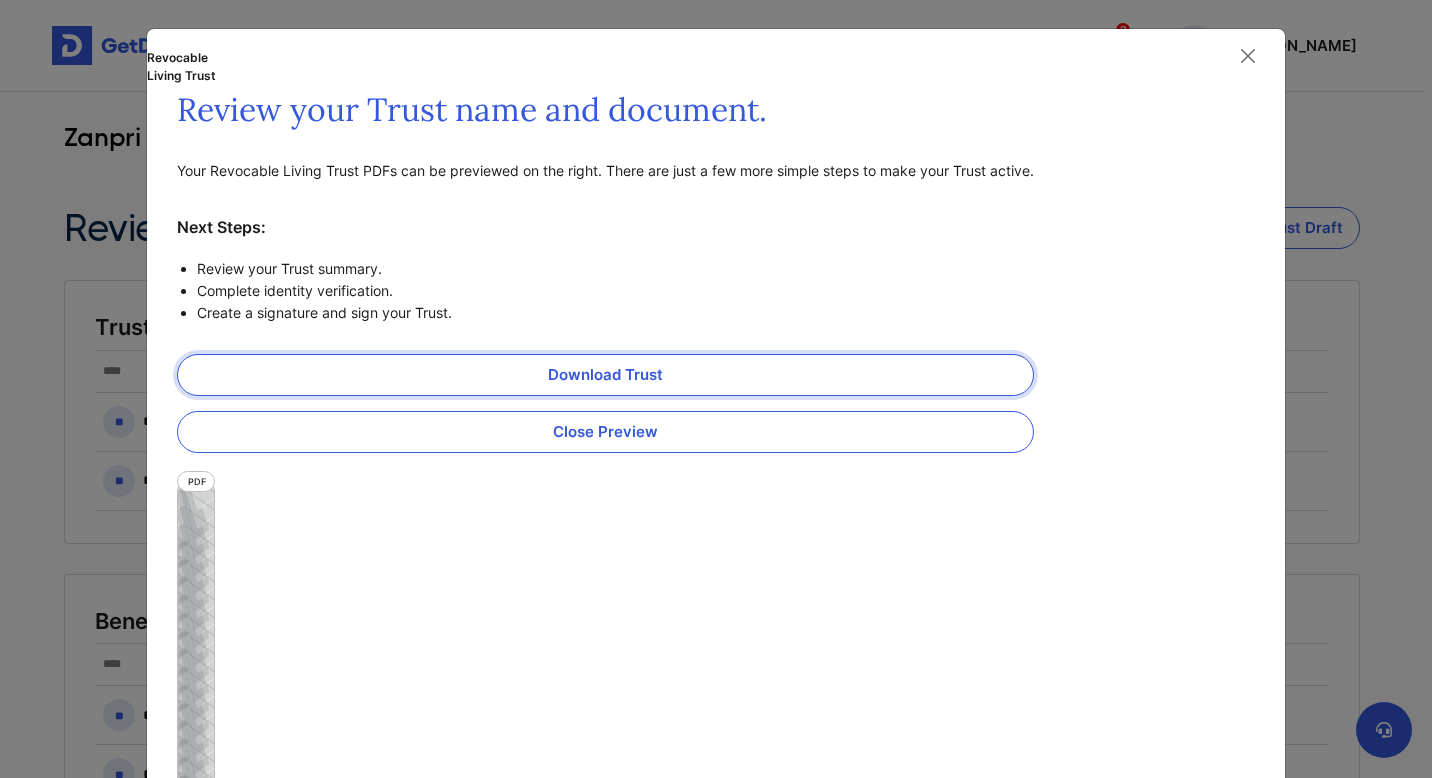 click on "Download Trust" at bounding box center [605, 375] 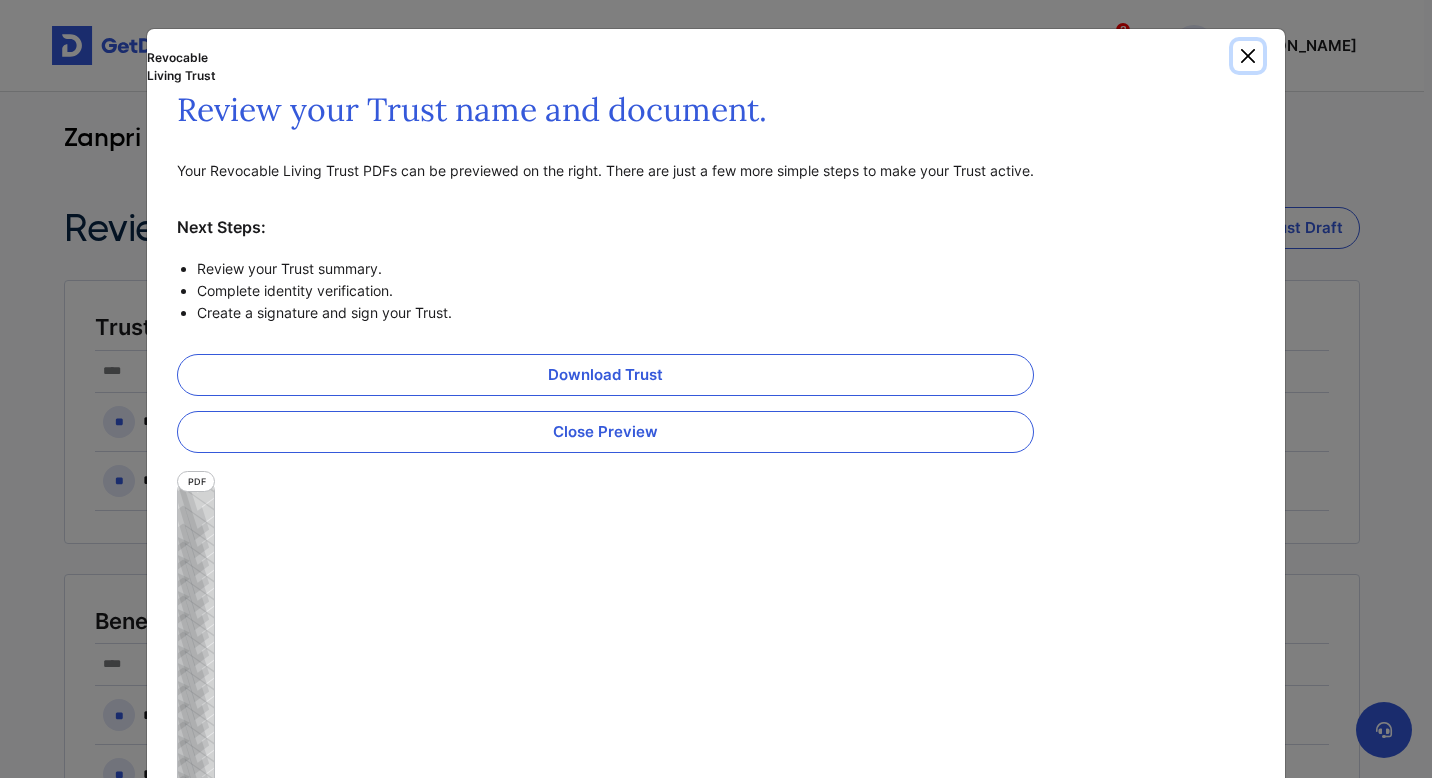 click at bounding box center (1248, 56) 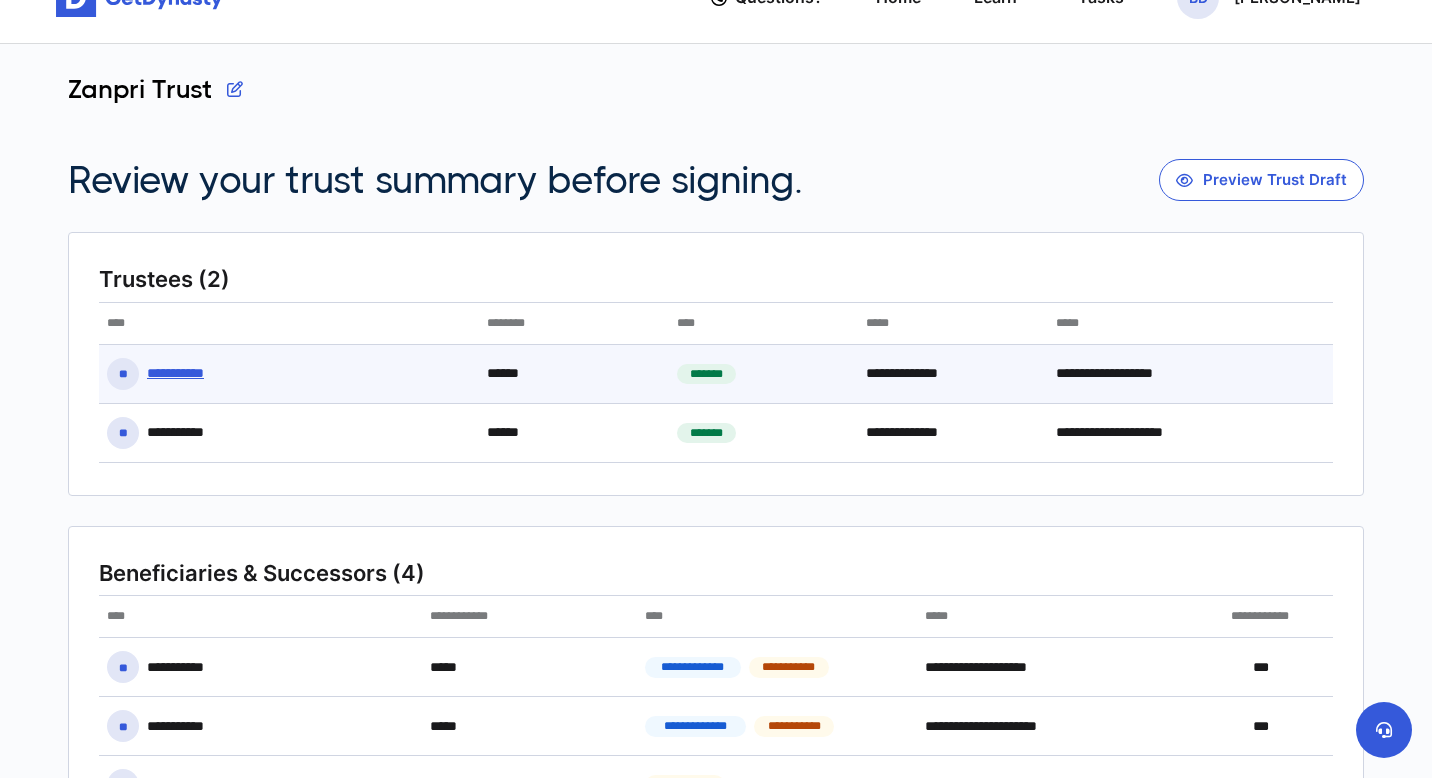 scroll, scrollTop: 0, scrollLeft: 0, axis: both 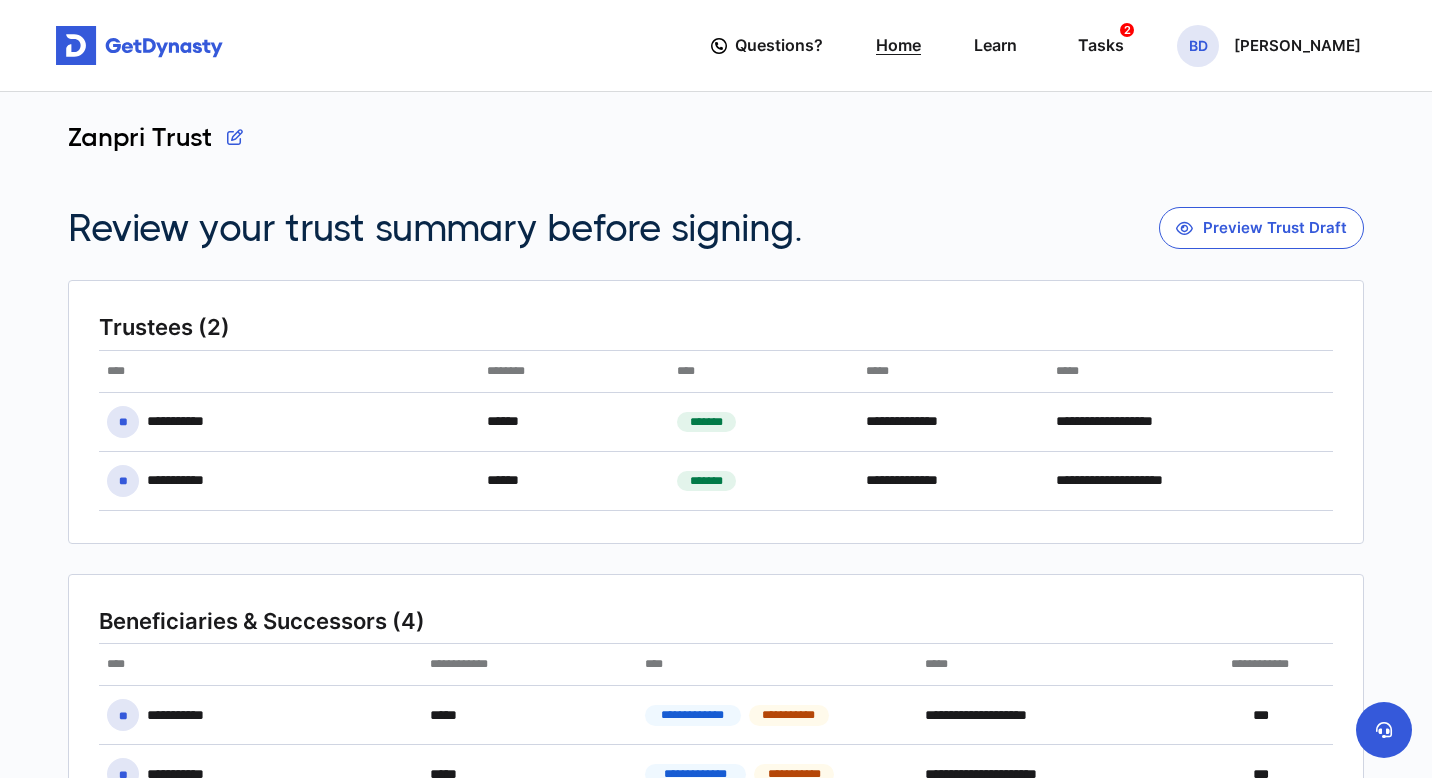 click on "Home" at bounding box center (898, 45) 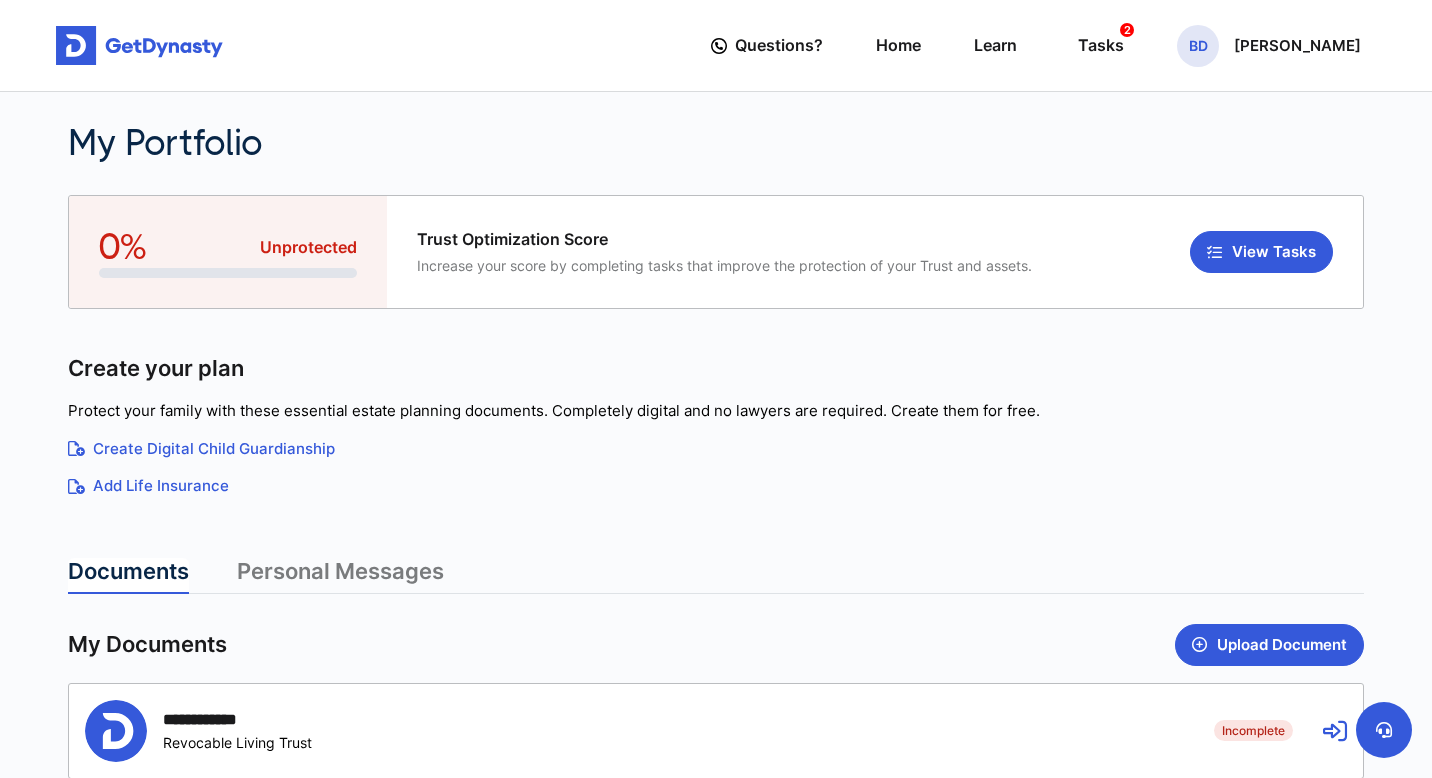 scroll, scrollTop: 0, scrollLeft: 0, axis: both 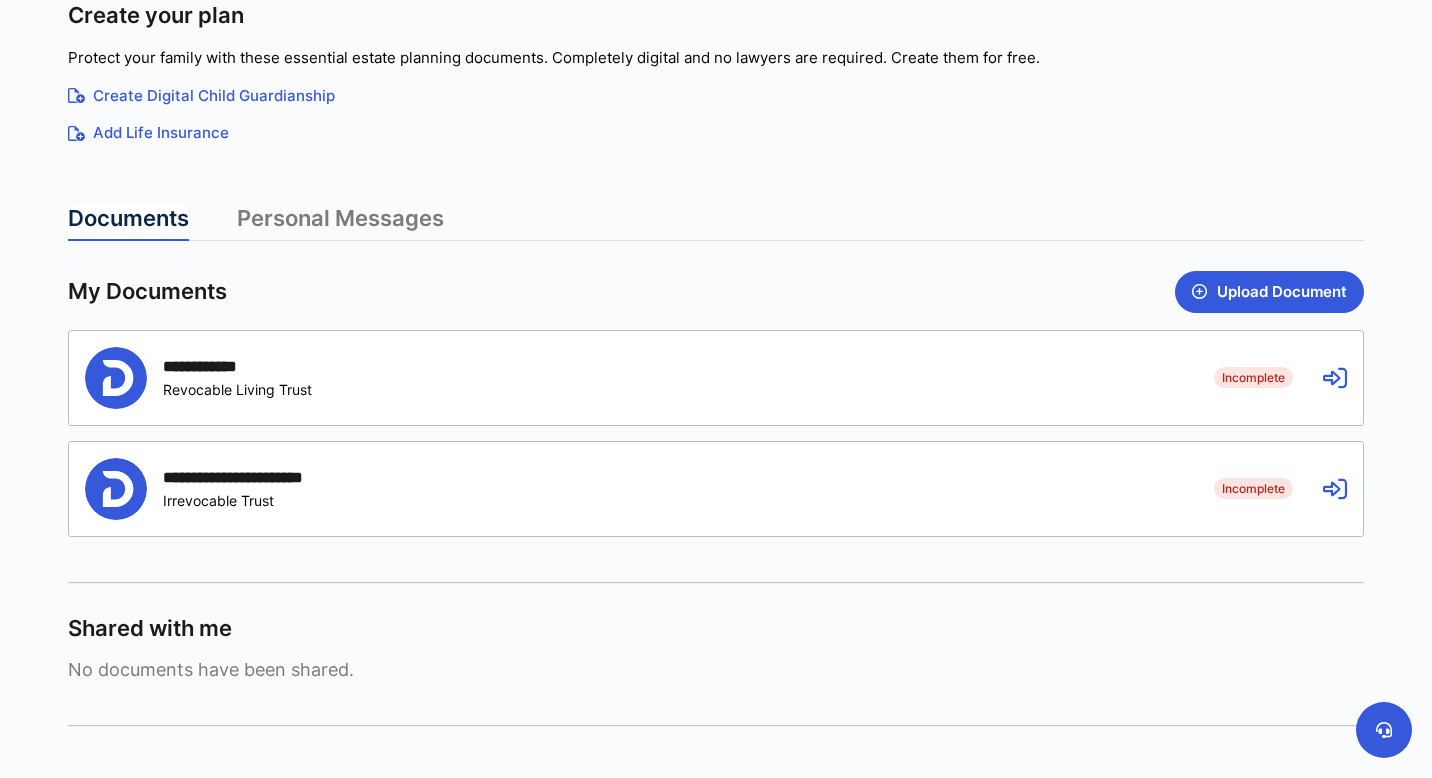 click on "Add Life Insurance" at bounding box center (716, 133) 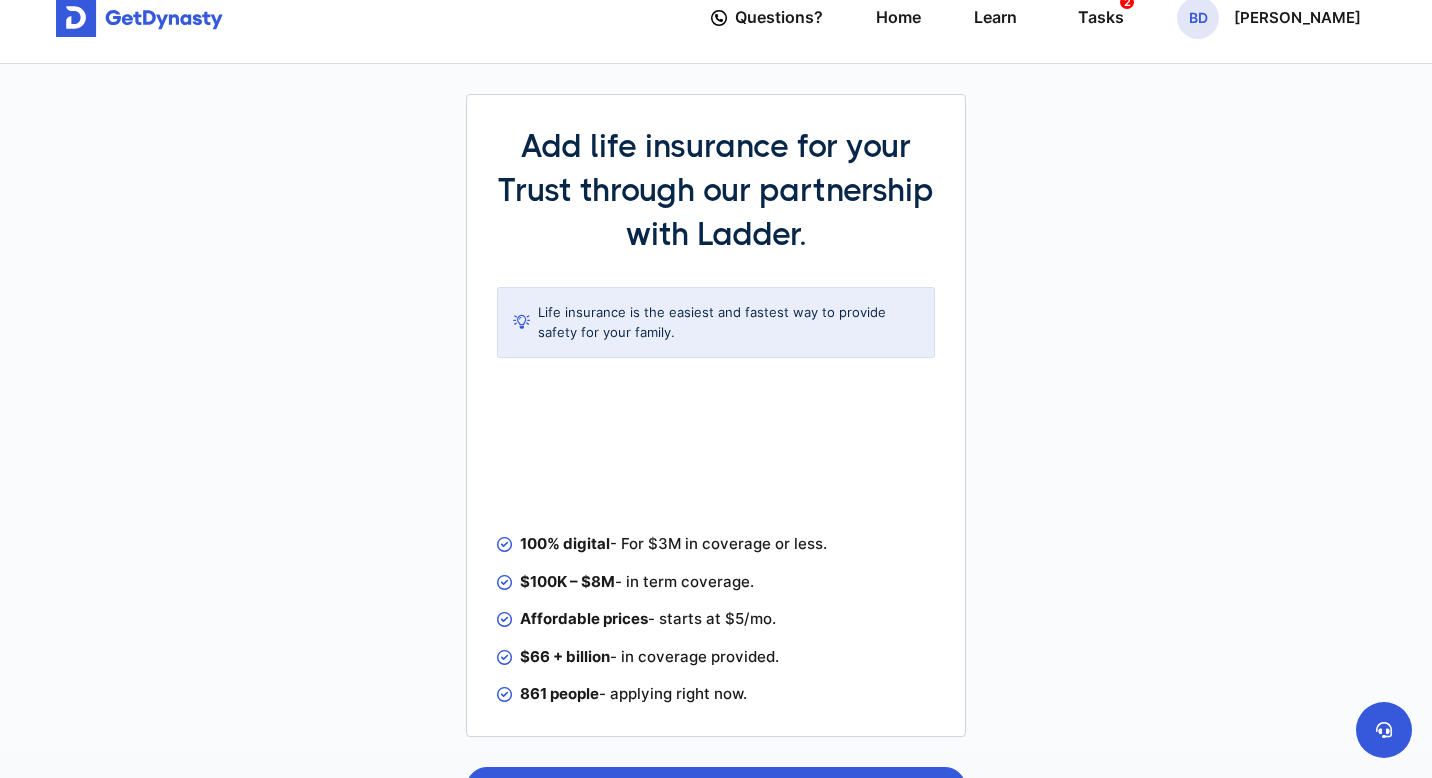 scroll, scrollTop: 0, scrollLeft: 0, axis: both 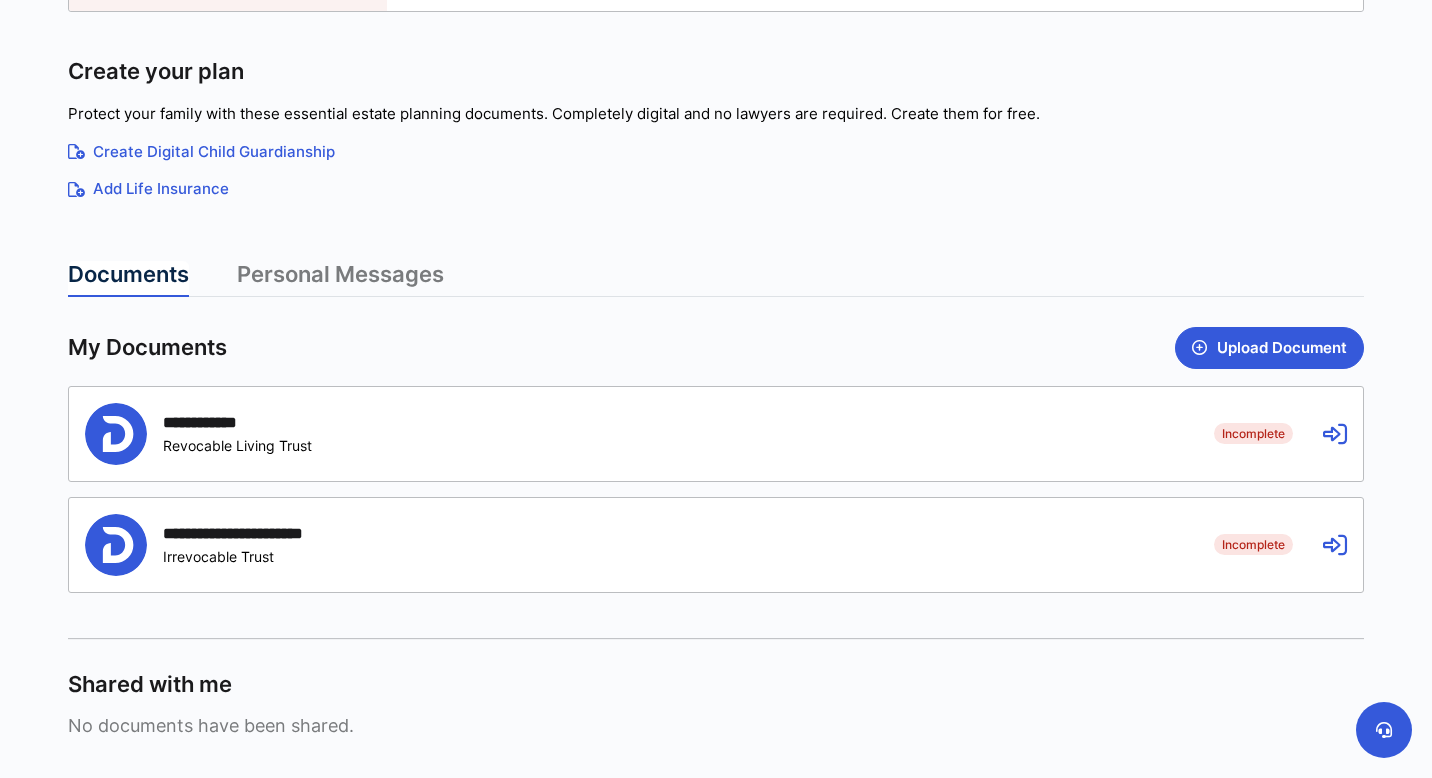 click at bounding box center (1335, 434) 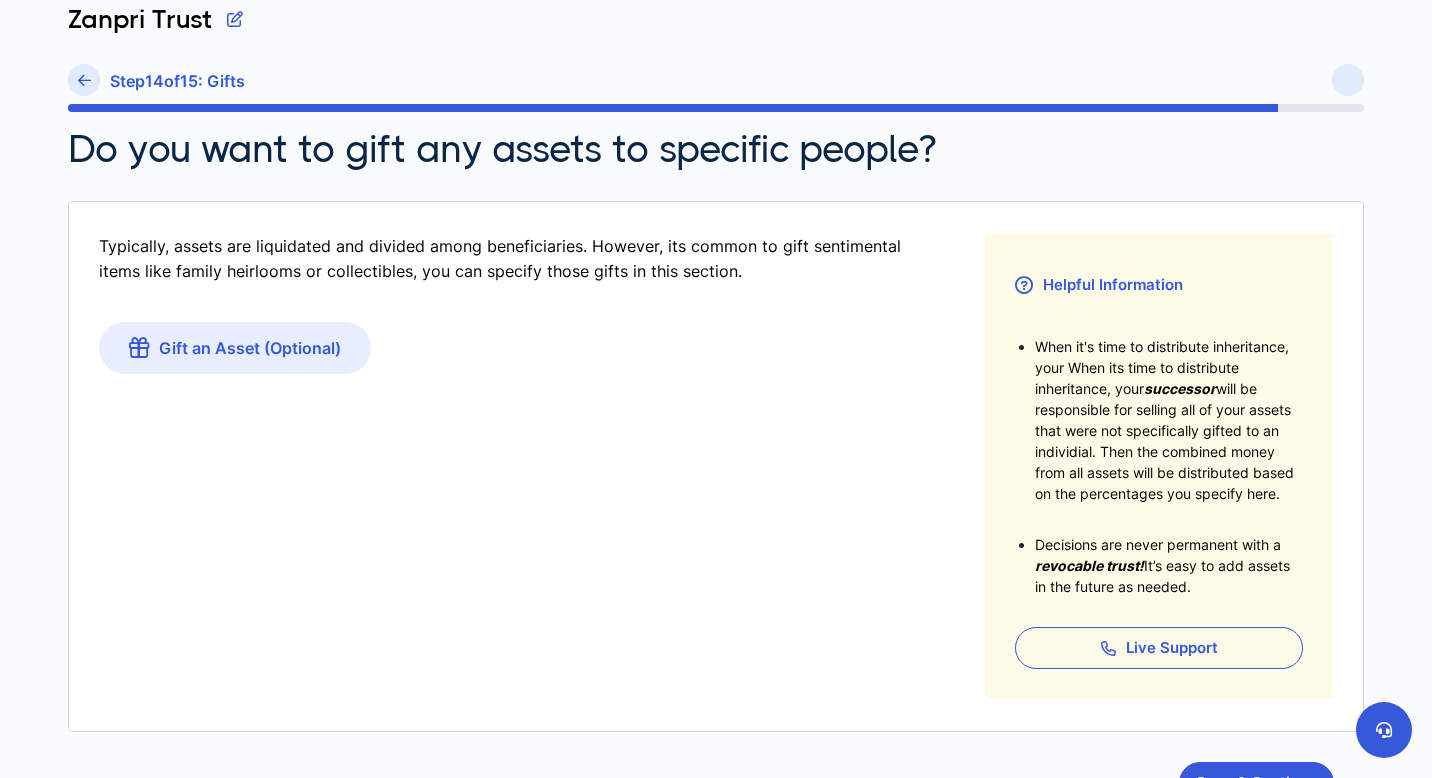 scroll, scrollTop: 0, scrollLeft: 0, axis: both 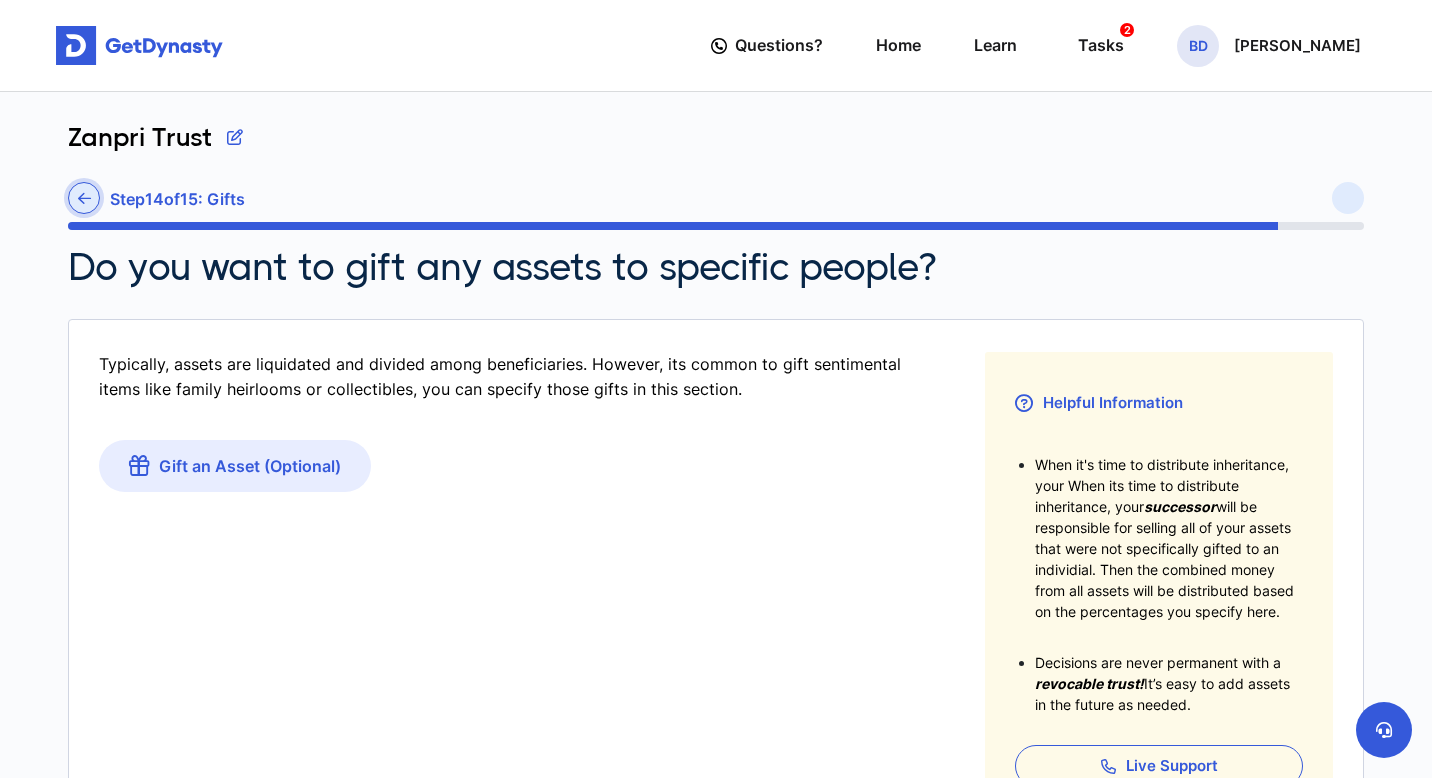 click at bounding box center (84, 198) 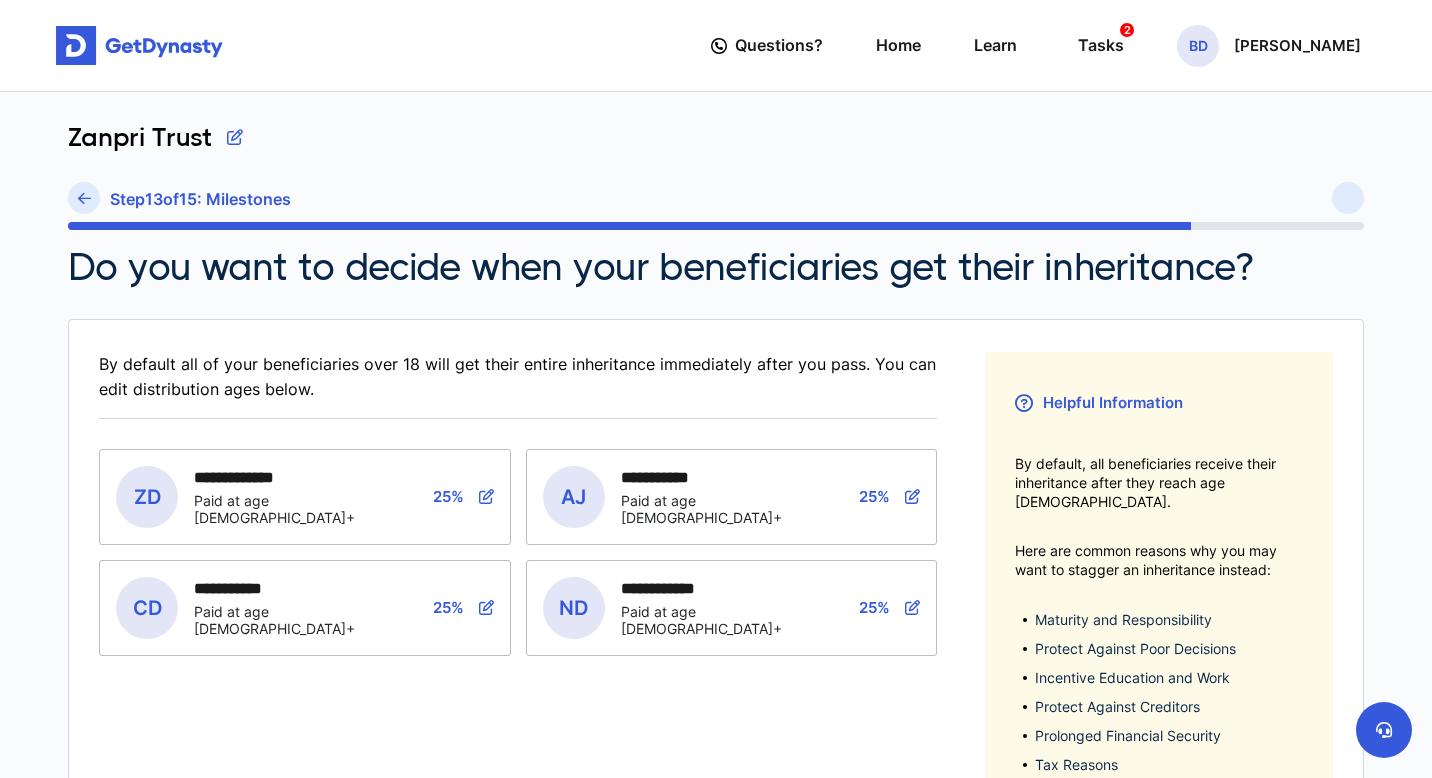 click at bounding box center (84, 198) 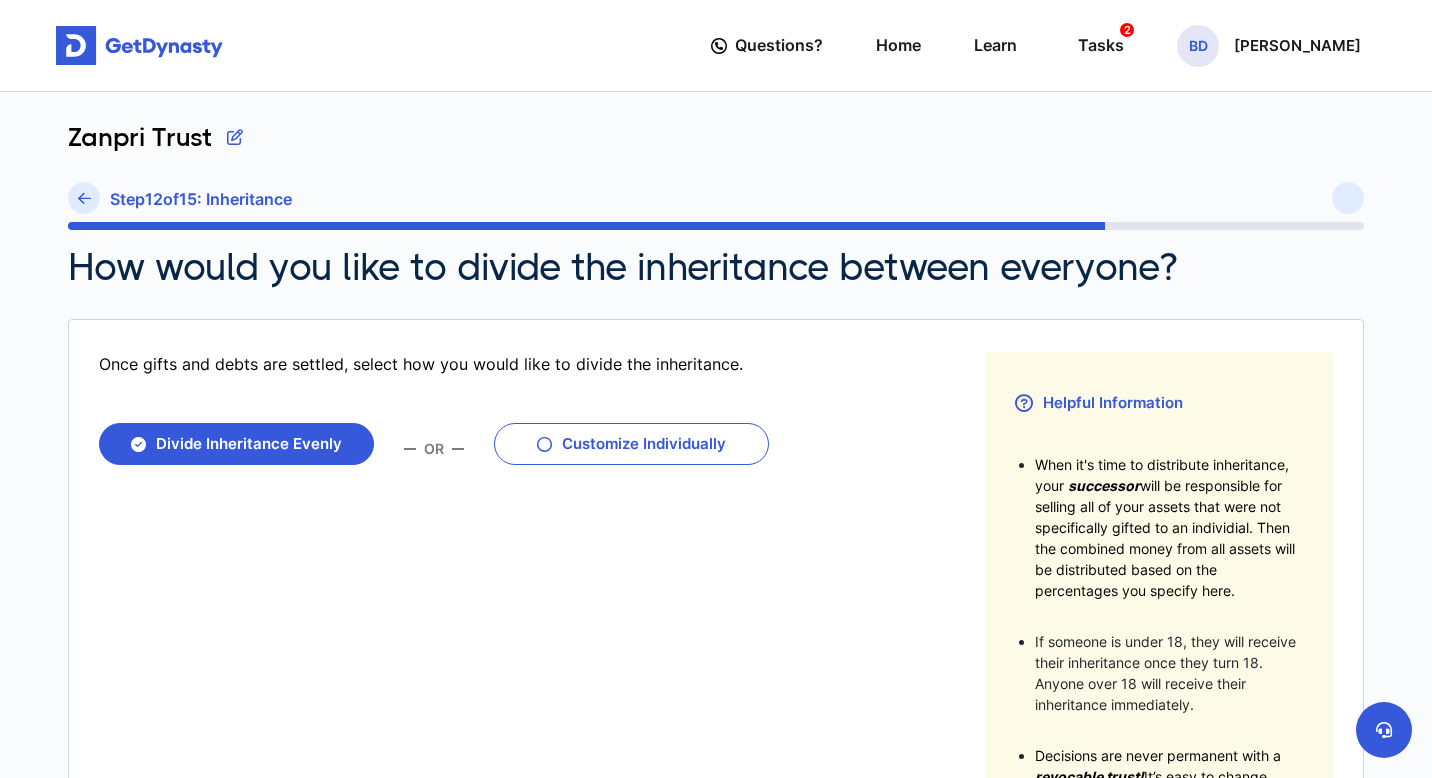 click at bounding box center (84, 198) 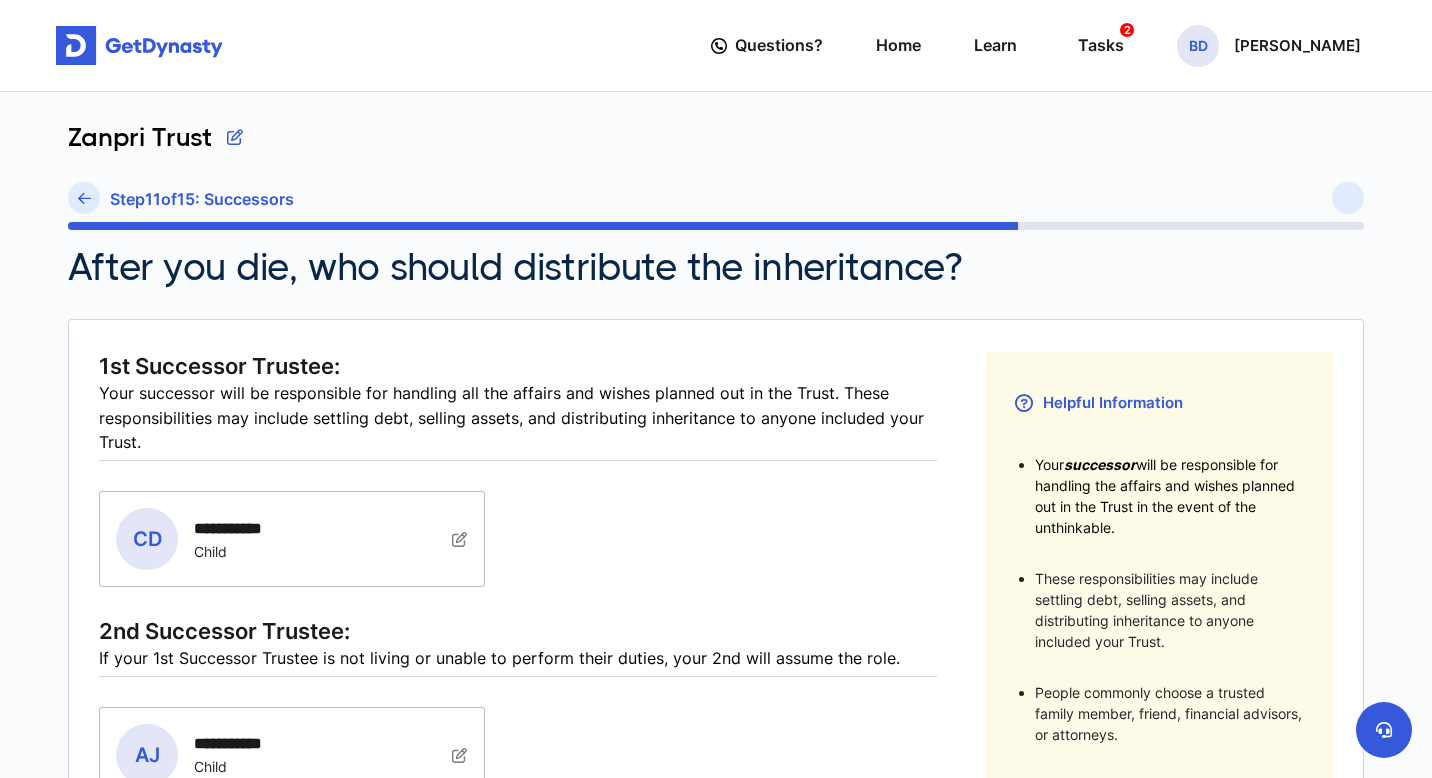 click at bounding box center (84, 198) 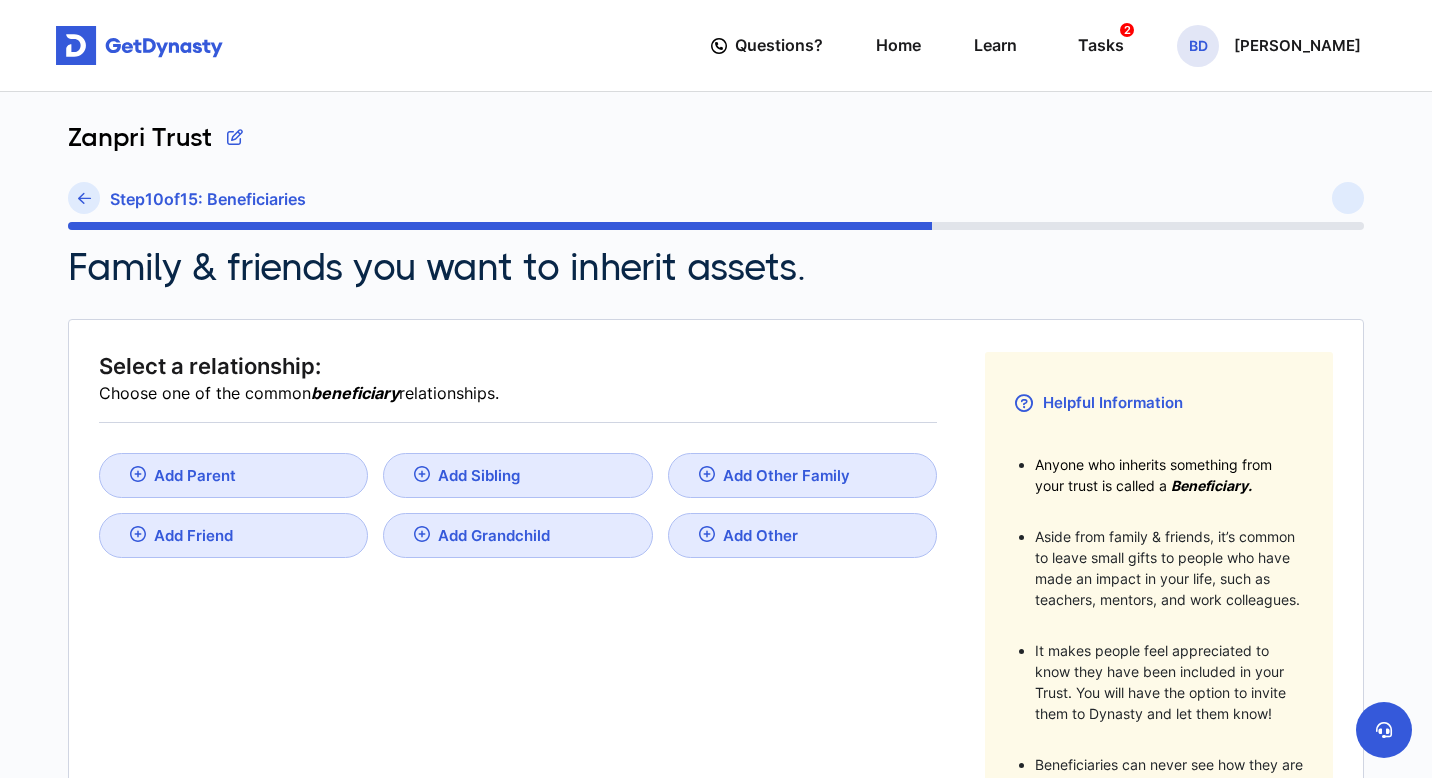 click at bounding box center [84, 198] 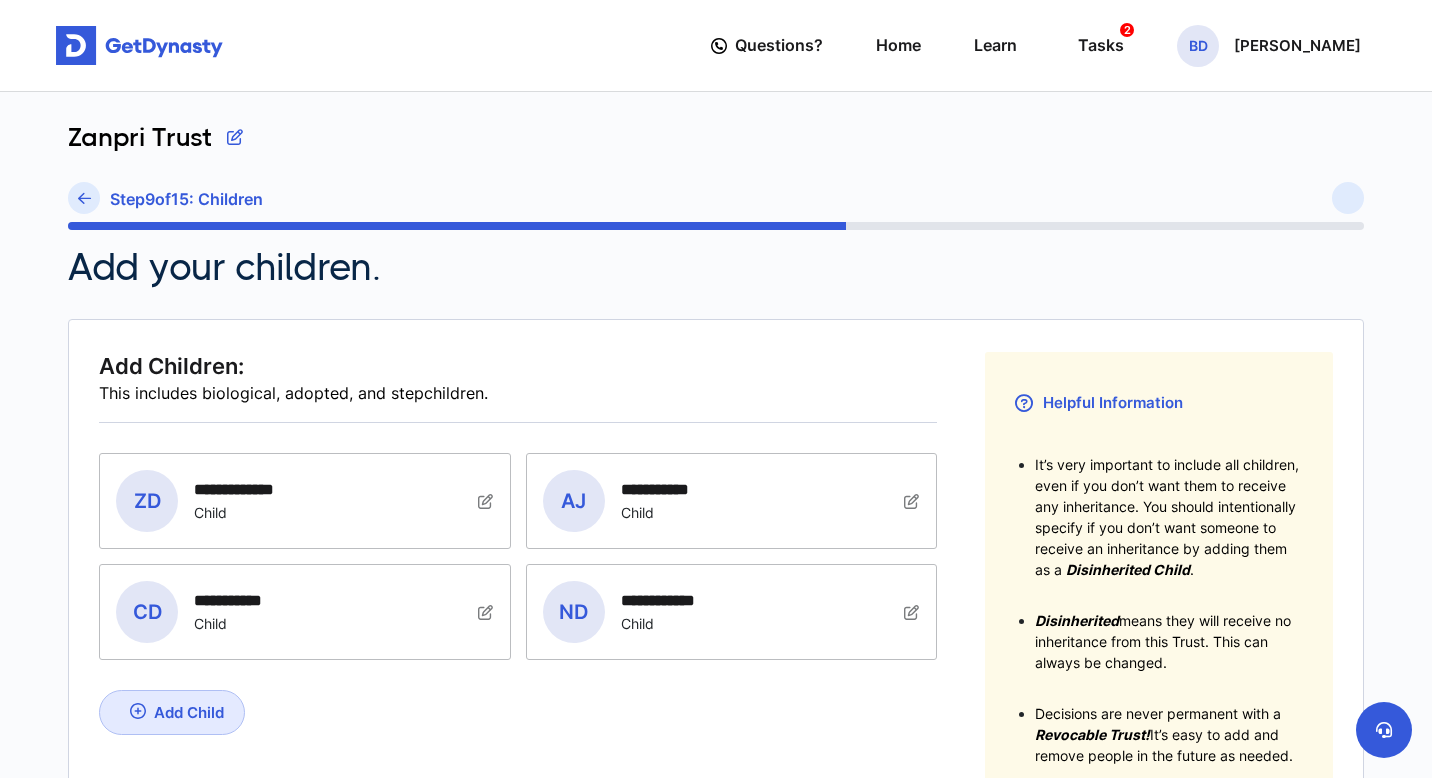 click at bounding box center (84, 198) 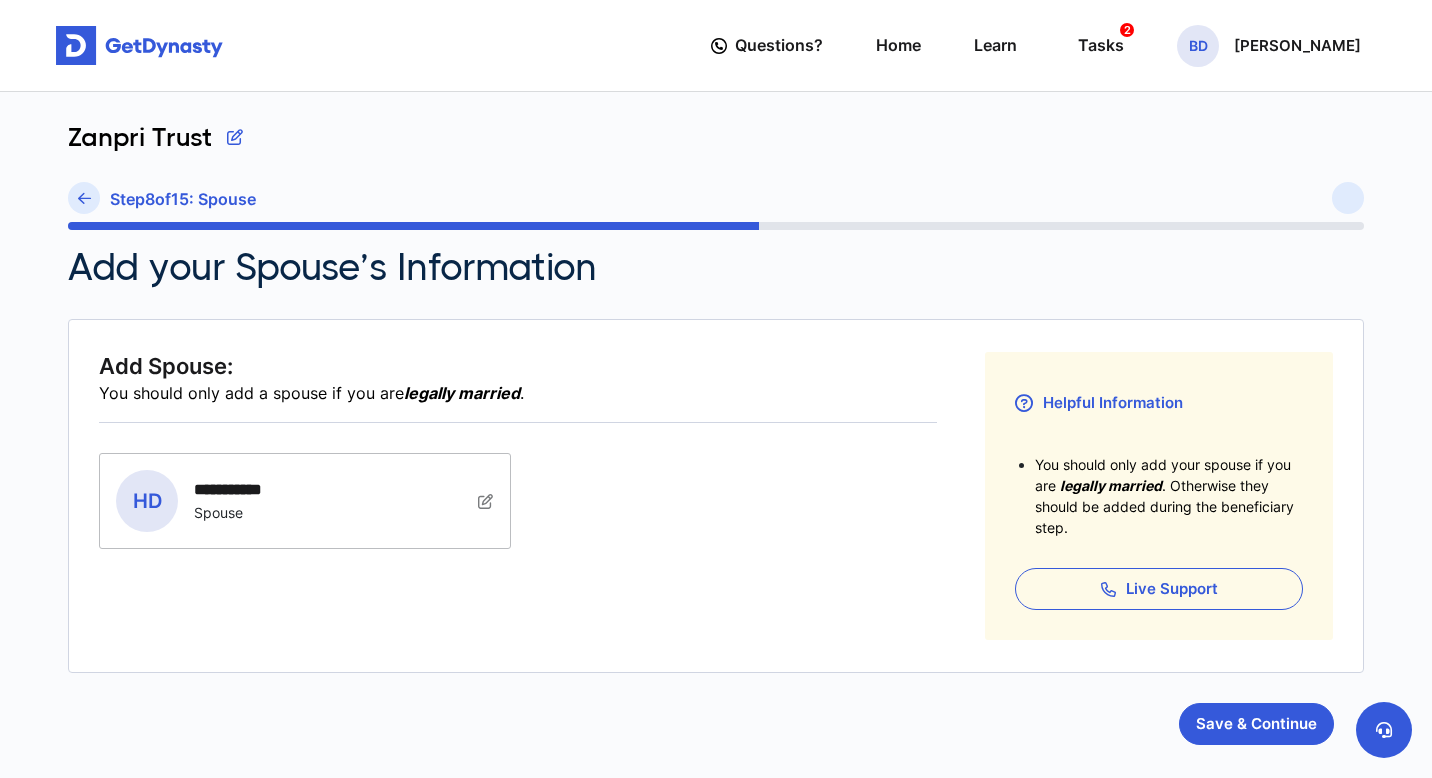 click at bounding box center (84, 198) 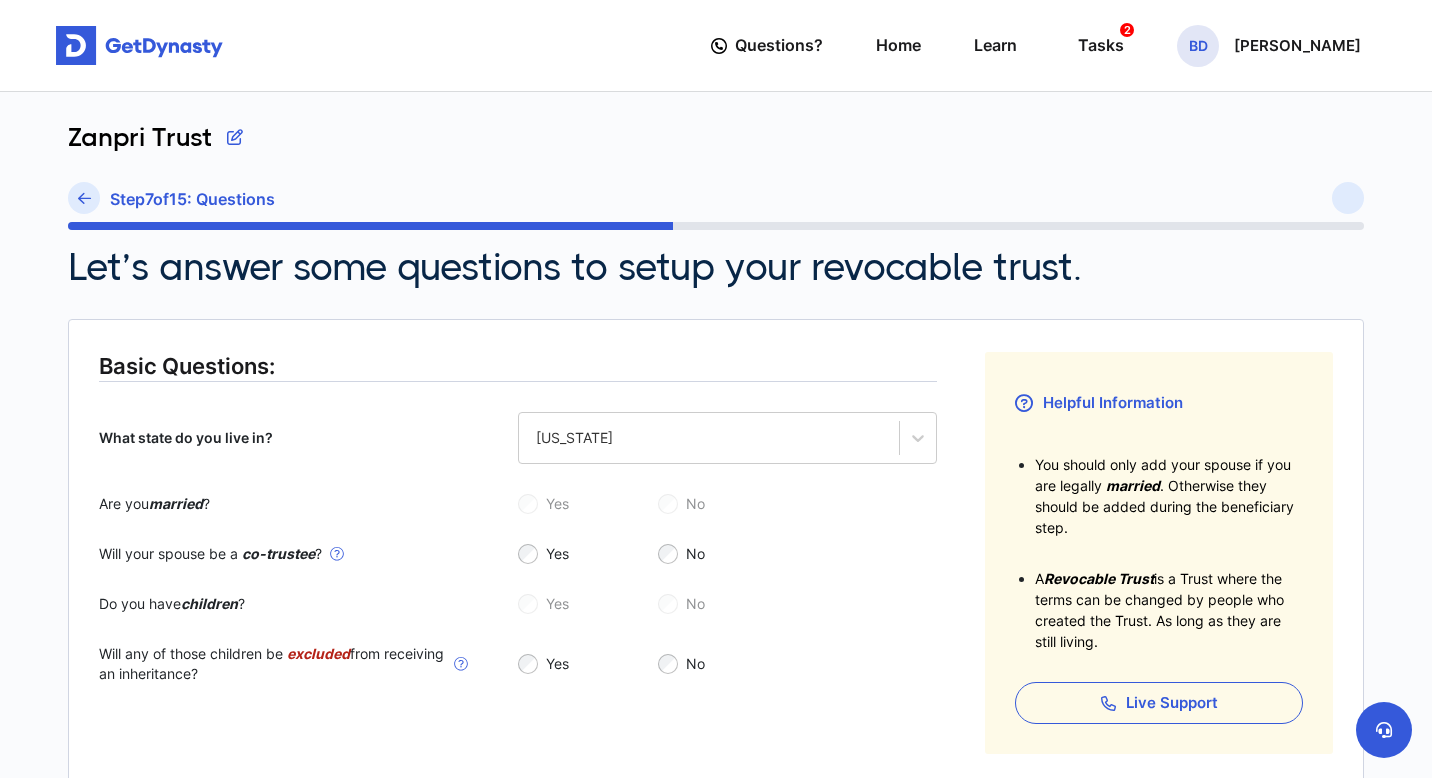 click at bounding box center (84, 198) 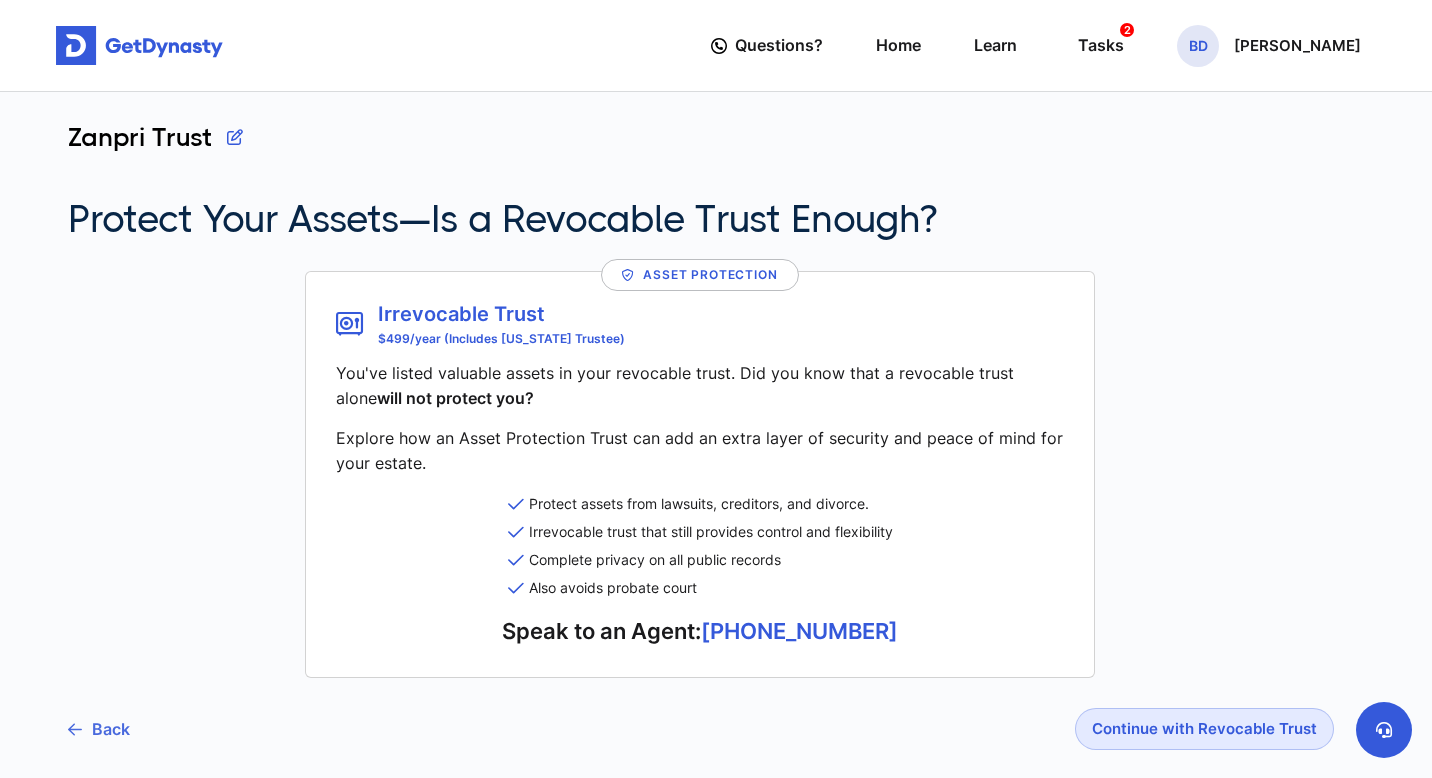 click on "Back" at bounding box center (99, 729) 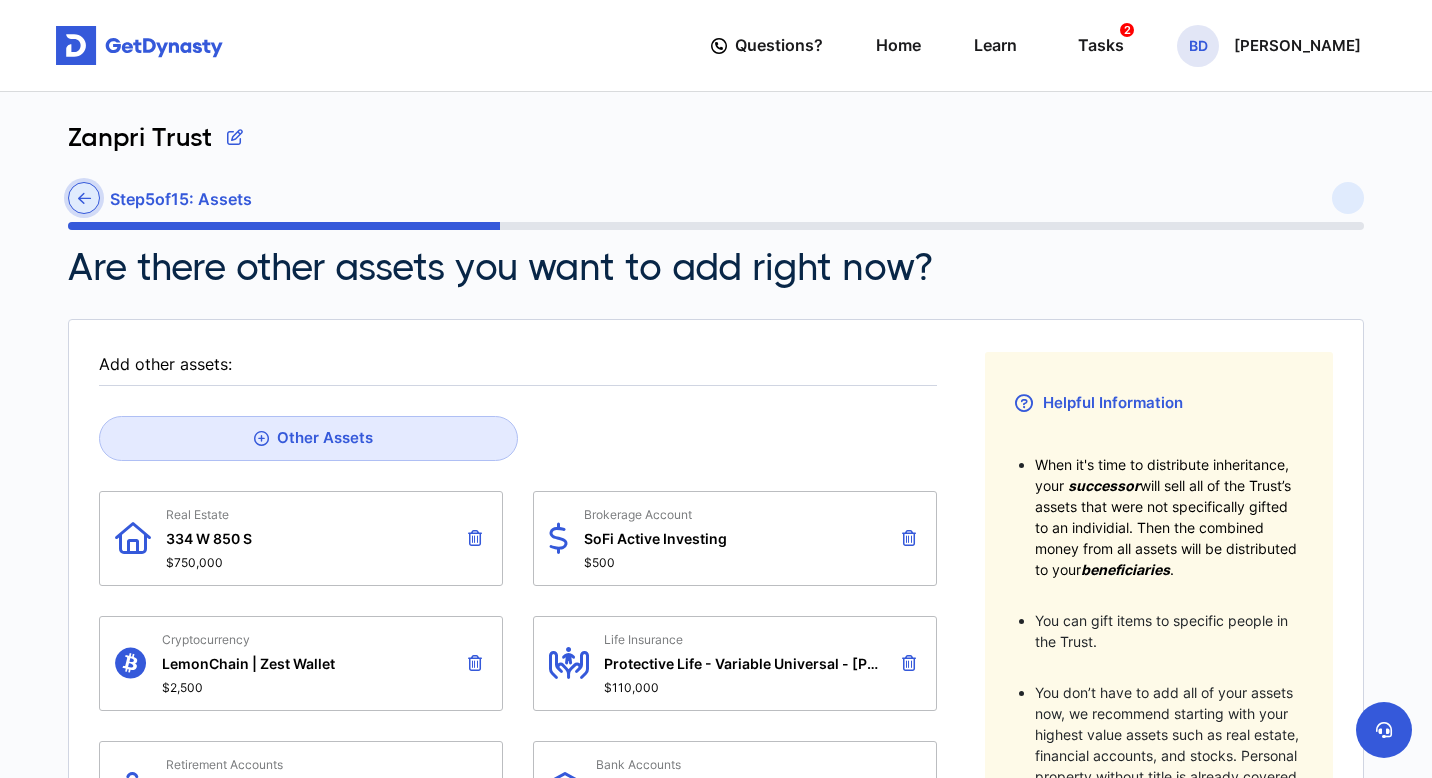 click at bounding box center (84, 198) 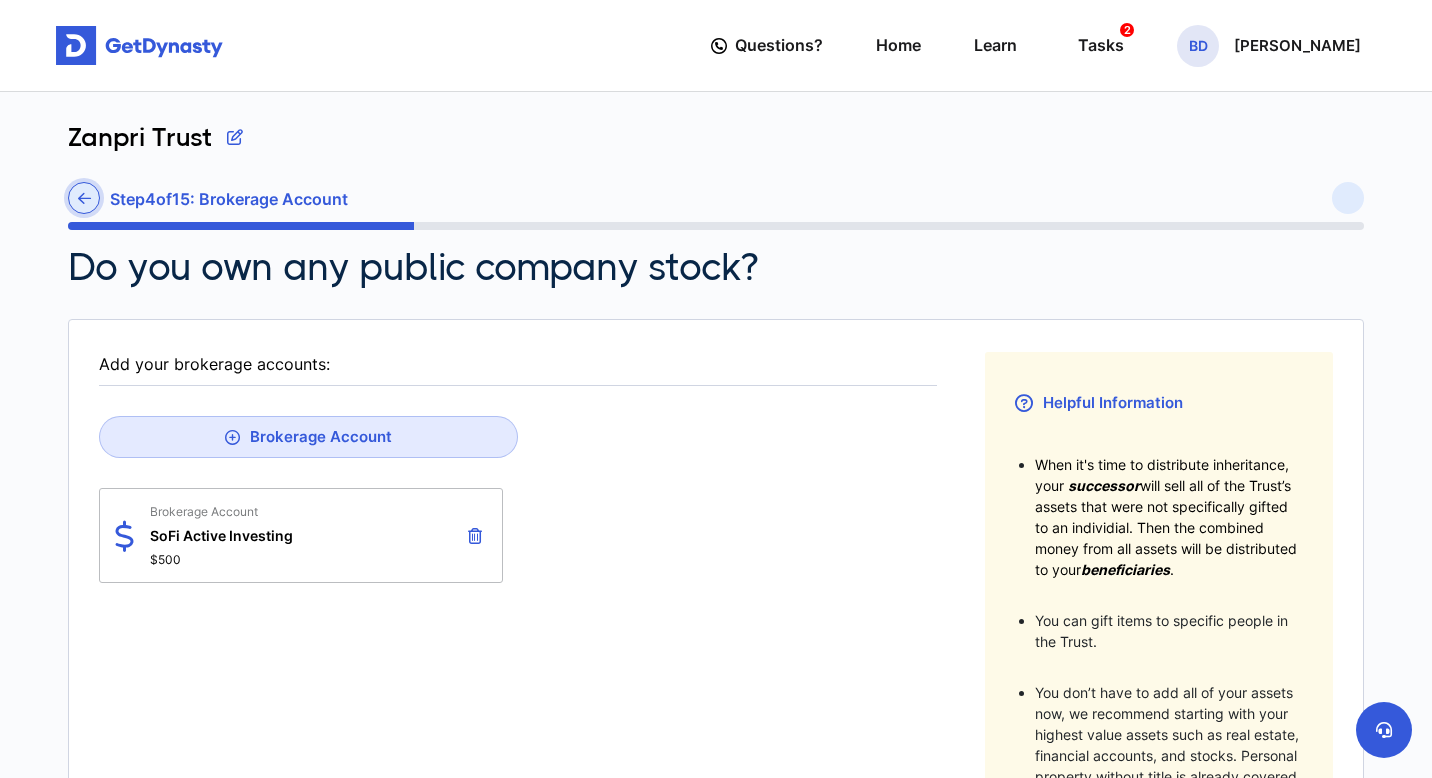 click at bounding box center [84, 198] 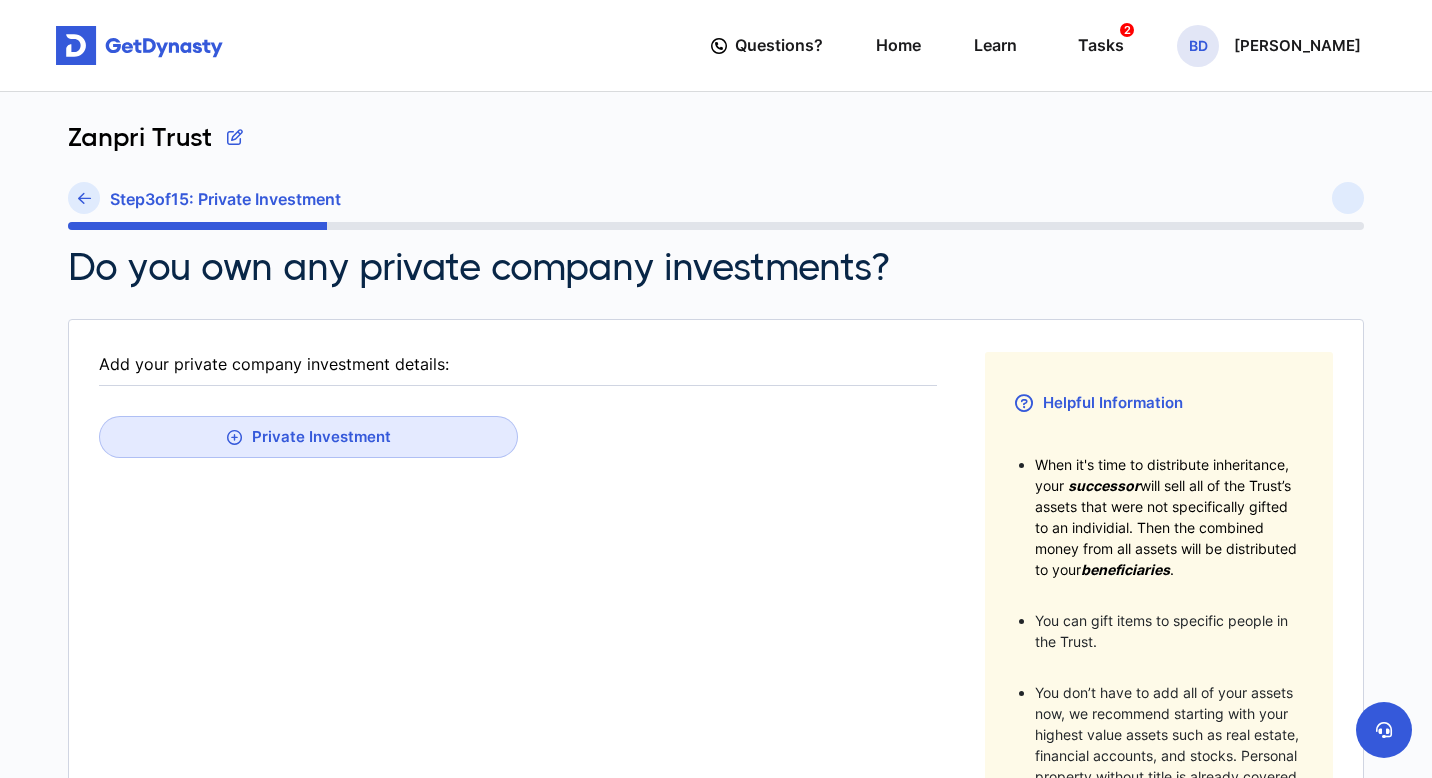 click at bounding box center (84, 198) 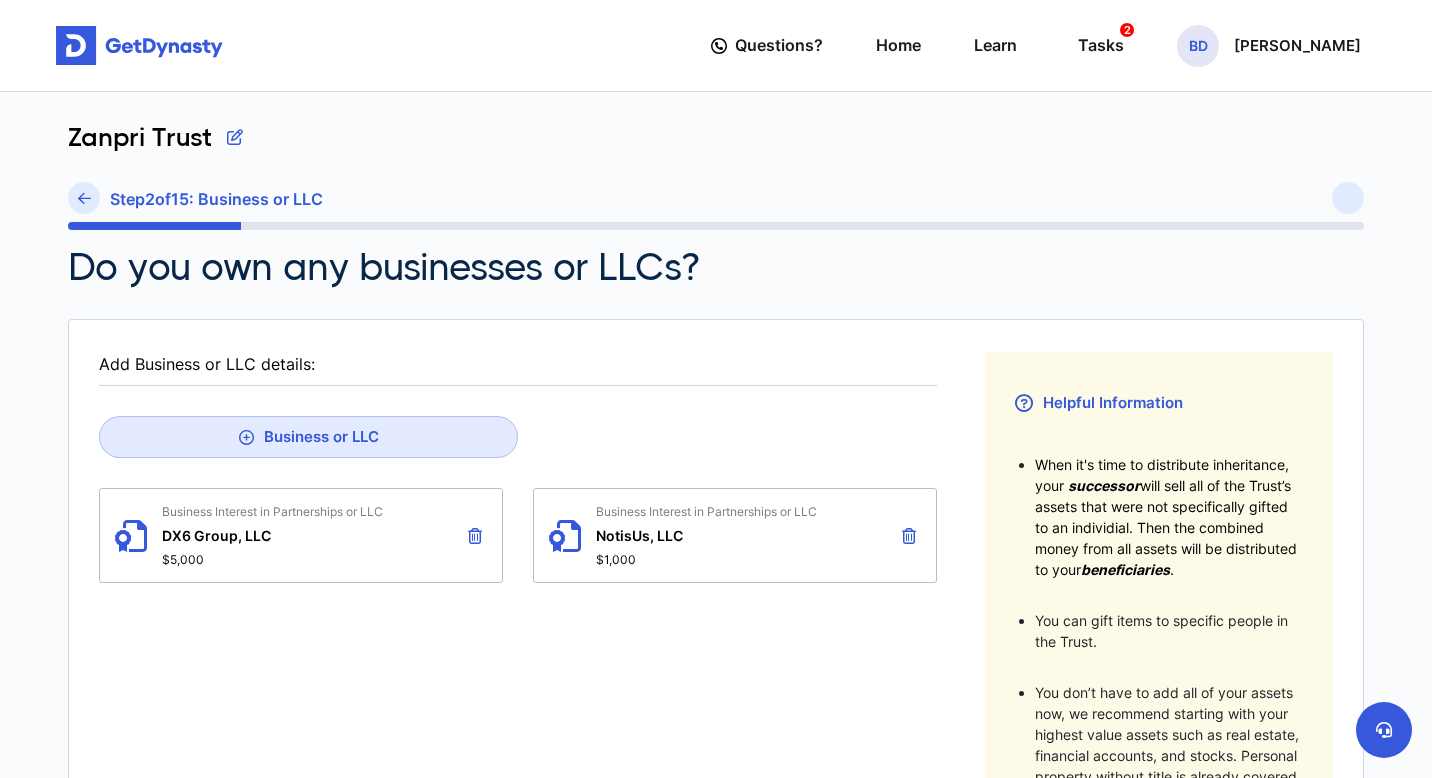 click at bounding box center [84, 198] 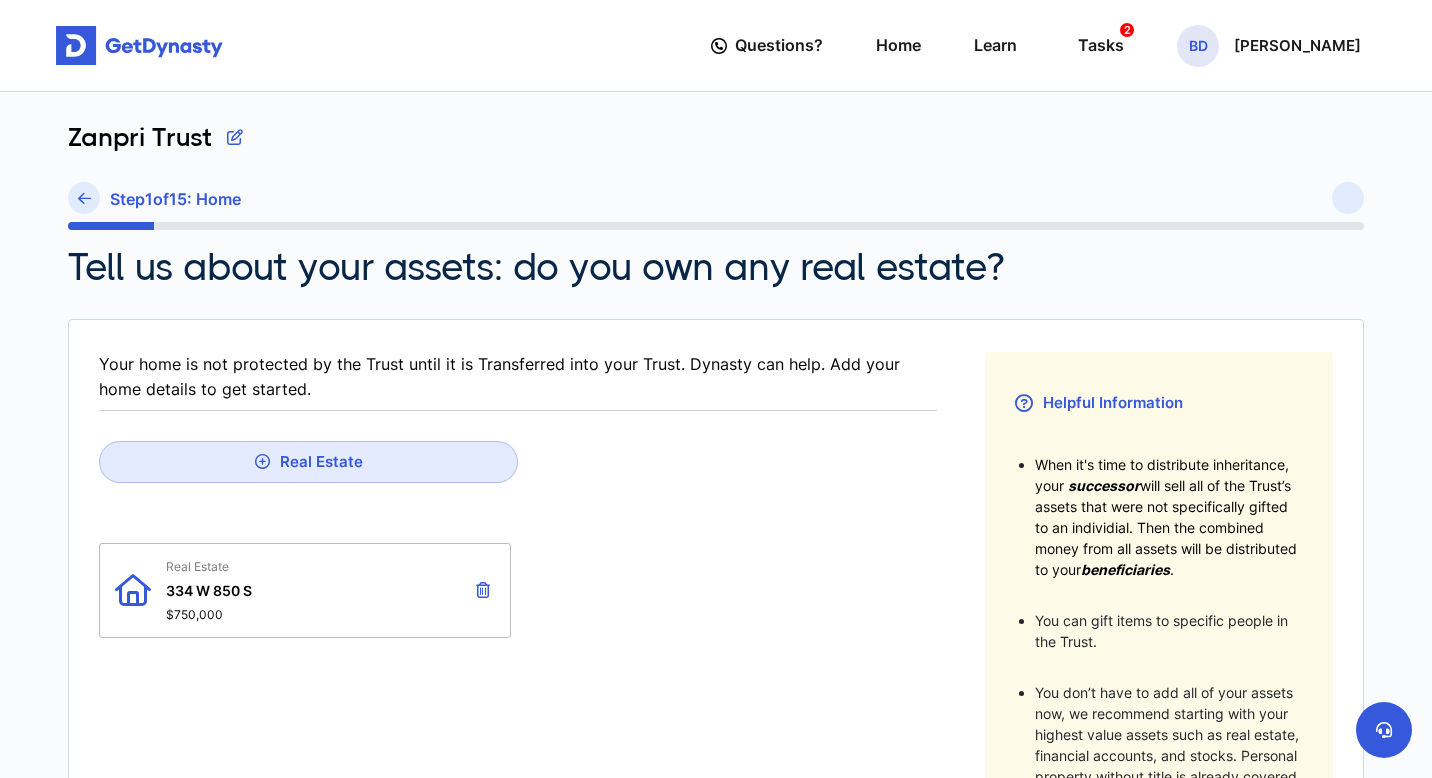 click at bounding box center [84, 198] 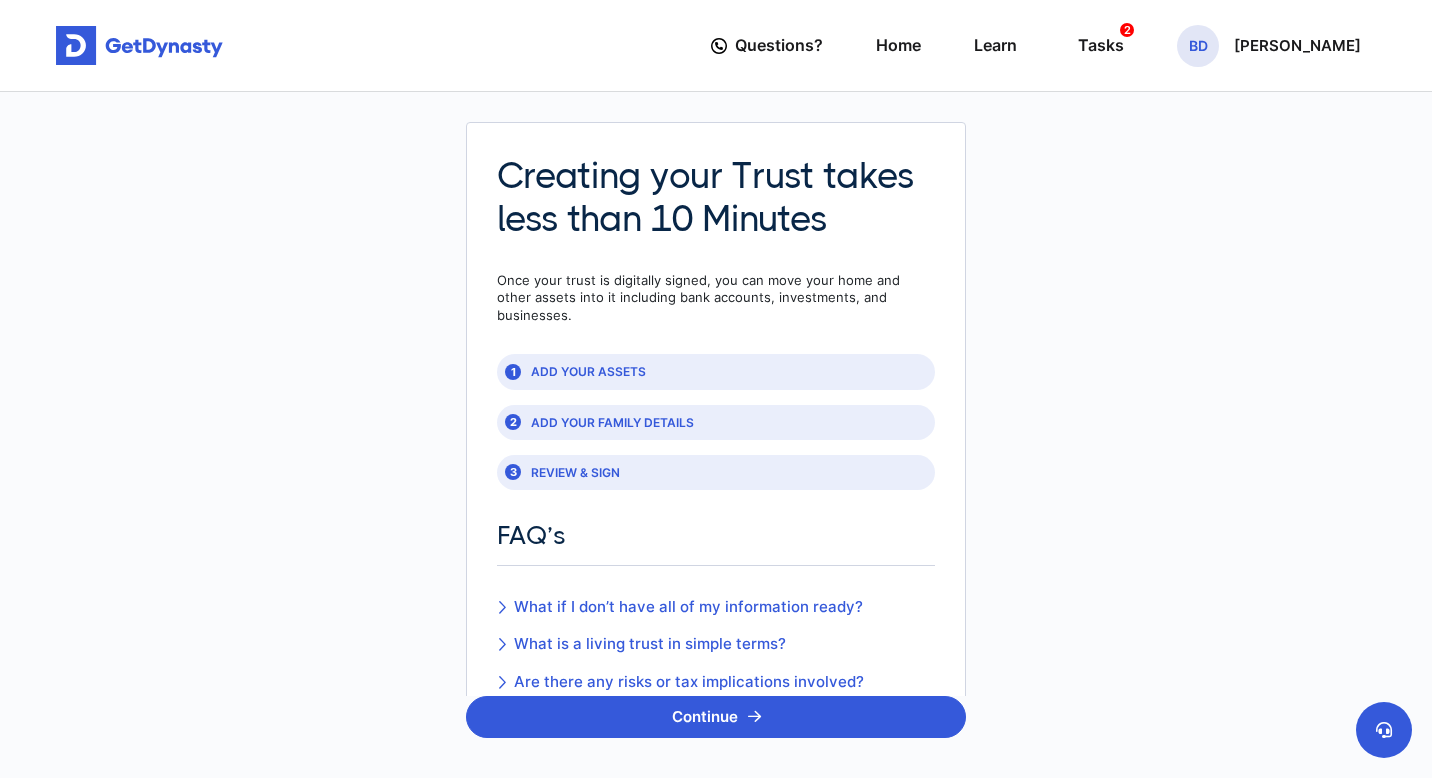 click on "What is a living trust in simple terms?" at bounding box center (680, 644) 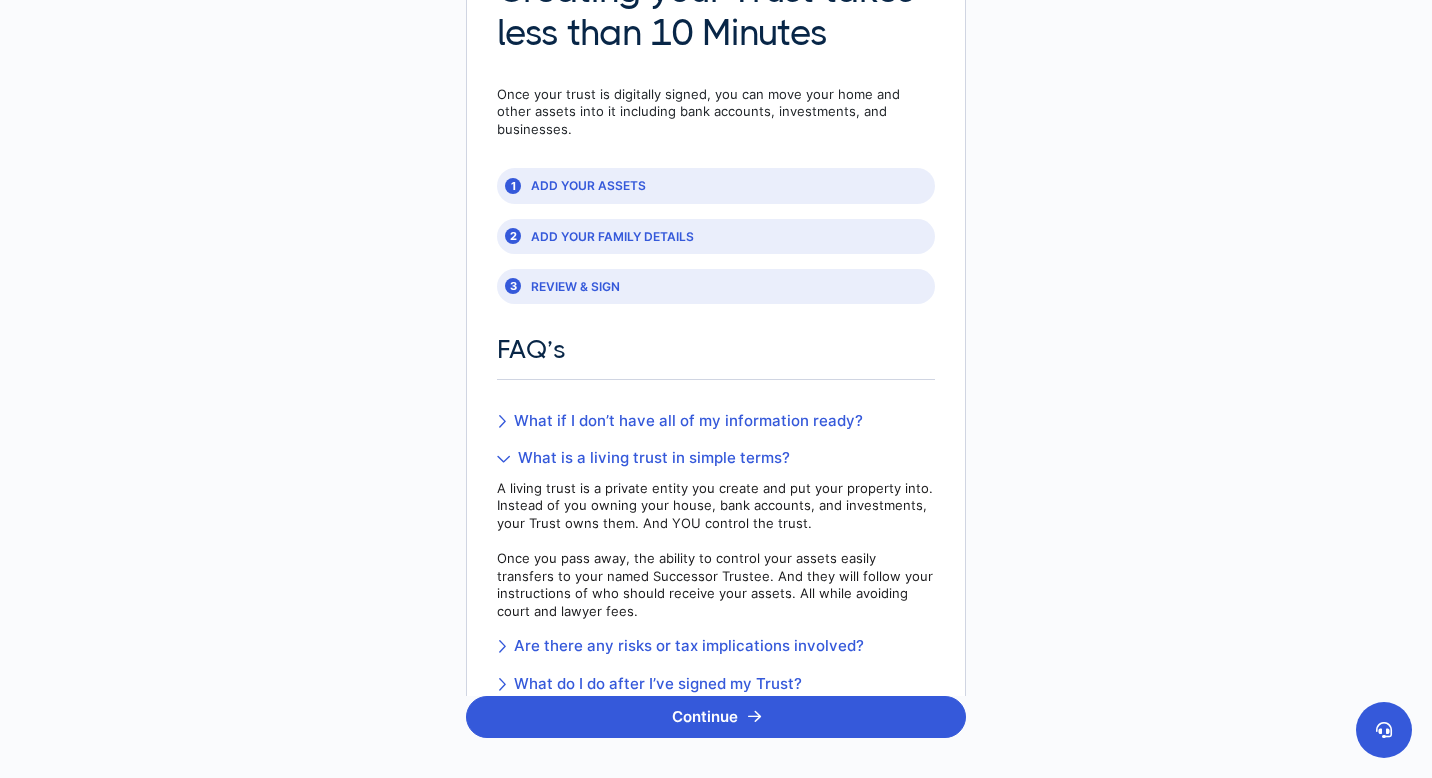 scroll, scrollTop: 187, scrollLeft: 0, axis: vertical 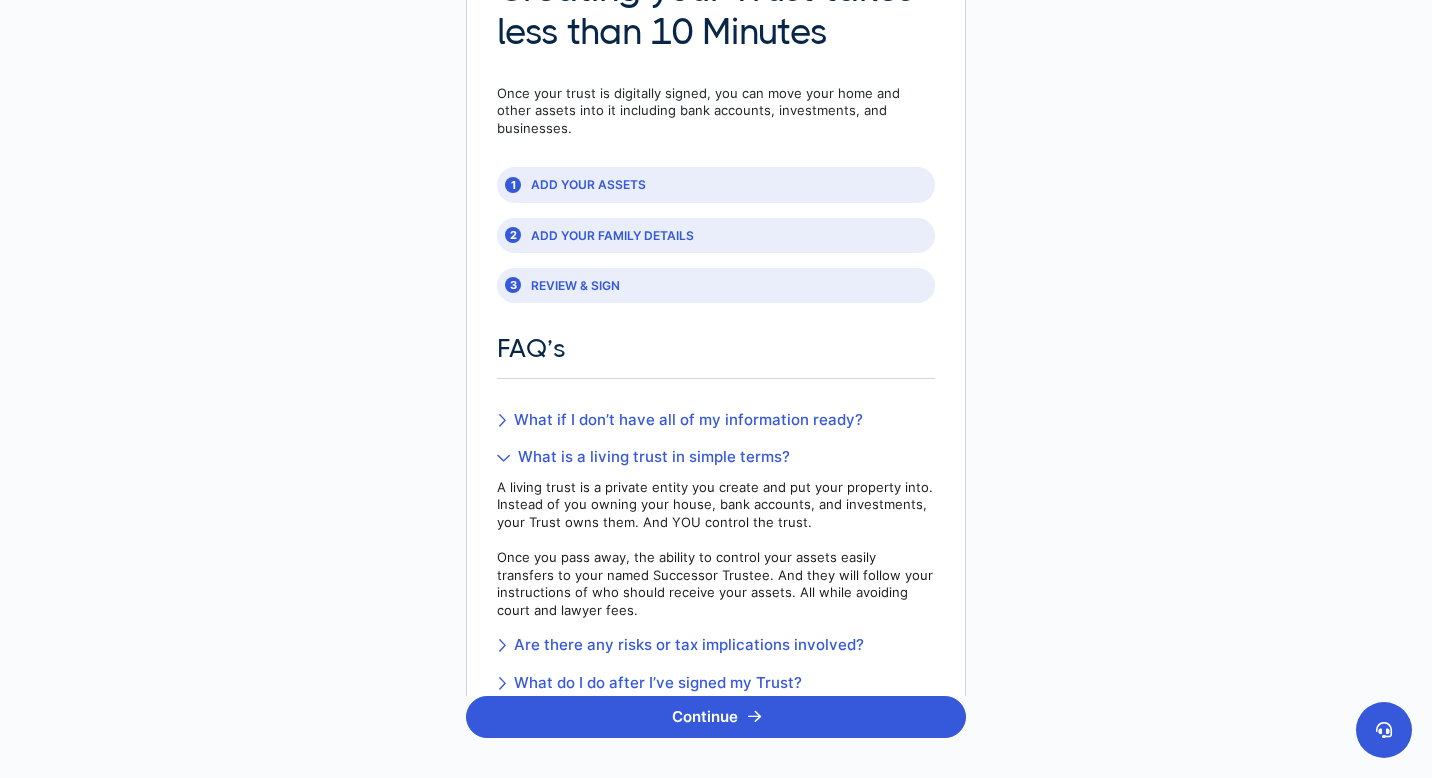 click on "Are there any risks or tax implications involved?" at bounding box center [716, 645] 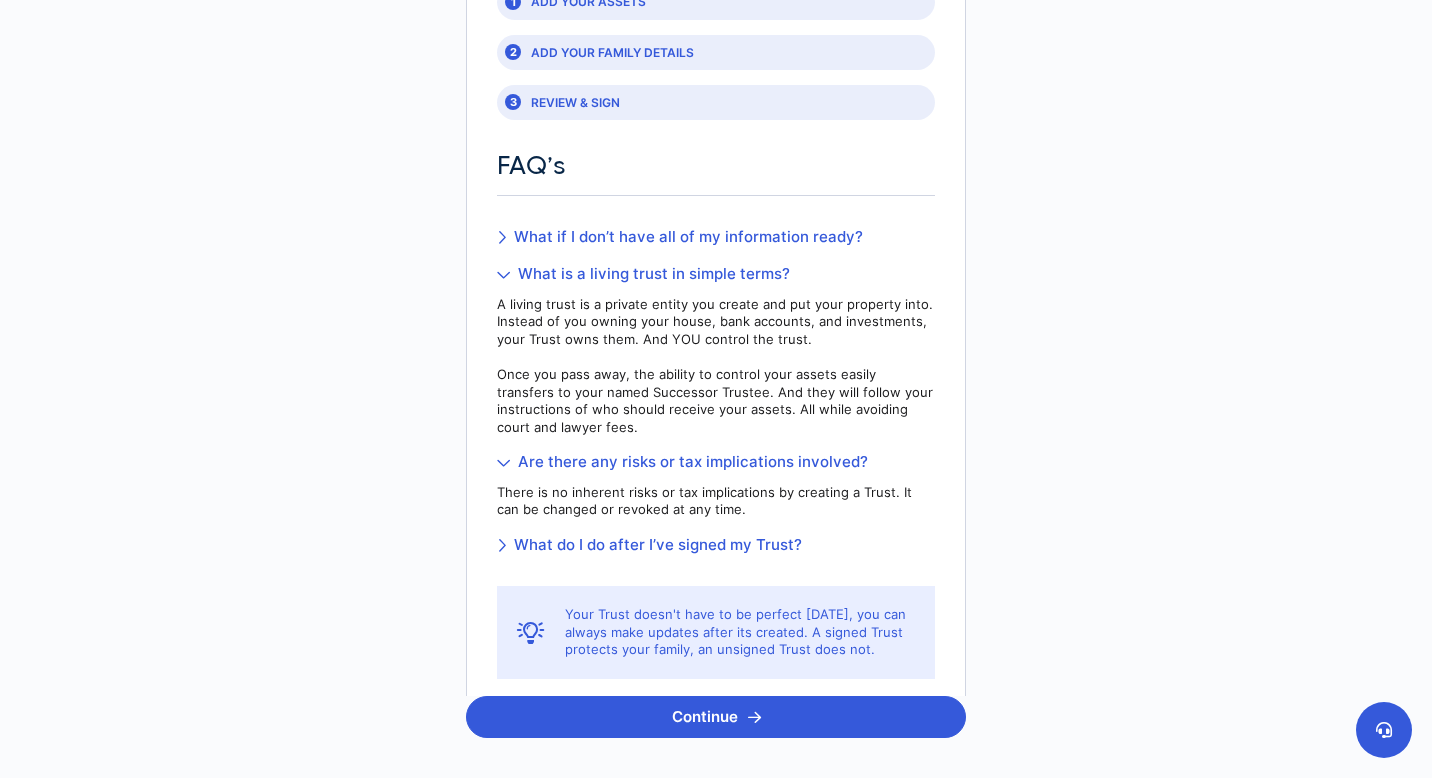 scroll, scrollTop: 376, scrollLeft: 0, axis: vertical 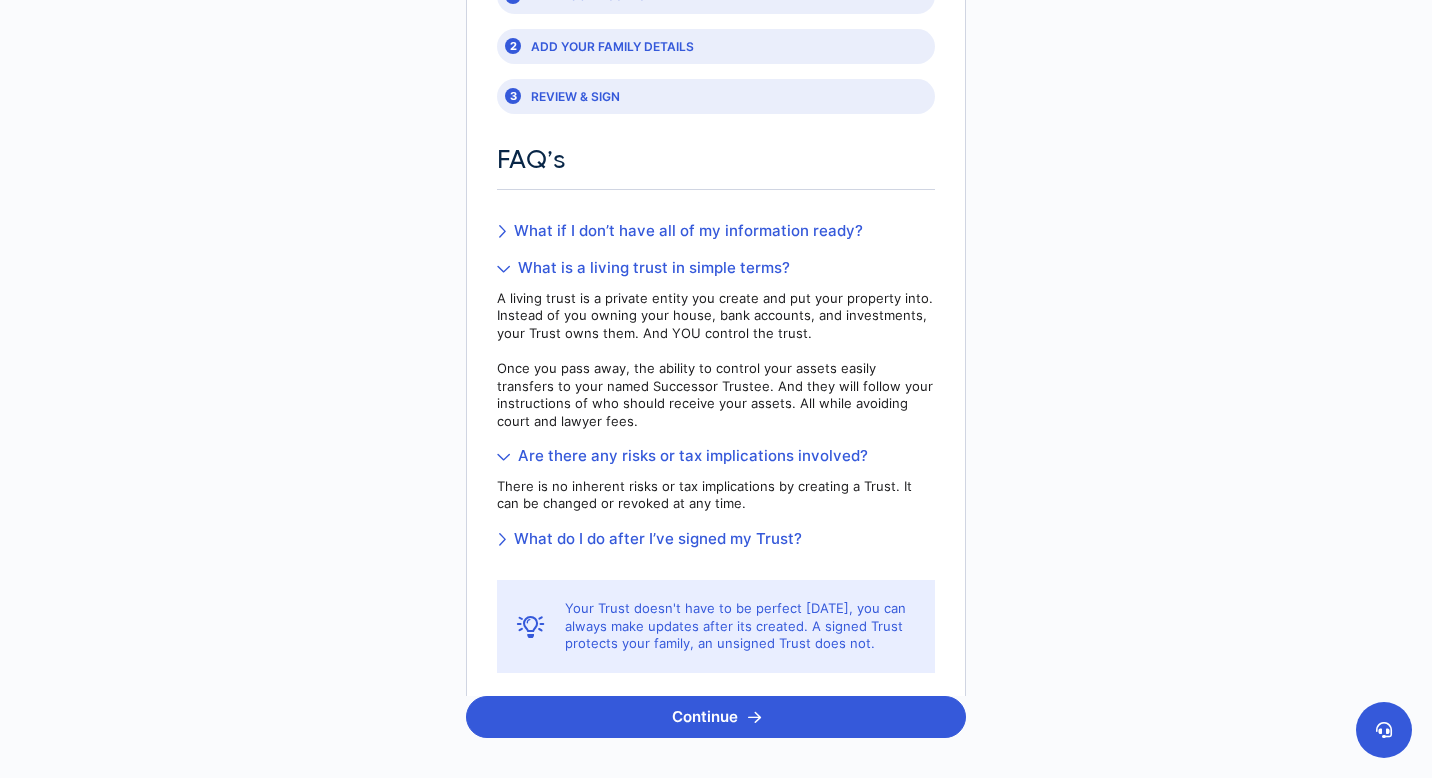 click on "What do I do after I’ve signed my Trust?" at bounding box center [716, 539] 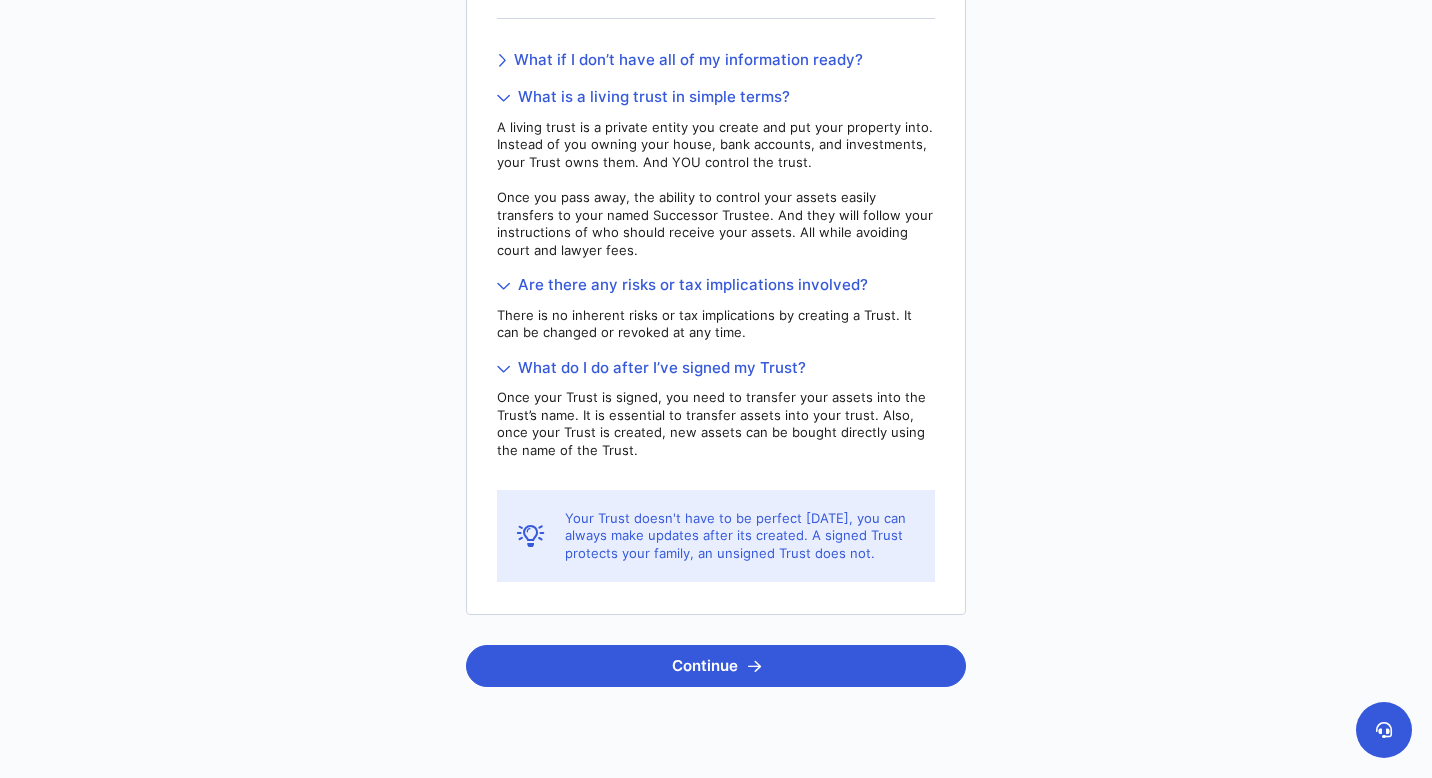 scroll, scrollTop: 550, scrollLeft: 0, axis: vertical 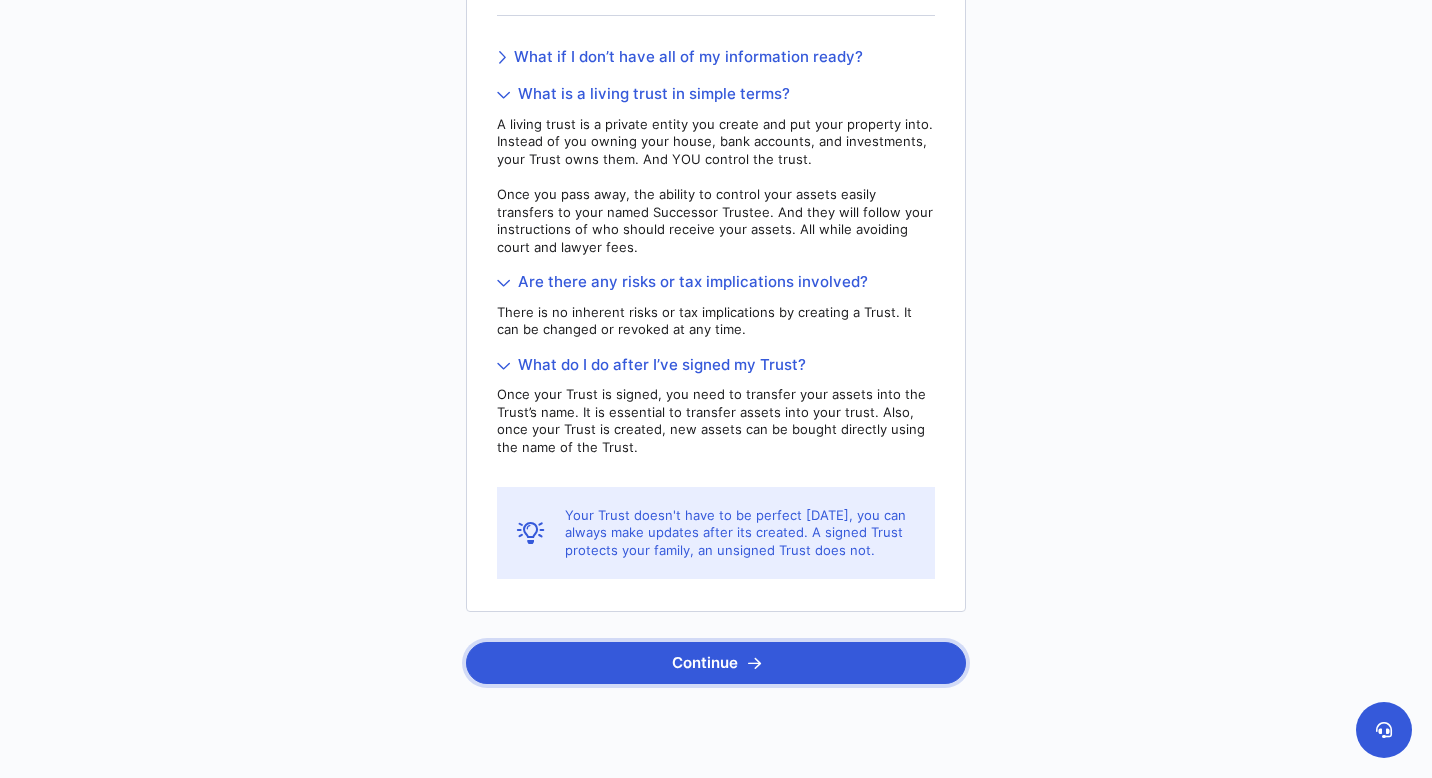click on "Continue" at bounding box center [716, 663] 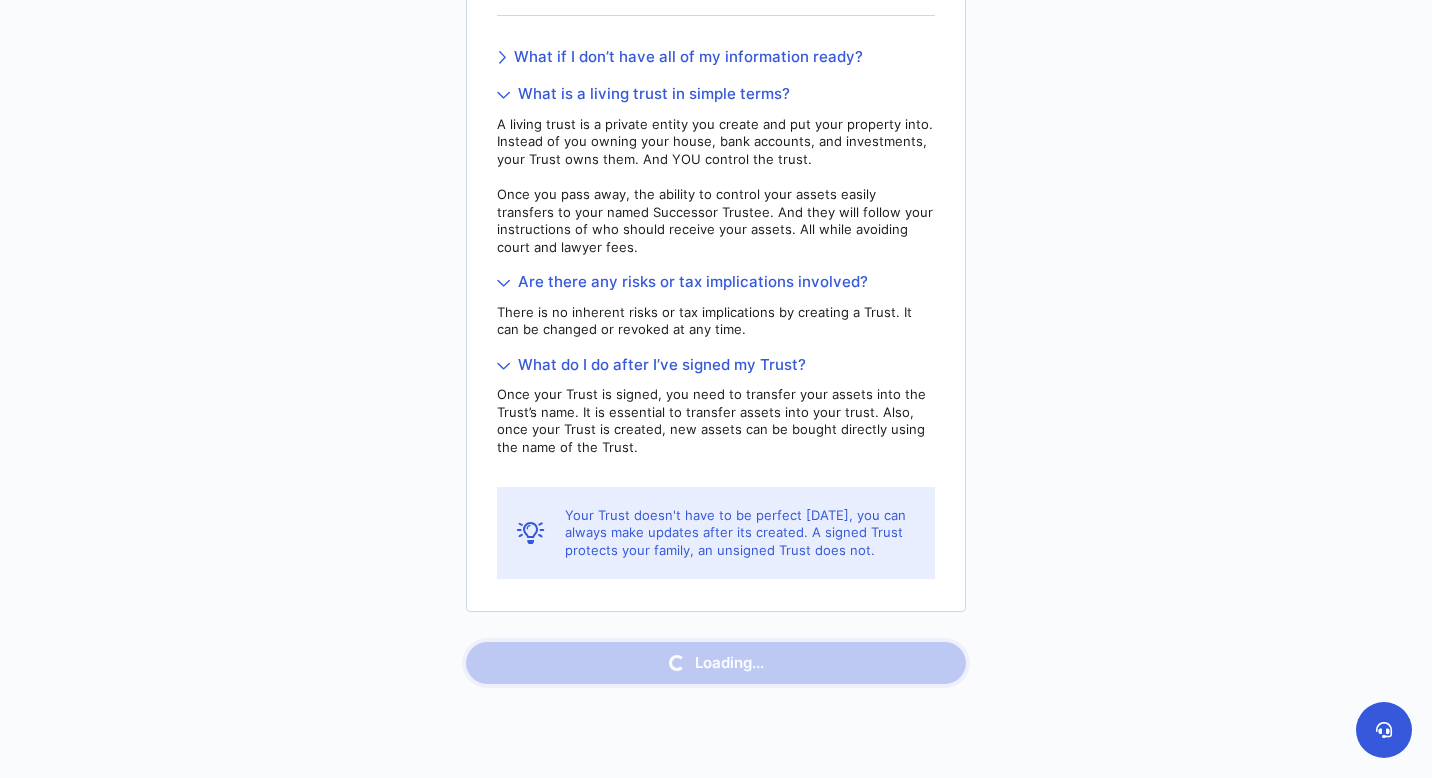 scroll, scrollTop: 0, scrollLeft: 0, axis: both 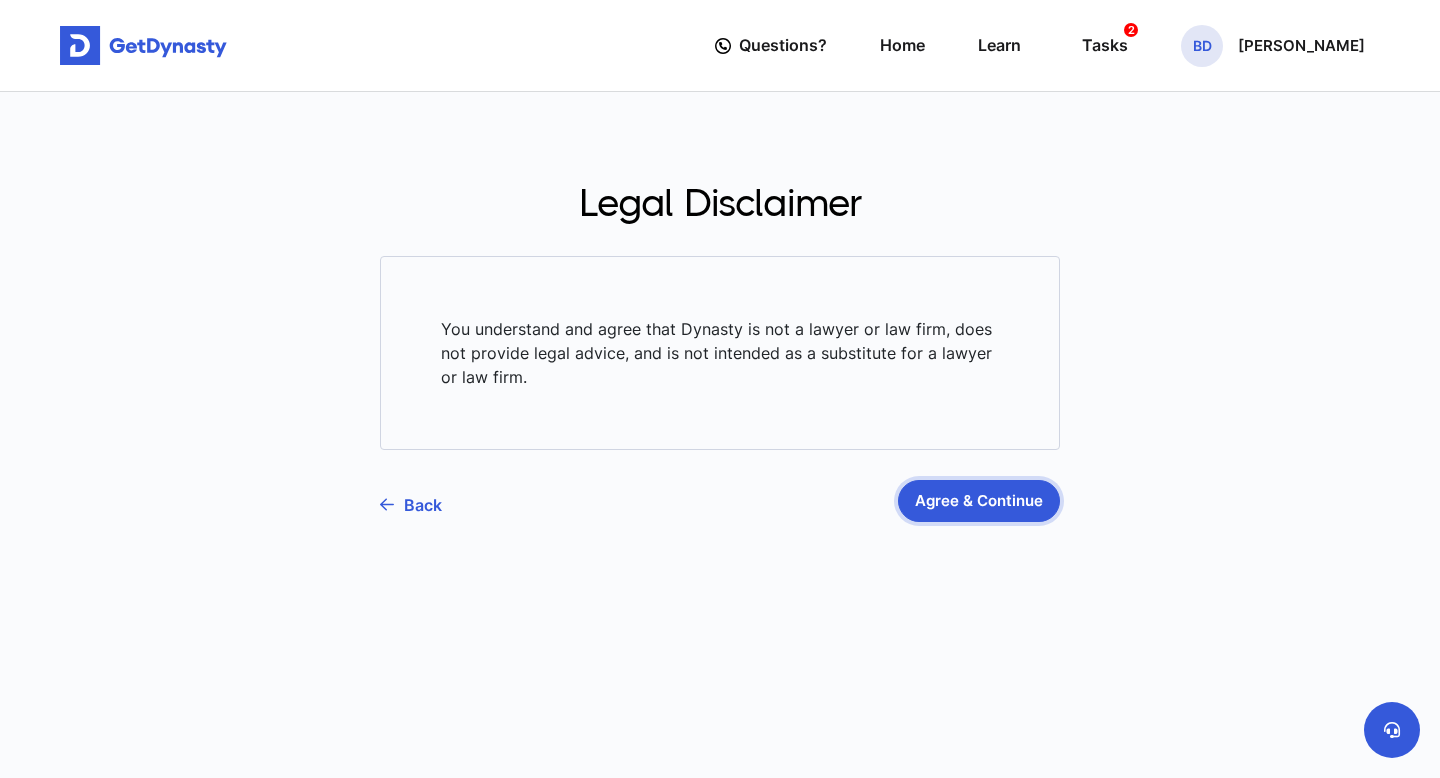 click on "Agree & Continue" at bounding box center (979, 501) 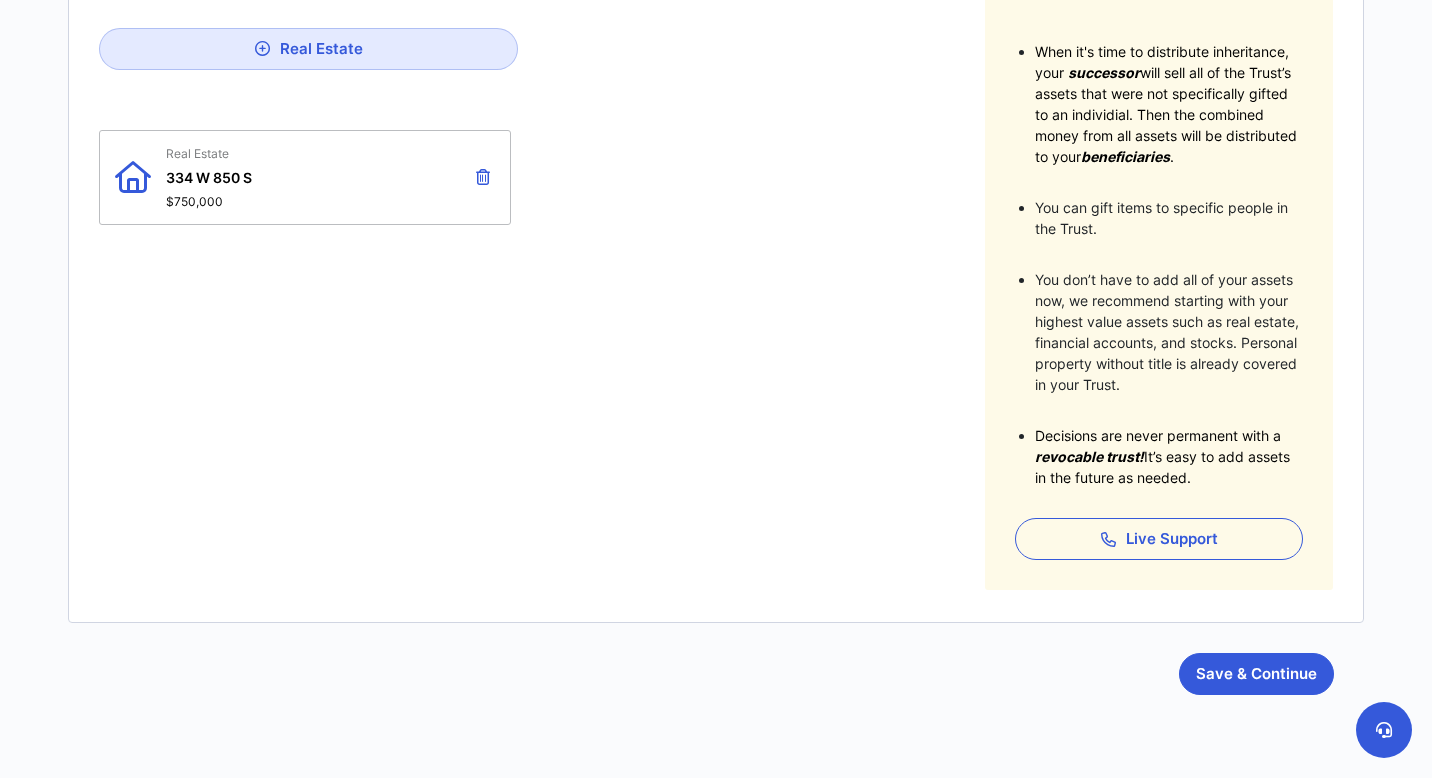 scroll, scrollTop: 451, scrollLeft: 0, axis: vertical 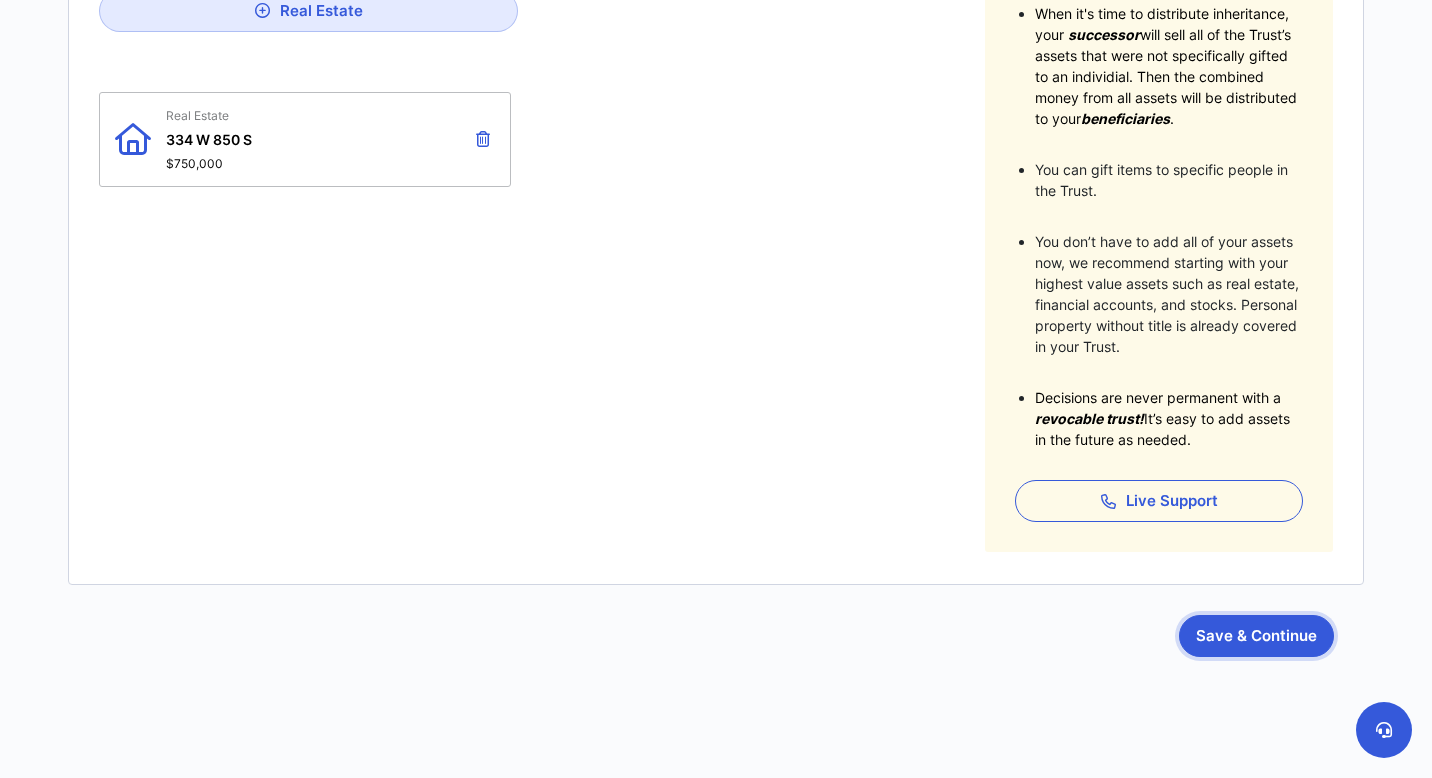 click on "Save & Continue" at bounding box center (1256, 636) 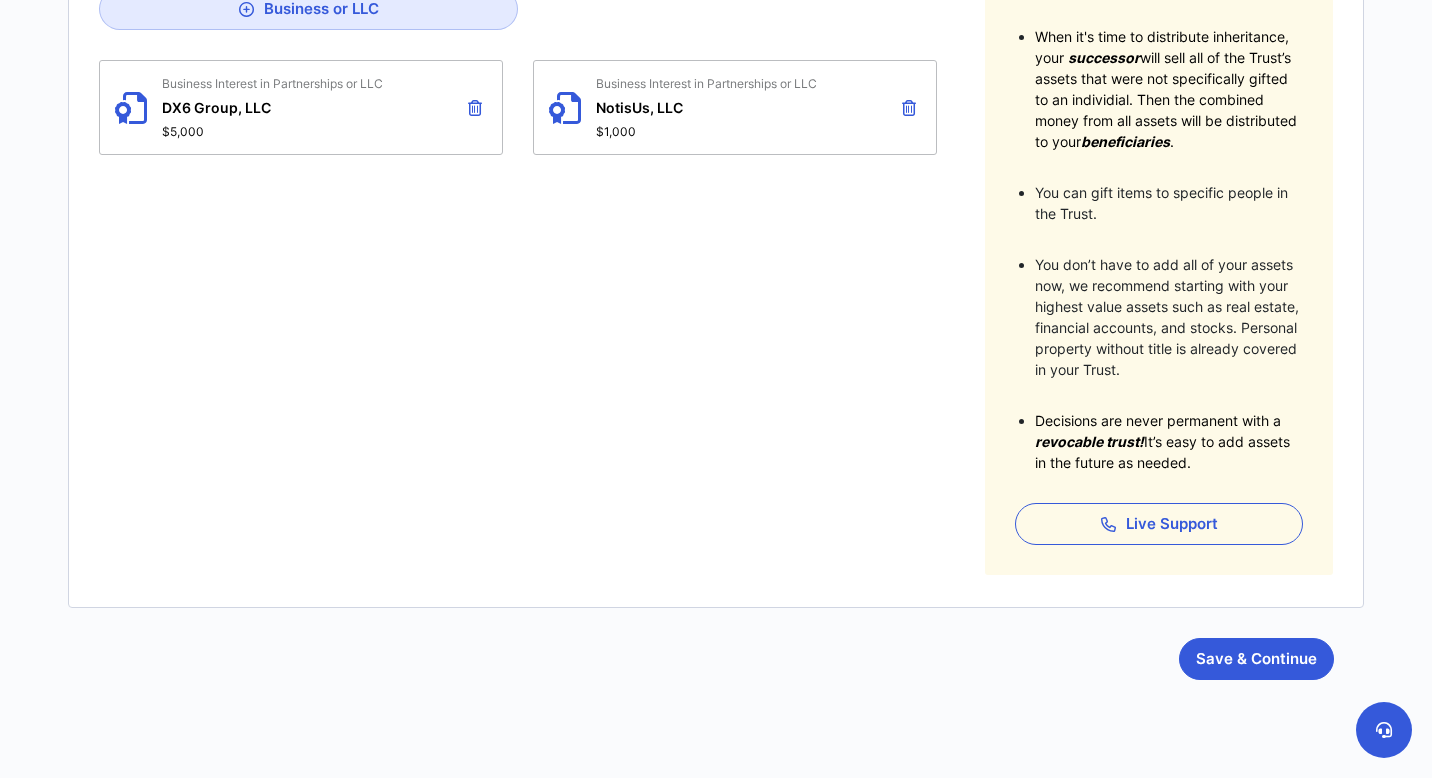 scroll, scrollTop: 466, scrollLeft: 0, axis: vertical 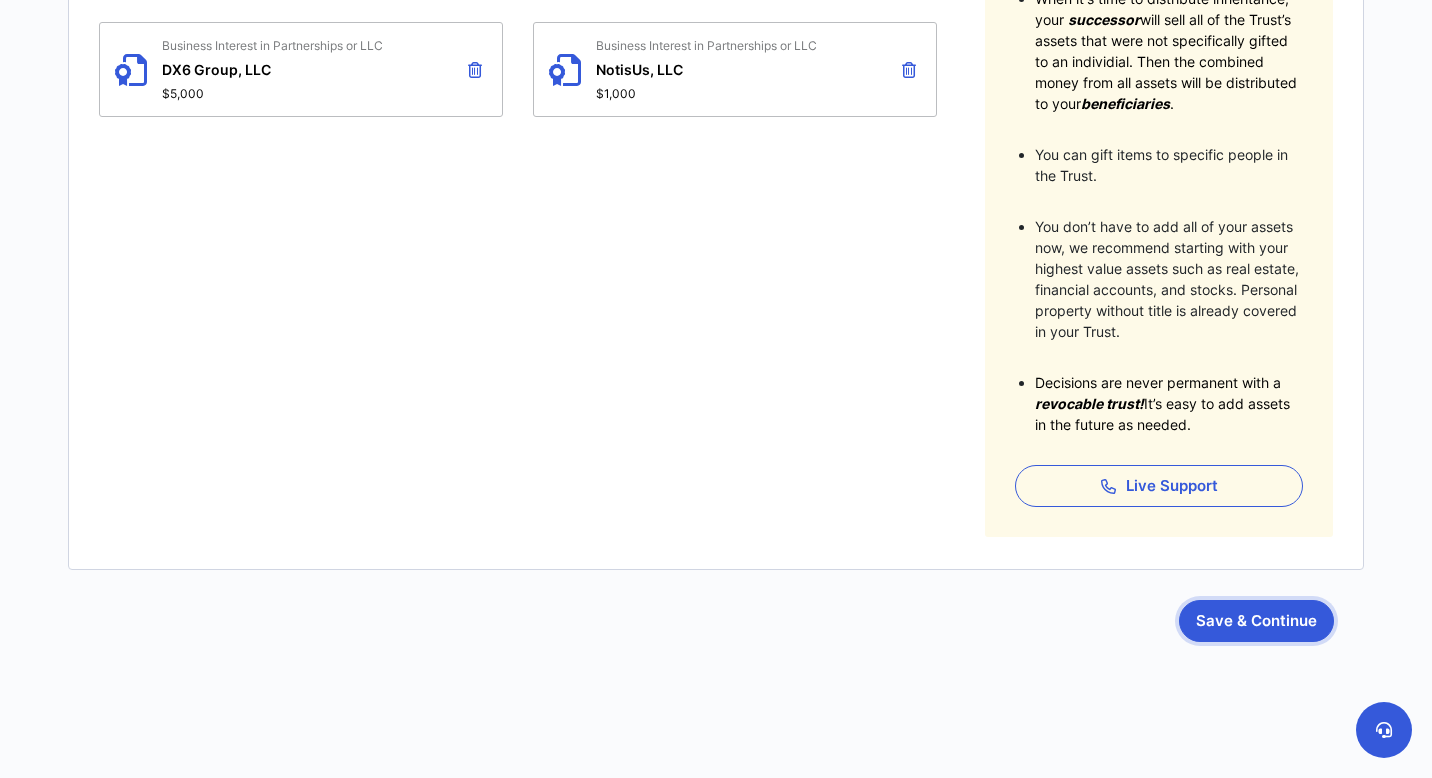 click on "Save & Continue" at bounding box center (1256, 621) 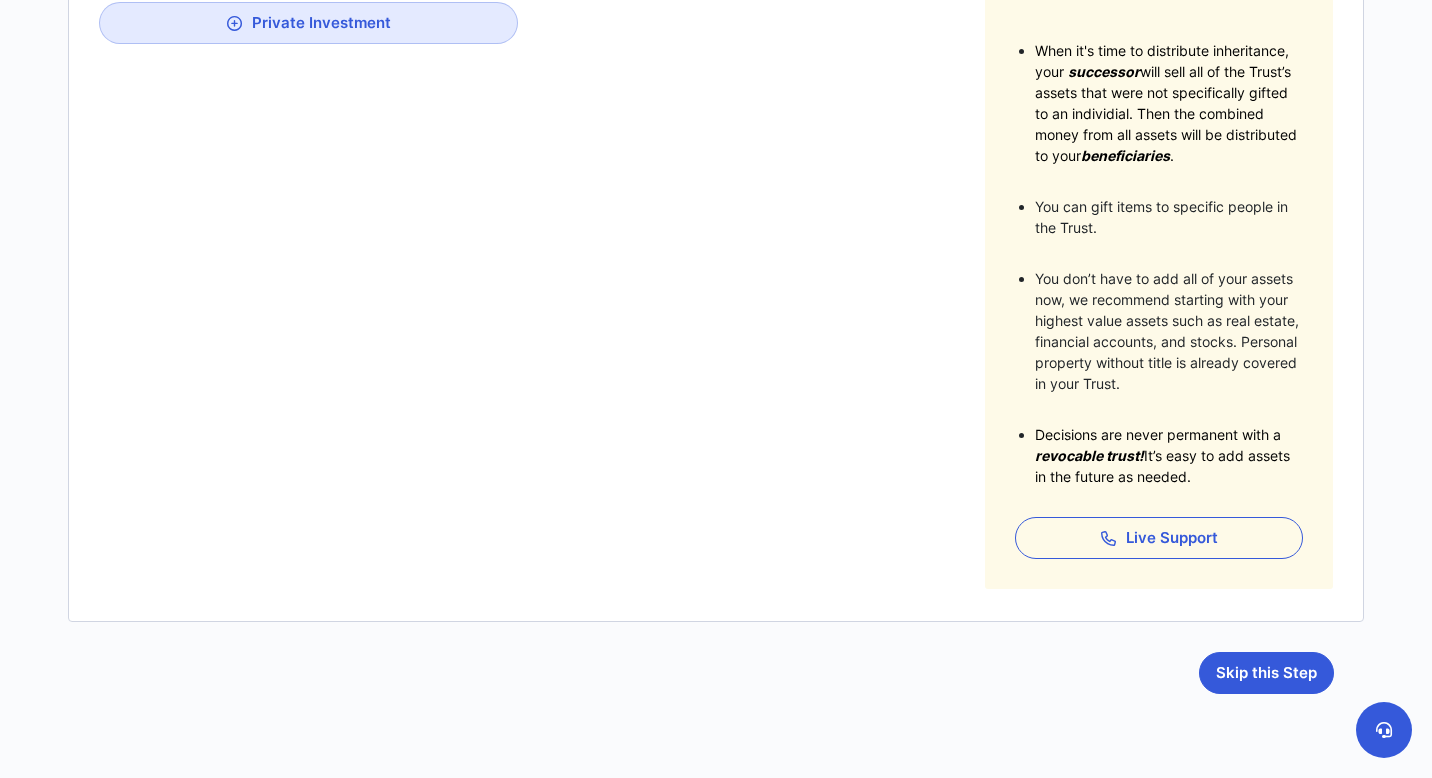 scroll, scrollTop: 418, scrollLeft: 0, axis: vertical 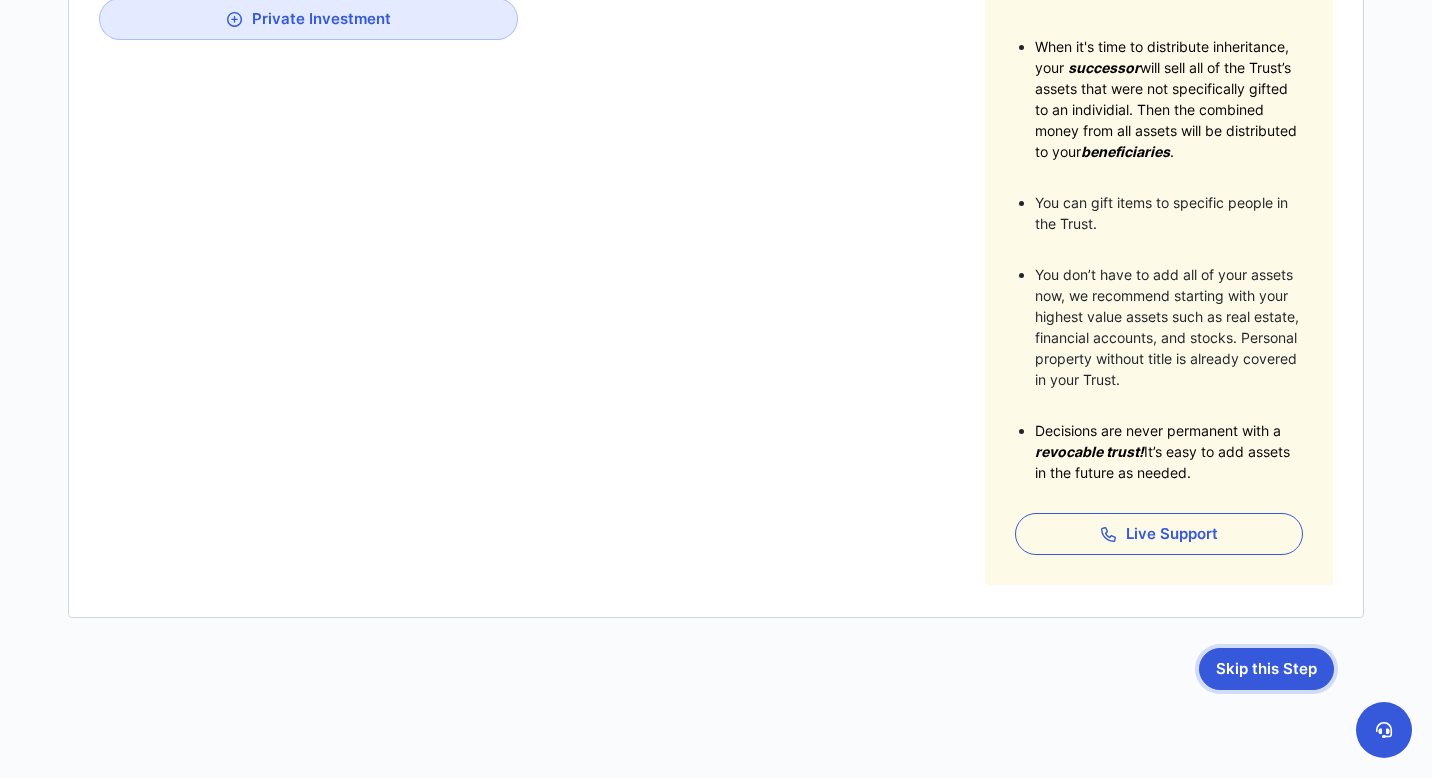 click on "Skip this Step" at bounding box center [1266, 669] 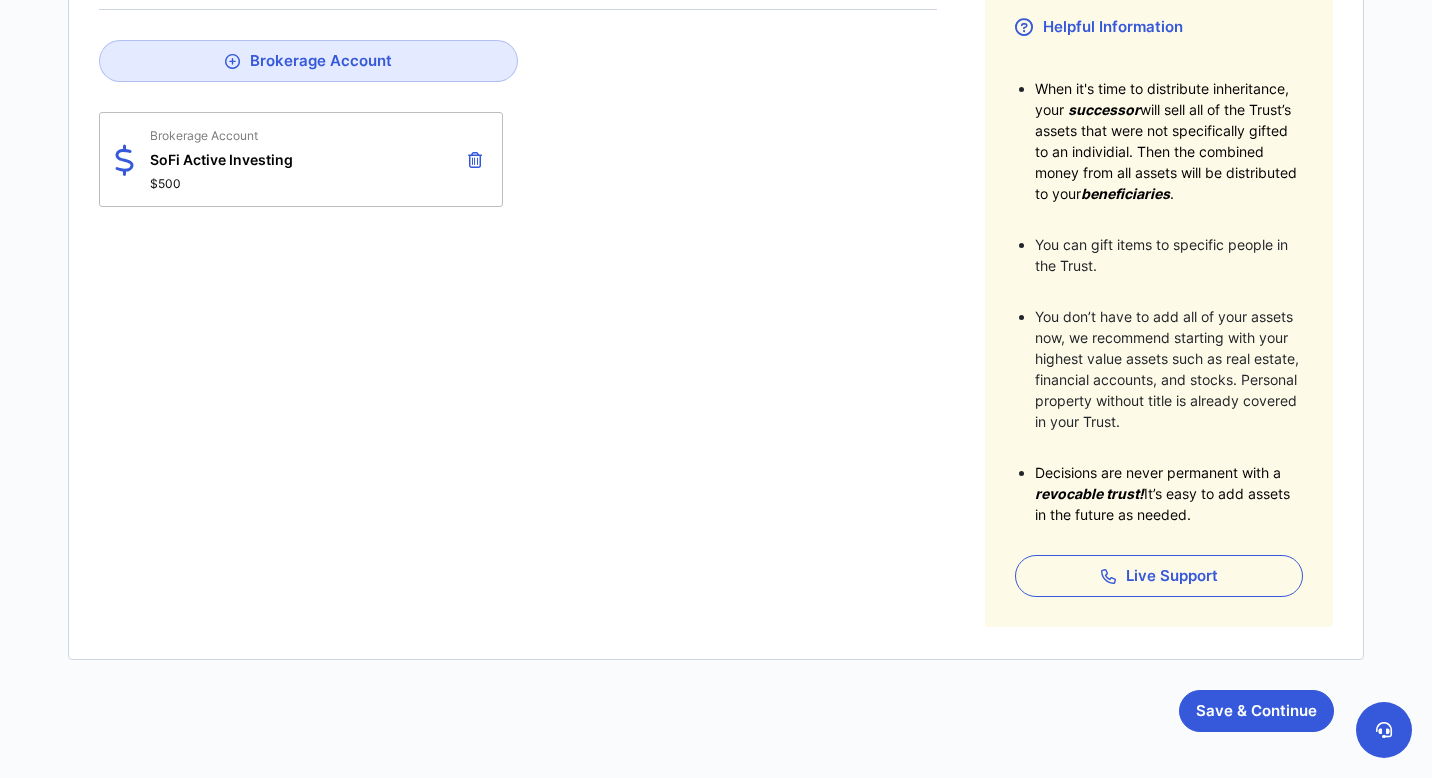 scroll, scrollTop: 387, scrollLeft: 0, axis: vertical 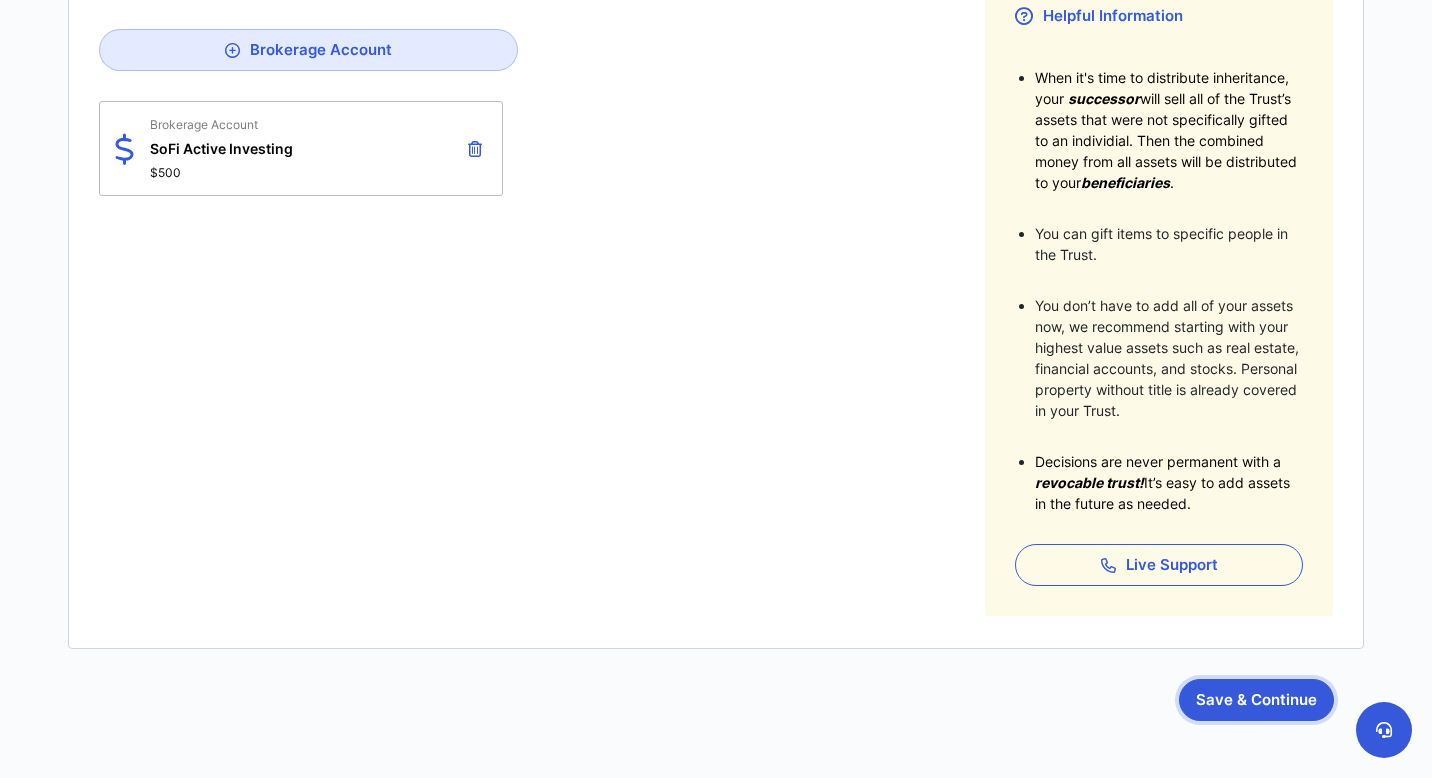 click on "Save & Continue" at bounding box center [1256, 700] 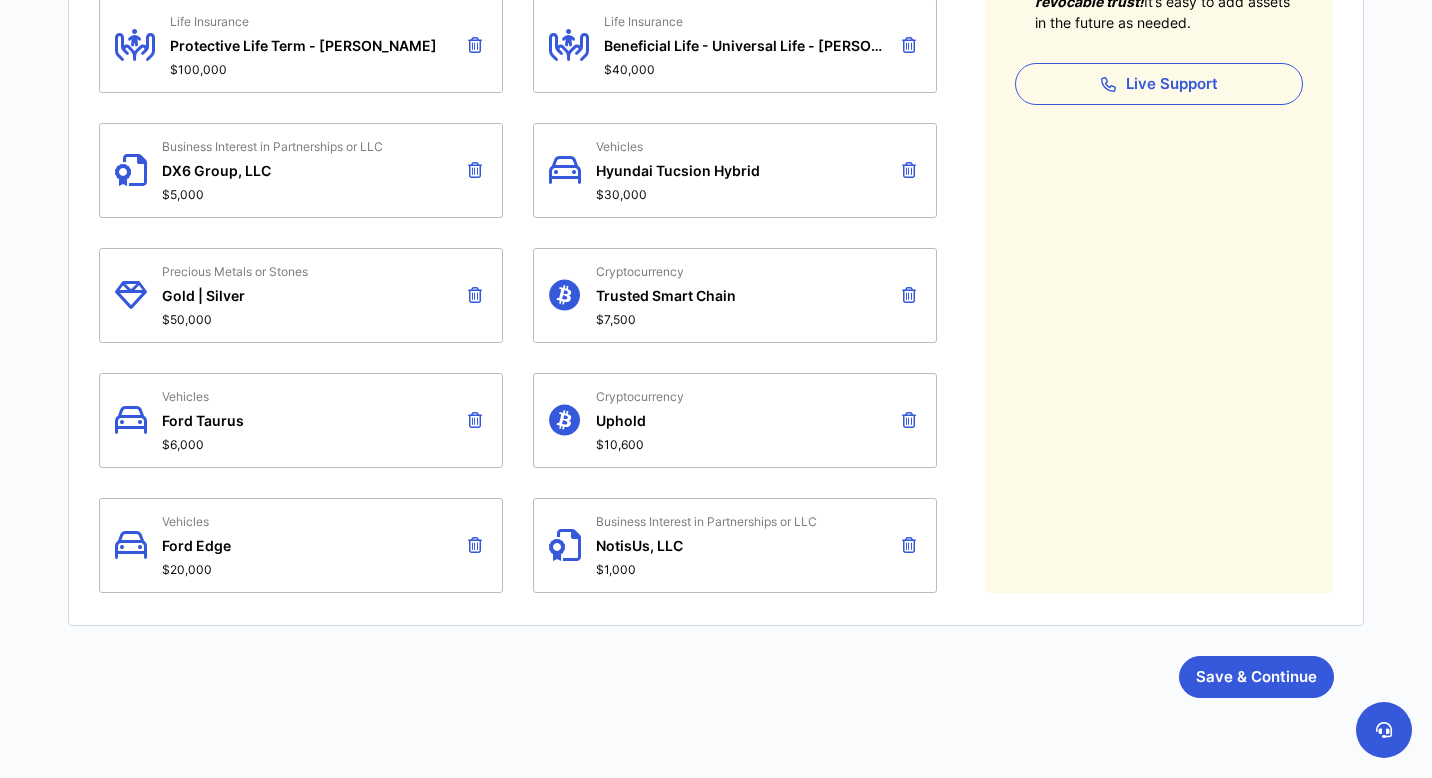 scroll, scrollTop: 922, scrollLeft: 0, axis: vertical 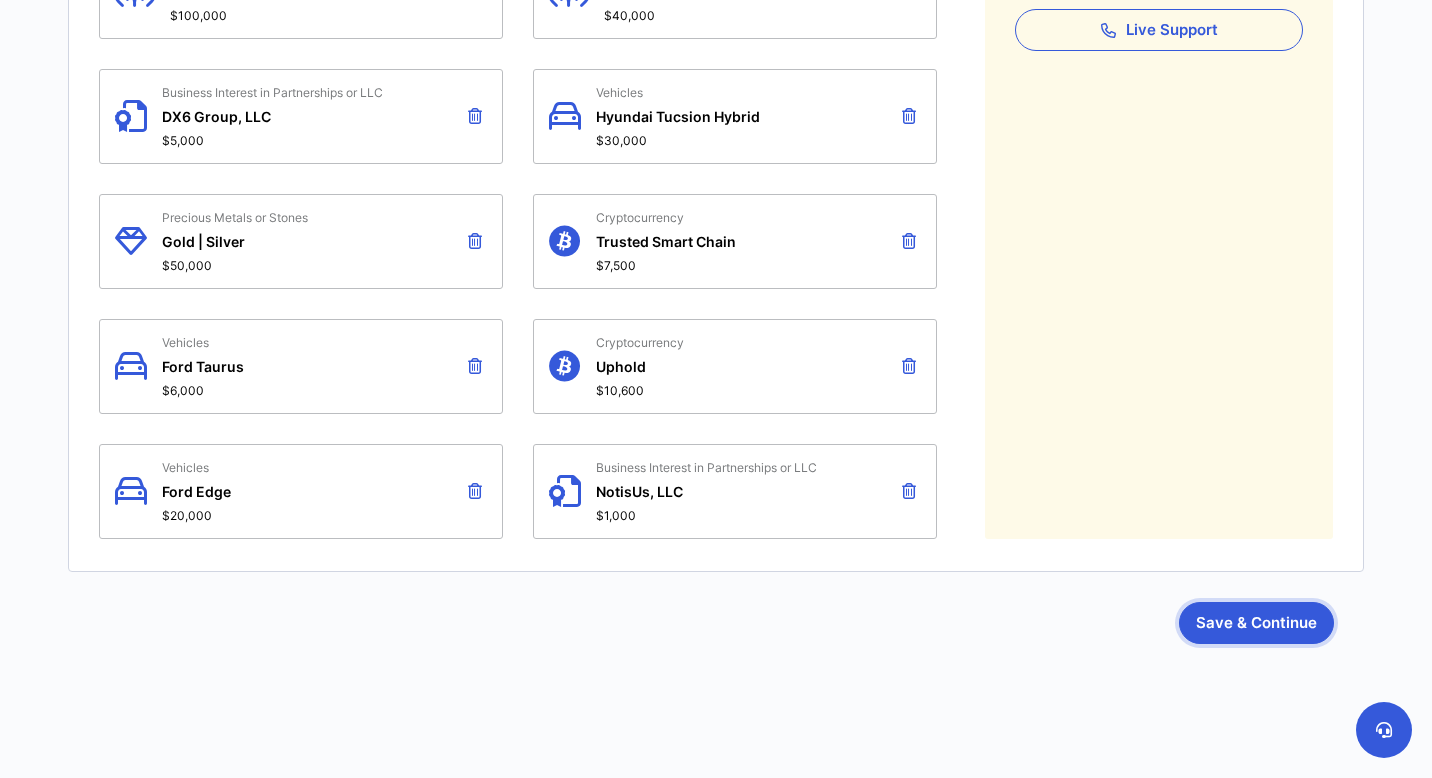 click on "Save & Continue" at bounding box center (1256, 623) 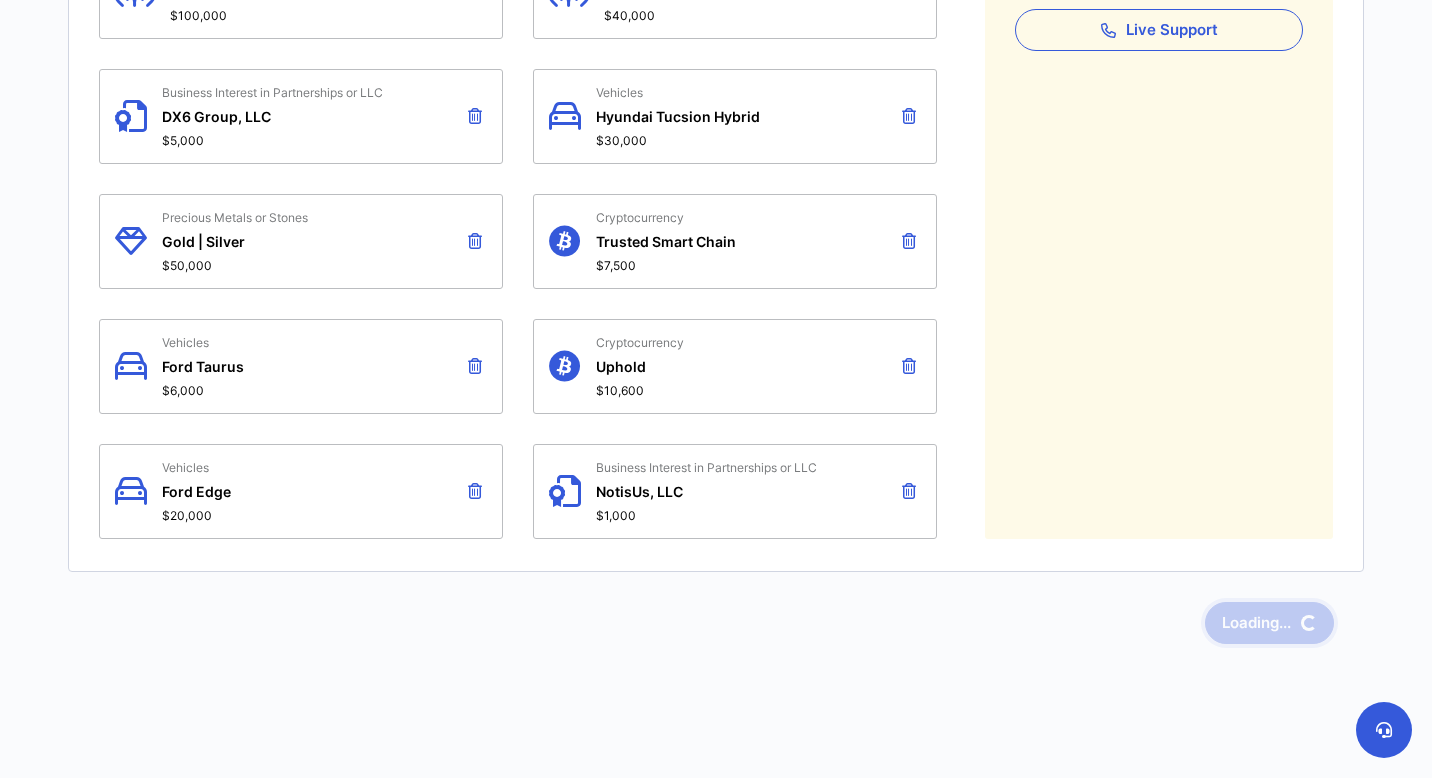 scroll, scrollTop: 0, scrollLeft: 0, axis: both 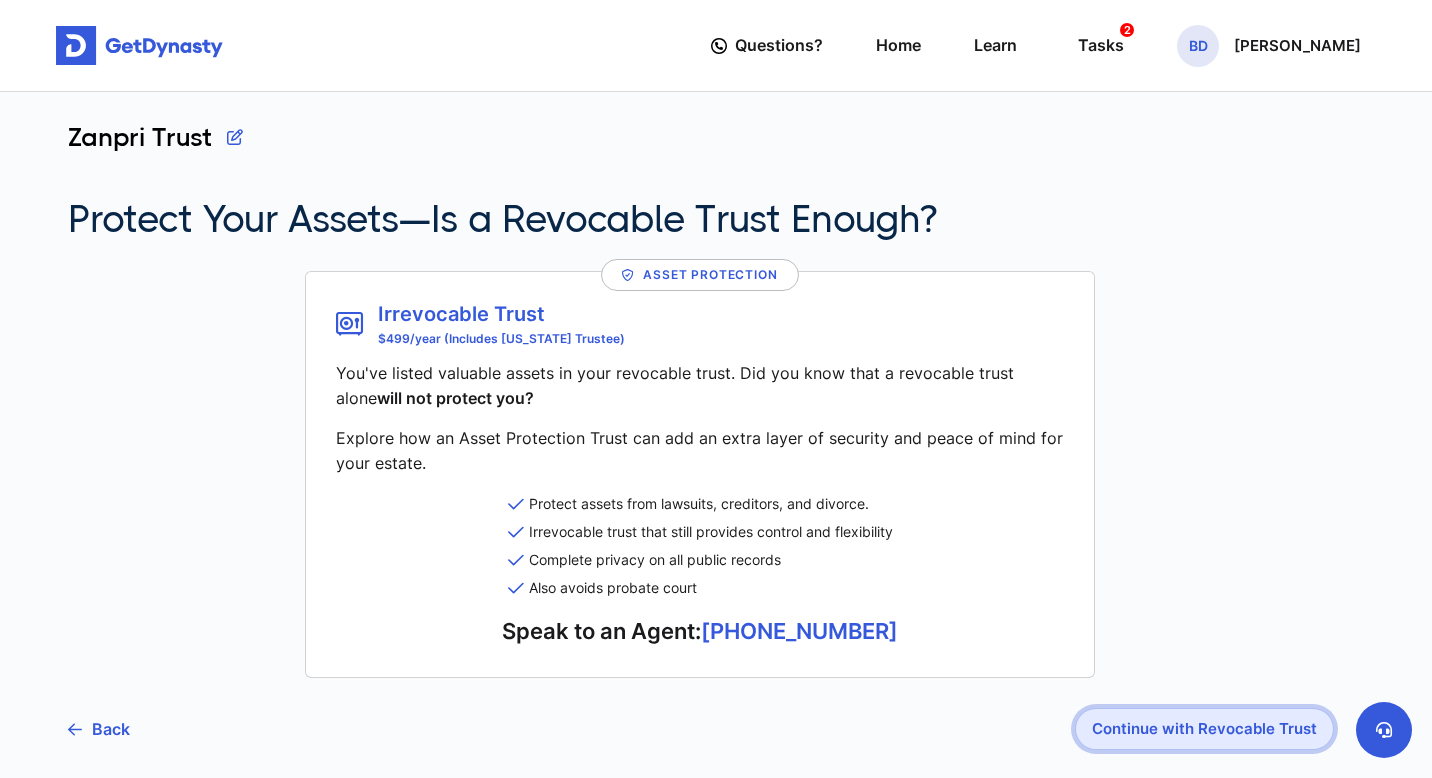 click on "Continue with Revocable Trust" at bounding box center [1204, 729] 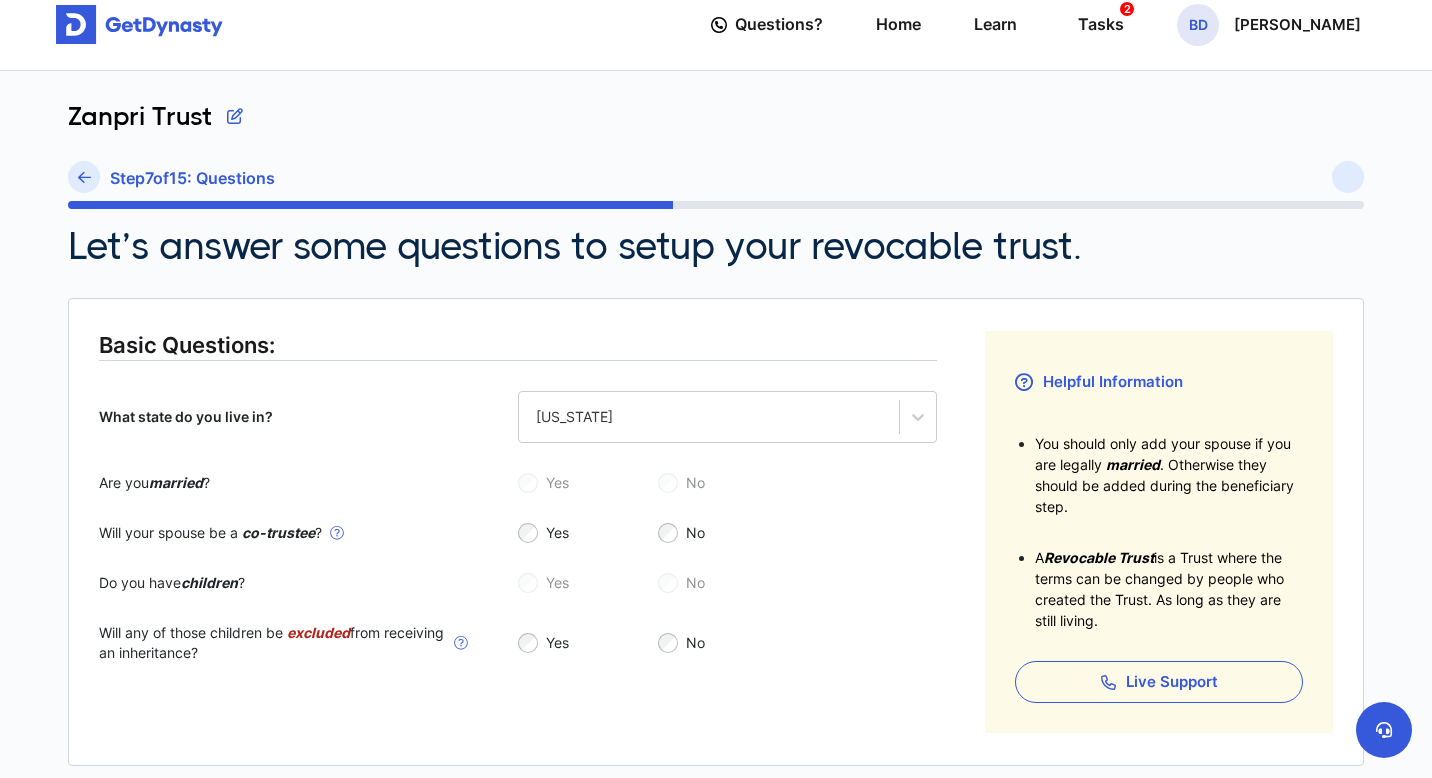 scroll, scrollTop: 22, scrollLeft: 0, axis: vertical 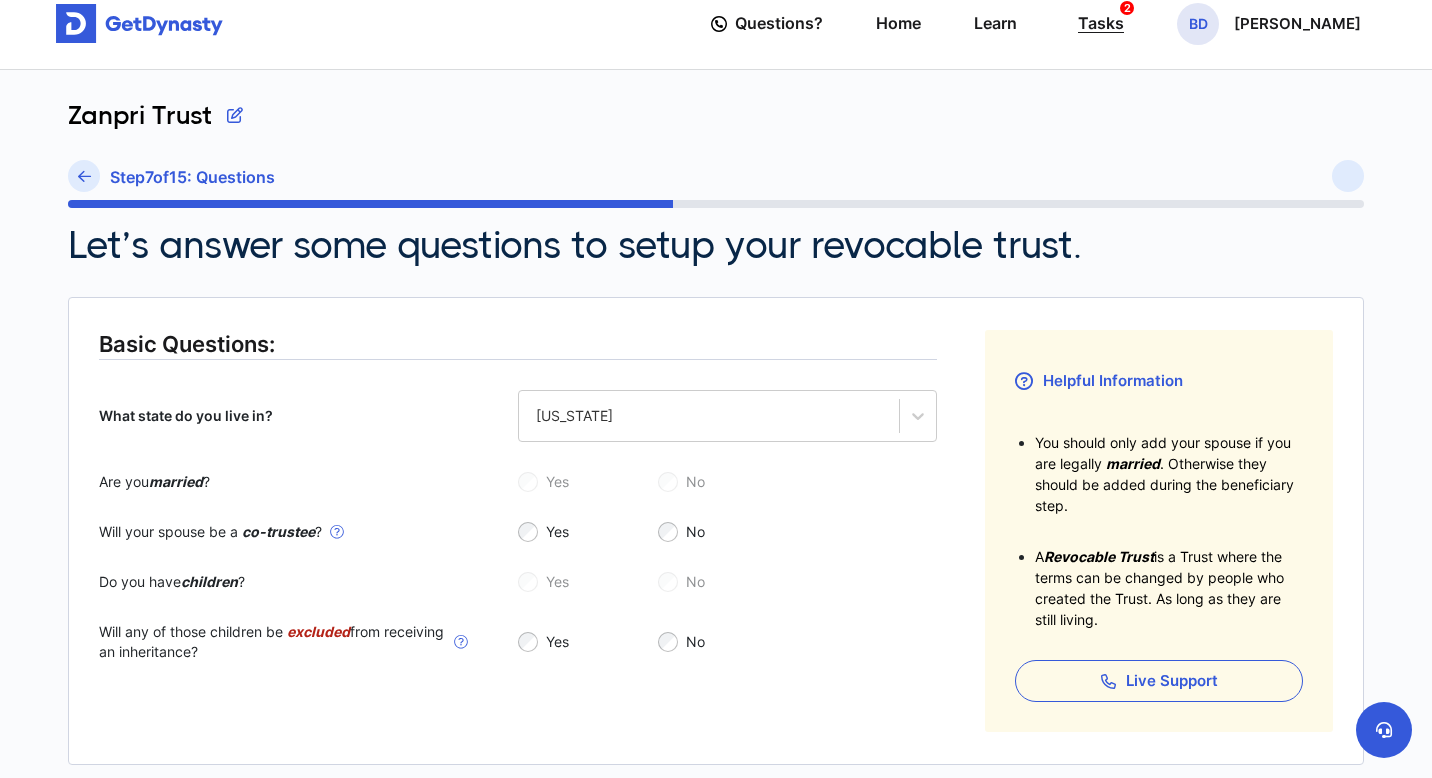 click on "Tasks 2" at bounding box center [1101, 23] 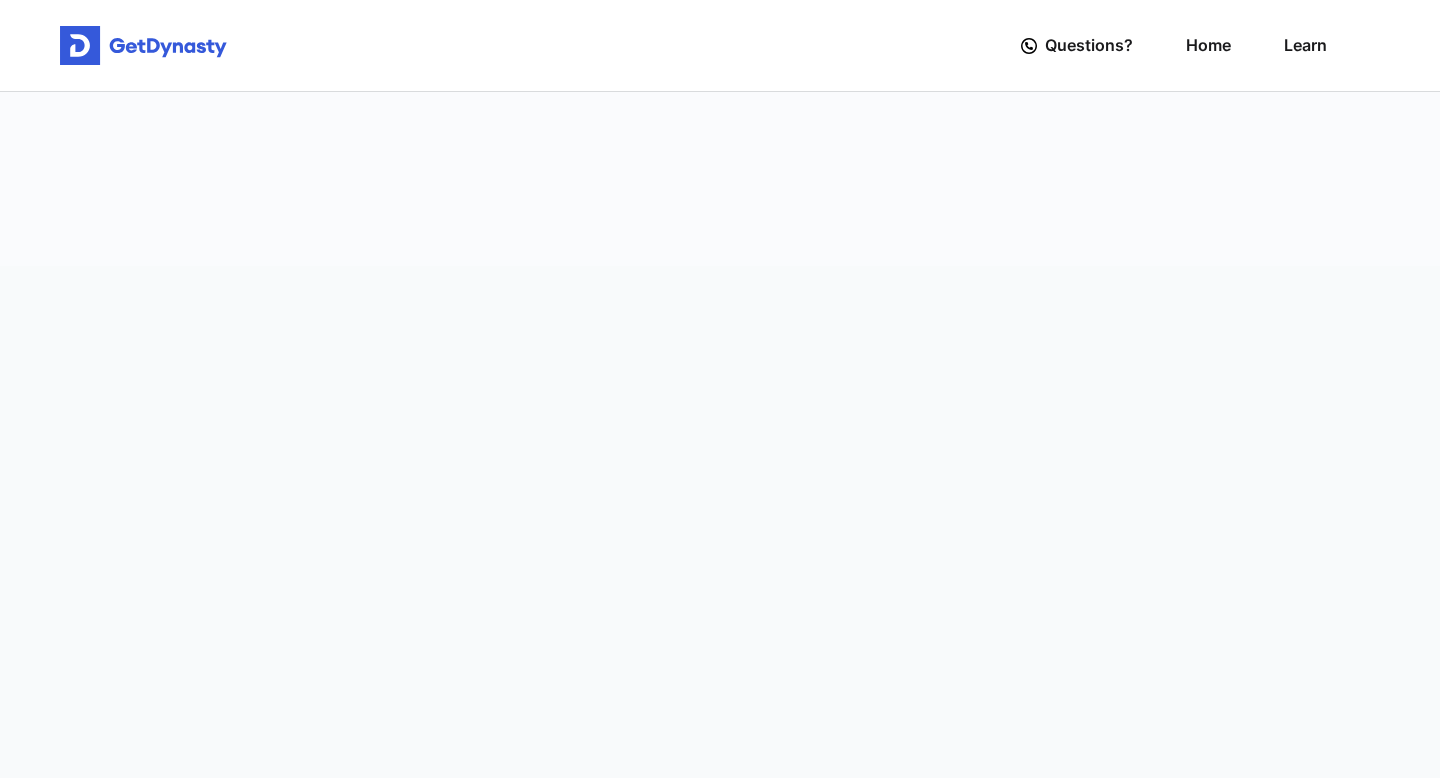 scroll, scrollTop: 0, scrollLeft: 0, axis: both 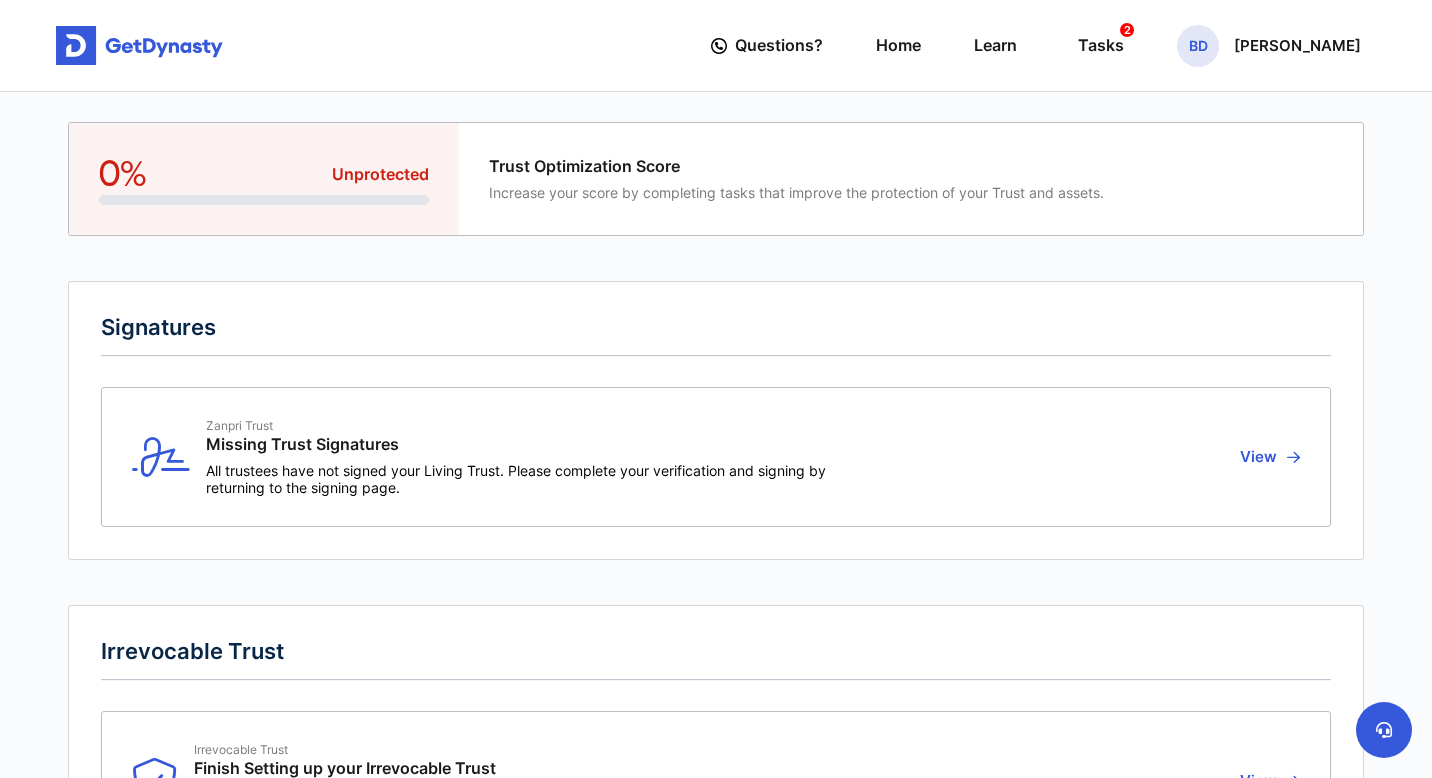 click on "Trust Optimization Score" at bounding box center (796, 166) 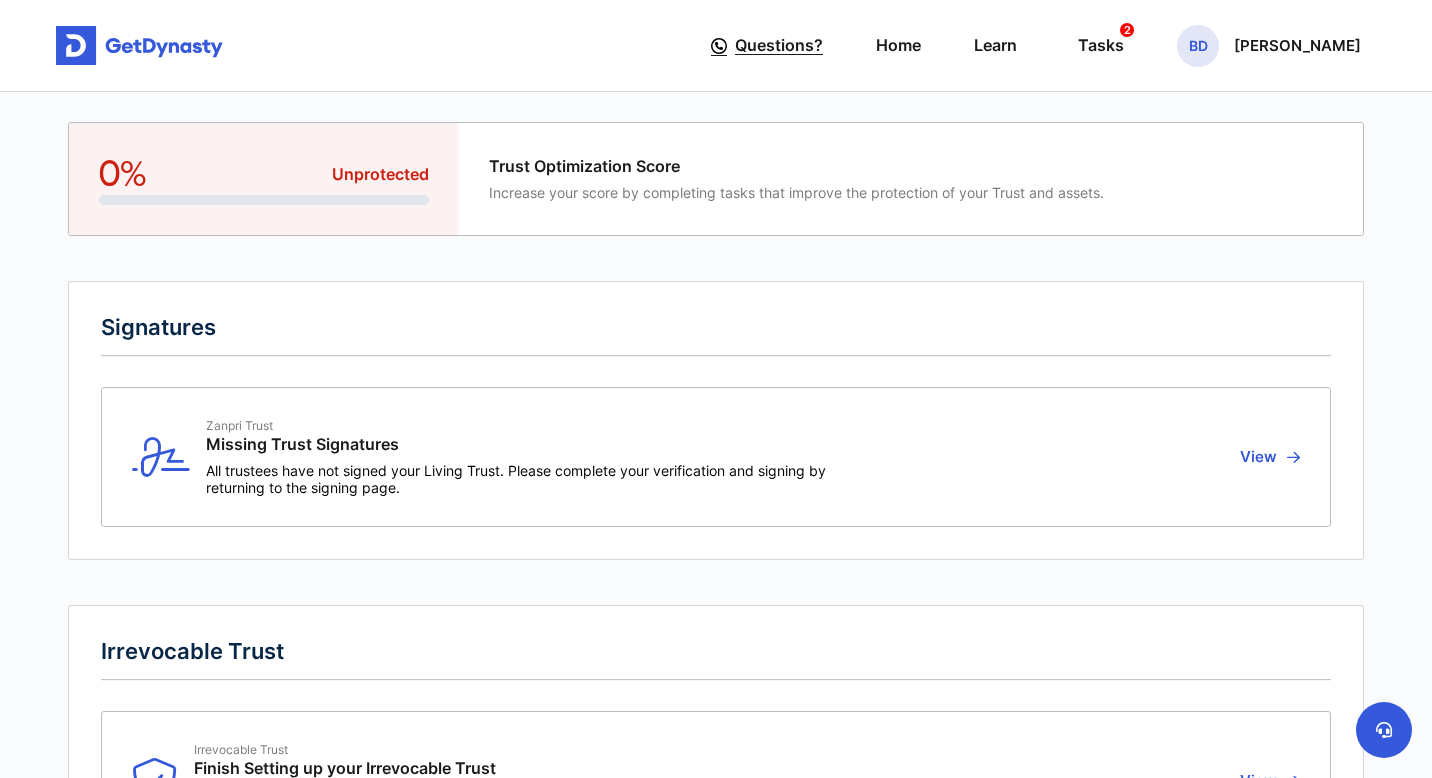 click on "Questions?" at bounding box center (779, 45) 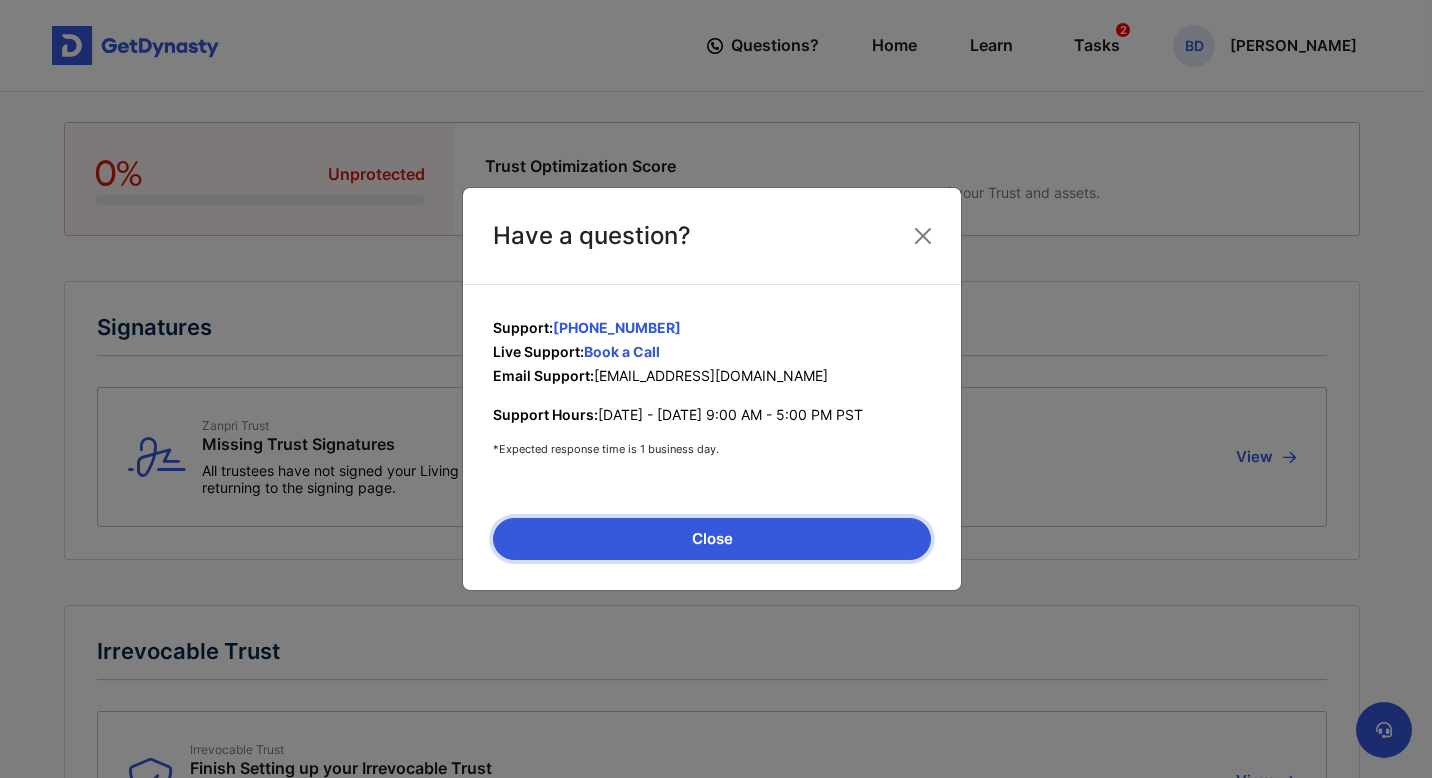 click on "Close" at bounding box center (712, 539) 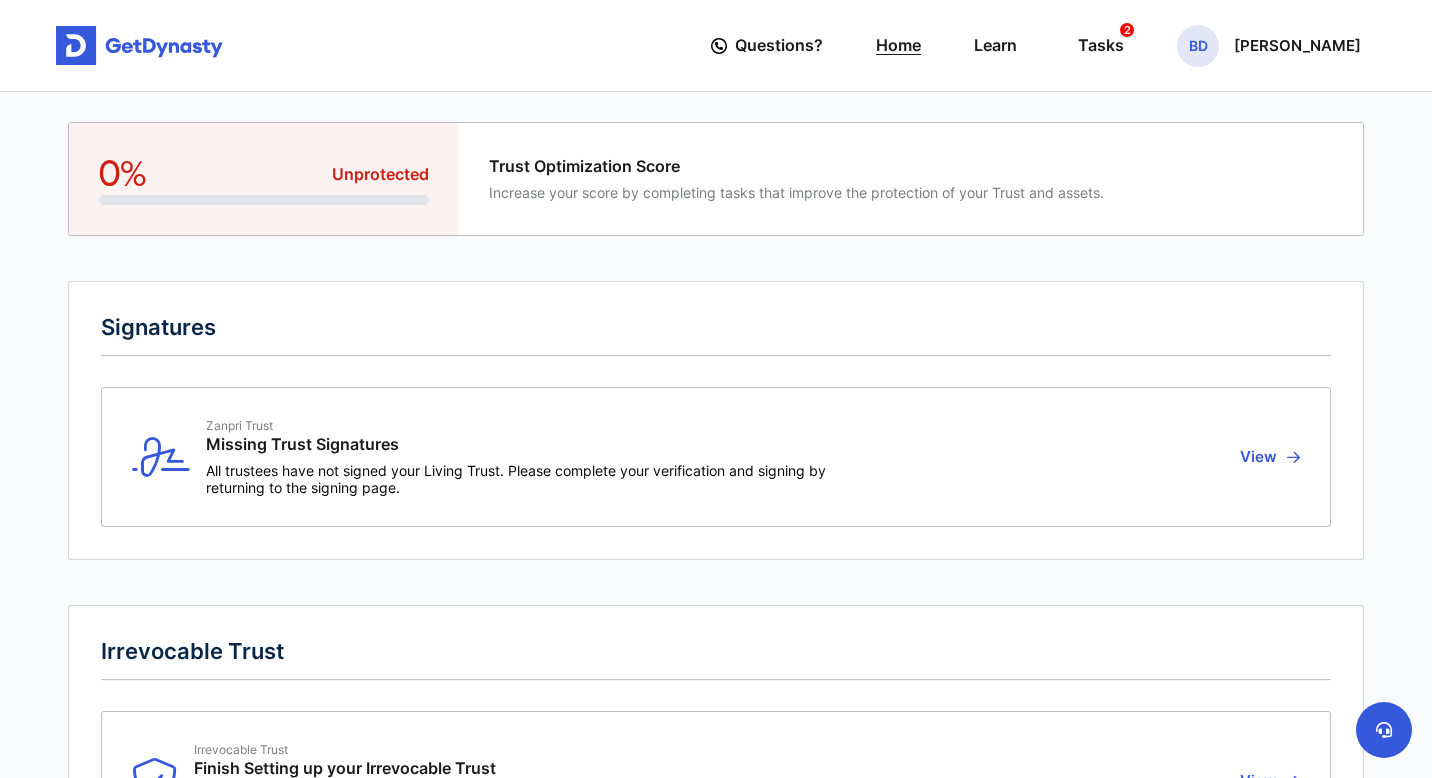 click on "Home" at bounding box center (898, 45) 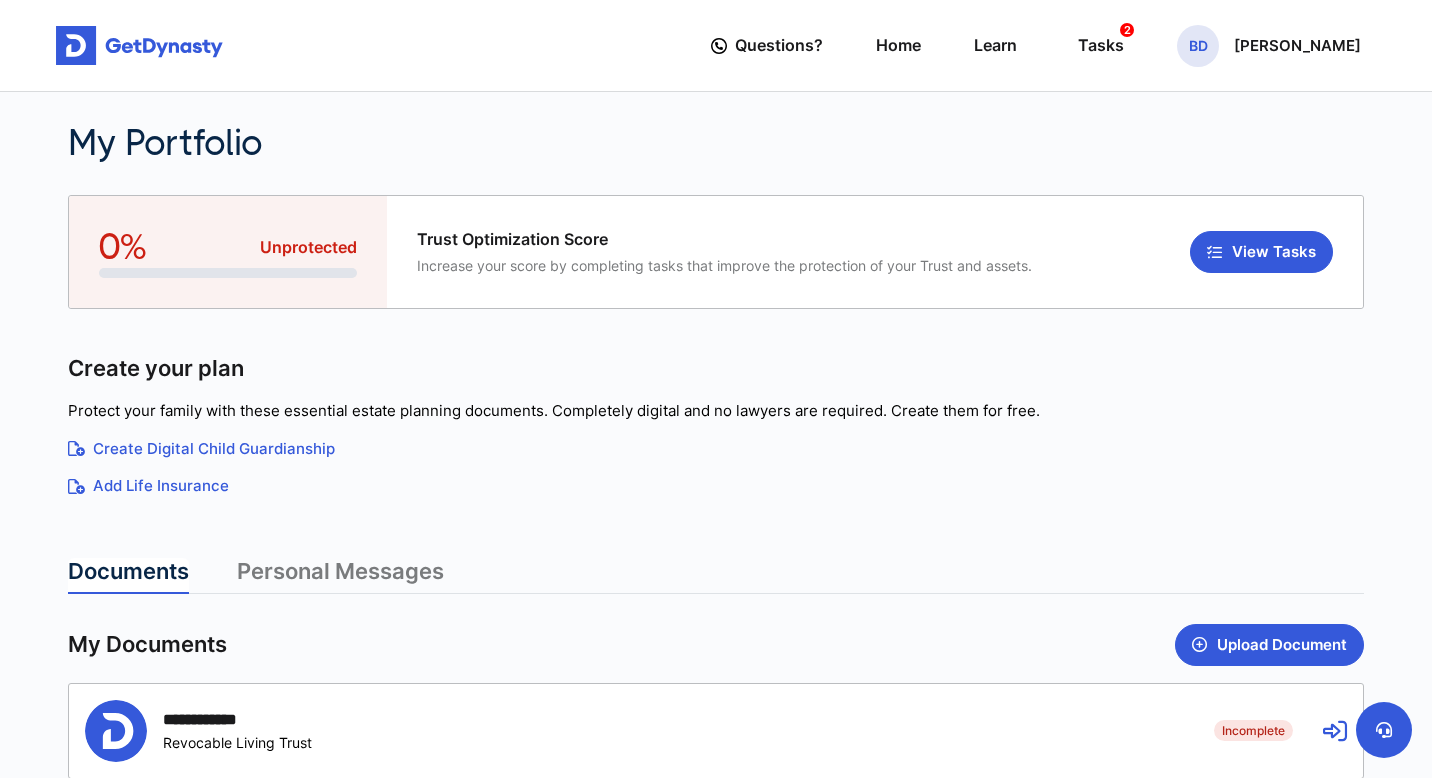 scroll, scrollTop: 0, scrollLeft: 0, axis: both 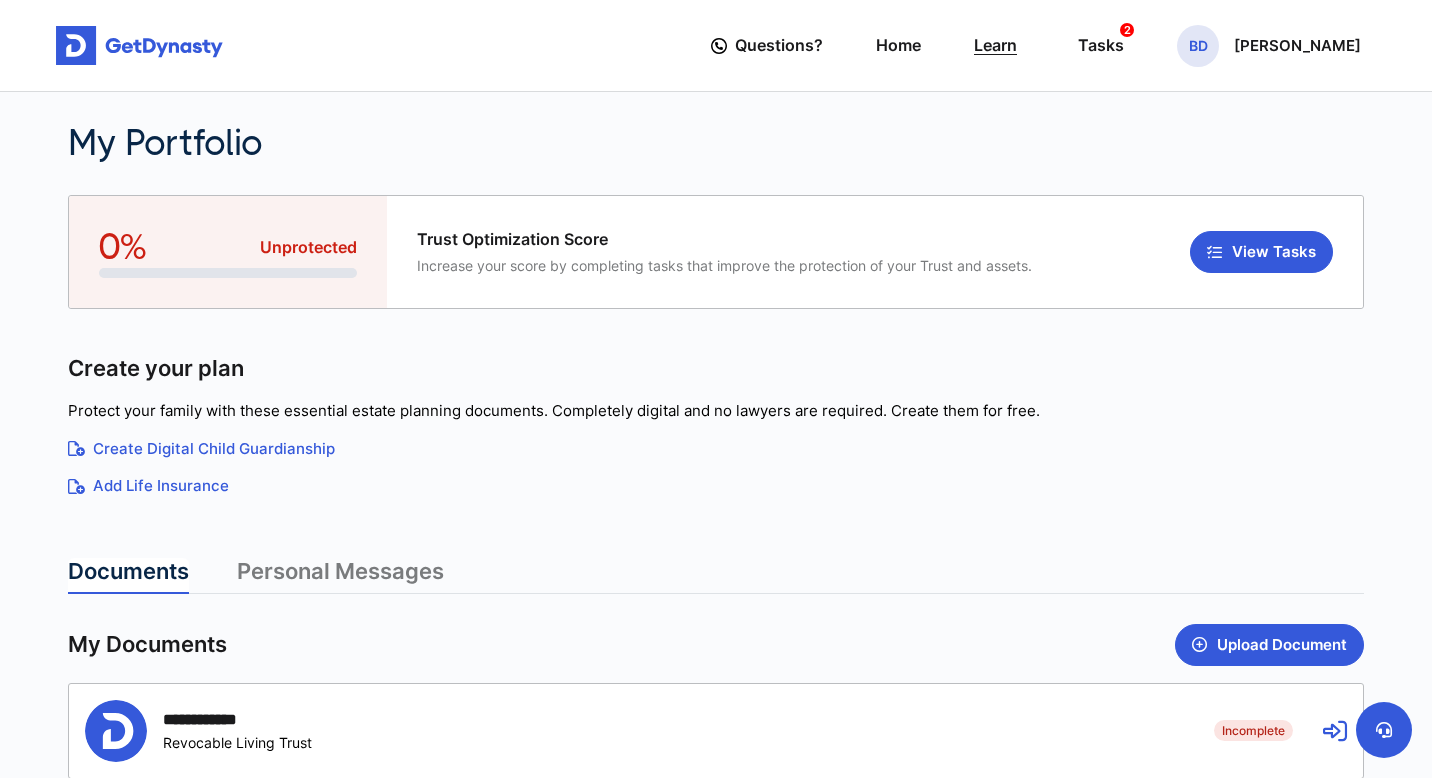click on "Learn" at bounding box center [995, 45] 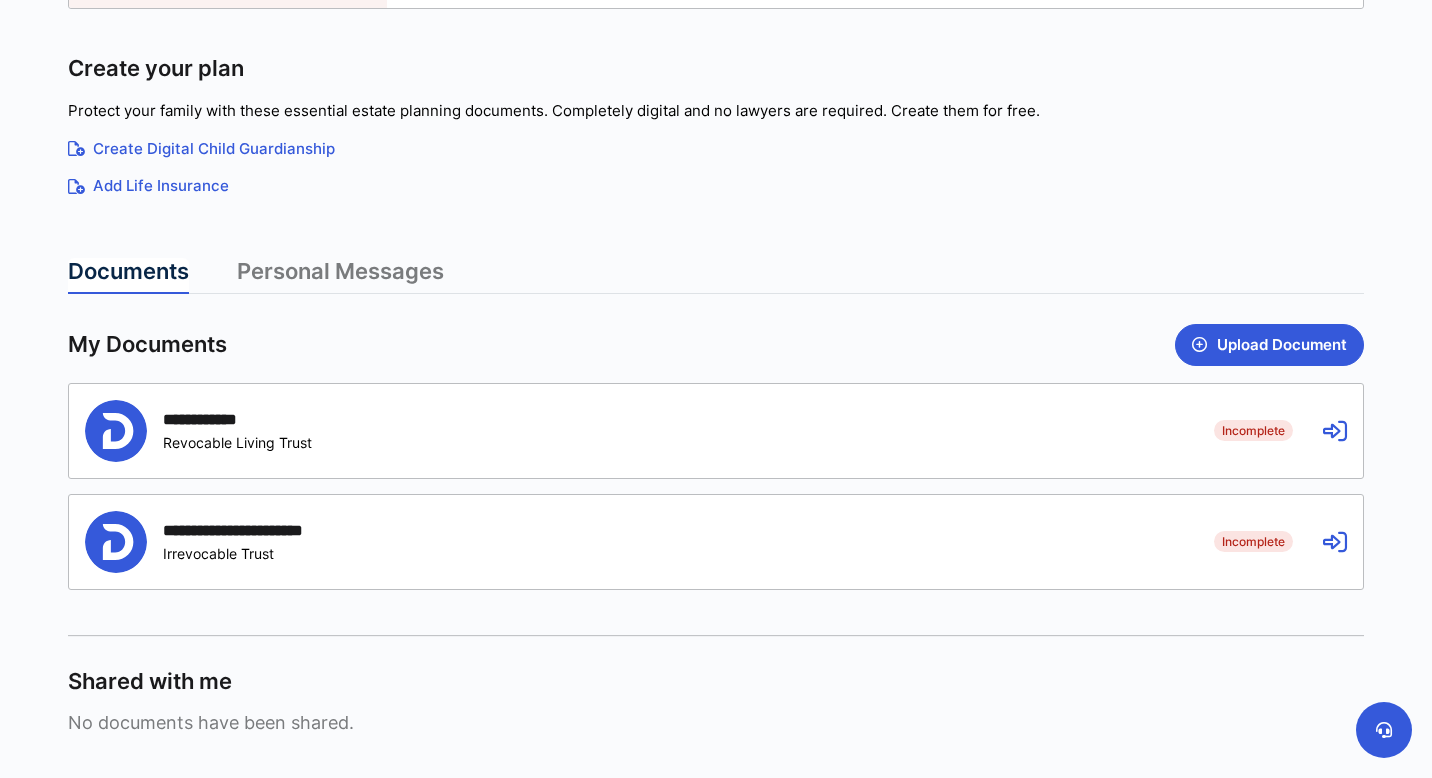 scroll, scrollTop: 319, scrollLeft: 0, axis: vertical 